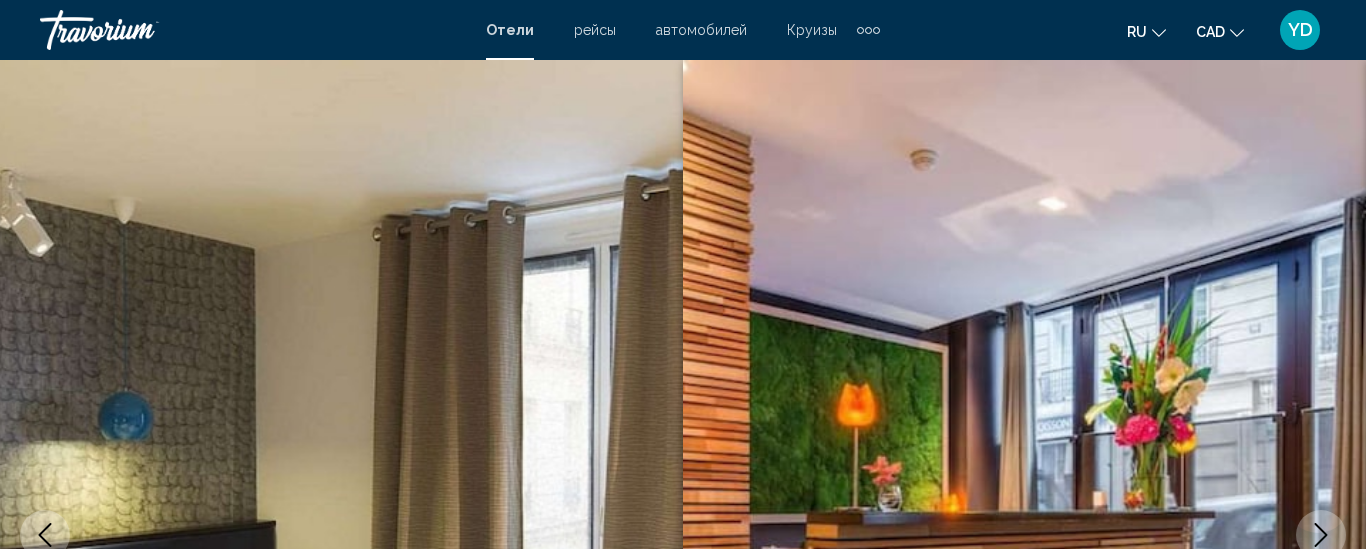 scroll, scrollTop: 2901, scrollLeft: 0, axis: vertical 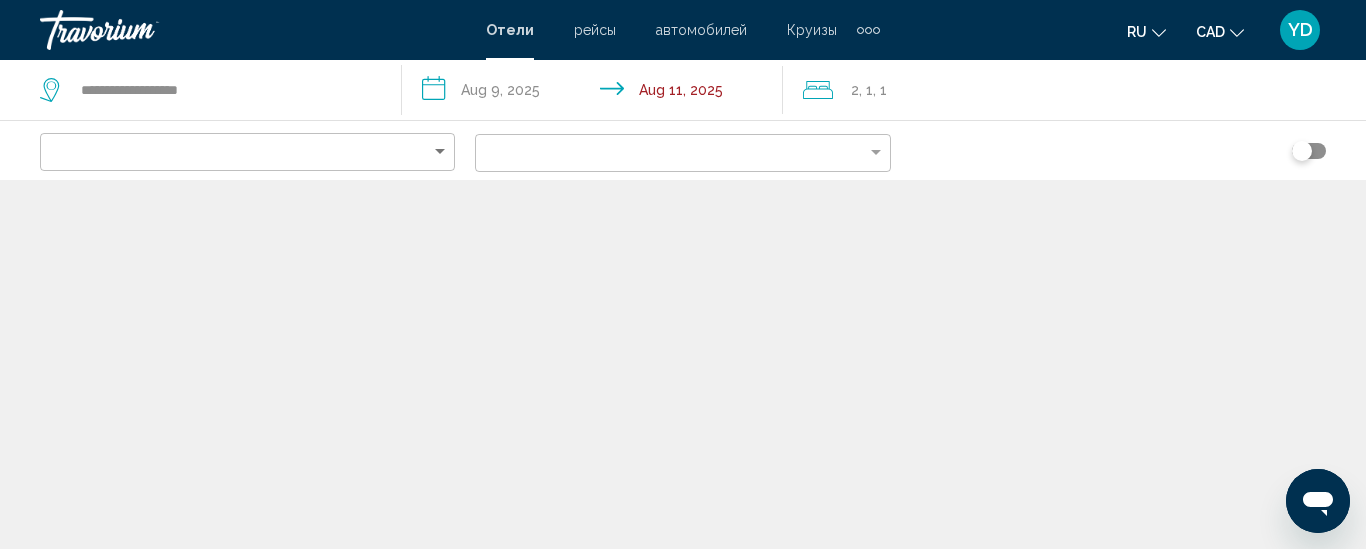 click 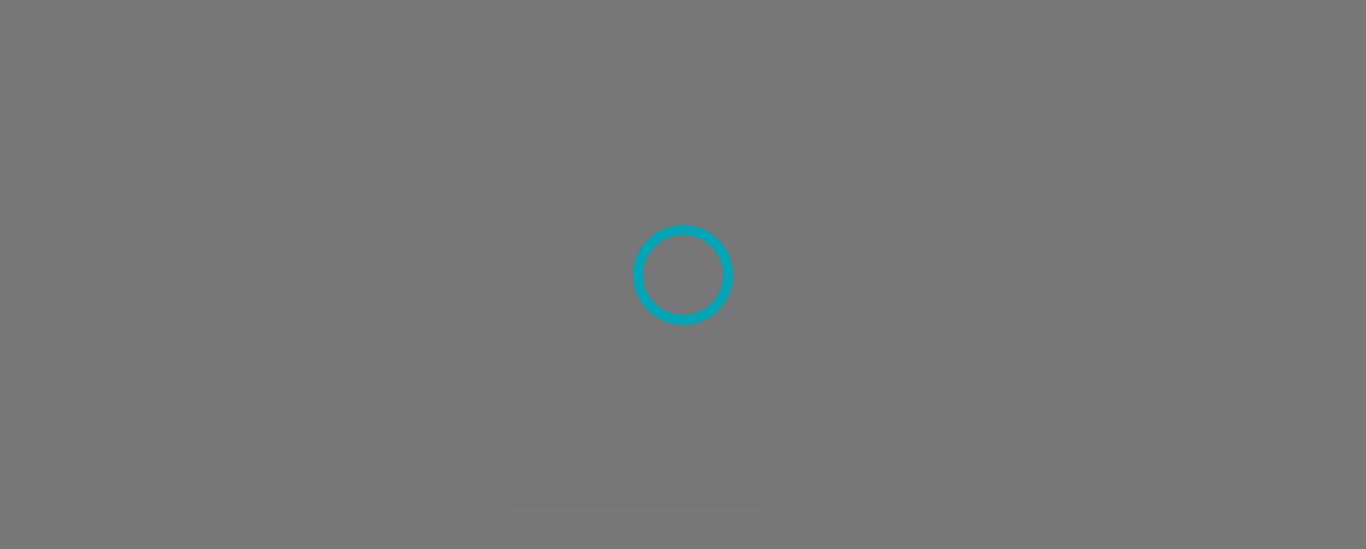 scroll, scrollTop: 0, scrollLeft: 0, axis: both 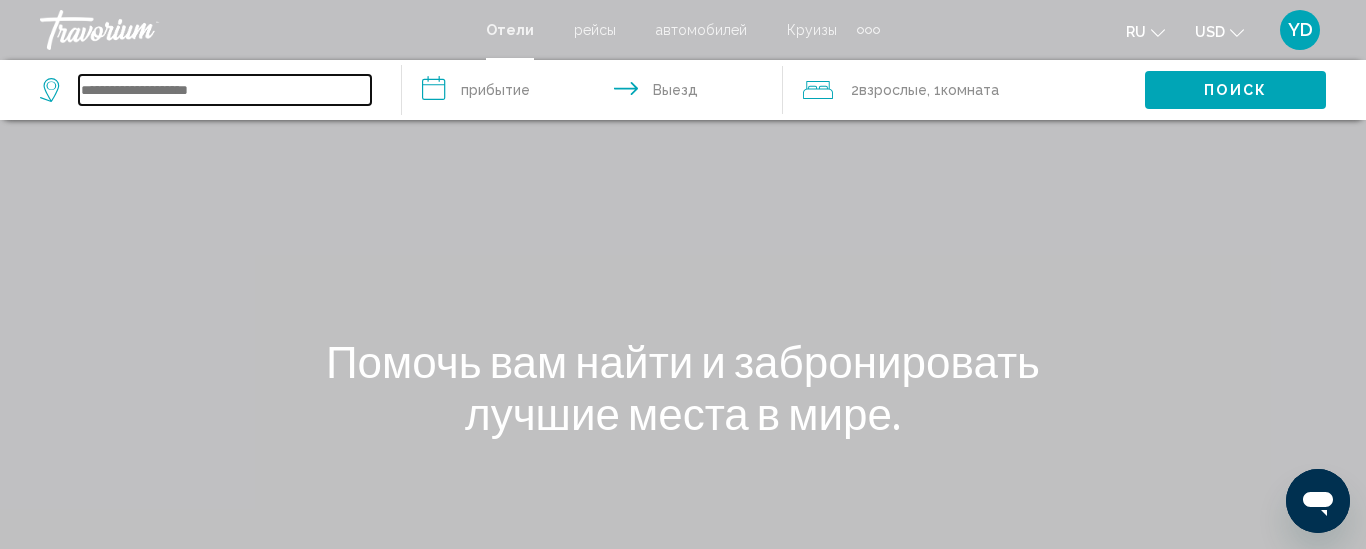 click at bounding box center (225, 90) 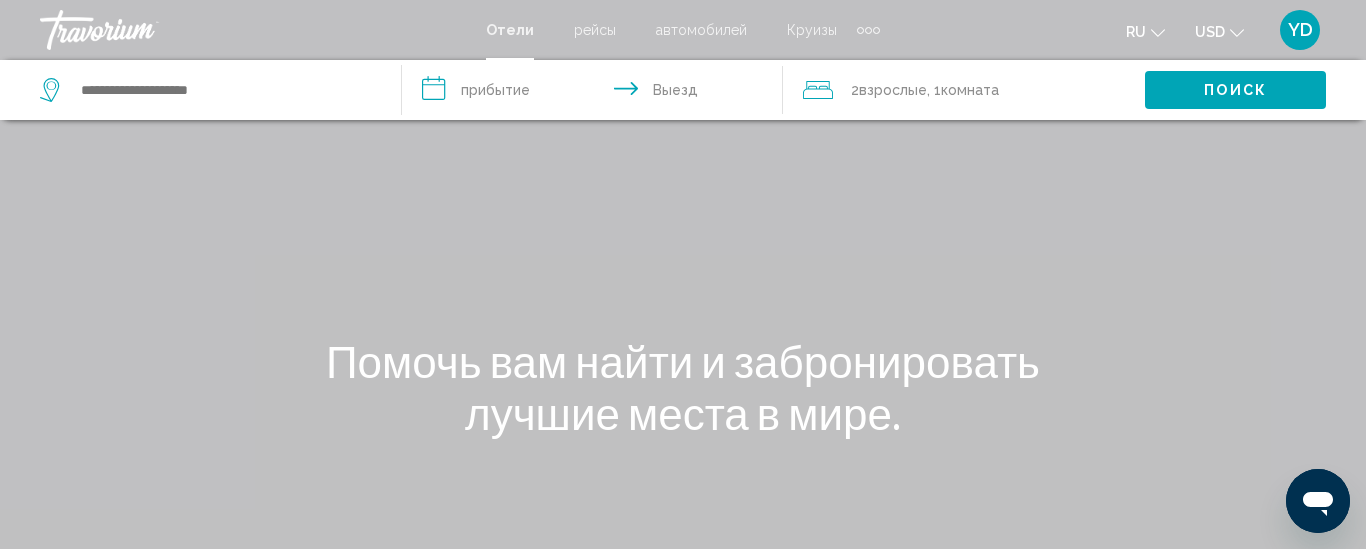 click 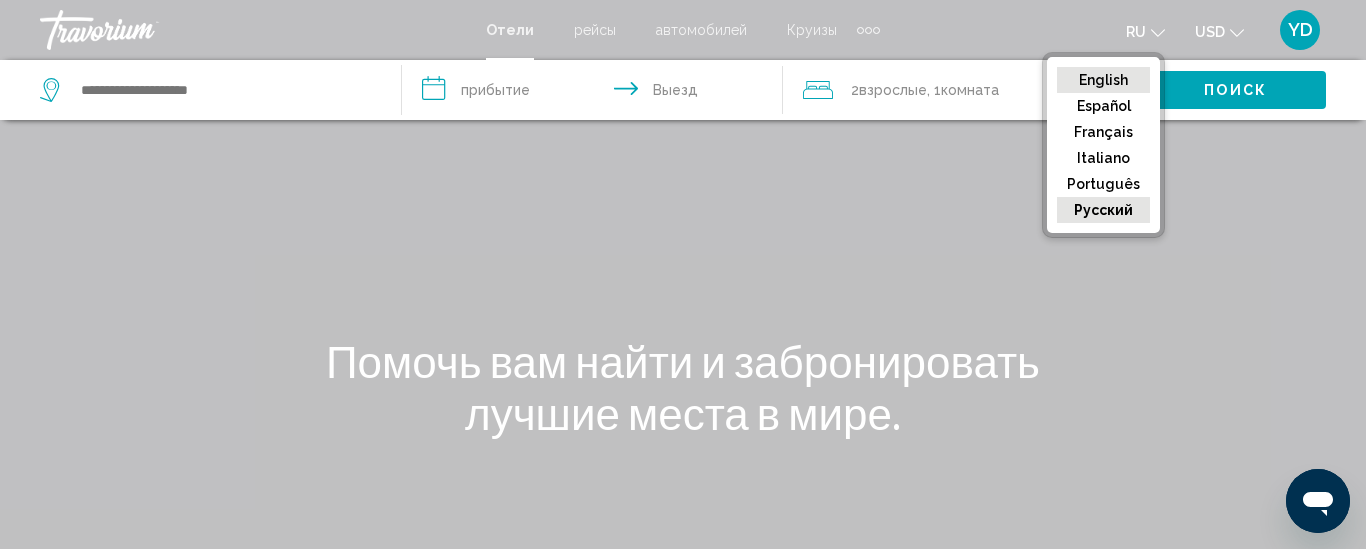click on "English" 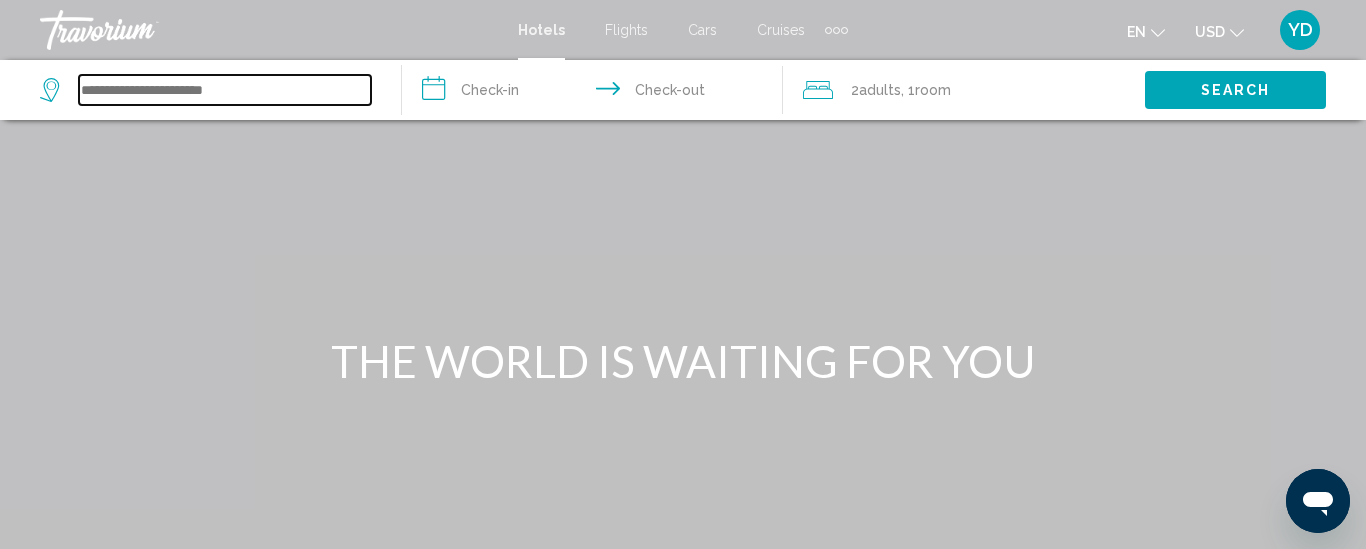 click at bounding box center [225, 90] 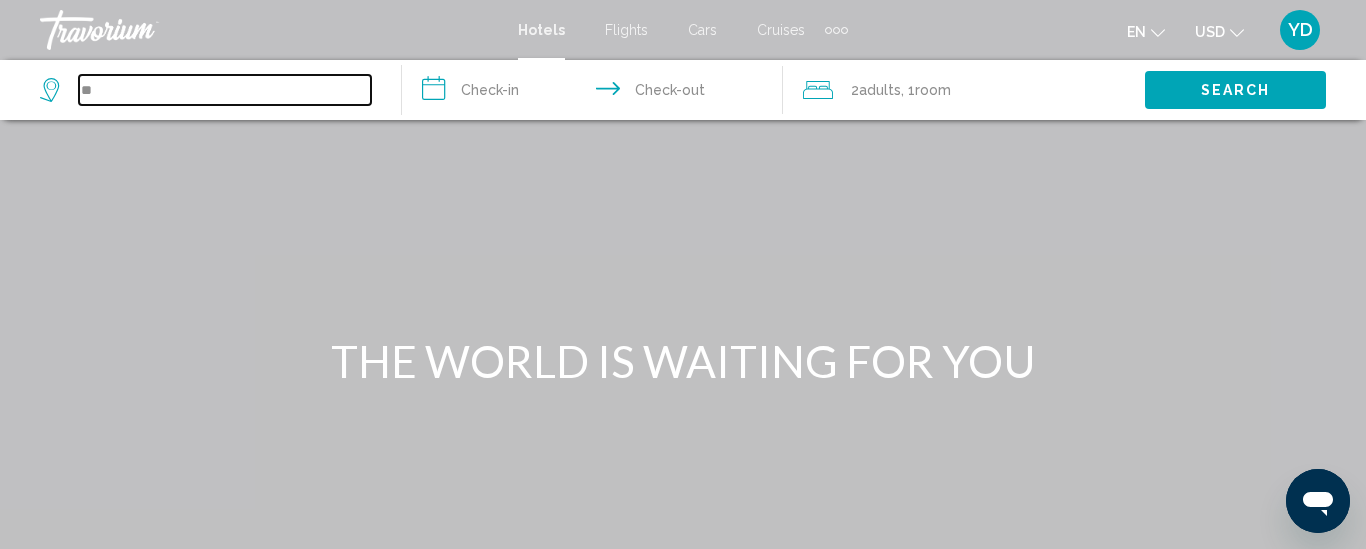 type on "*" 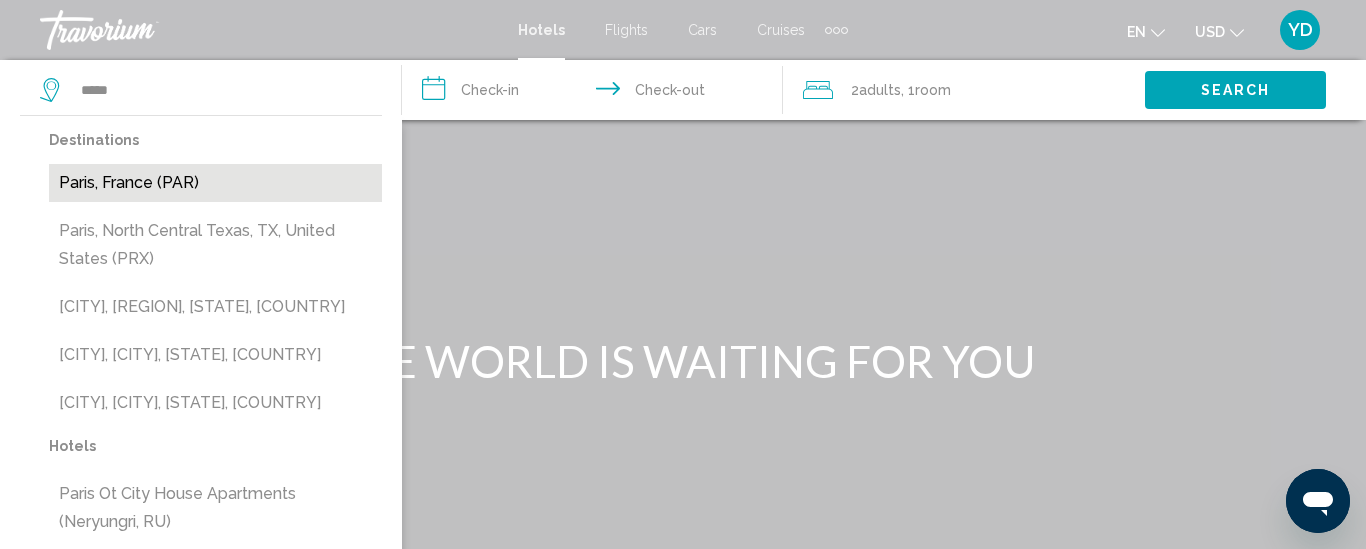 click on "Paris, France (PAR)" at bounding box center (215, 183) 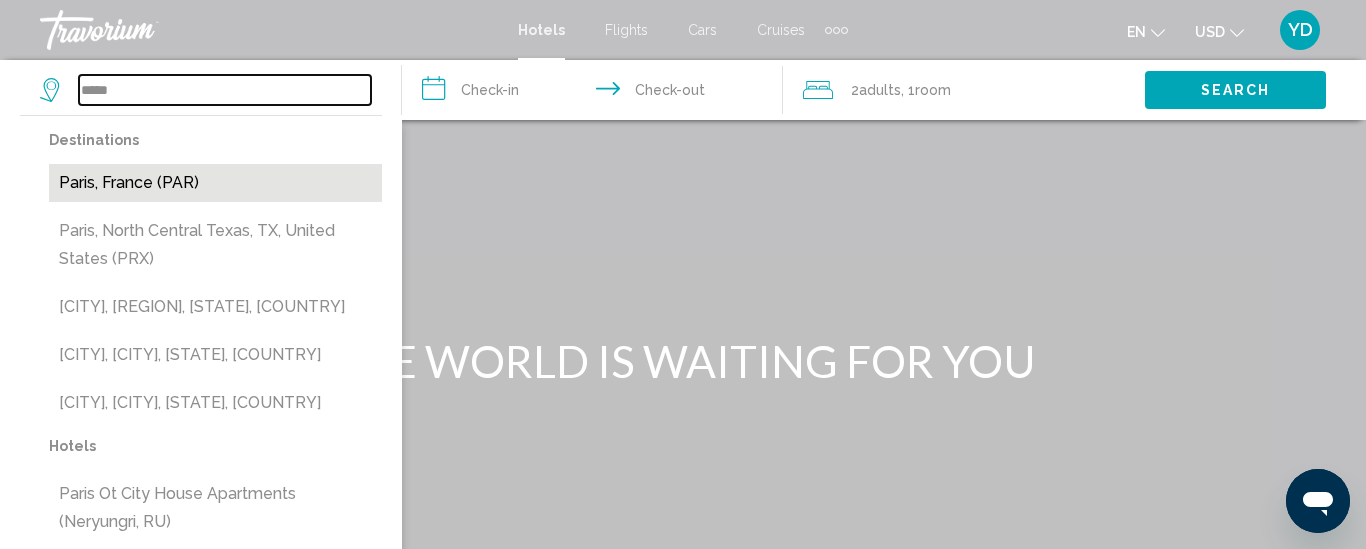 type on "**********" 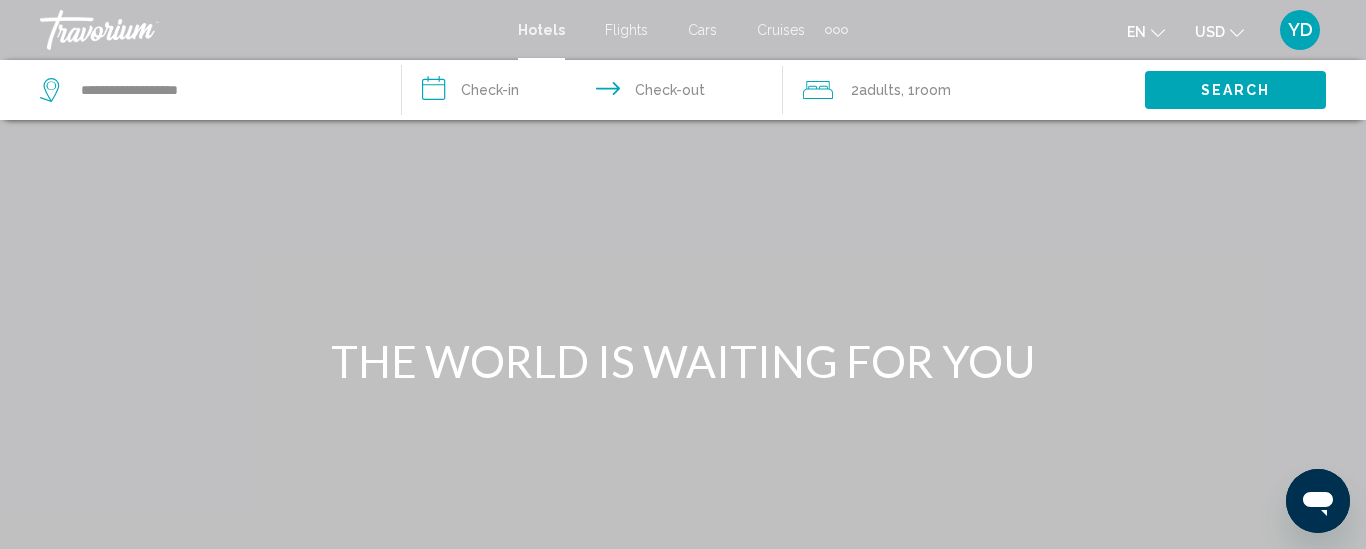 click on "**********" at bounding box center [597, 93] 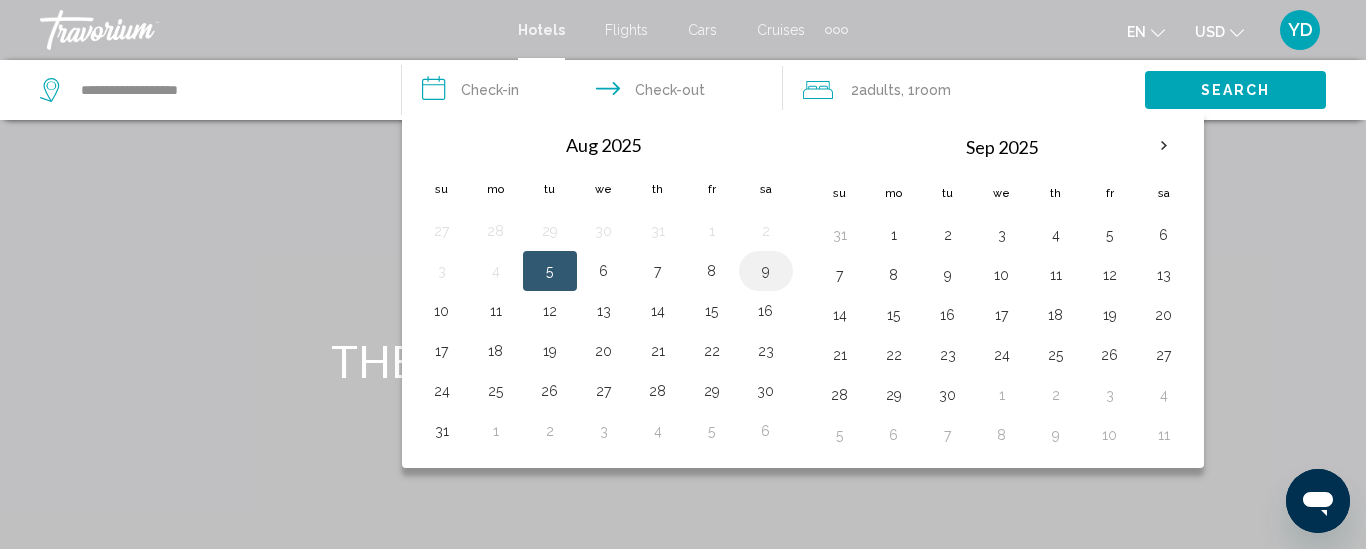 click on "9" at bounding box center (766, 271) 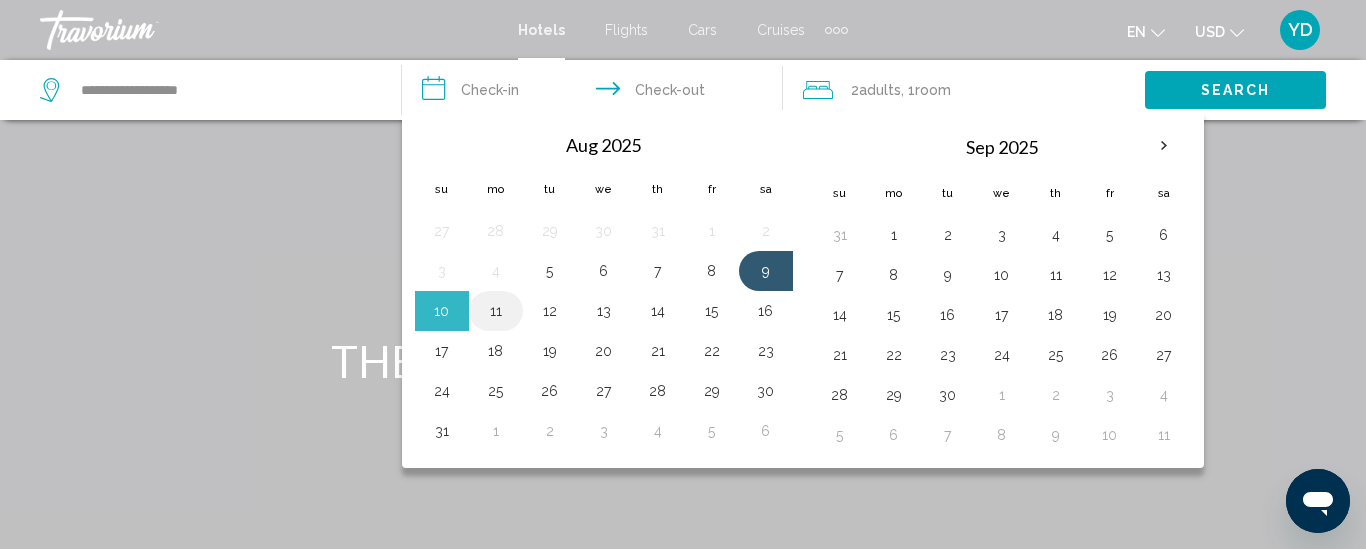 click on "11" at bounding box center (496, 311) 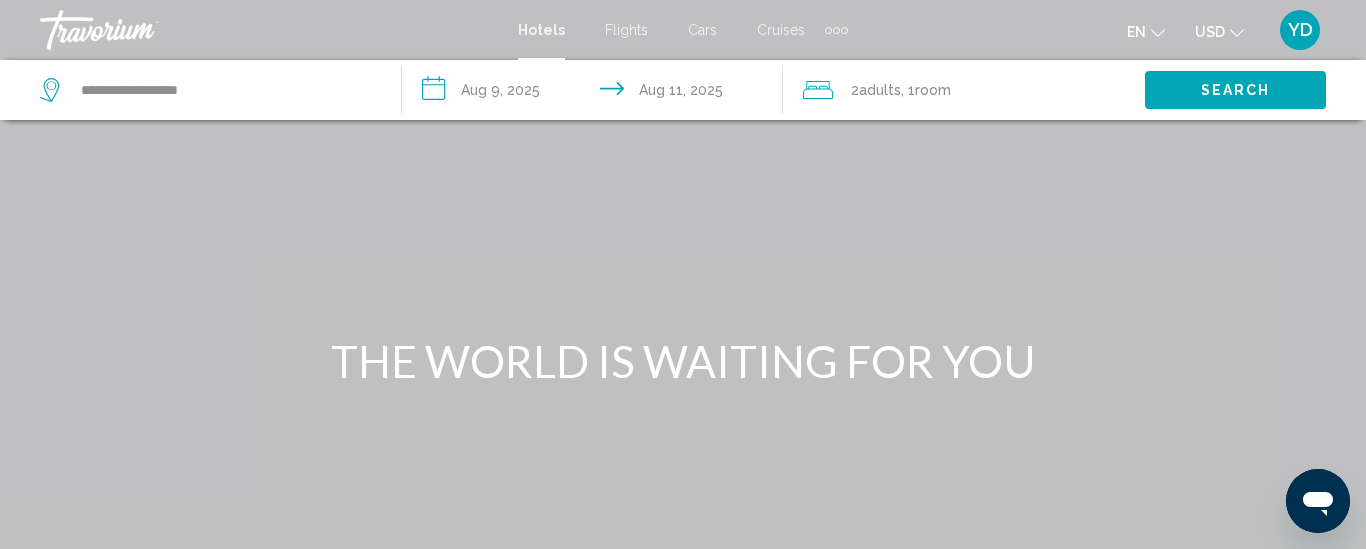 click on "Adults" 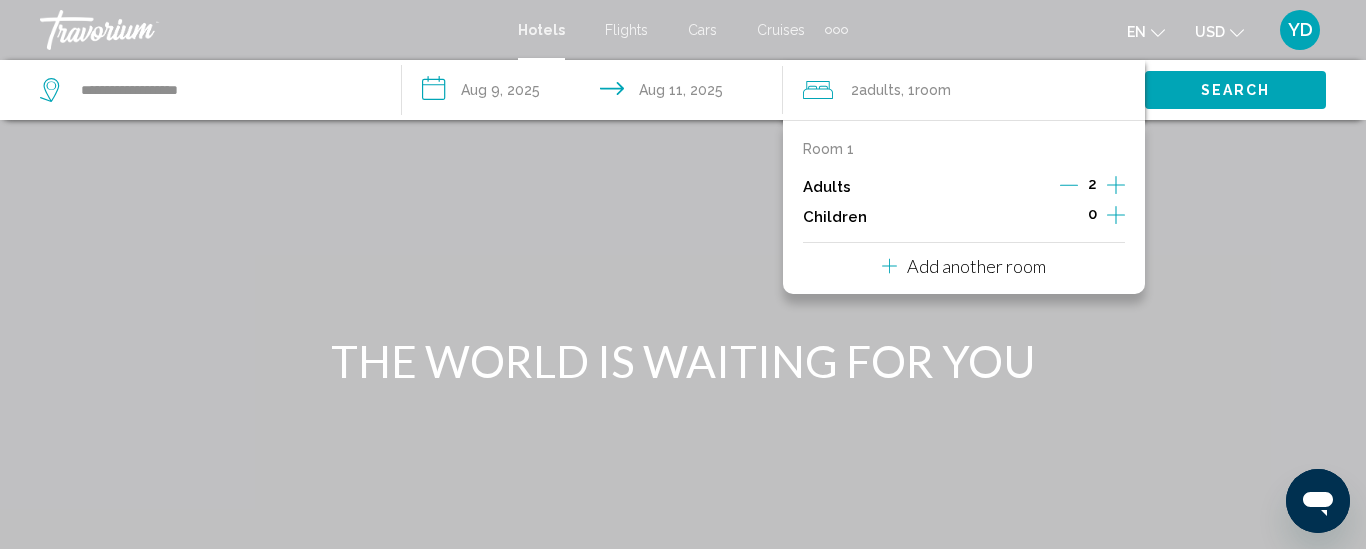 click 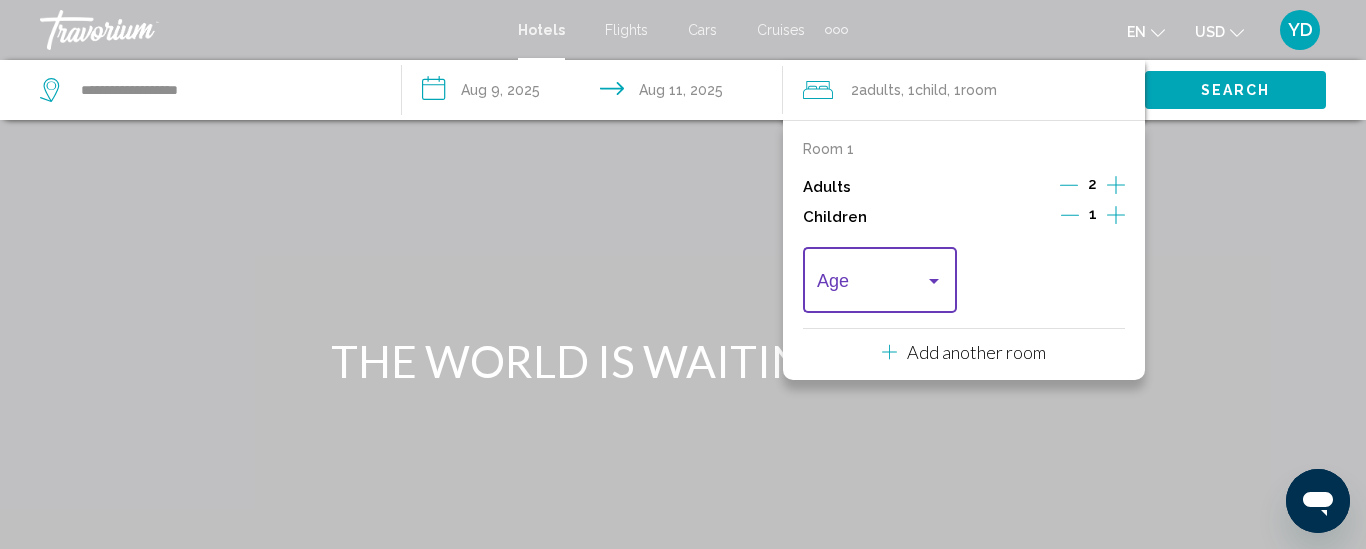 click at bounding box center [934, 281] 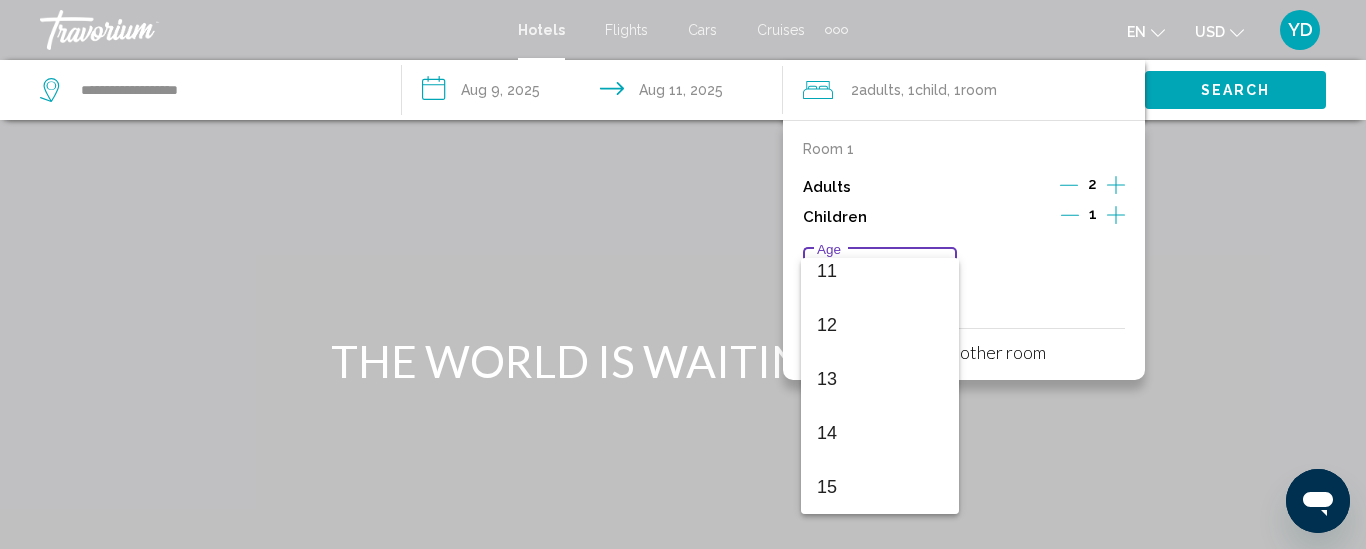 scroll, scrollTop: 716, scrollLeft: 0, axis: vertical 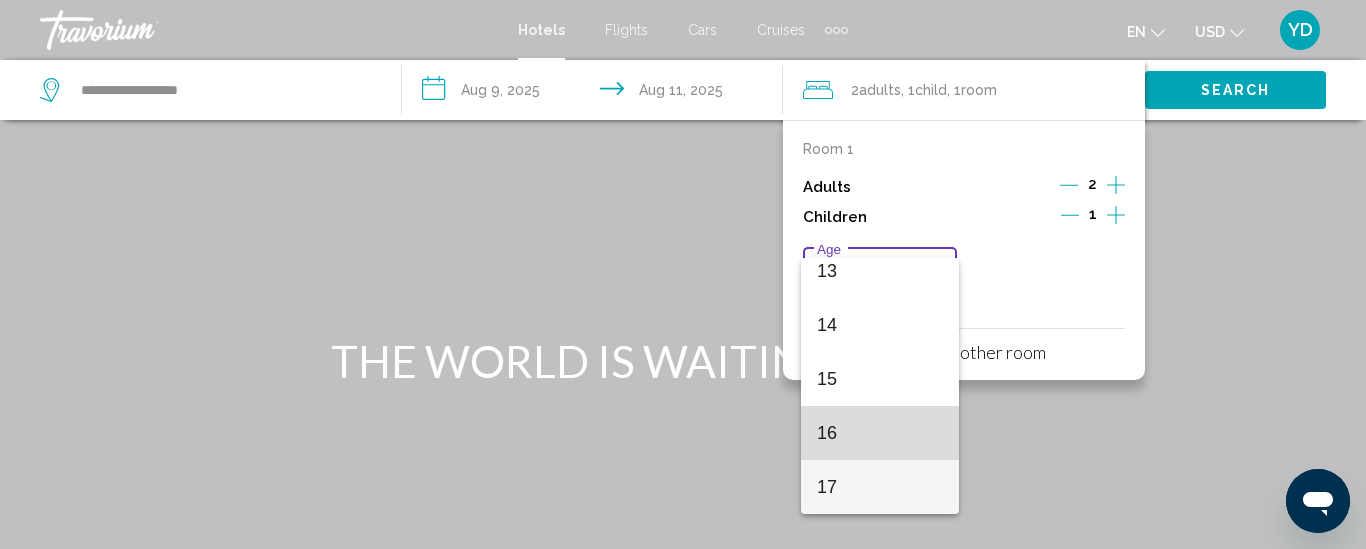 click on "16" at bounding box center [880, 433] 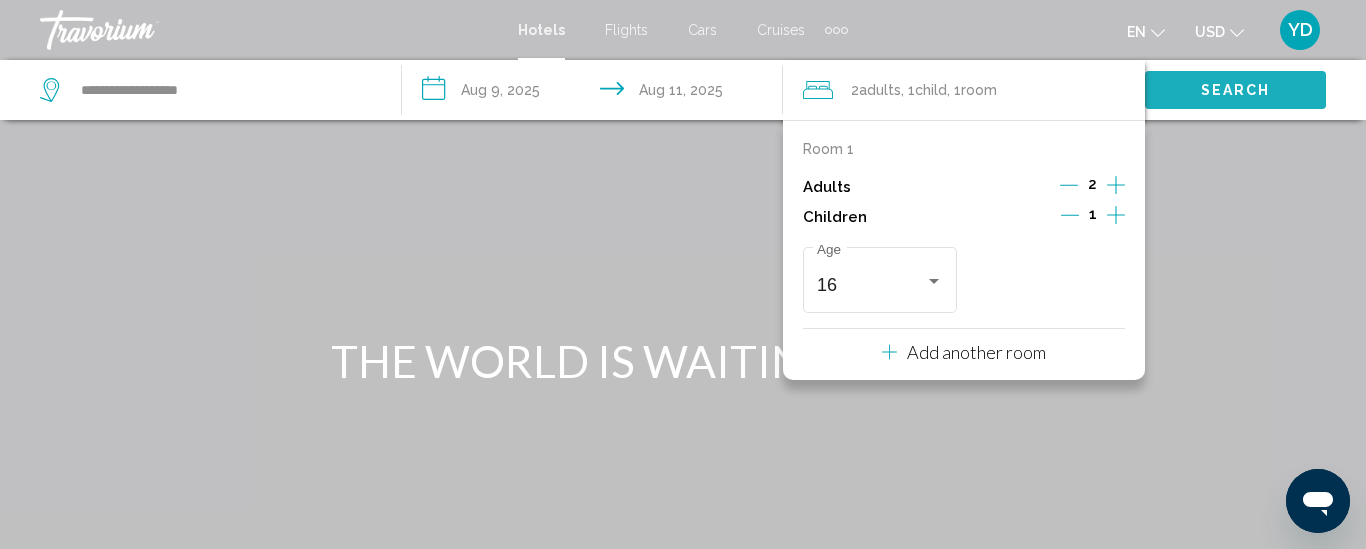 click on "Search" at bounding box center (1236, 91) 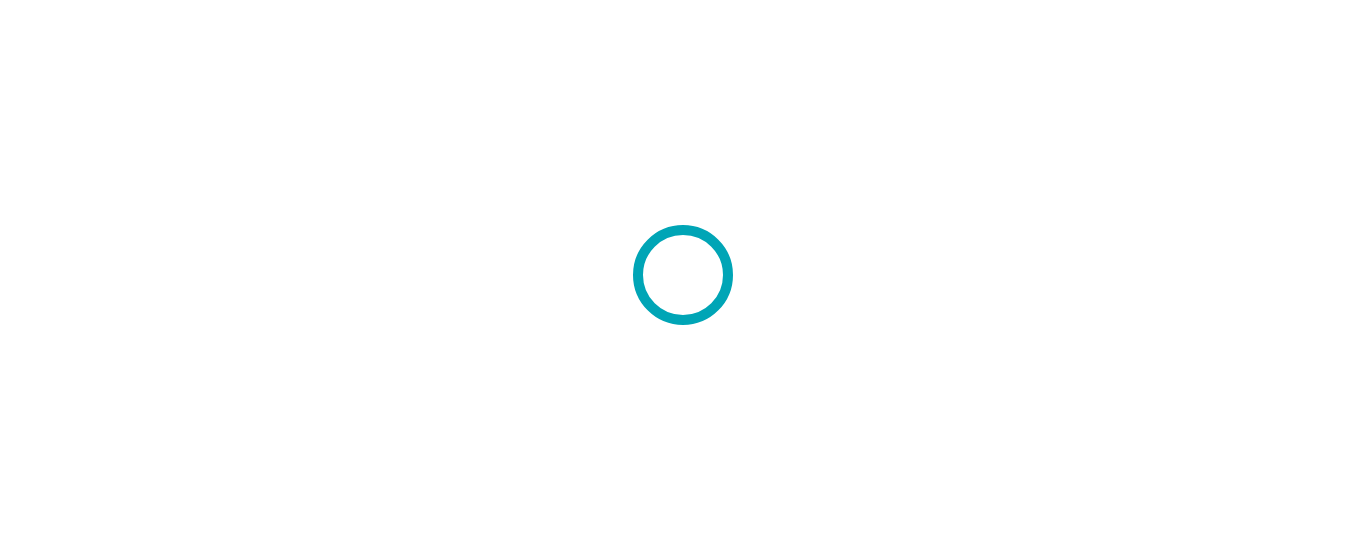 scroll, scrollTop: 0, scrollLeft: 0, axis: both 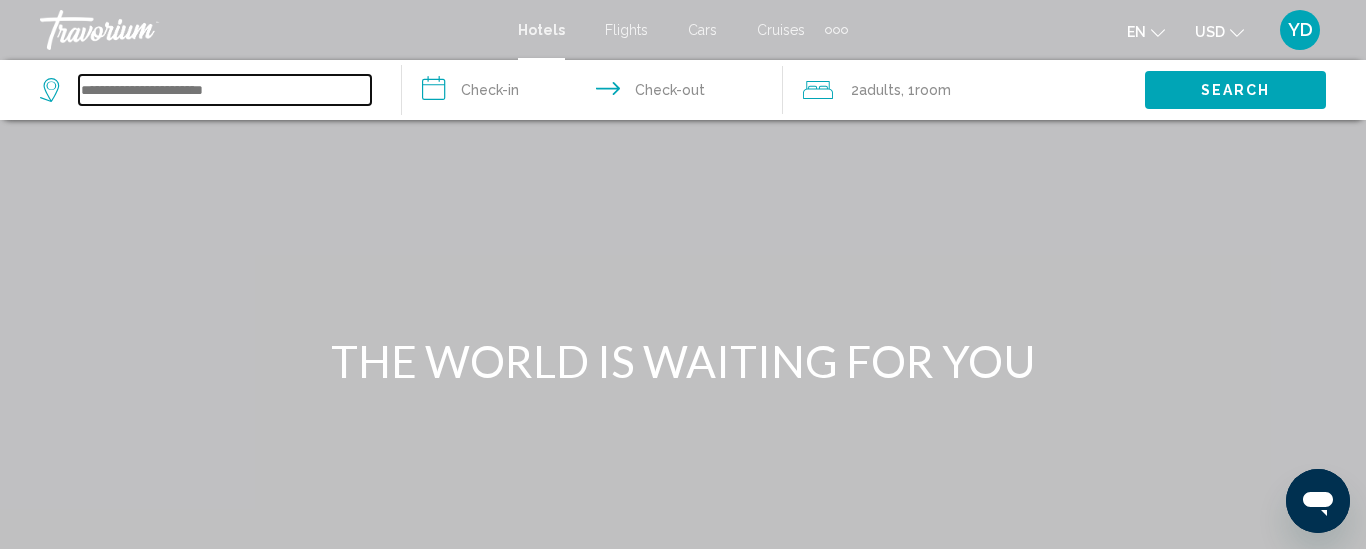 click at bounding box center [225, 90] 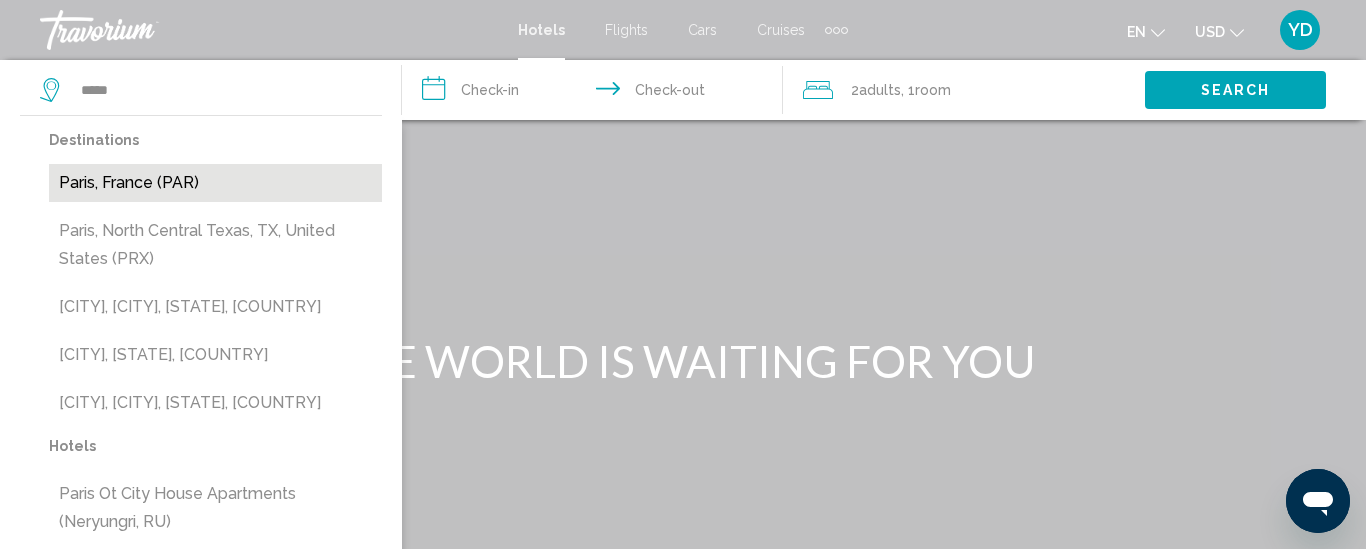 click on "Paris, France (PAR)" at bounding box center [215, 183] 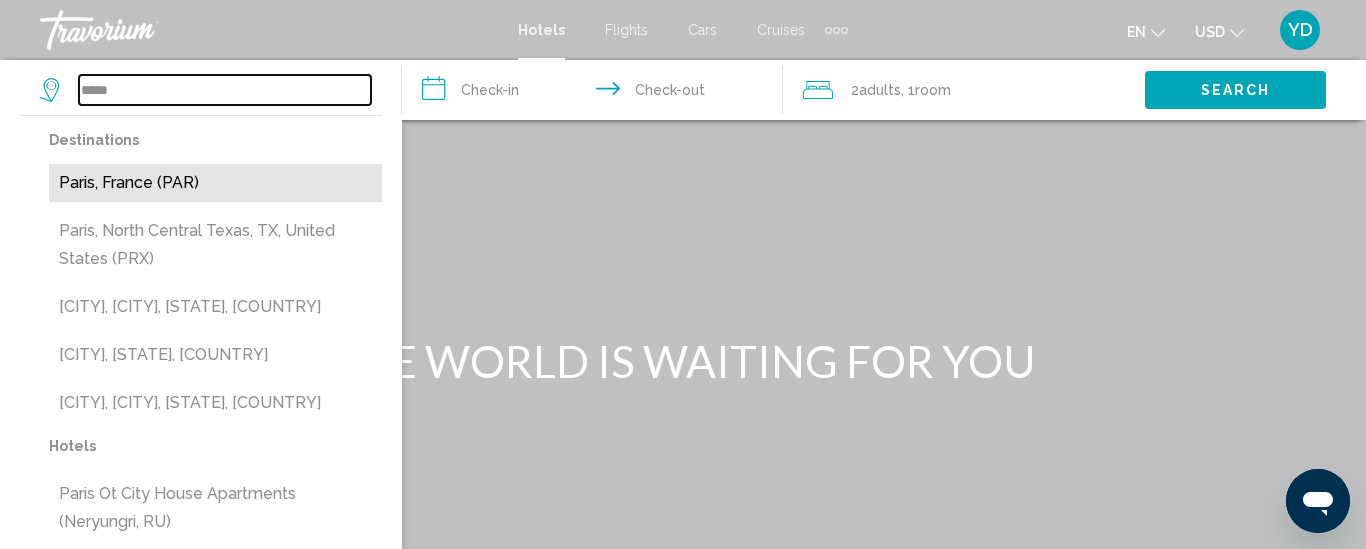 type on "**********" 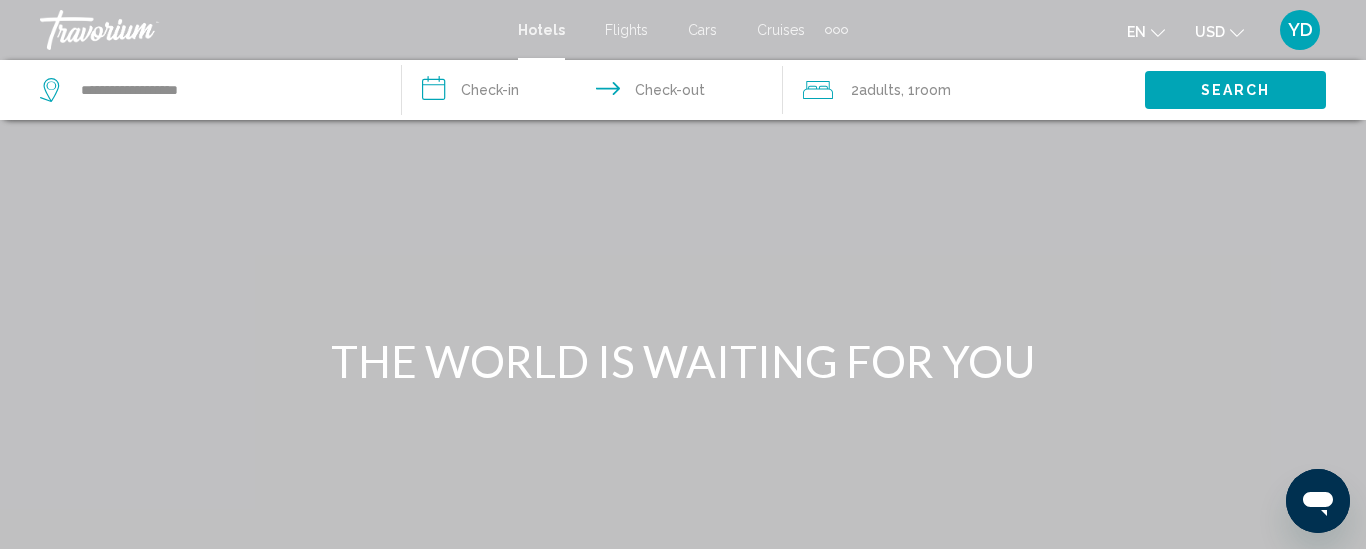 click on "**********" at bounding box center (597, 93) 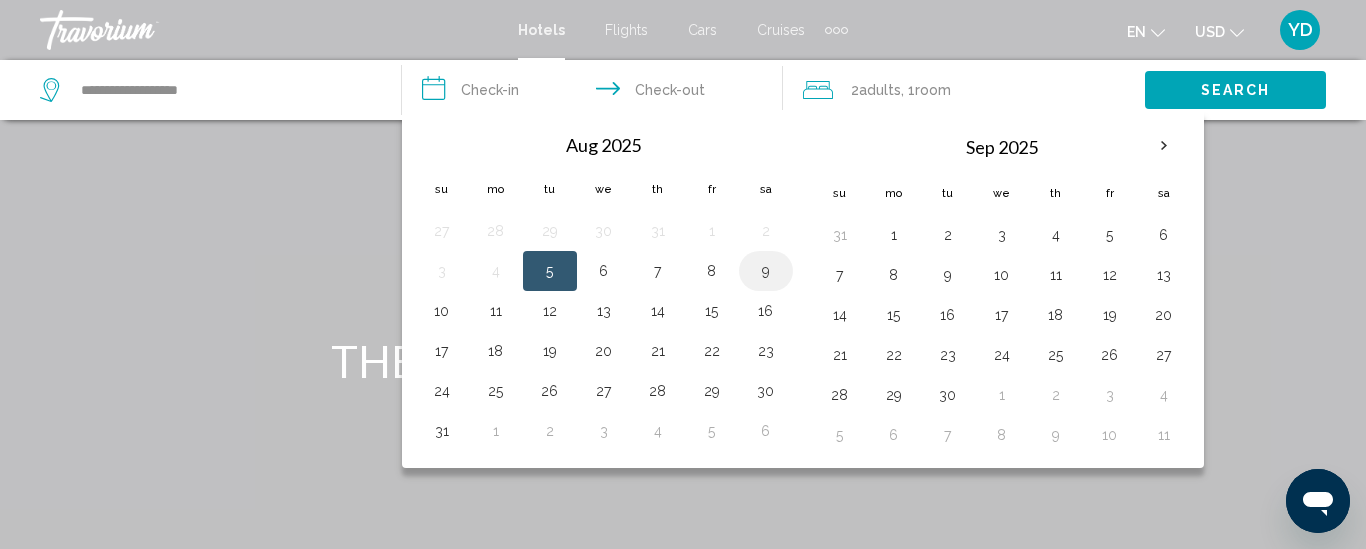 click on "9" at bounding box center (766, 271) 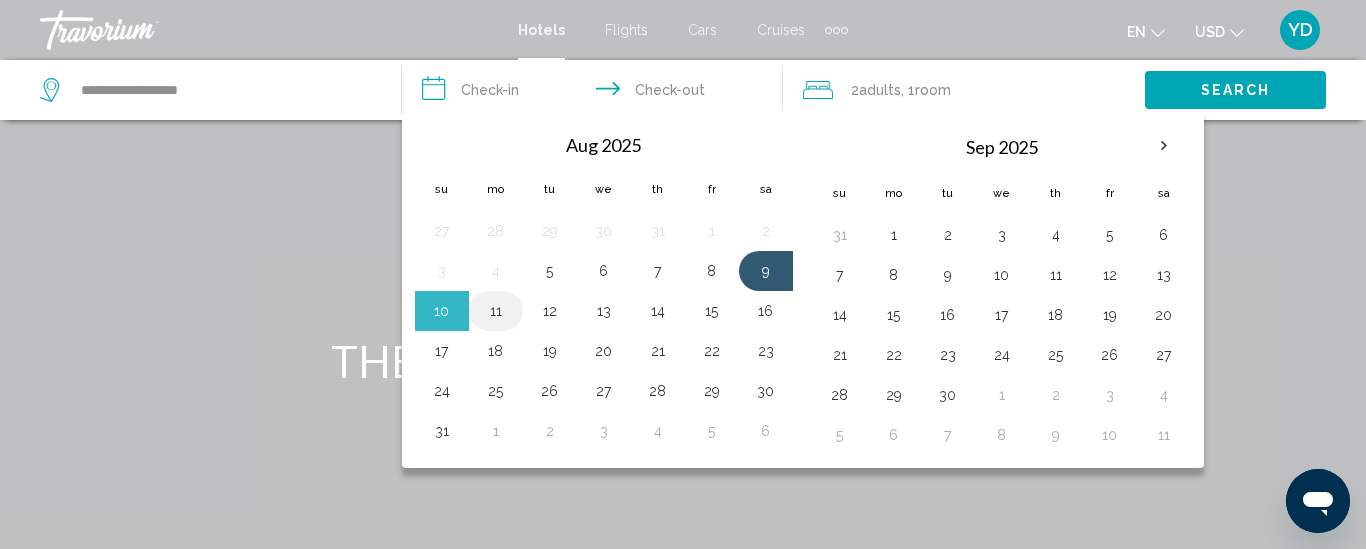 click on "11" at bounding box center (496, 311) 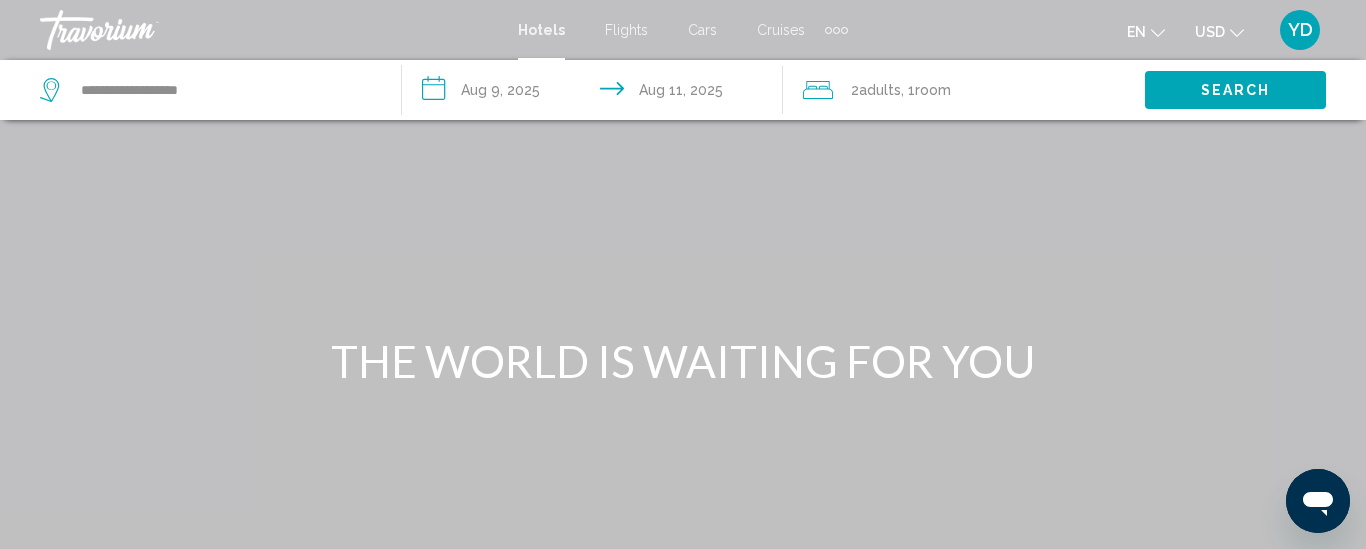 click on ", 1  Room rooms" 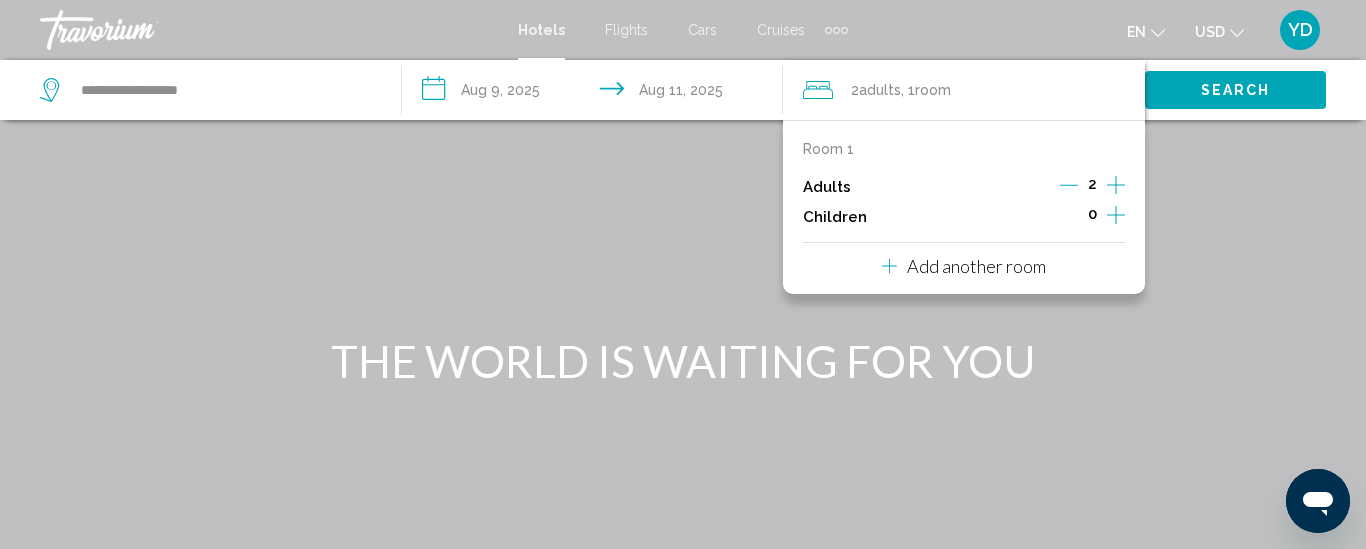 click 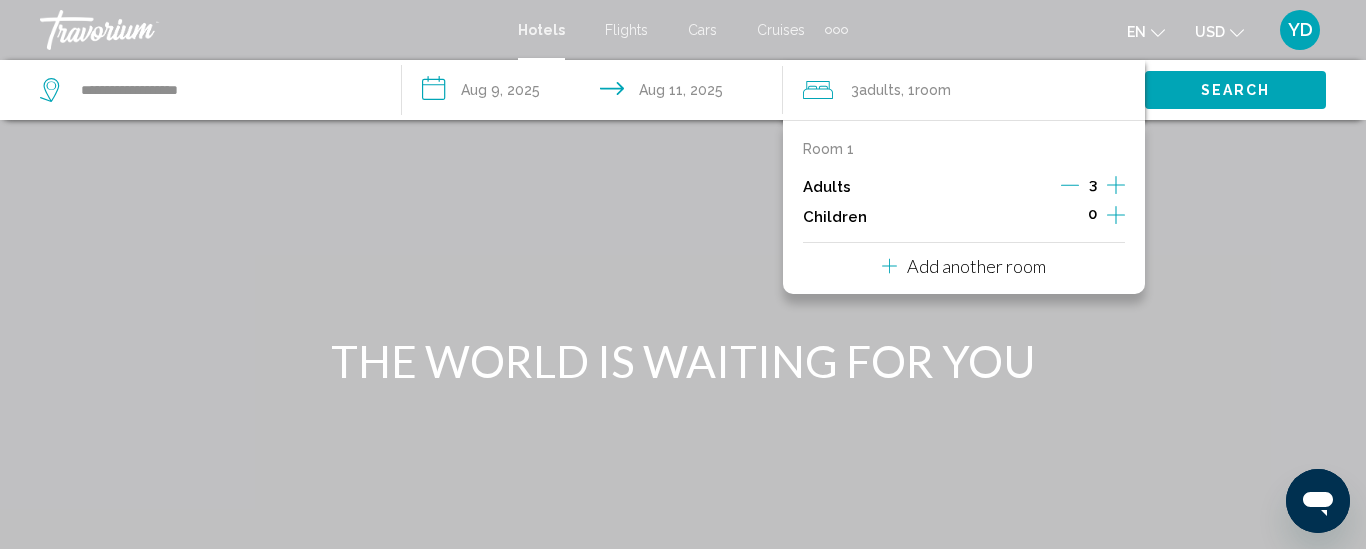 click on "Search" at bounding box center [1235, 89] 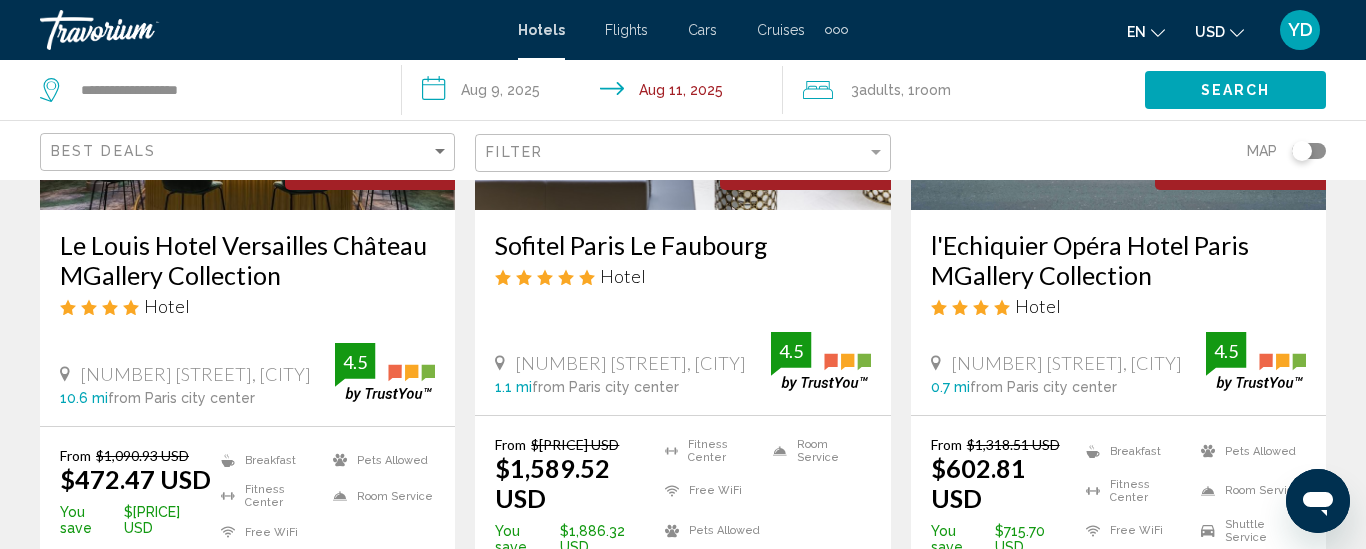 scroll, scrollTop: 400, scrollLeft: 0, axis: vertical 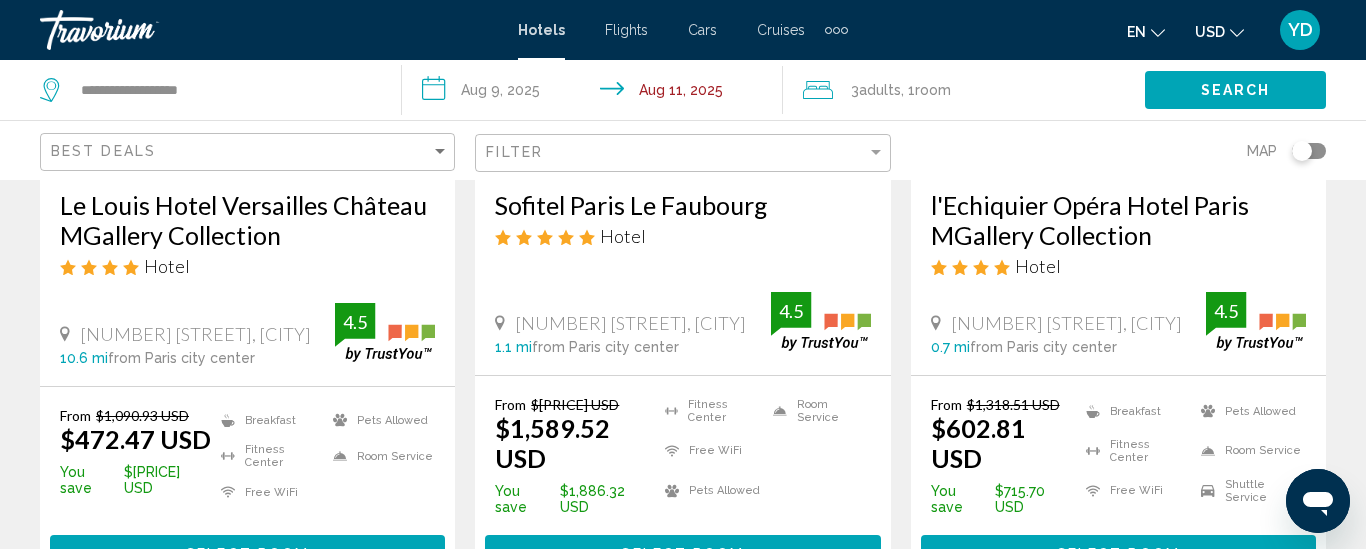 click 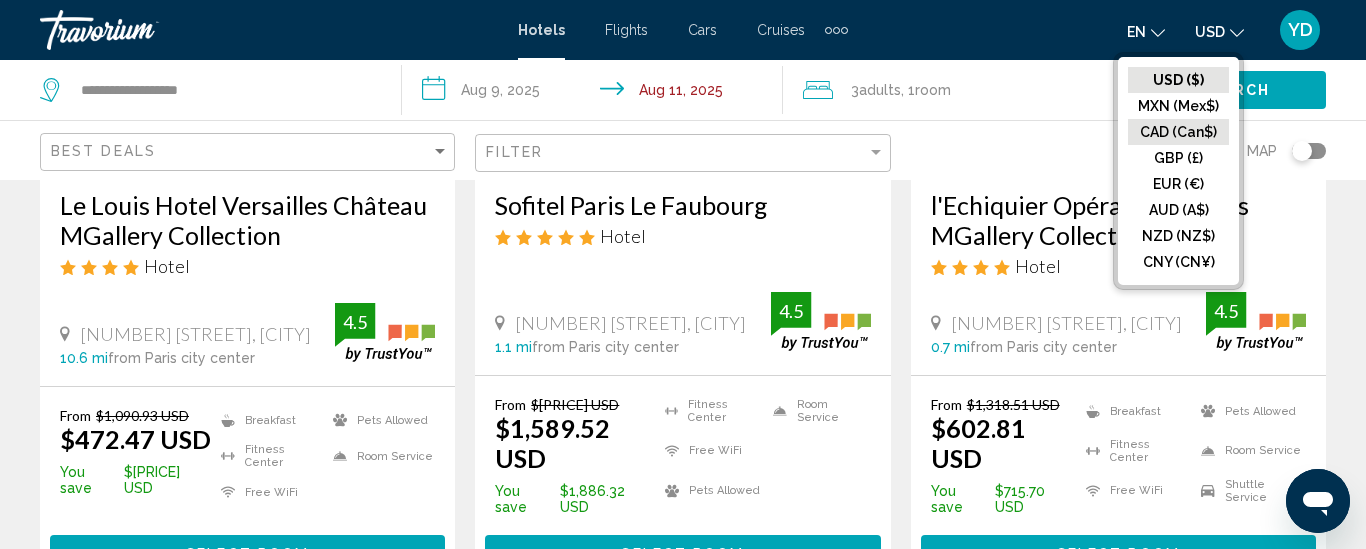 click on "CAD (Can$)" 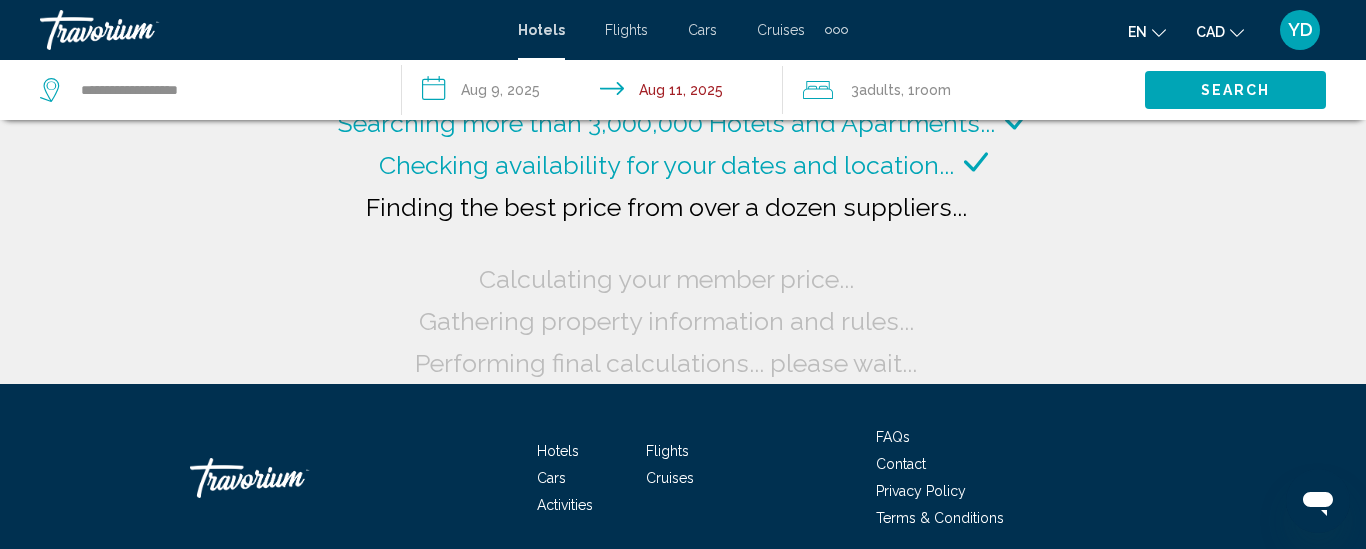 scroll, scrollTop: 0, scrollLeft: 0, axis: both 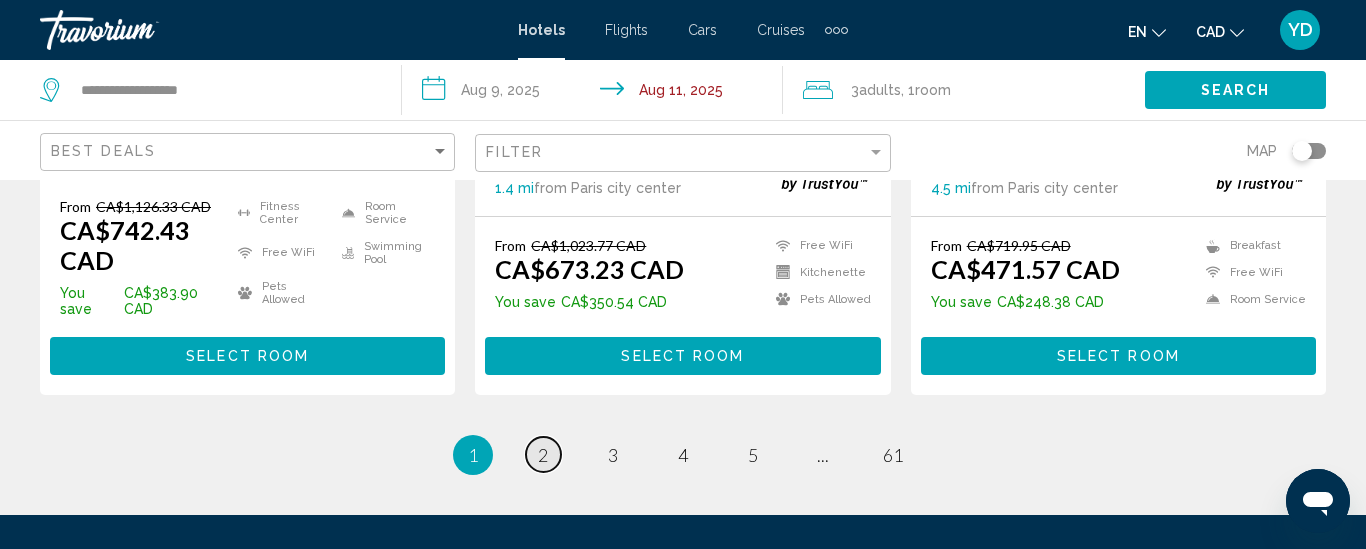 click on "2" at bounding box center [543, 455] 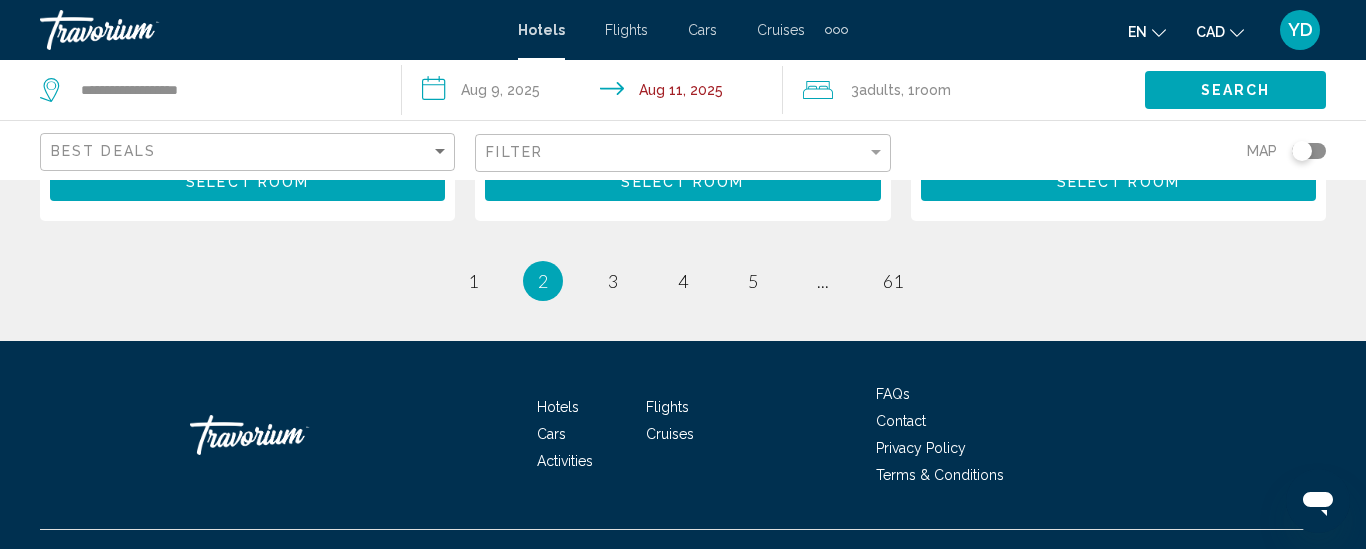 scroll, scrollTop: 3000, scrollLeft: 0, axis: vertical 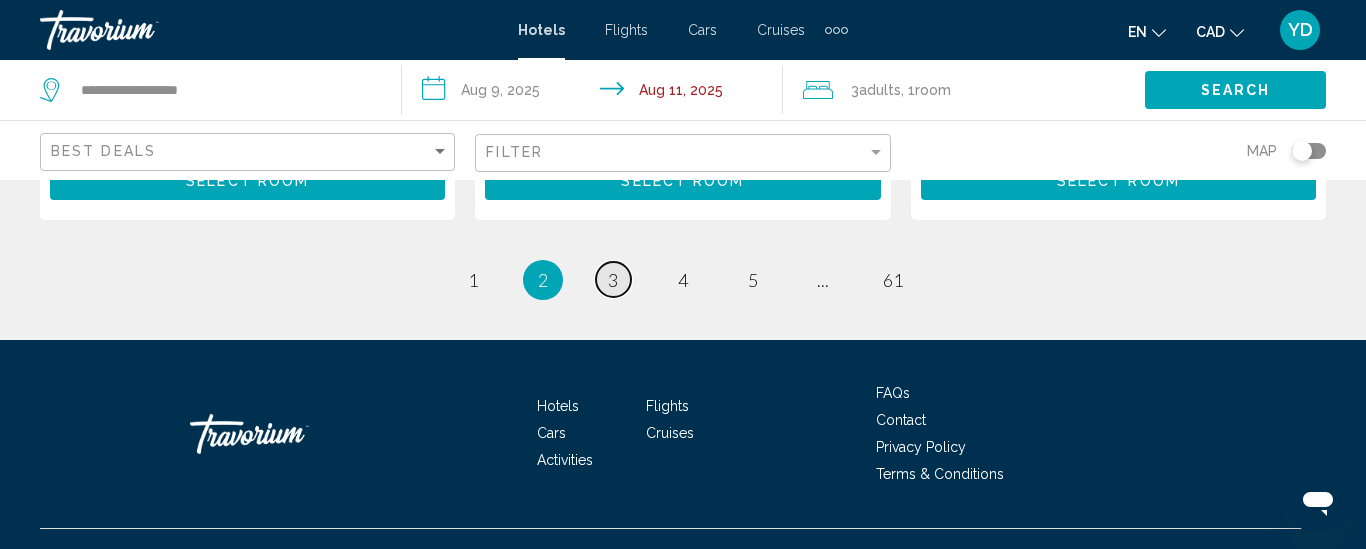click on "3" at bounding box center (613, 280) 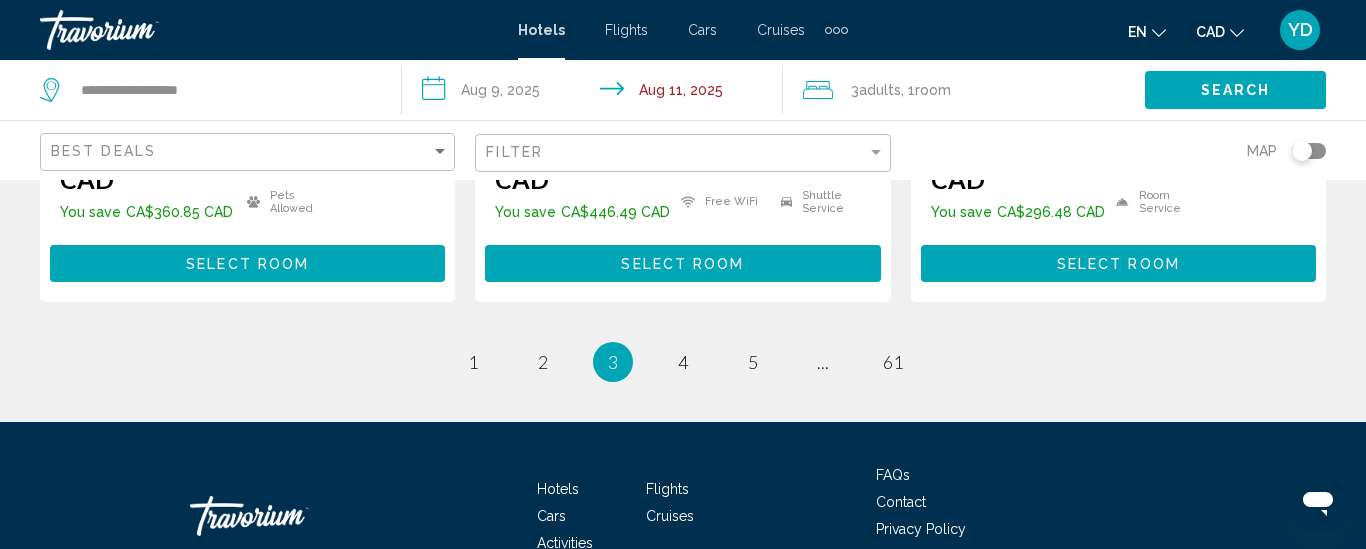 scroll, scrollTop: 3040, scrollLeft: 0, axis: vertical 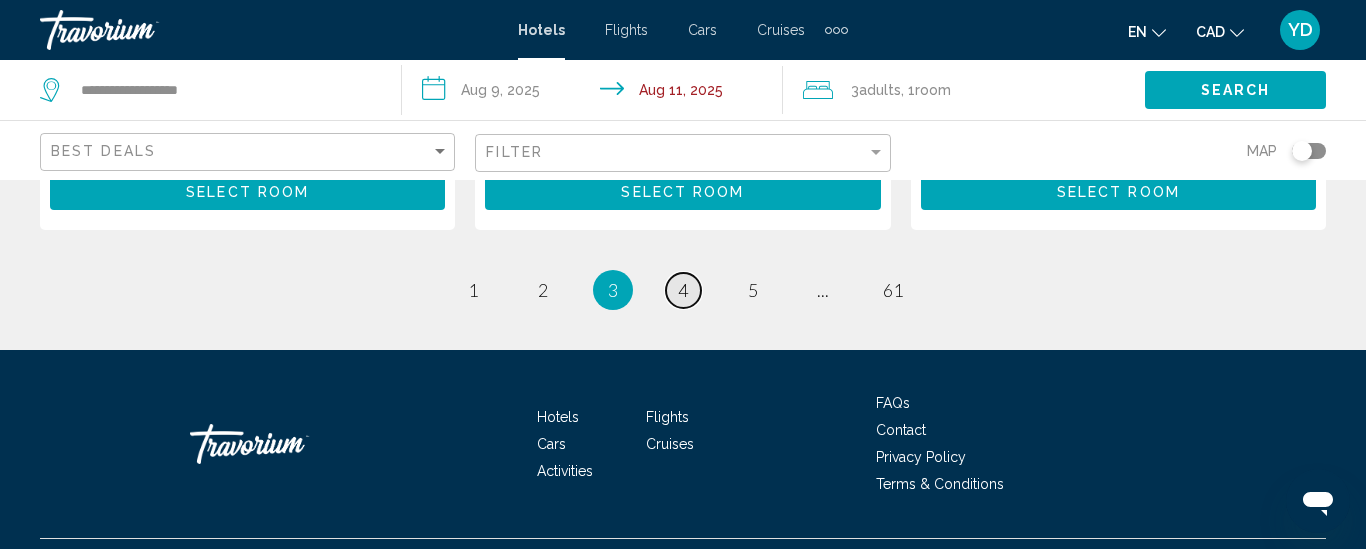 click on "4" at bounding box center [683, 290] 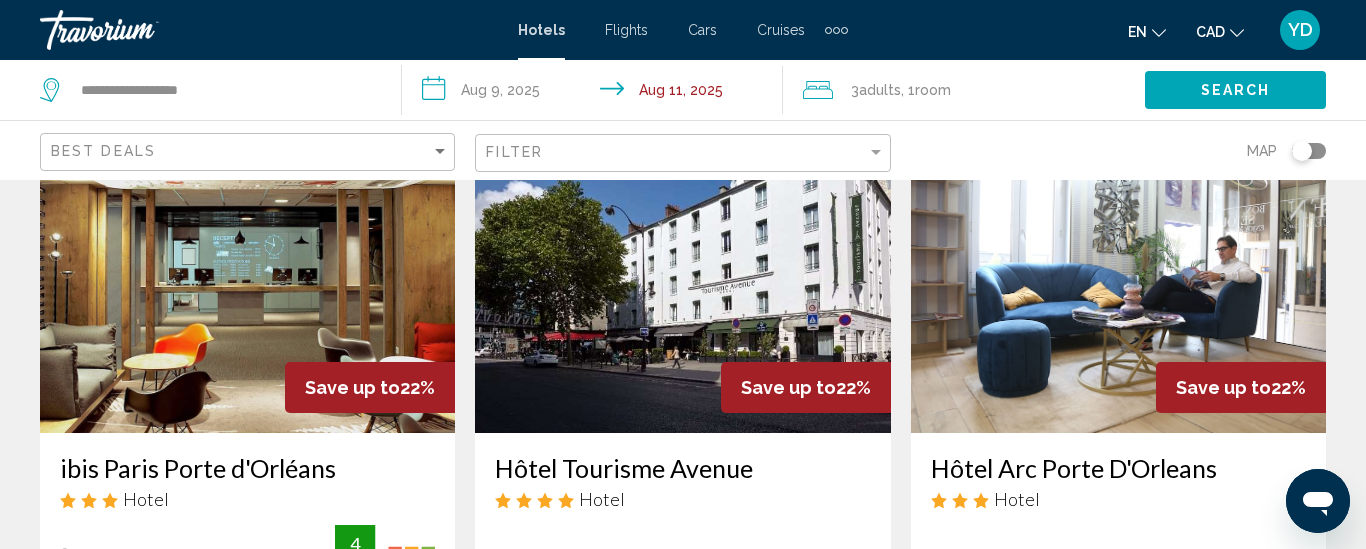 scroll, scrollTop: 160, scrollLeft: 0, axis: vertical 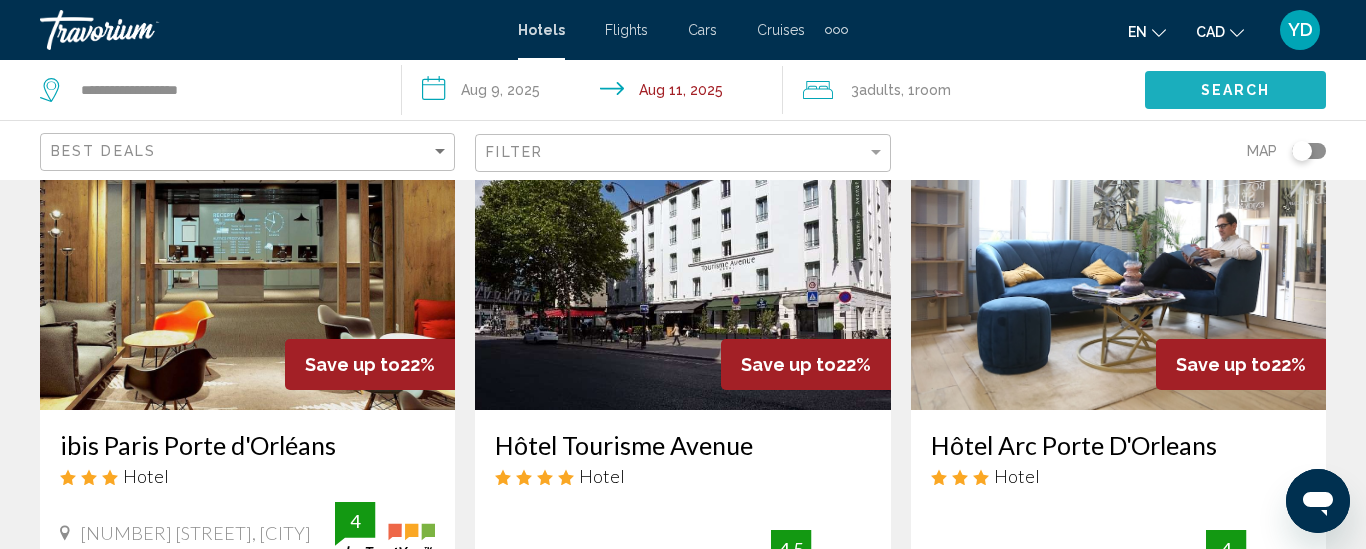 click on "Search" 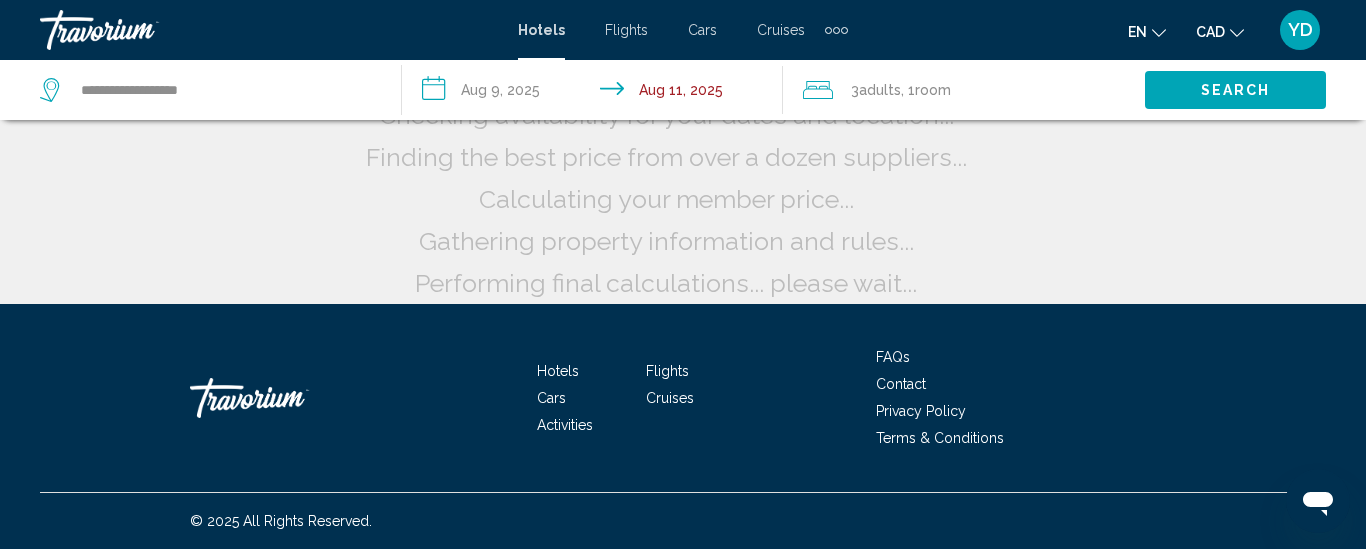 scroll, scrollTop: 0, scrollLeft: 0, axis: both 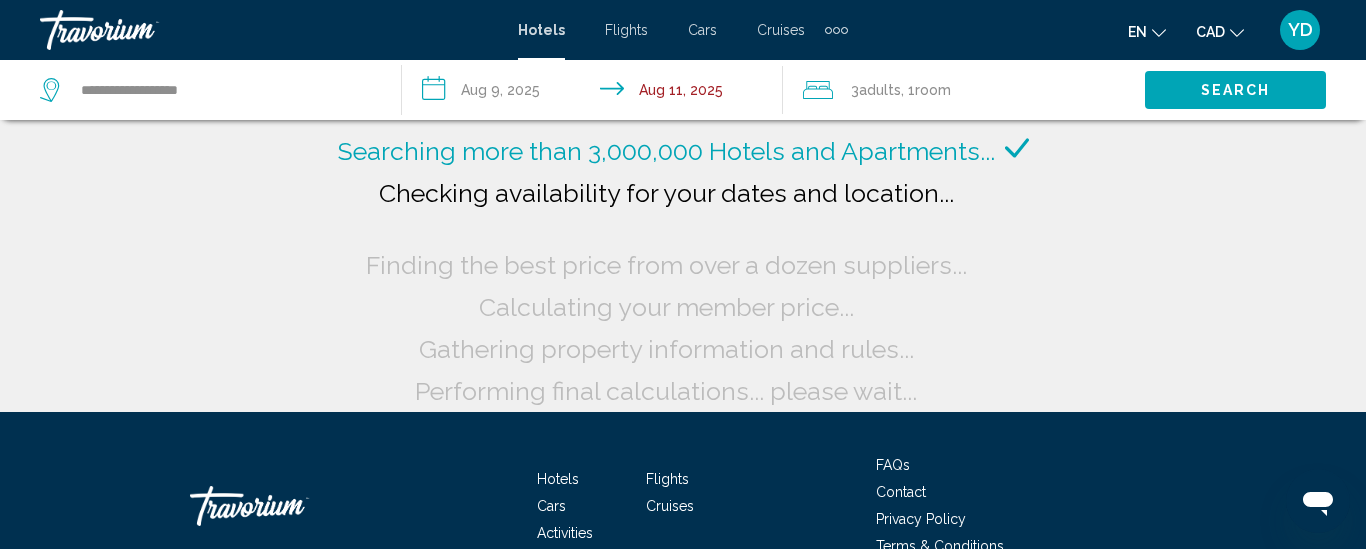 type 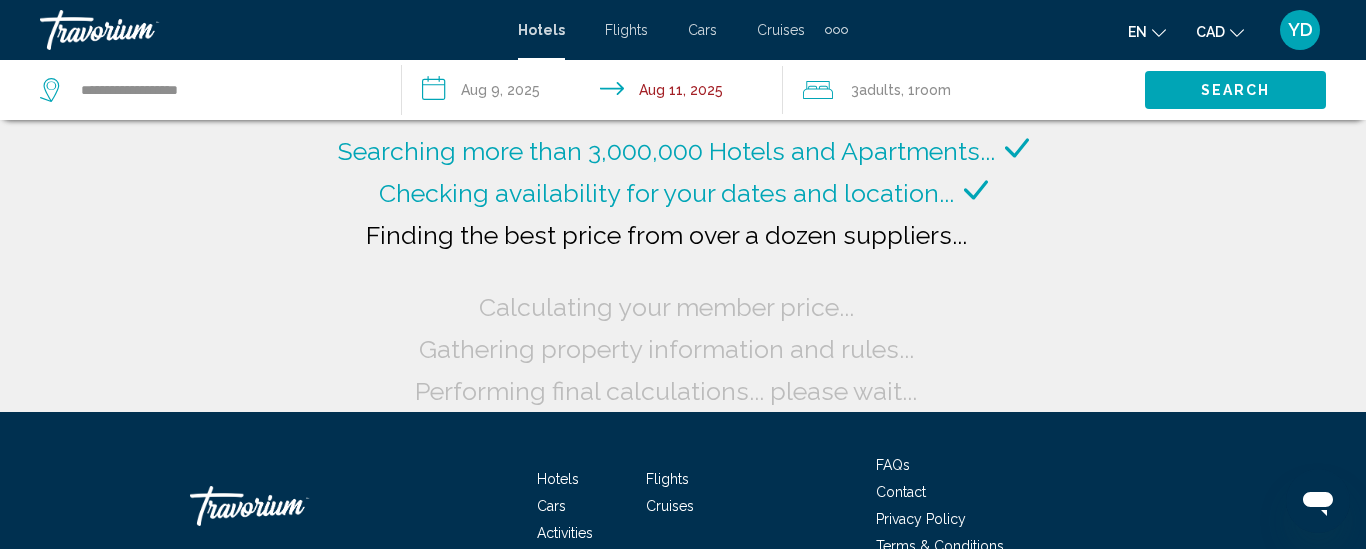 click on "Search" 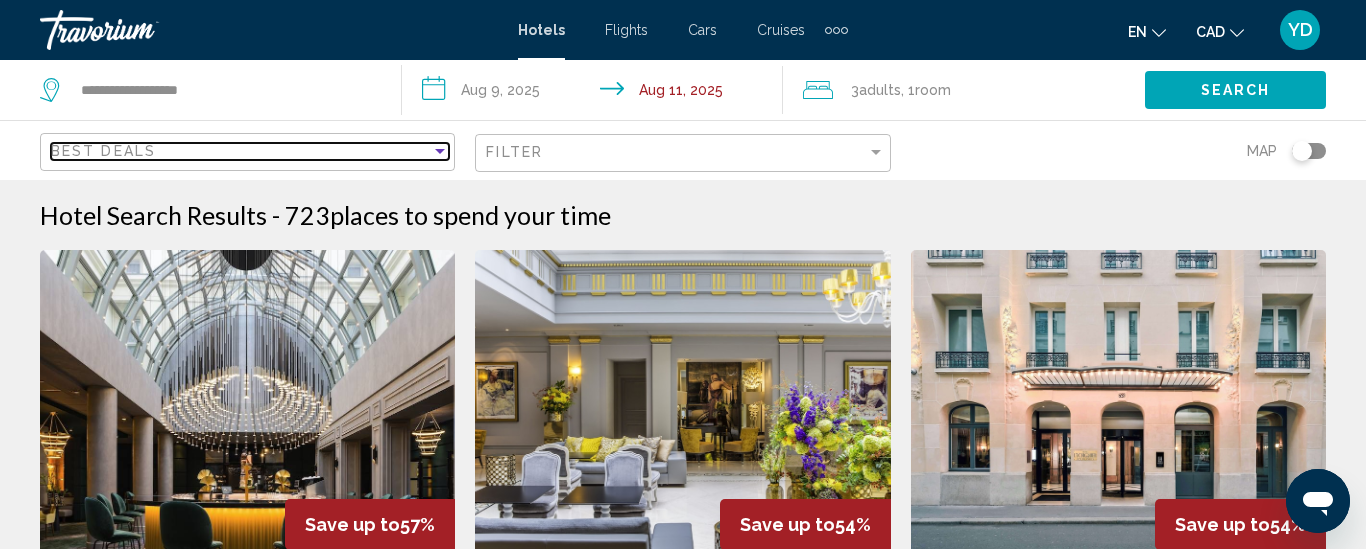click on "Best Deals" at bounding box center [241, 151] 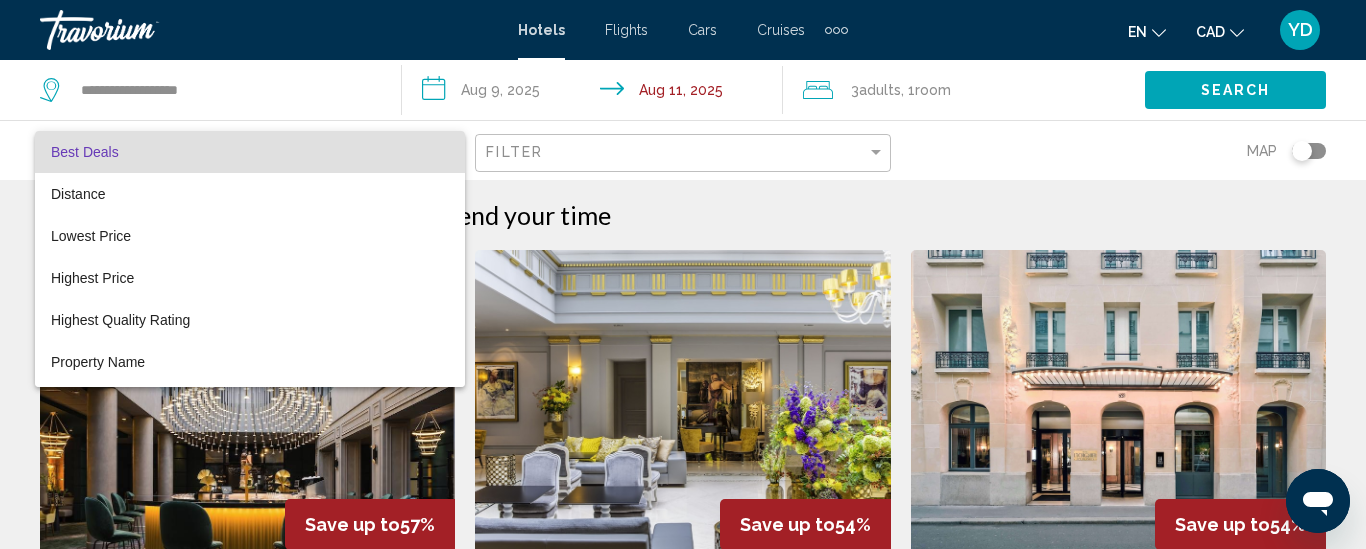 click at bounding box center (683, 274) 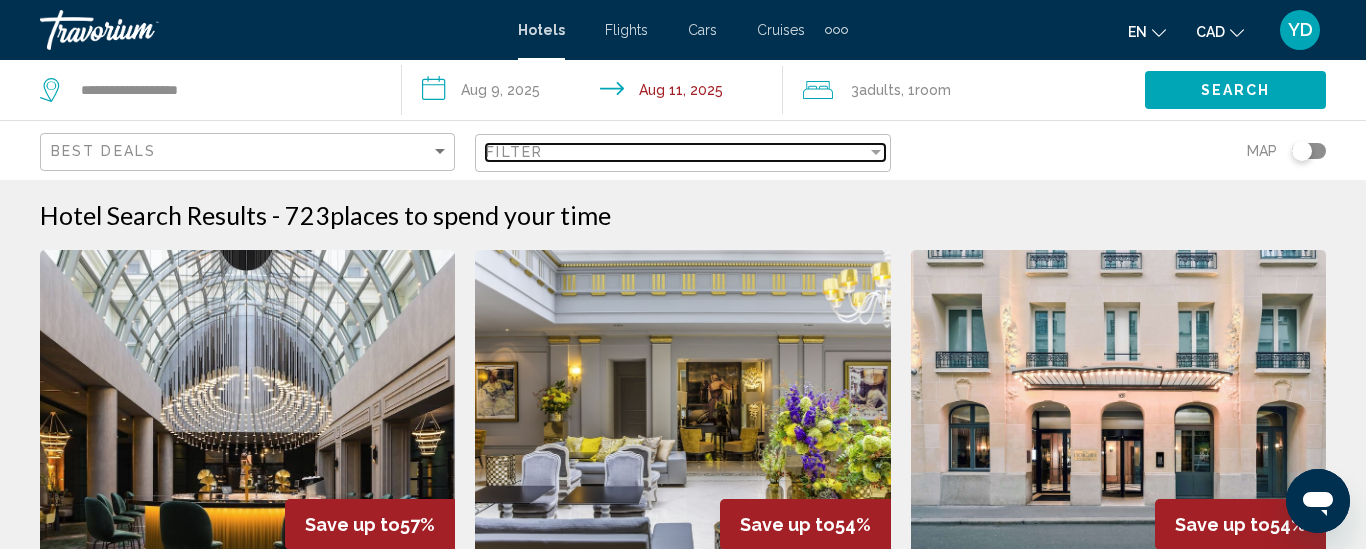 click on "Filter" at bounding box center [676, 152] 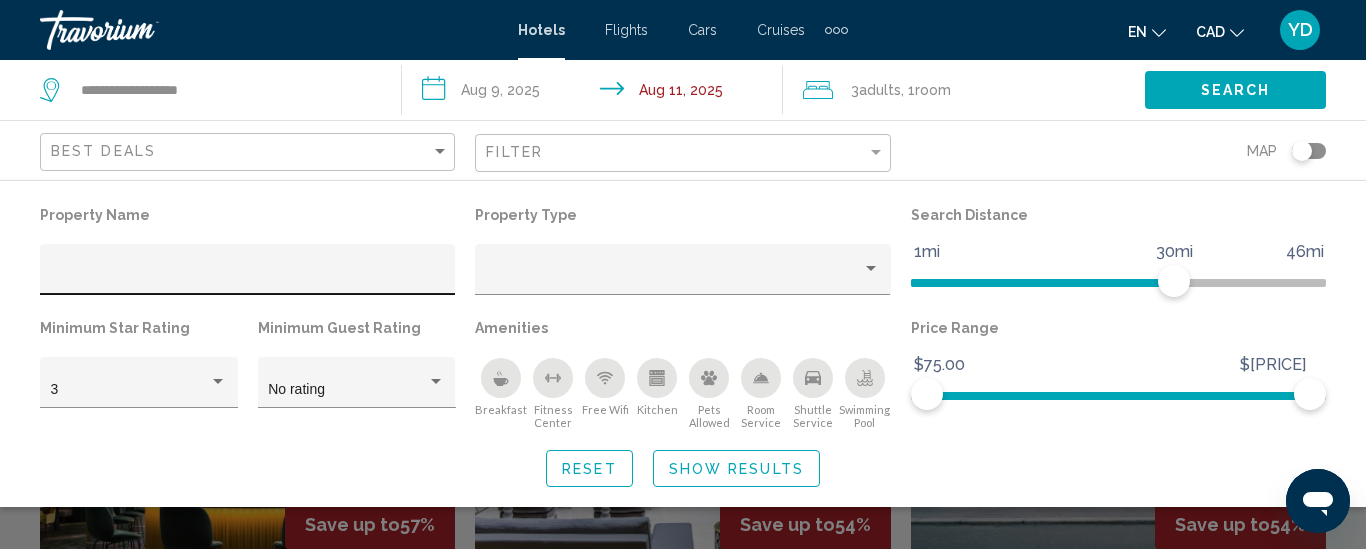 click 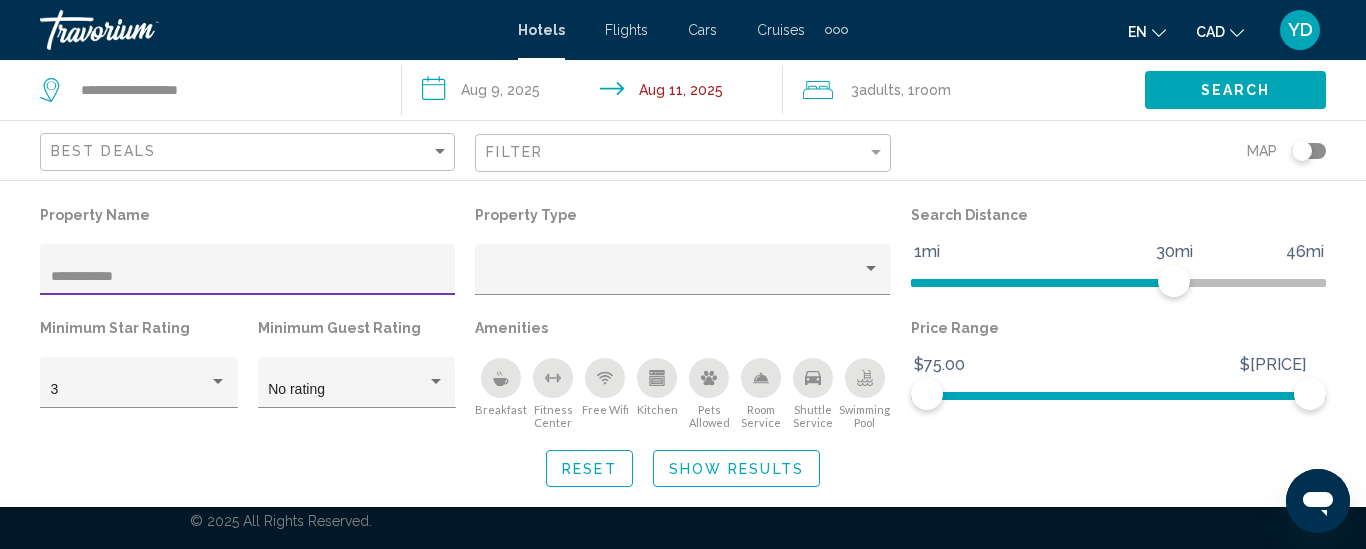 type on "**********" 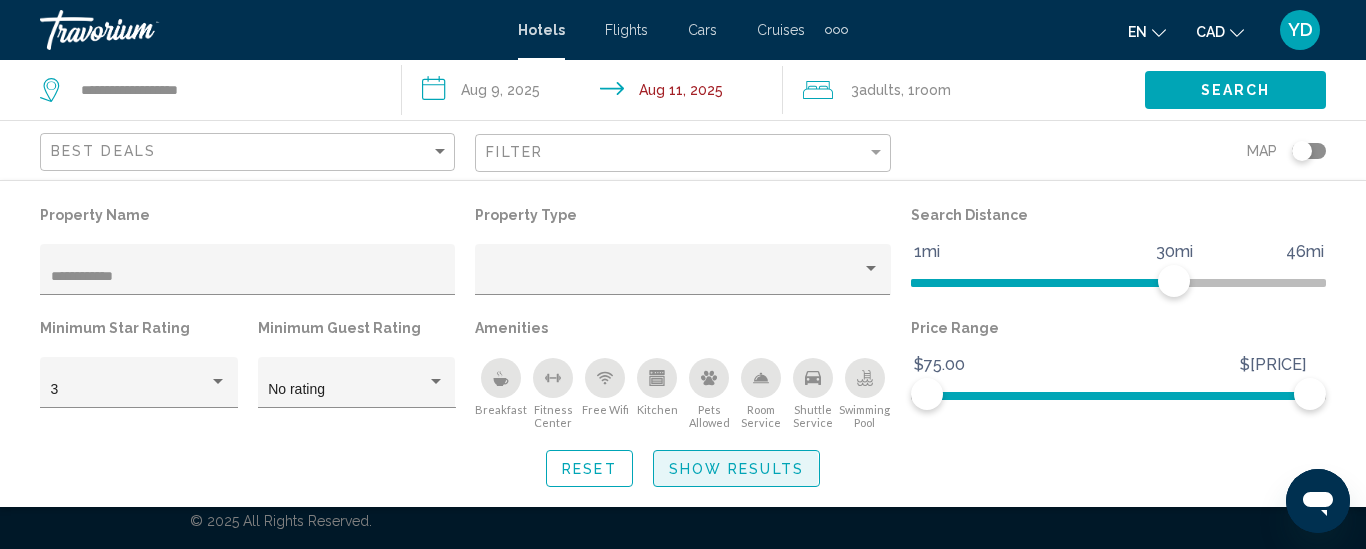 click on "Show Results" 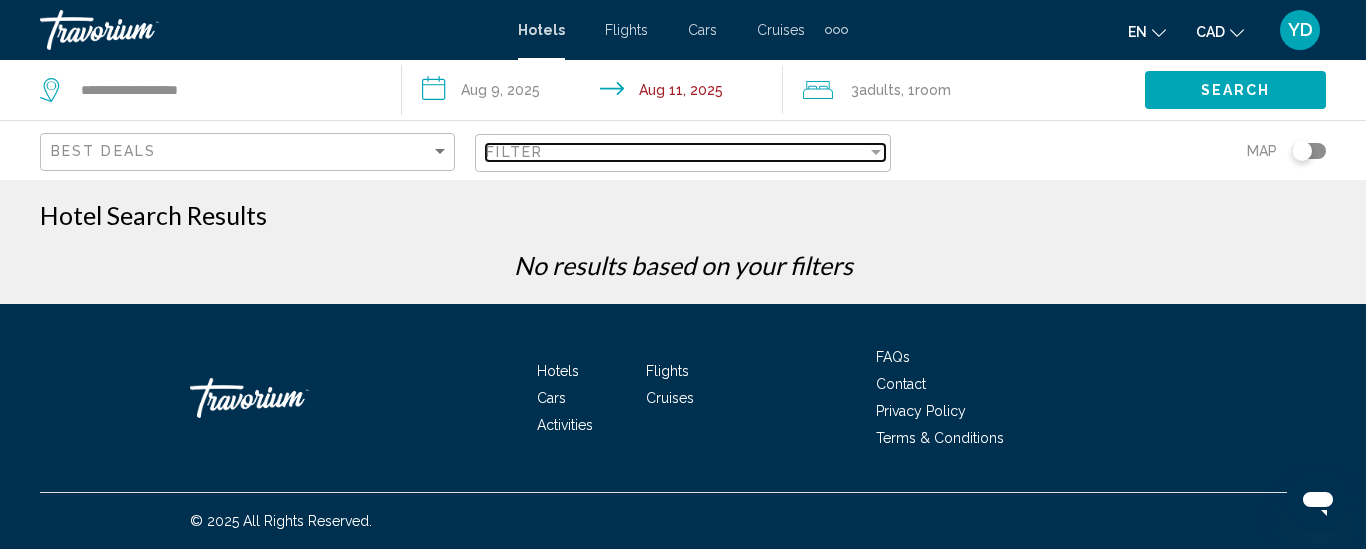 click on "Filter" at bounding box center (676, 152) 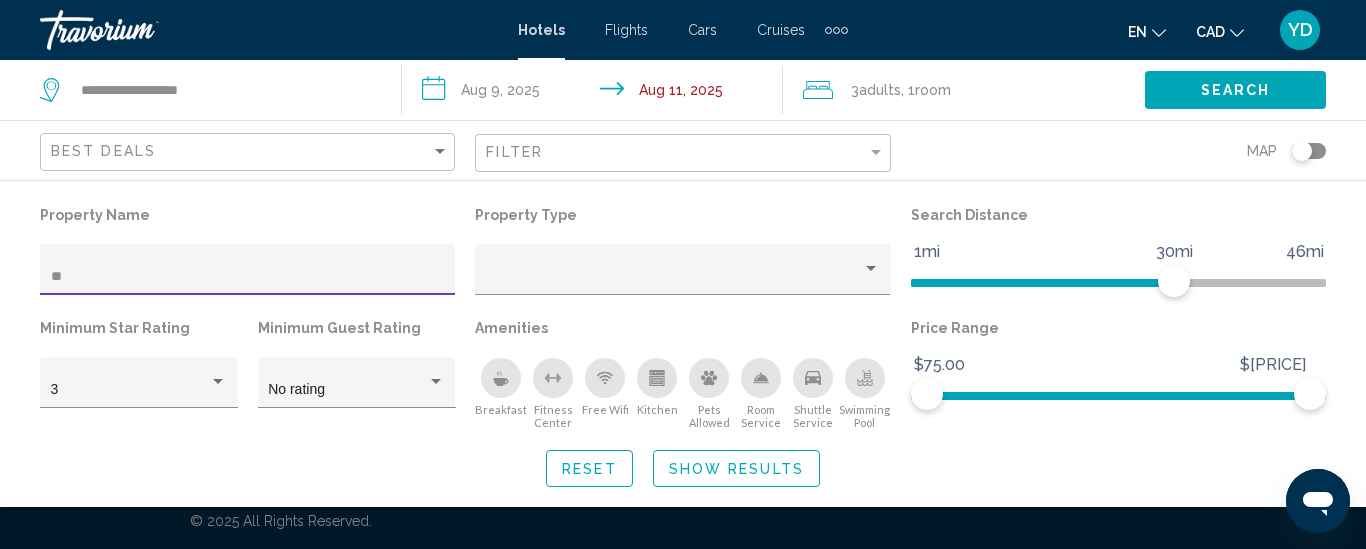 type on "*" 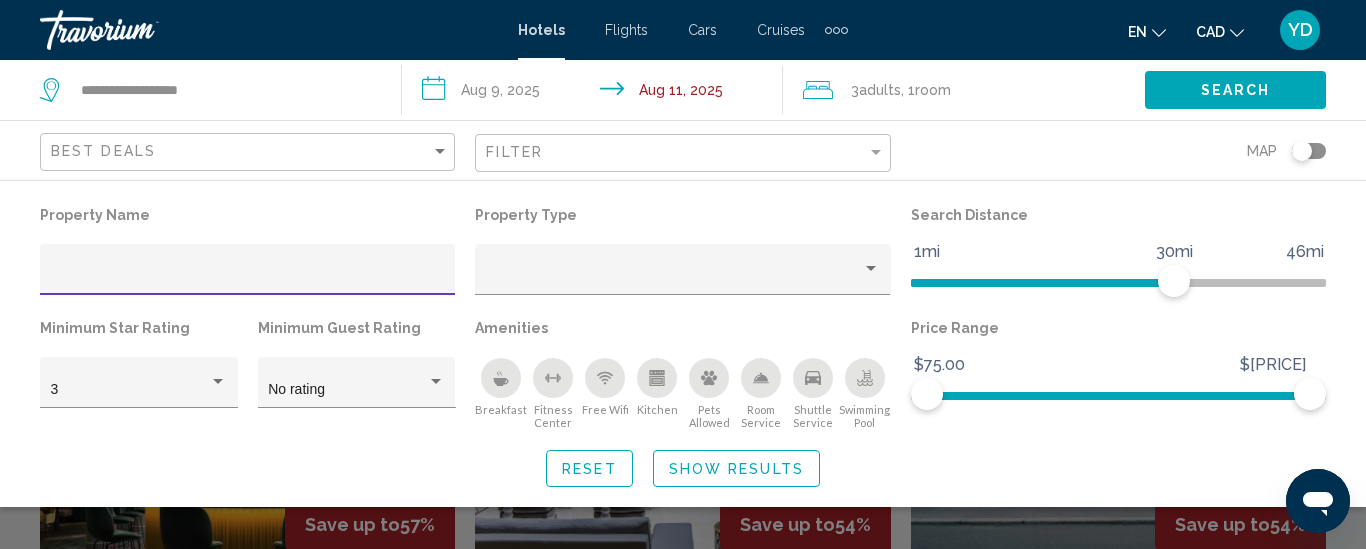 type 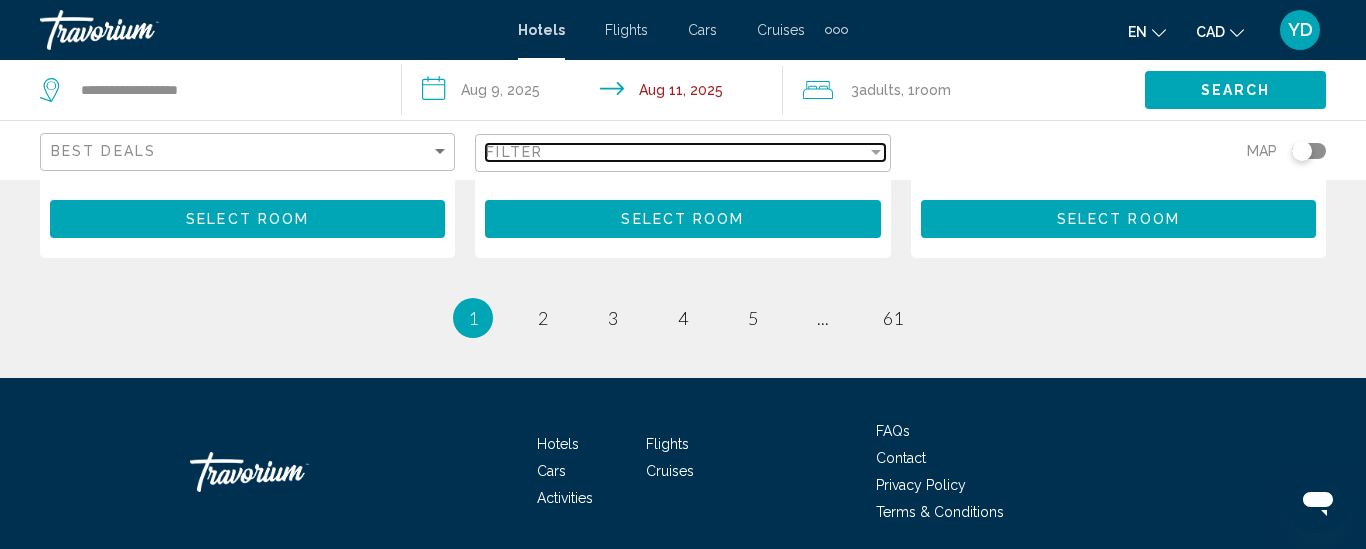 scroll, scrollTop: 3040, scrollLeft: 0, axis: vertical 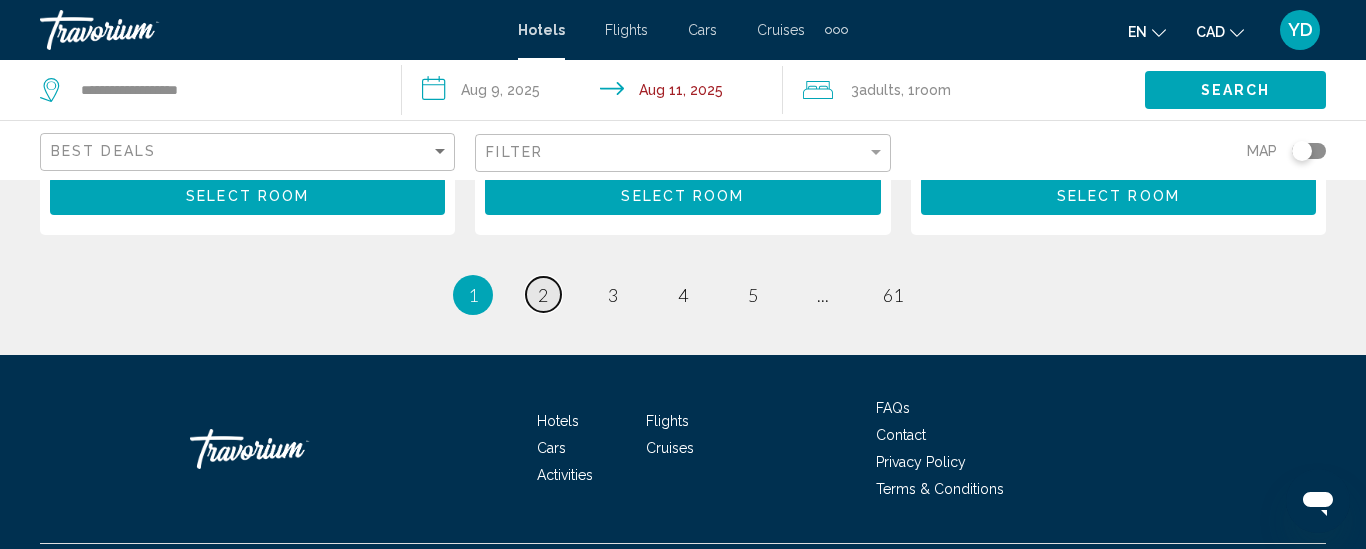 click on "2" at bounding box center (543, 295) 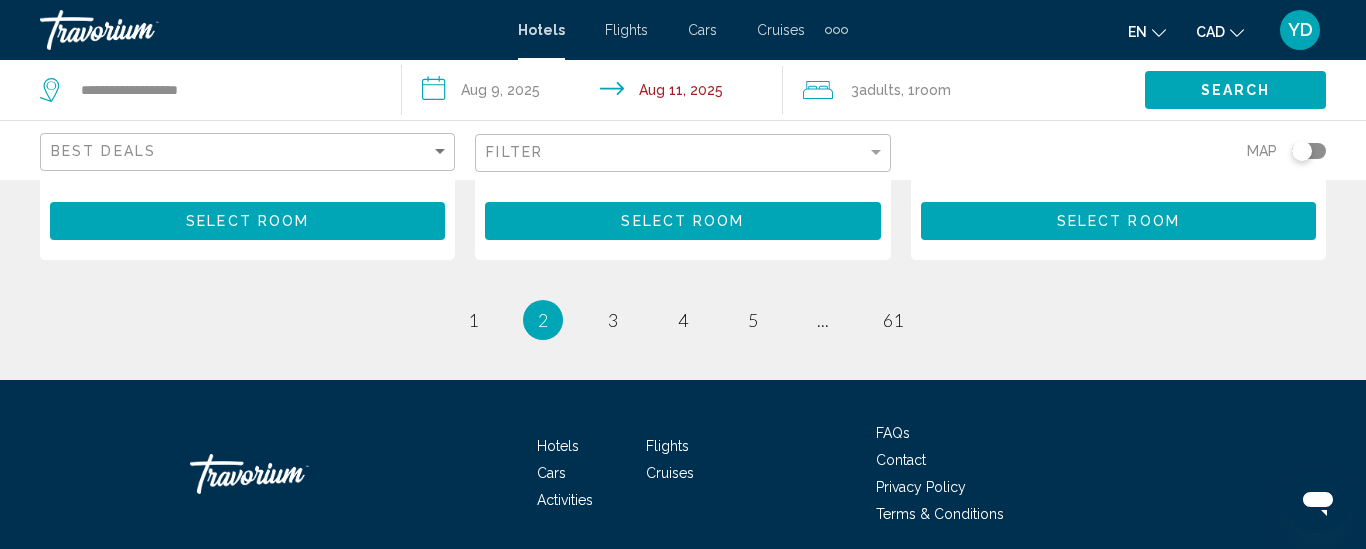 scroll, scrollTop: 3000, scrollLeft: 0, axis: vertical 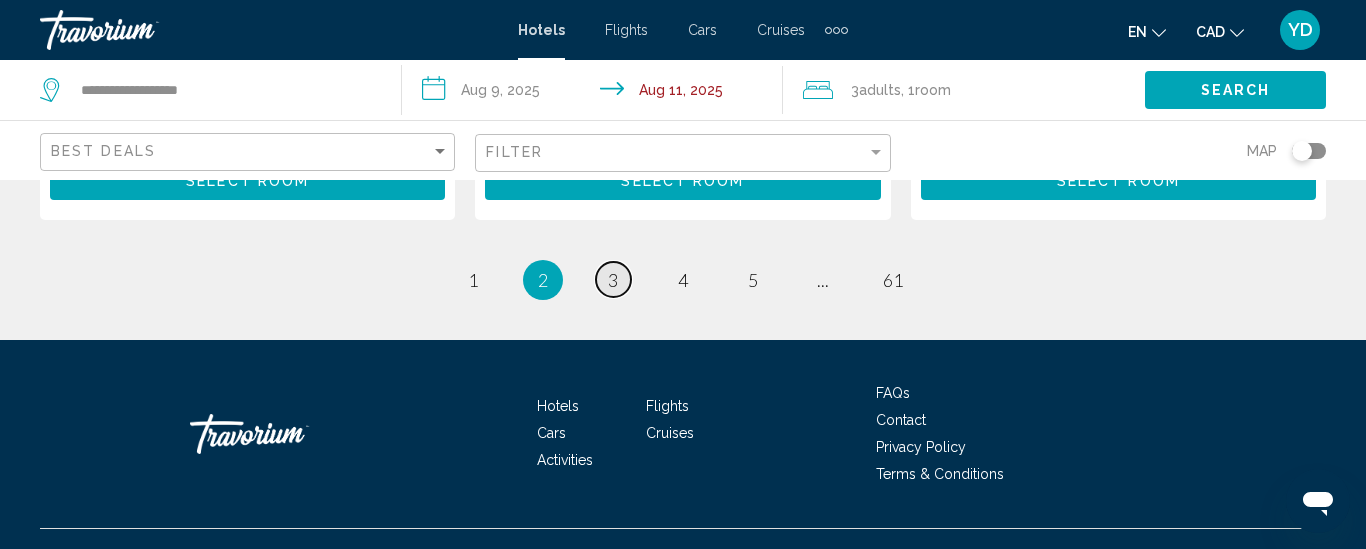 click on "3" at bounding box center [613, 280] 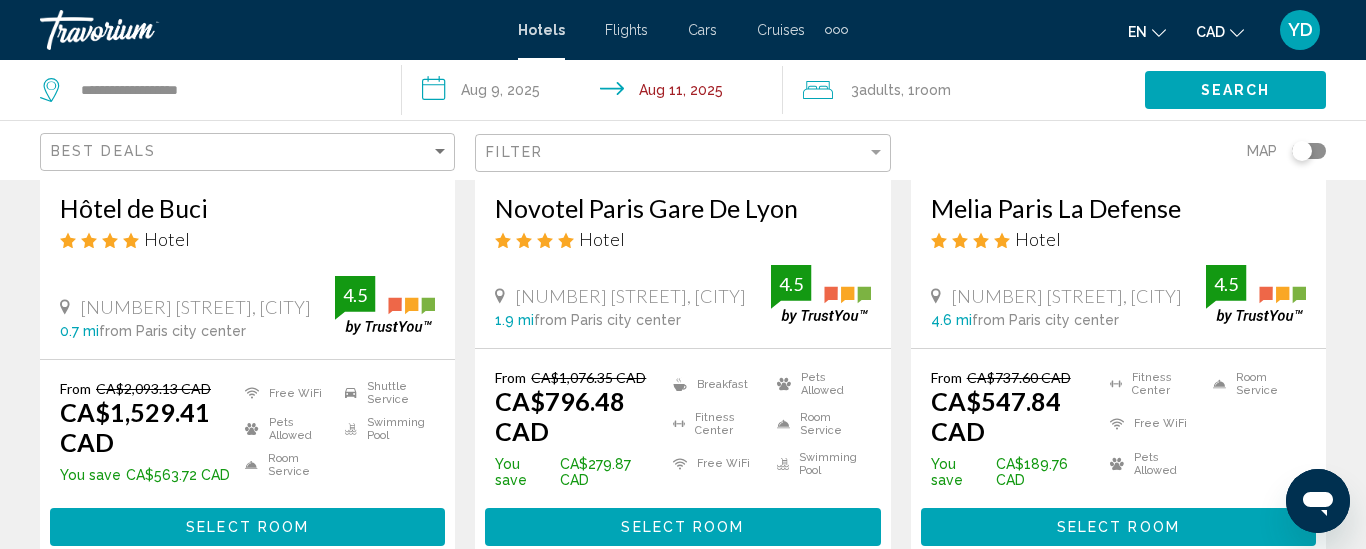 scroll, scrollTop: 400, scrollLeft: 0, axis: vertical 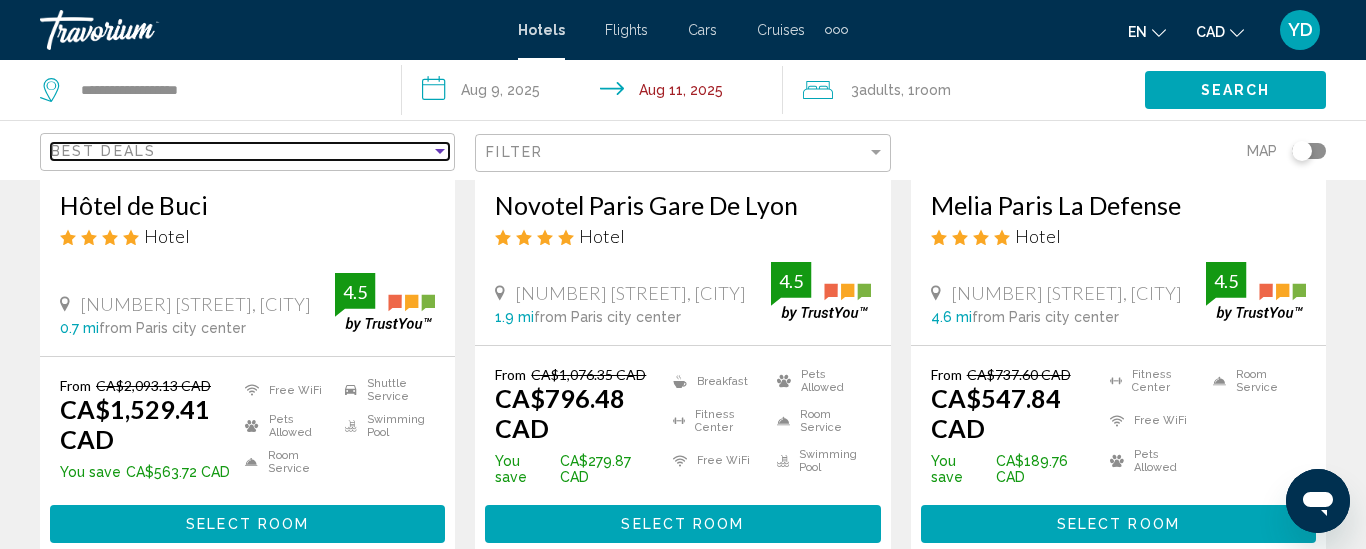 click at bounding box center (440, 151) 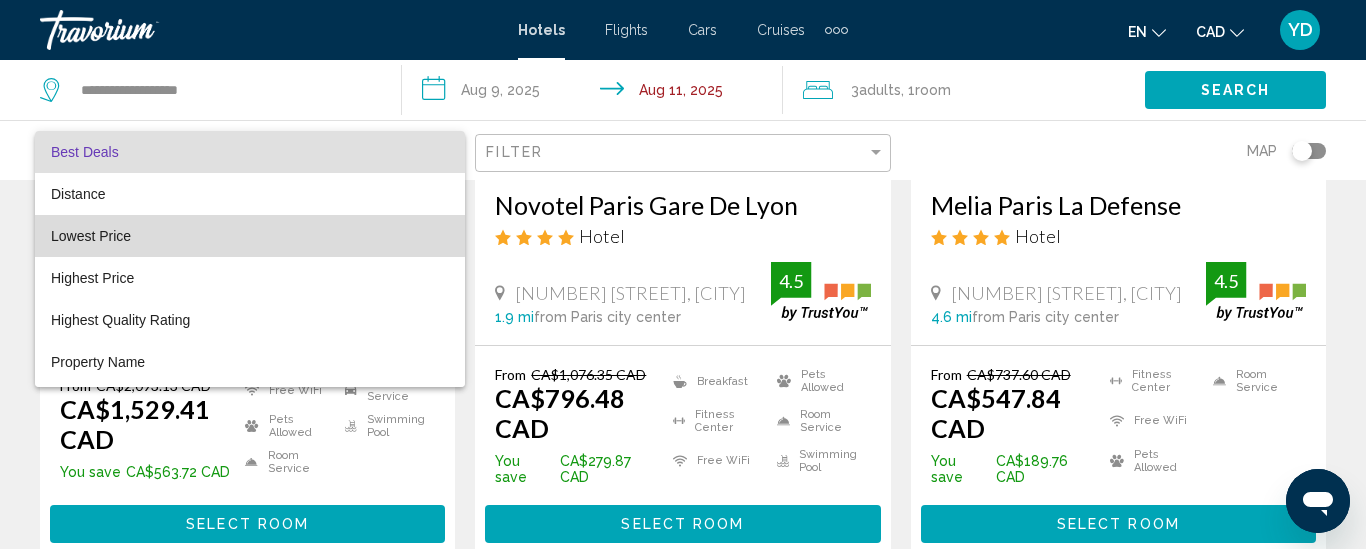 click on "Lowest Price" at bounding box center [250, 236] 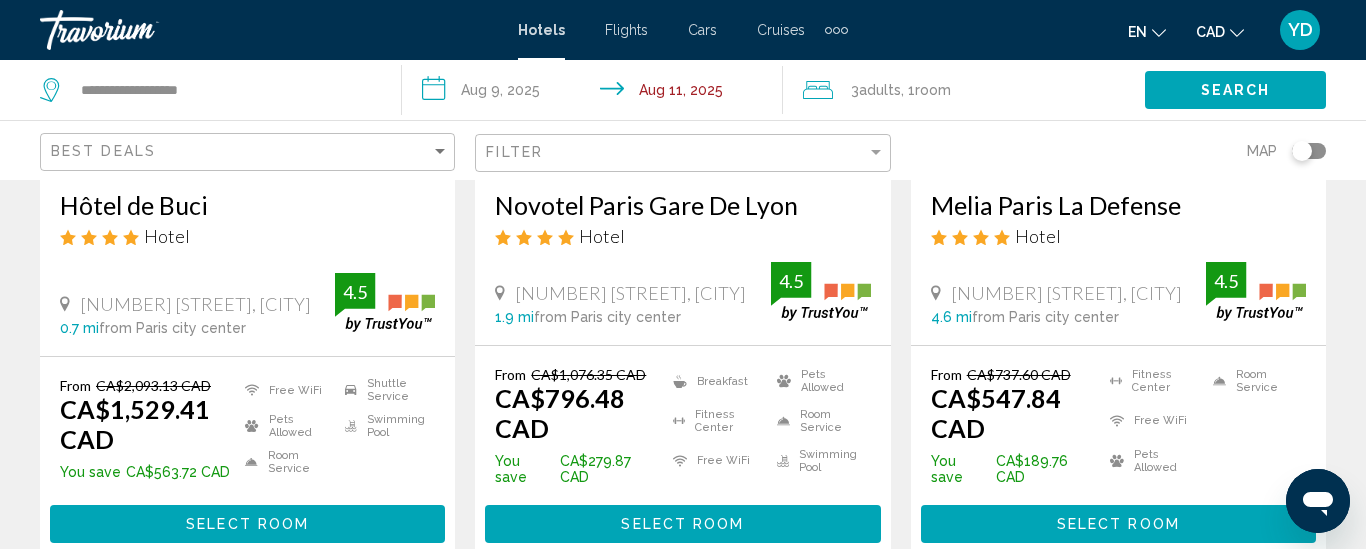 click on "Best Deals Filter Map" 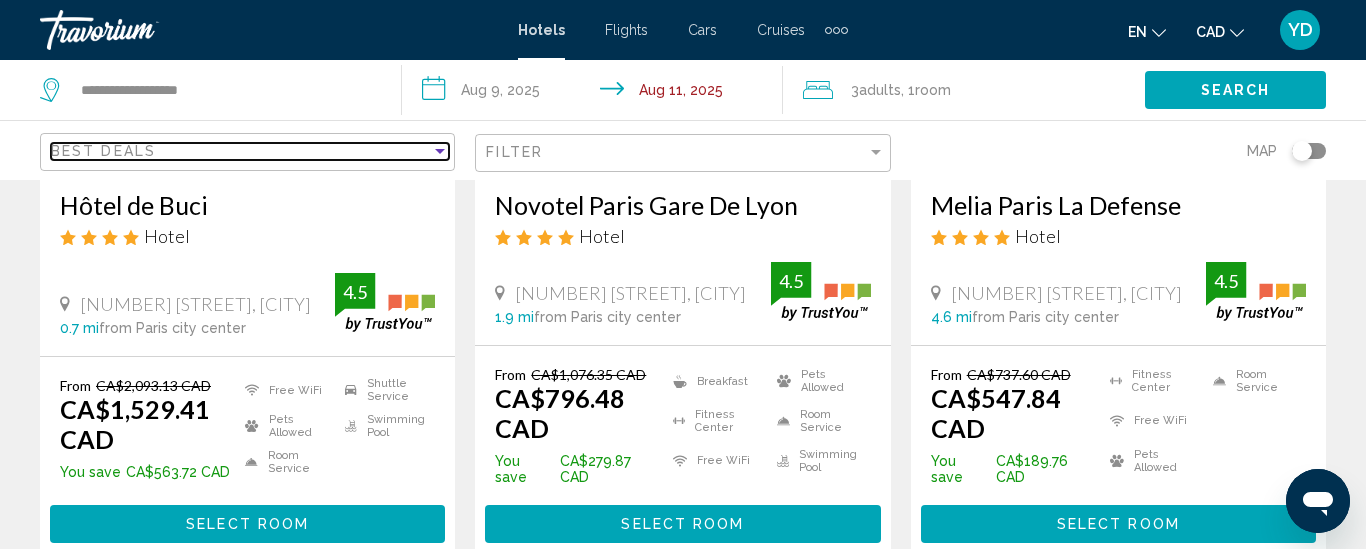 click at bounding box center (440, 151) 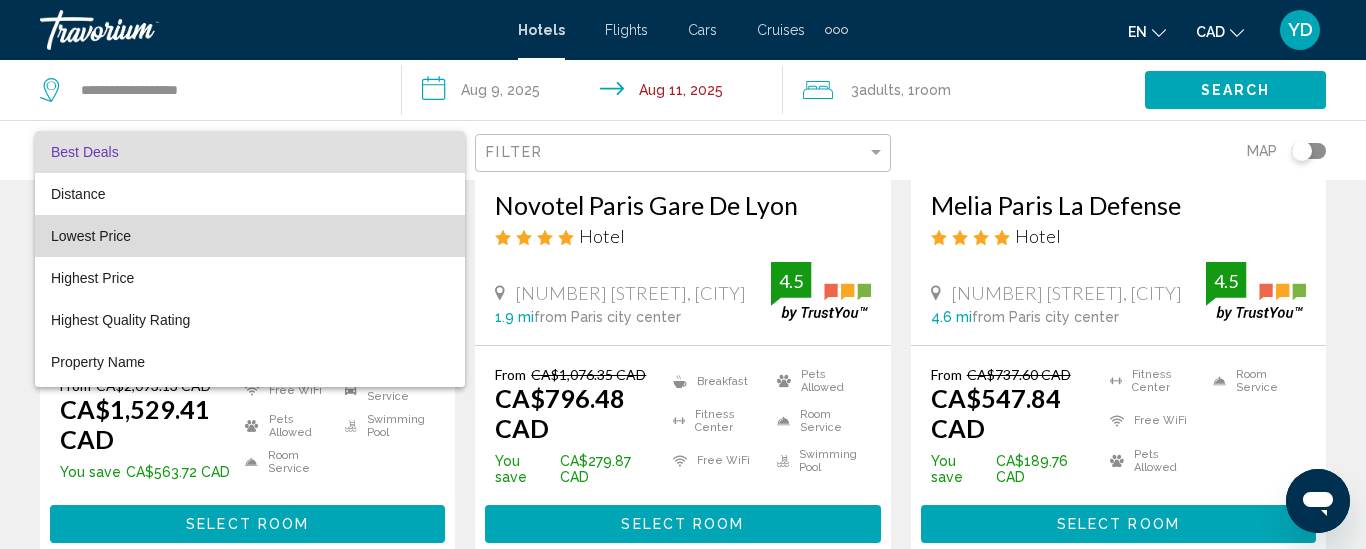 click on "Lowest Price" at bounding box center (91, 236) 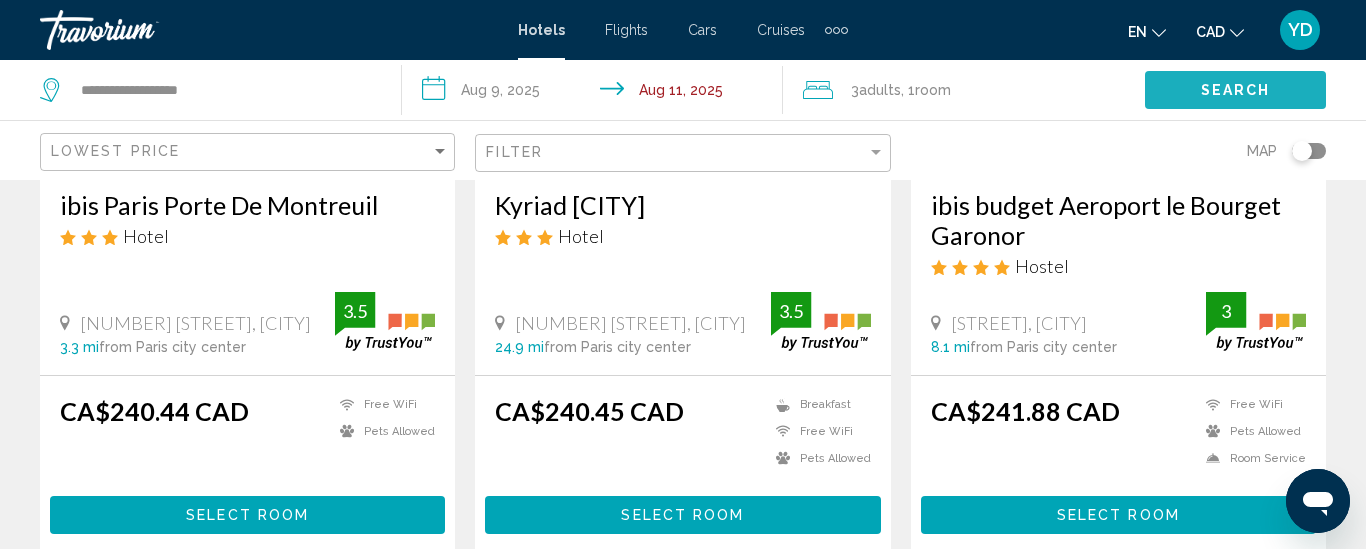 click on "Search" 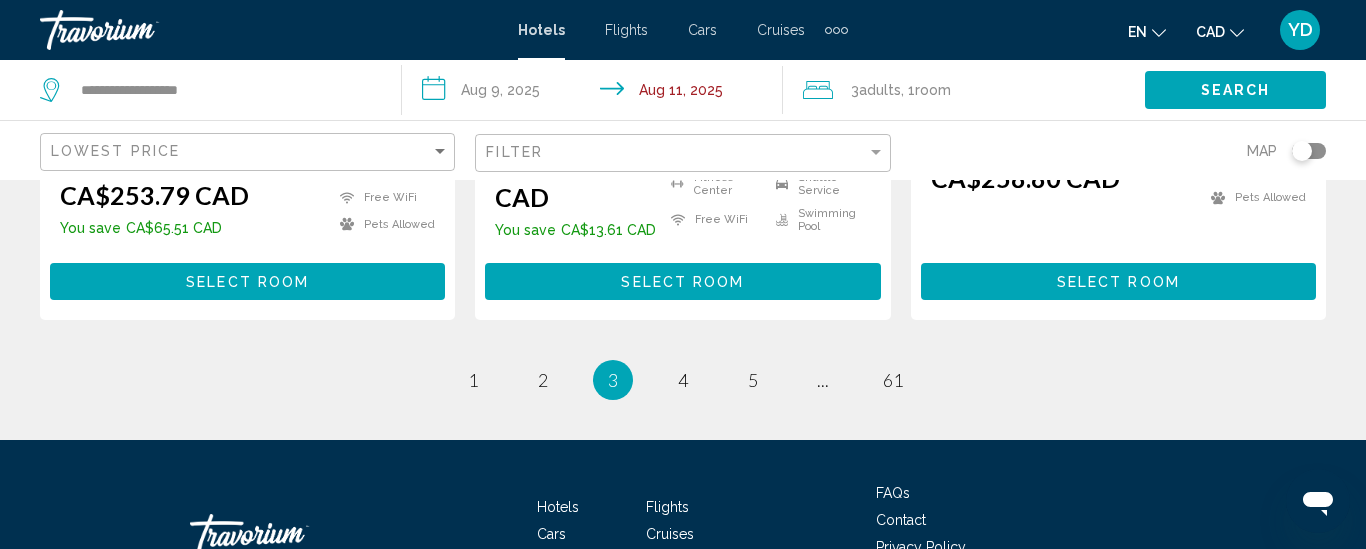 scroll, scrollTop: 3000, scrollLeft: 0, axis: vertical 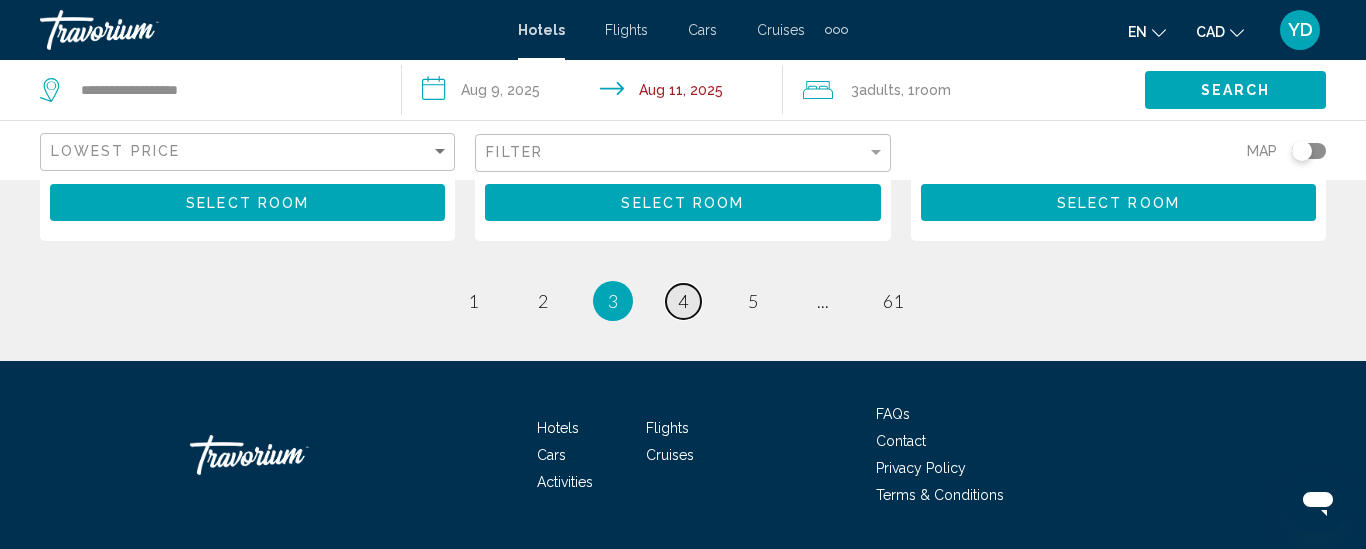 click on "4" at bounding box center [683, 301] 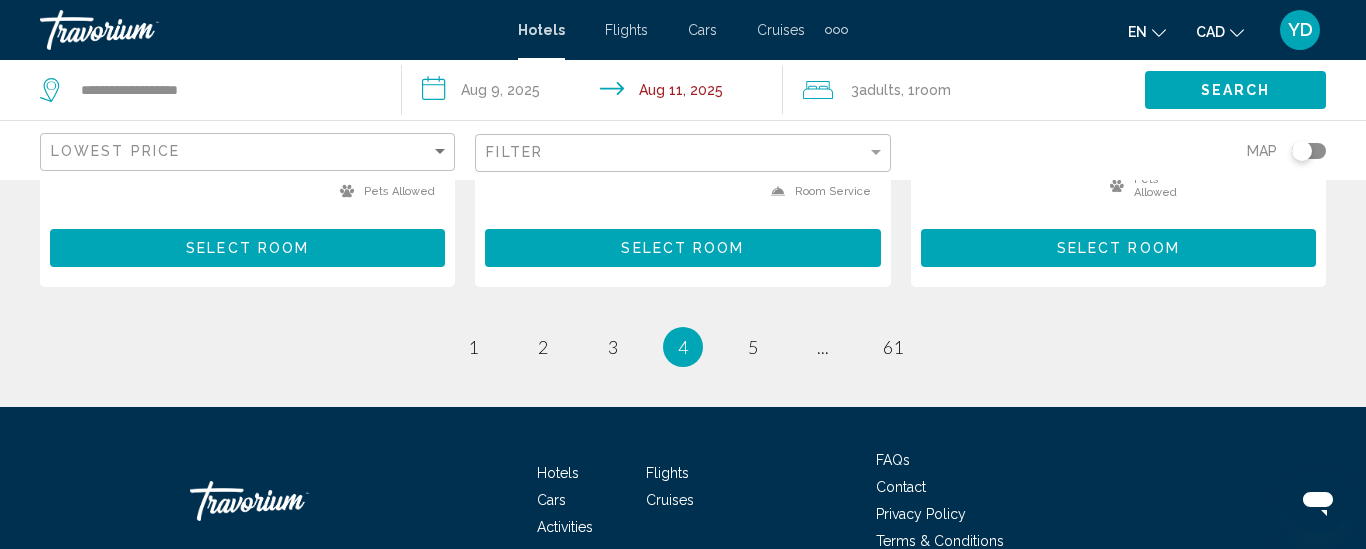 scroll, scrollTop: 2920, scrollLeft: 0, axis: vertical 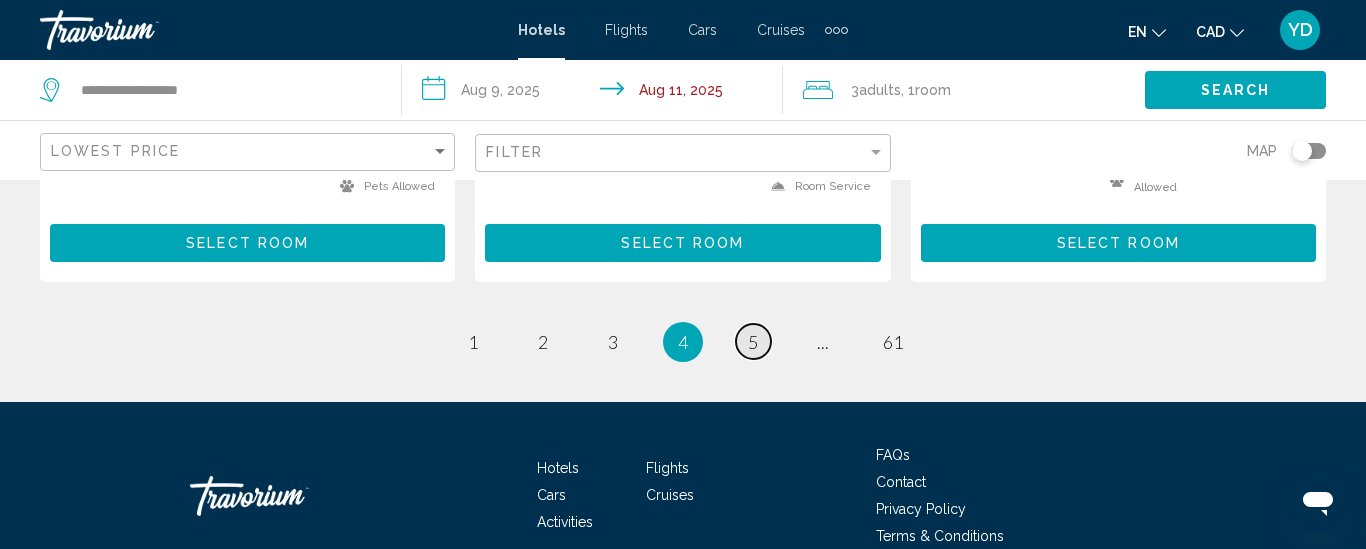 click on "page  5" at bounding box center (753, 341) 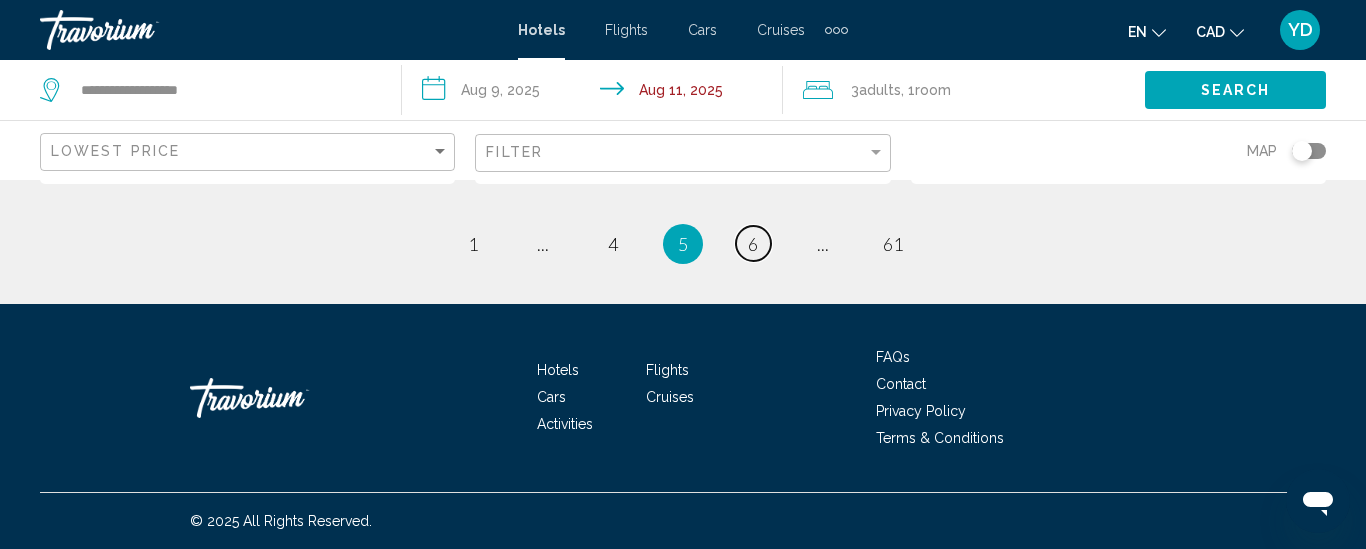 scroll, scrollTop: 3080, scrollLeft: 0, axis: vertical 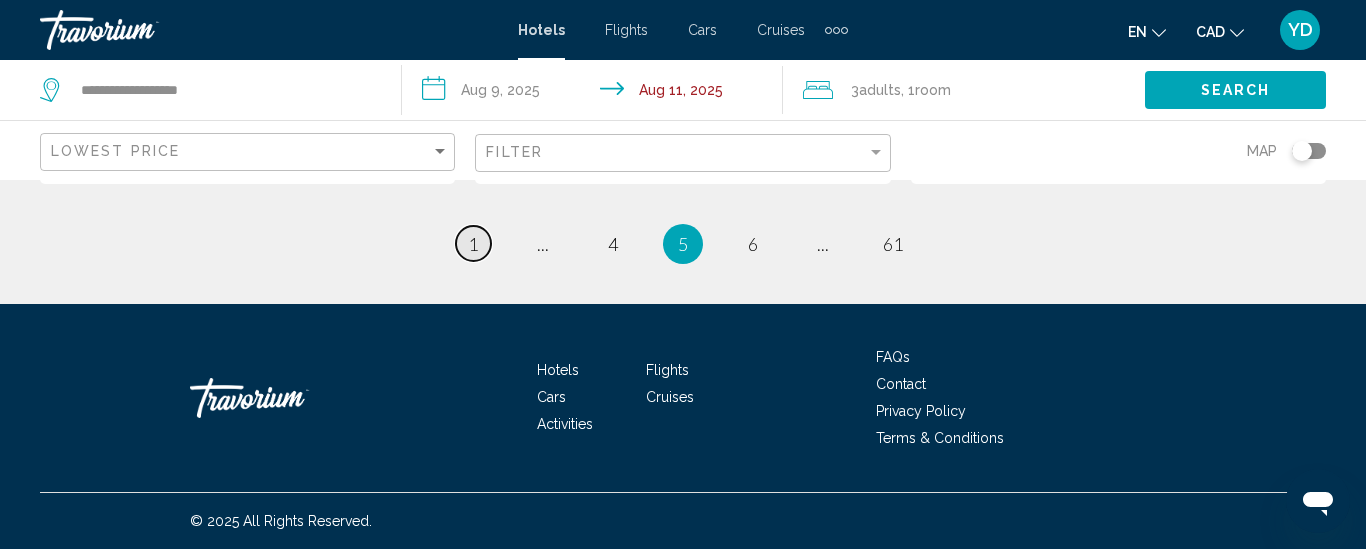 click on "1" at bounding box center [473, 244] 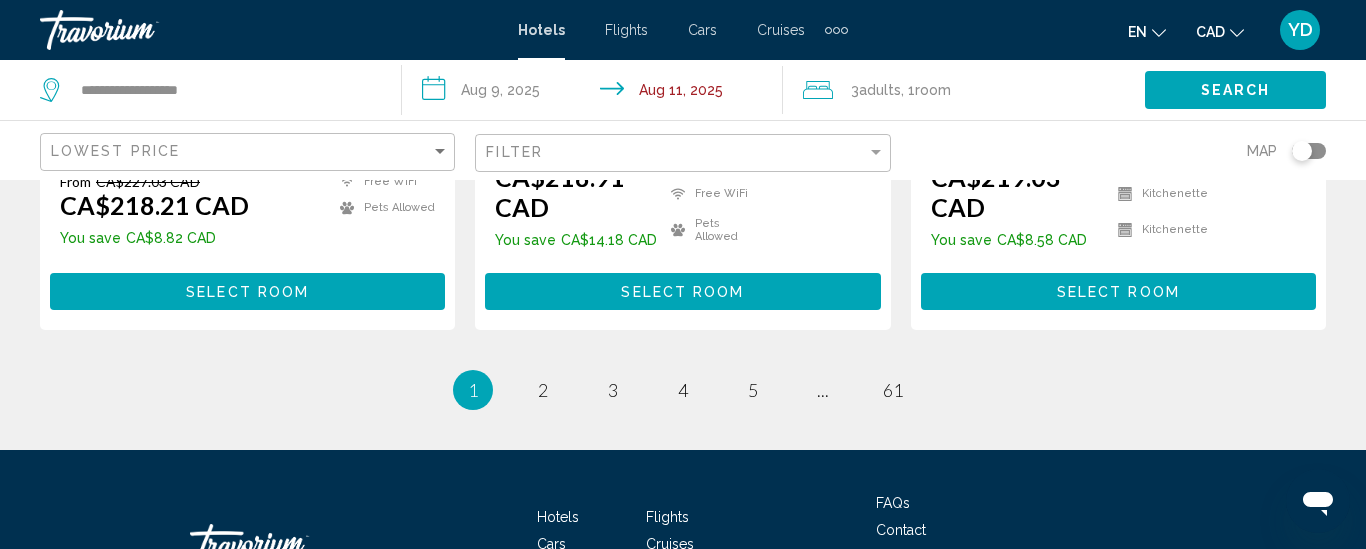 scroll, scrollTop: 3000, scrollLeft: 0, axis: vertical 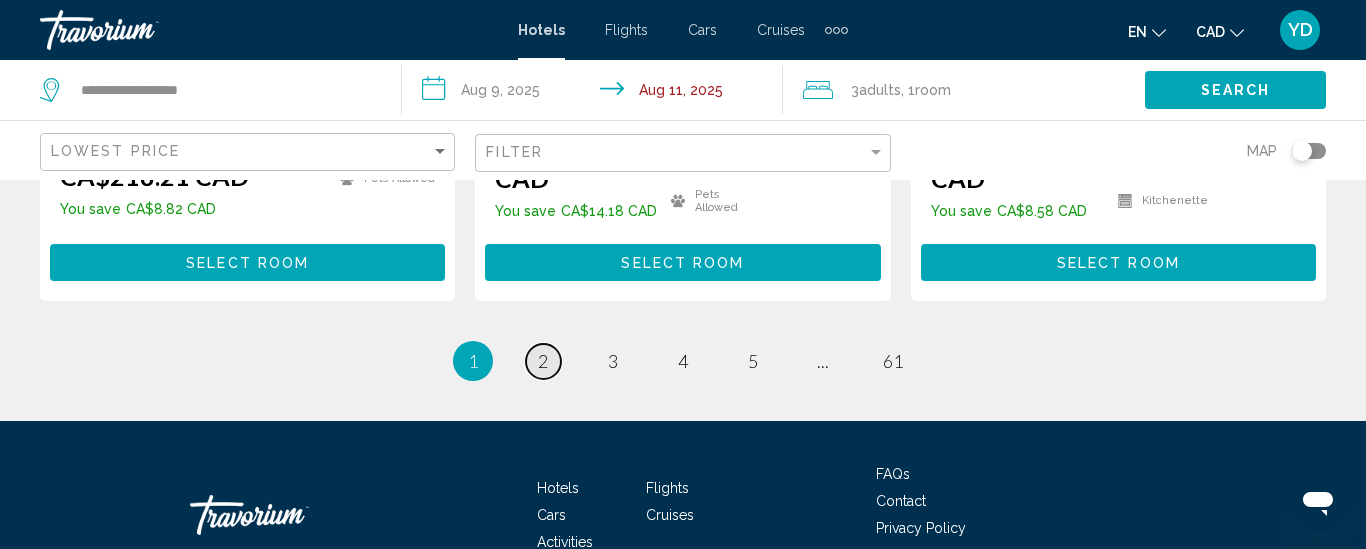 click on "2" at bounding box center [543, 361] 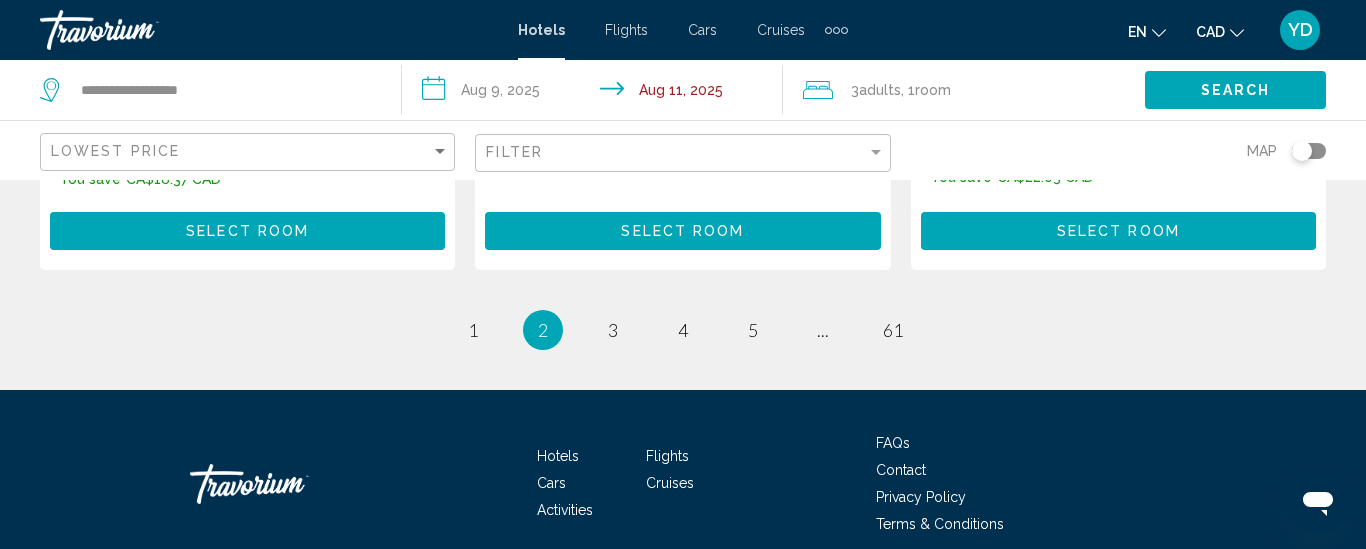 scroll, scrollTop: 3000, scrollLeft: 0, axis: vertical 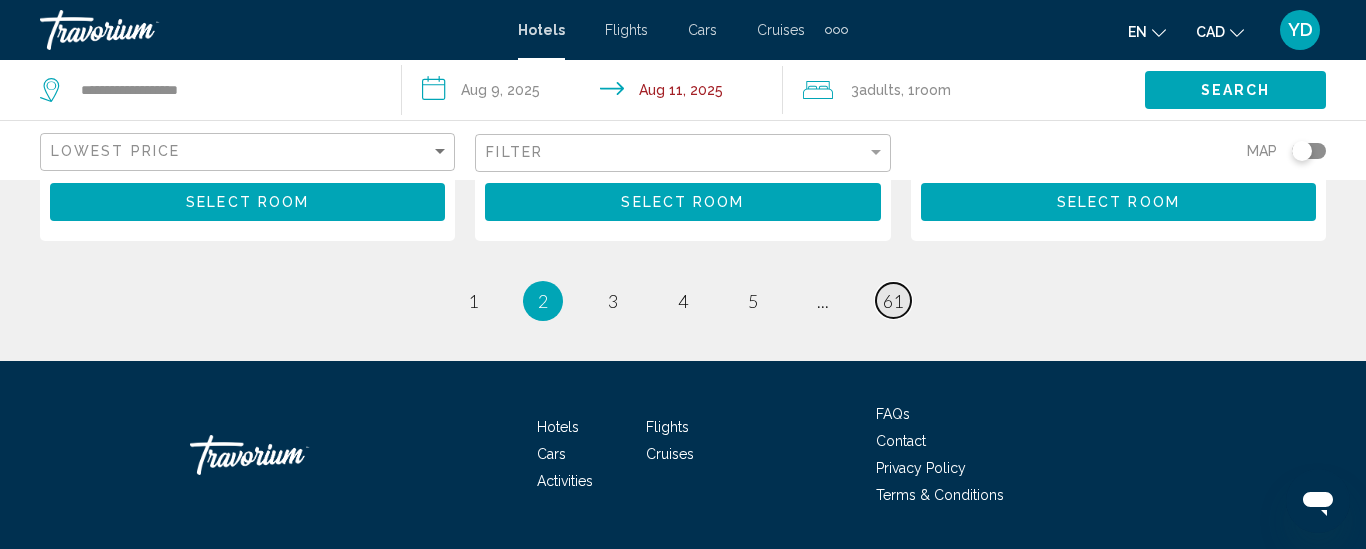 click on "61" at bounding box center [893, 301] 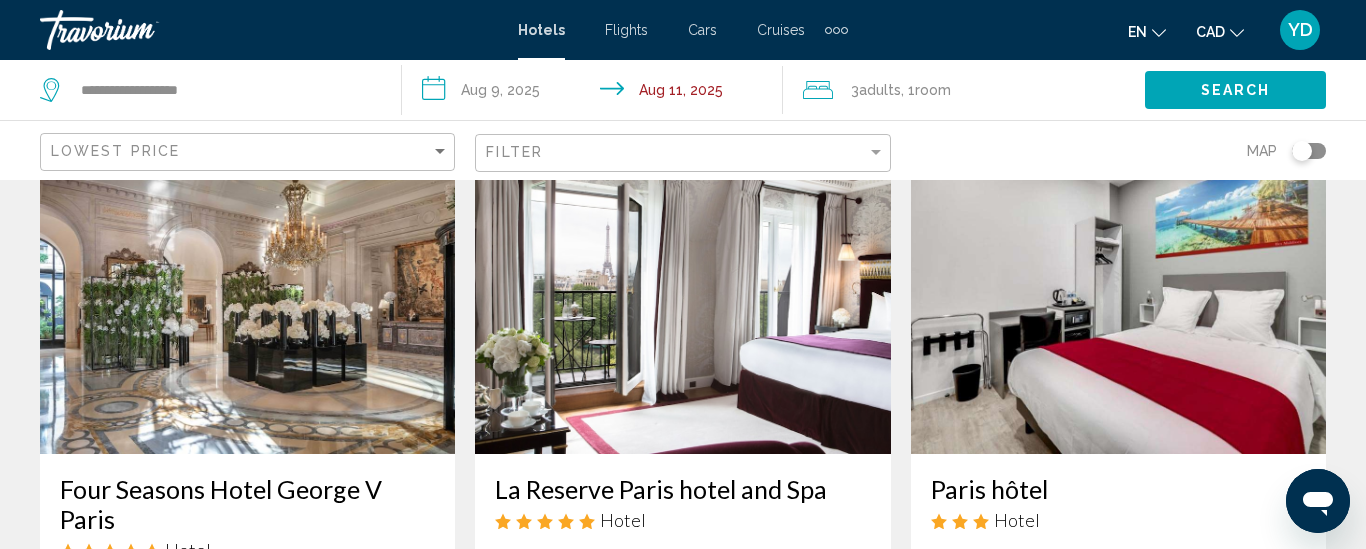scroll, scrollTop: 80, scrollLeft: 0, axis: vertical 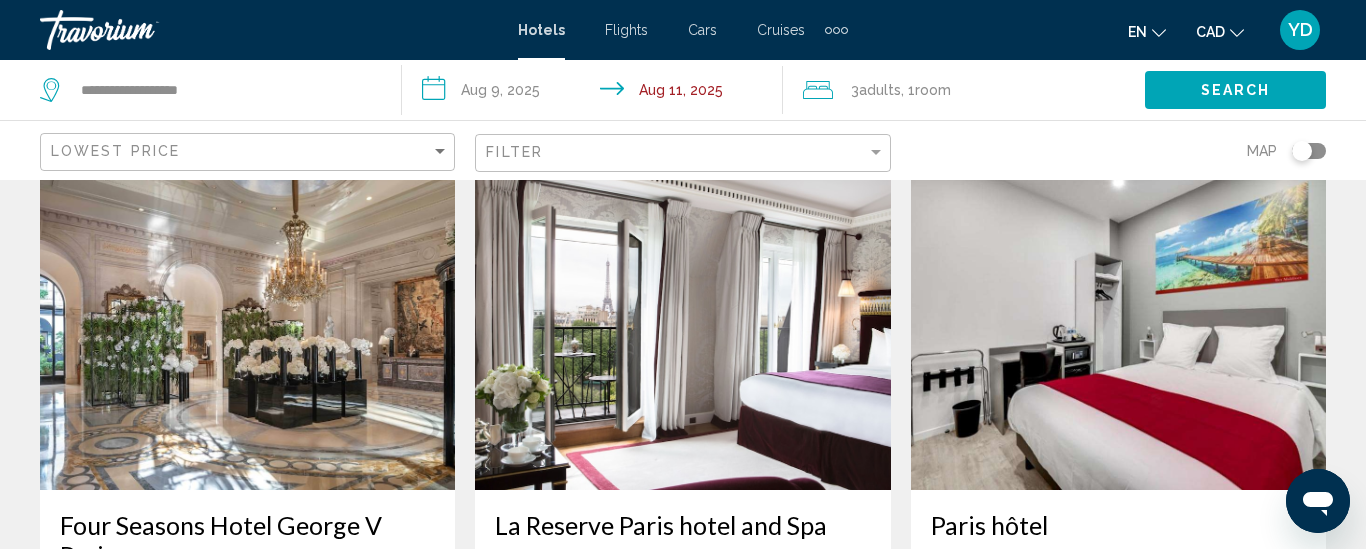 click at bounding box center (682, 330) 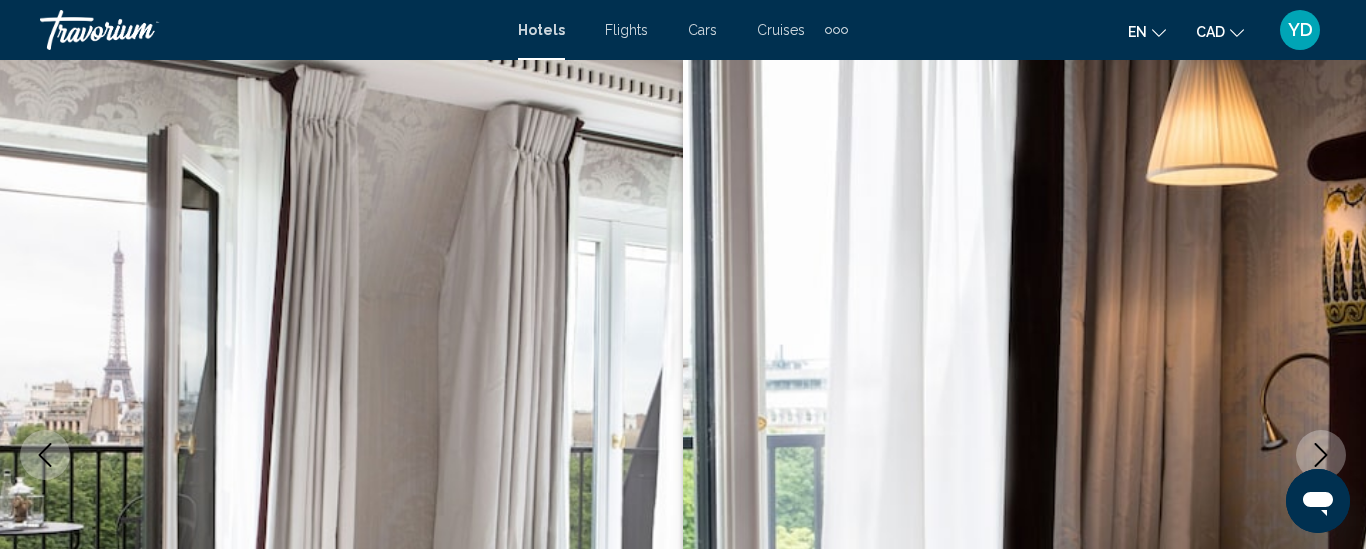 scroll, scrollTop: 260, scrollLeft: 0, axis: vertical 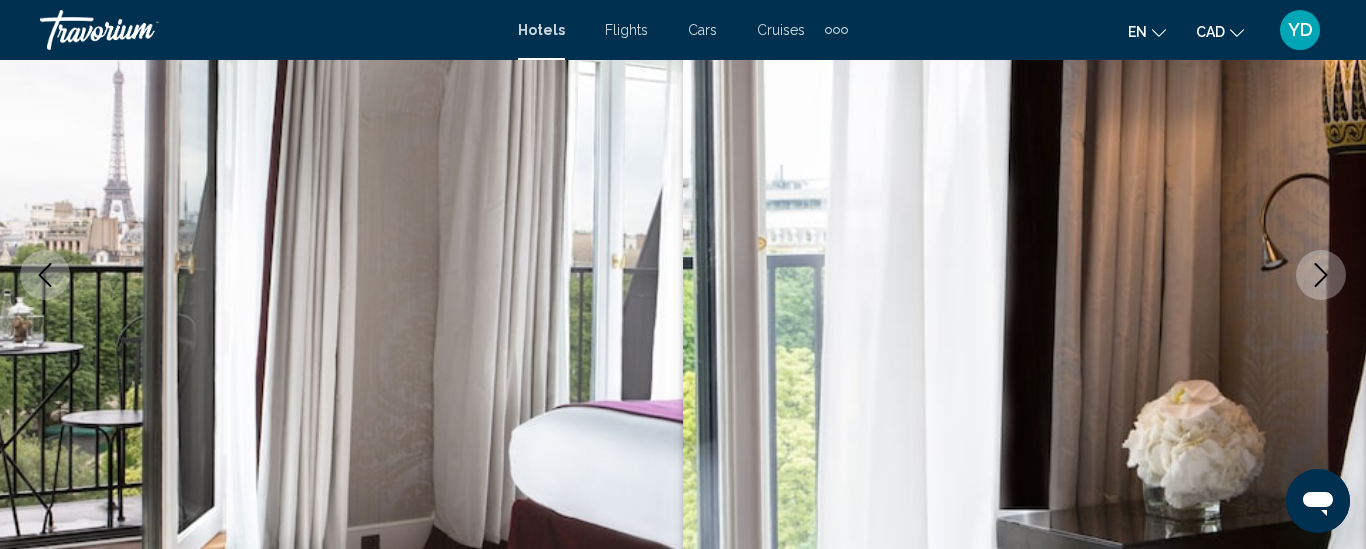 click 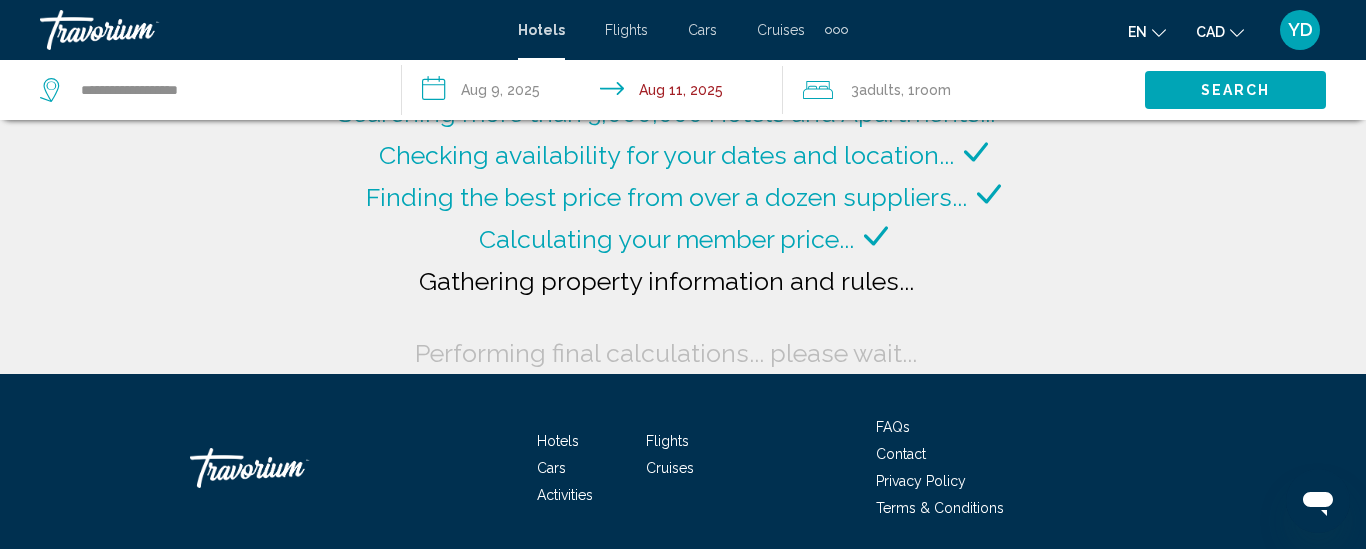 scroll, scrollTop: 40, scrollLeft: 0, axis: vertical 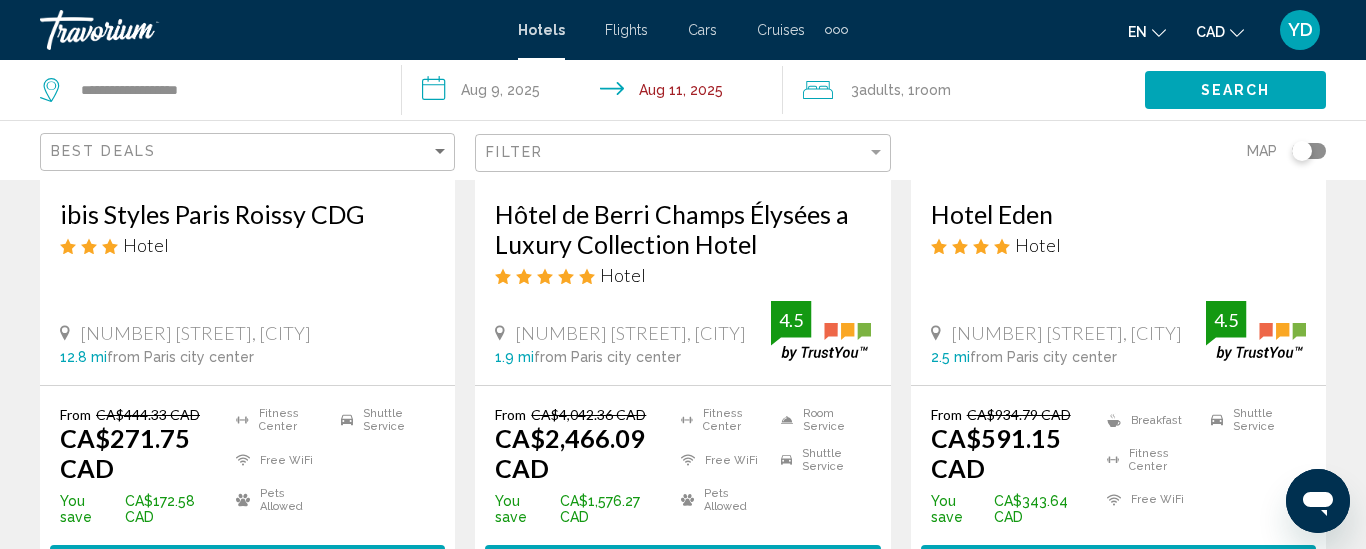 click on "Hotel" at bounding box center (1038, 245) 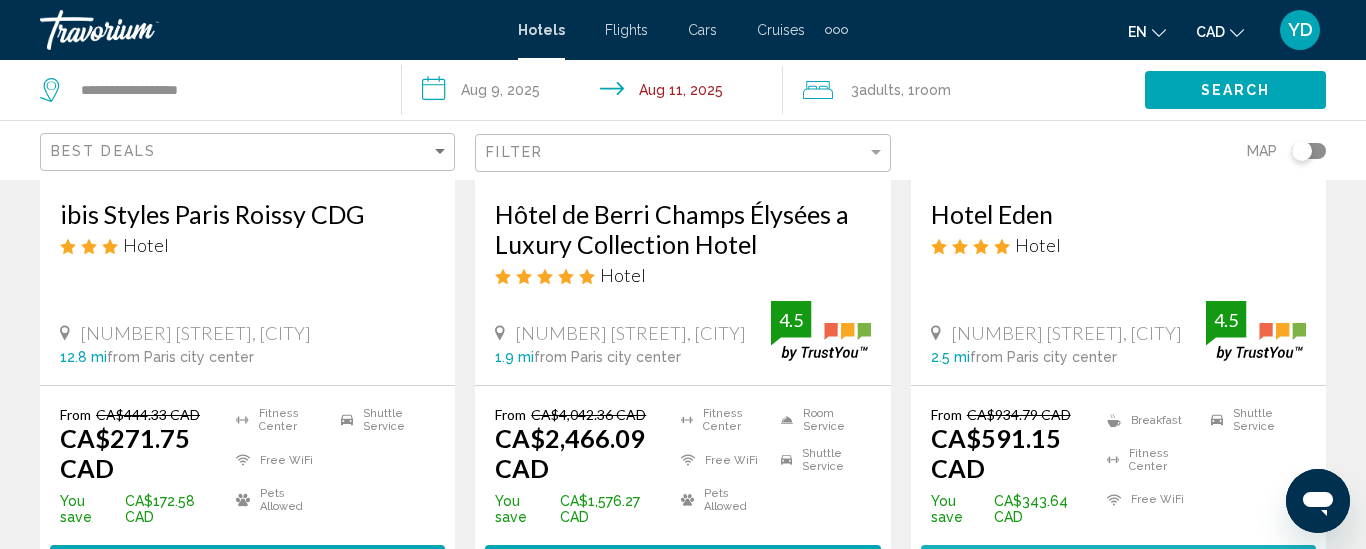click on "Select Room" at bounding box center (1118, 564) 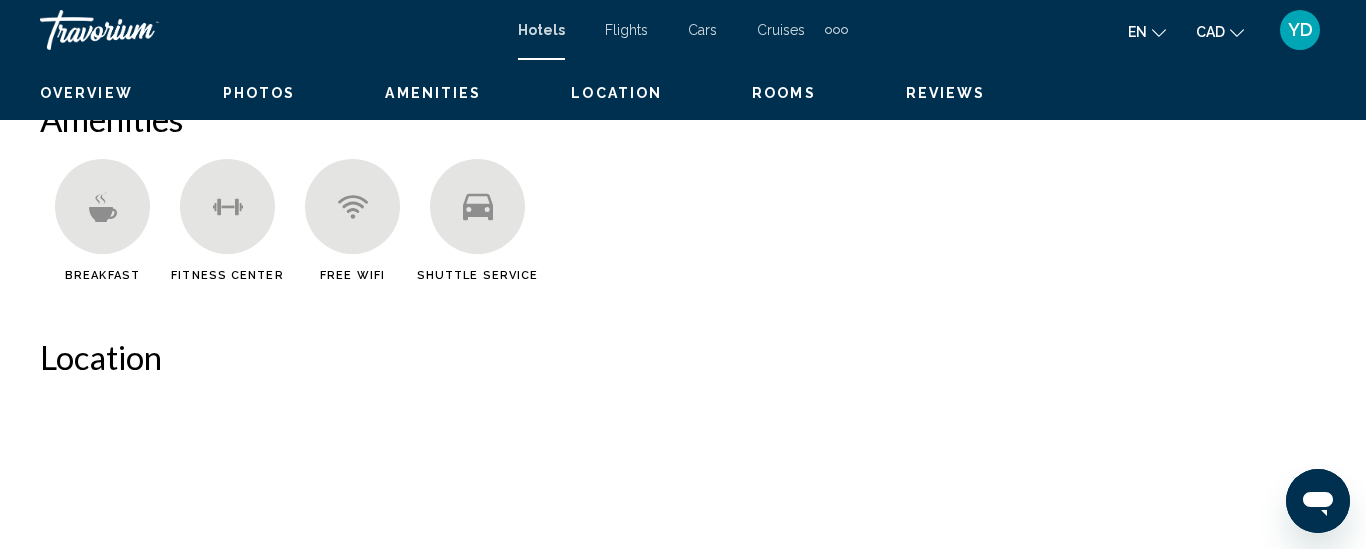 scroll, scrollTop: 261, scrollLeft: 0, axis: vertical 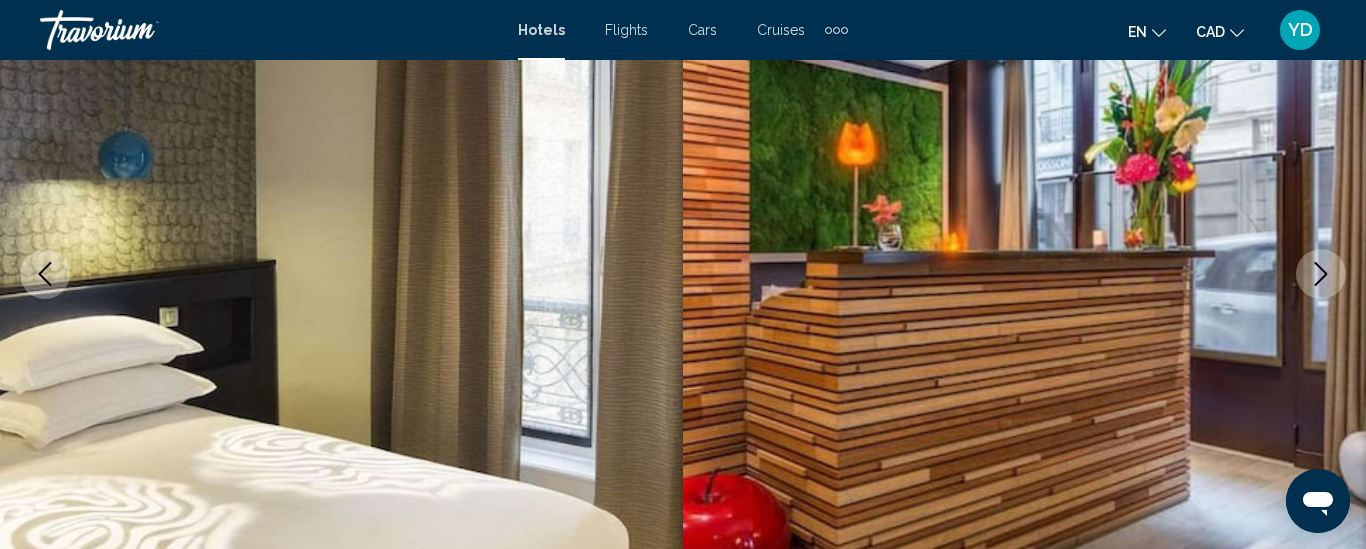type 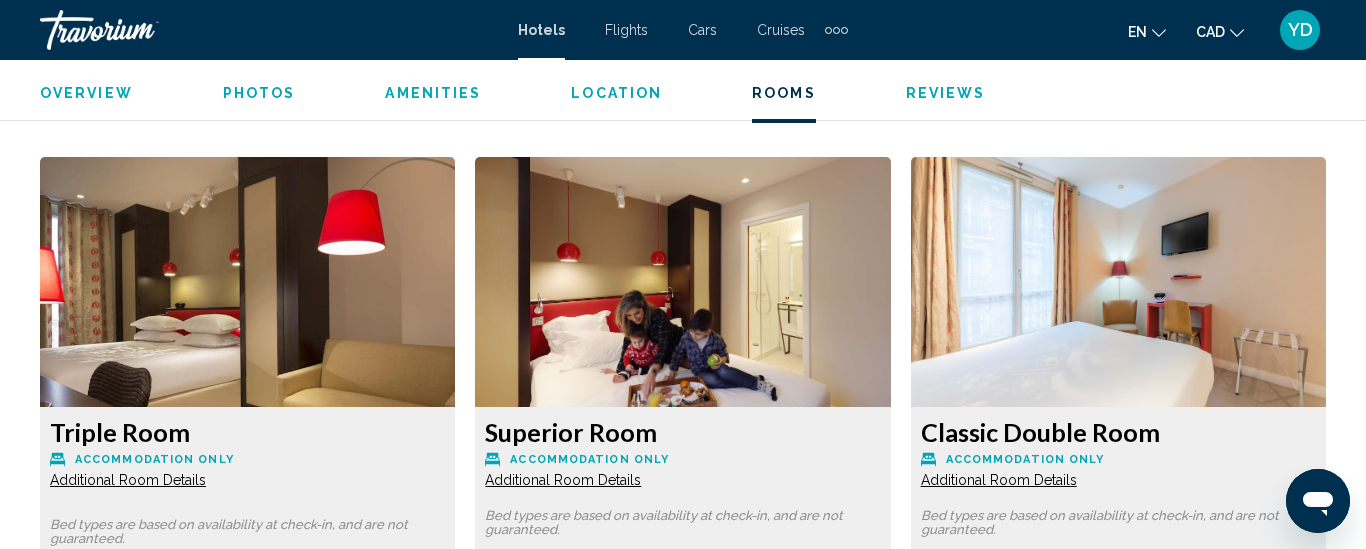 scroll, scrollTop: 2941, scrollLeft: 0, axis: vertical 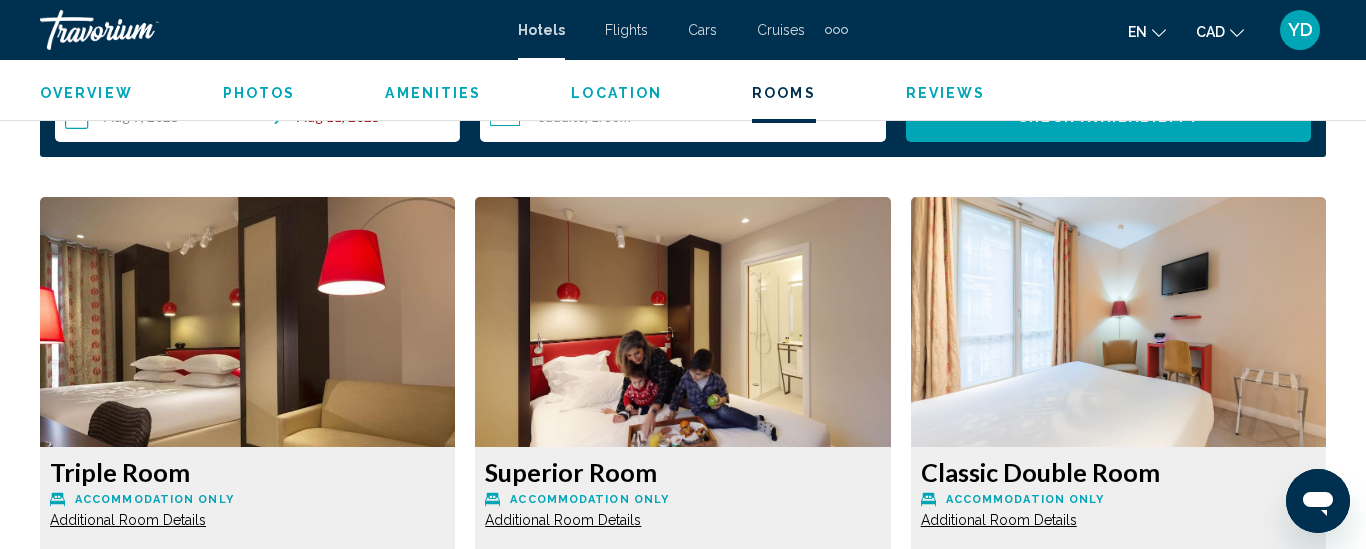 click at bounding box center (247, 322) 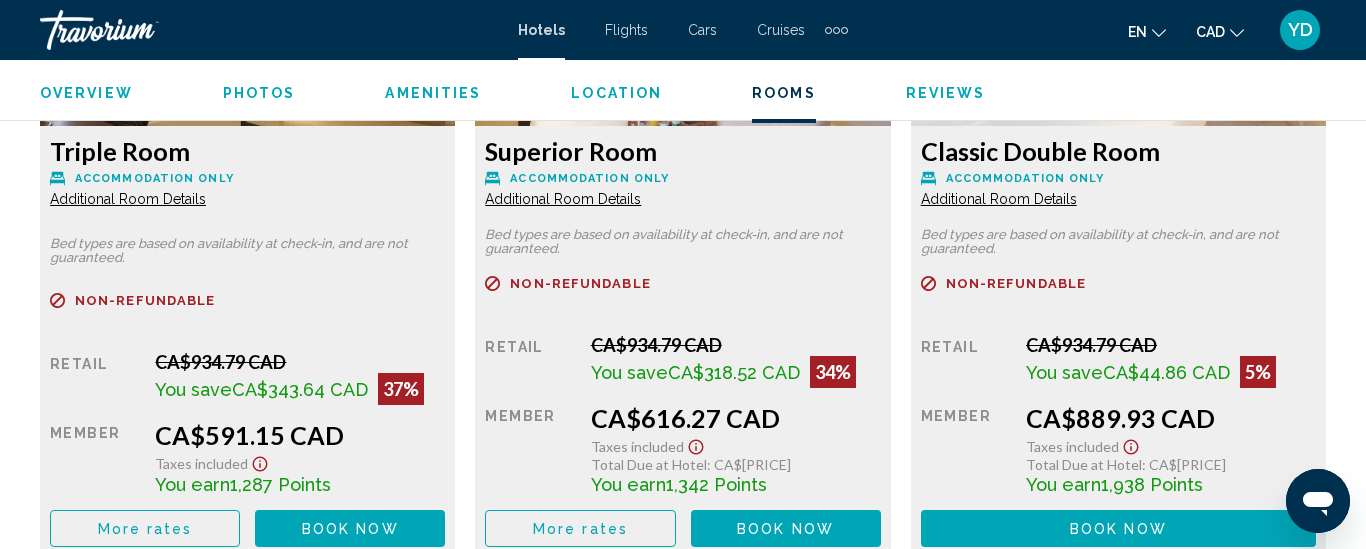 scroll, scrollTop: 3261, scrollLeft: 0, axis: vertical 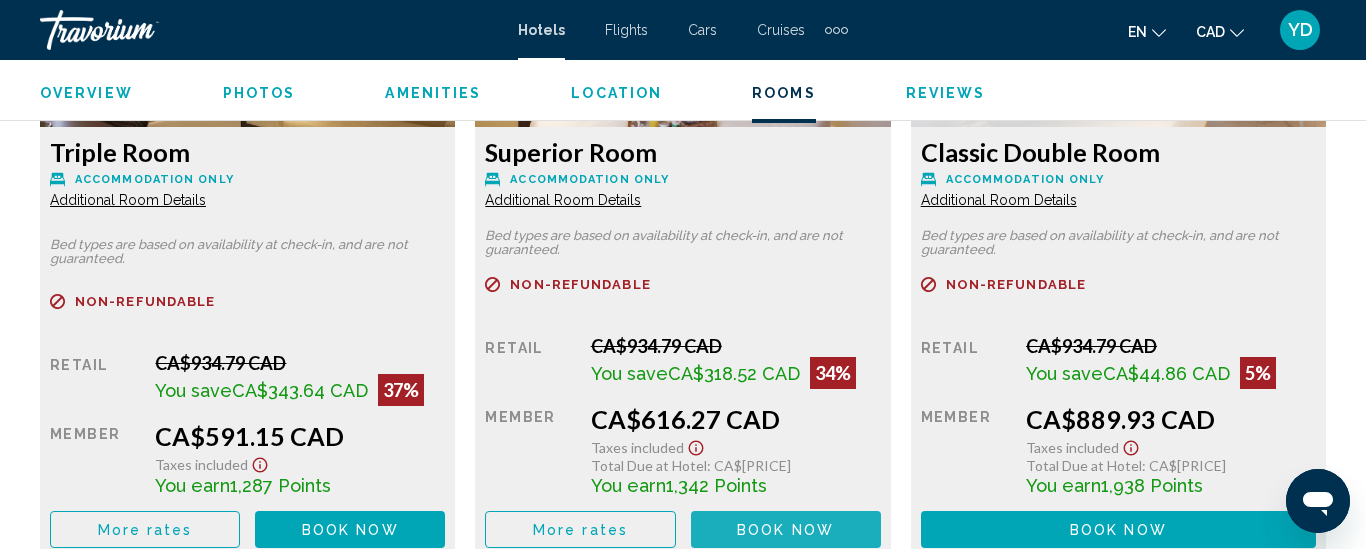 click on "Book now" at bounding box center (785, 530) 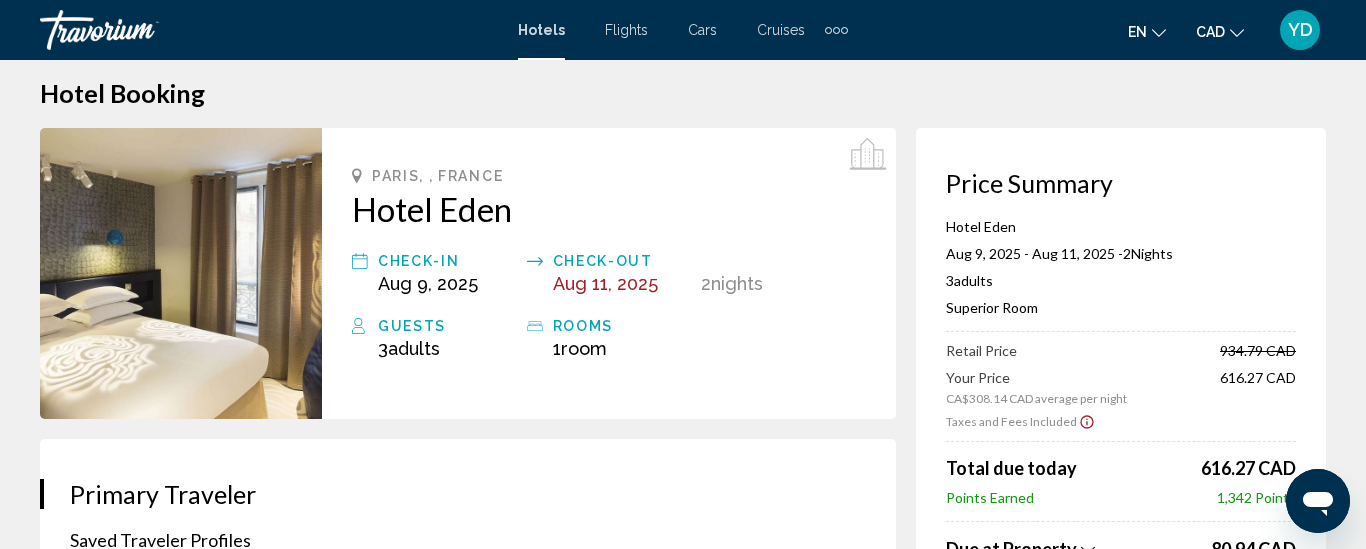 scroll, scrollTop: 0, scrollLeft: 0, axis: both 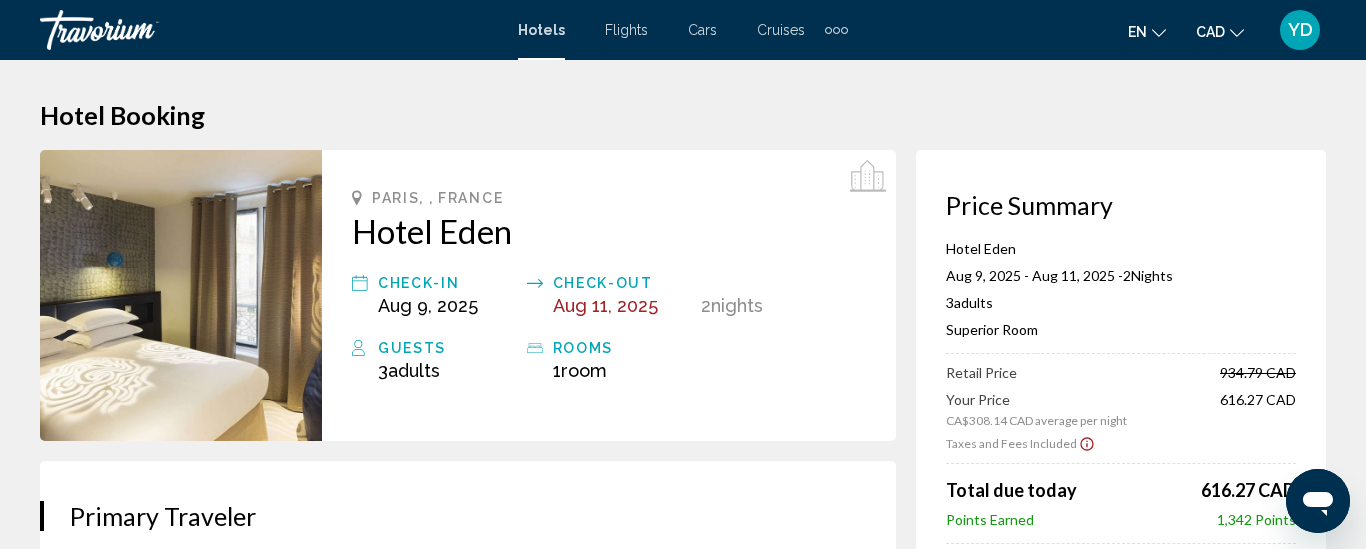 click on "Hotel Booking Price Summary Hotel Eden  Aug 9, 2025 - Aug 11, 2025 -  2  Night Nights 3  Adult Adults , 0  Child Children  ( ages   )   Superior Room  Retail Price  934.79 CAD   Your Price  CA$308.14 CAD average per night  616.27 CAD  Taxes and Fees Included
Total due today  616.27 CAD   Points Earned  1,342  Points  Due at Property
80.94 CAD Reservation Total  697.21 CAD  Rates are quoted in CAD. Taxes and/or property-imposed fees of 80.94 CAD will be collected by the property in USD ($58.74 USD in original currency). Taxes and/or fees due at the property are based on current exchange rates, which may vary at the time of travel. Additional fees not listed here may be collected by the property at time of check-in. Please refer to the Important Information or Hotel & Room Rules for additional information." at bounding box center [683, 1699] 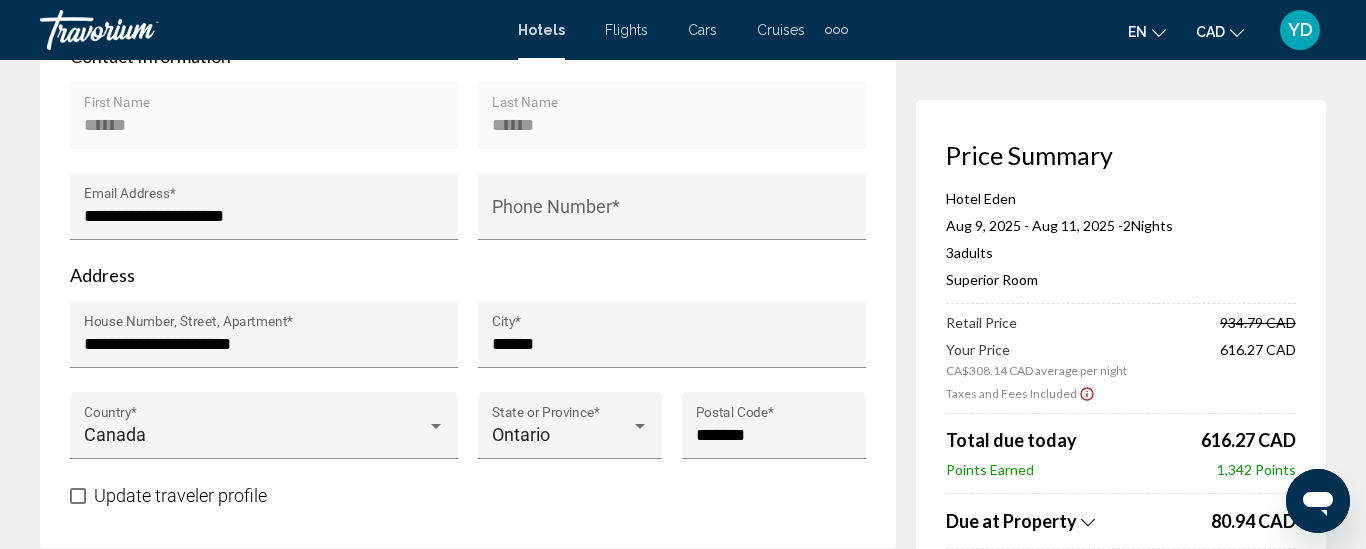 scroll, scrollTop: 720, scrollLeft: 0, axis: vertical 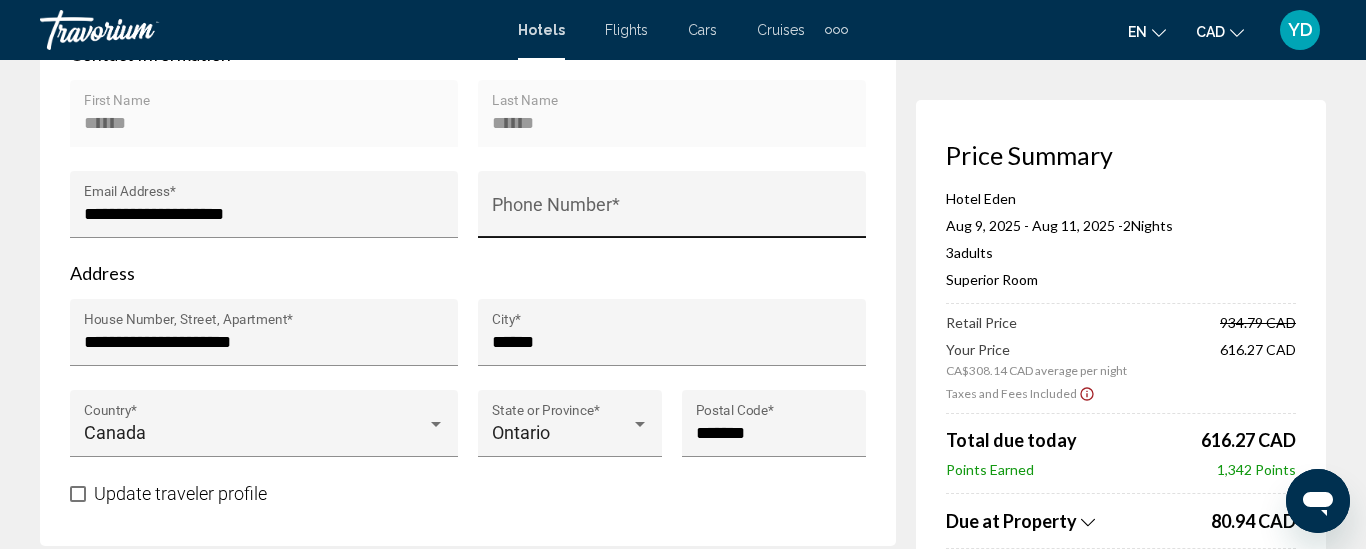 click on "Phone Number  *" at bounding box center (672, 210) 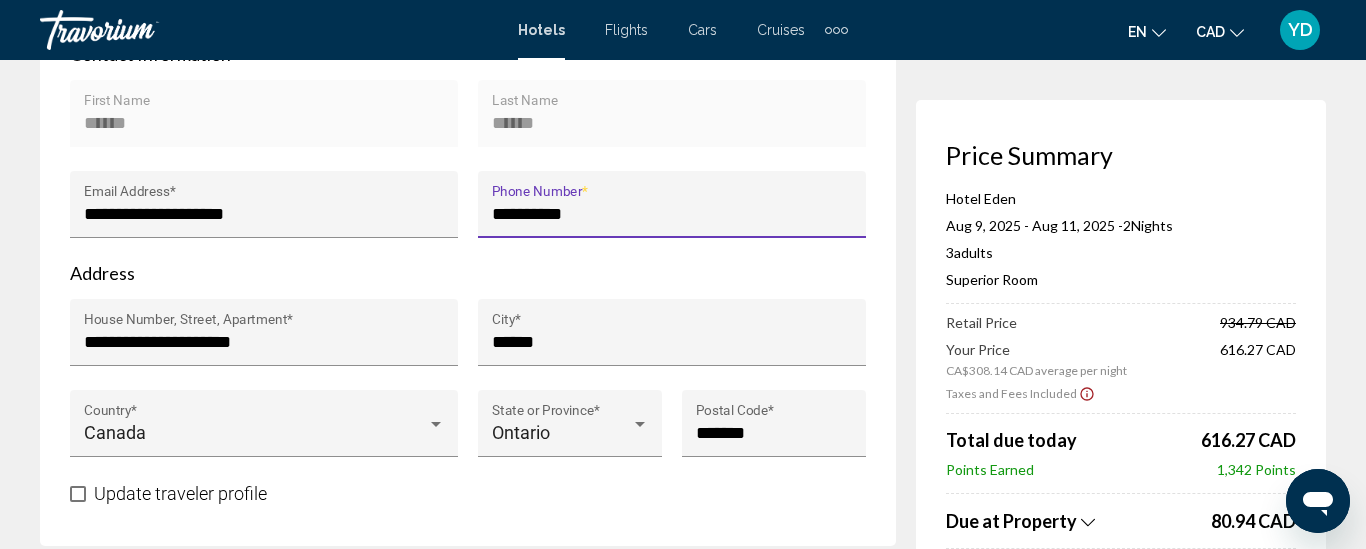 type on "**********" 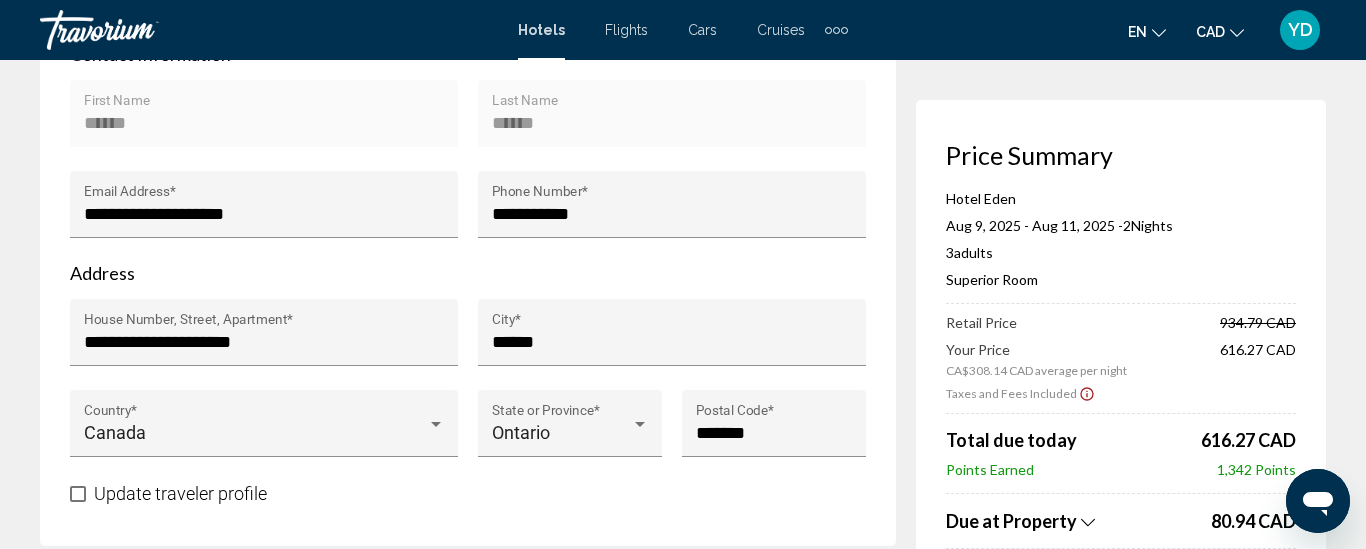 click on "Price Summary Hotel Eden  Aug 9, 2025 - Aug 11, 2025 -  2  Night Nights 3  Adult Adults , 0  Child Children  ( ages   )   Superior Room  Retail Price  934.79 CAD   Your Price  CA$308.14 CAD average per night  616.27 CAD  Taxes and Fees Included
Total due today  616.27 CAD   Points Earned  1,342  Points  Due at Property
80.94 CAD Reservation Total  697.21 CAD  Rates are quoted in CAD. Taxes and/or property-imposed fees of 80.94 CAD will be collected by the property in USD ($58.74 USD in original currency). Taxes and/or fees due at the property are based on current exchange rates, which may vary at the time of travel. Additional fees not listed here may be collected by the property at time of check-in. Please refer to the Important Information or Hotel & Room Rules for additional information." at bounding box center (1121, 1004) 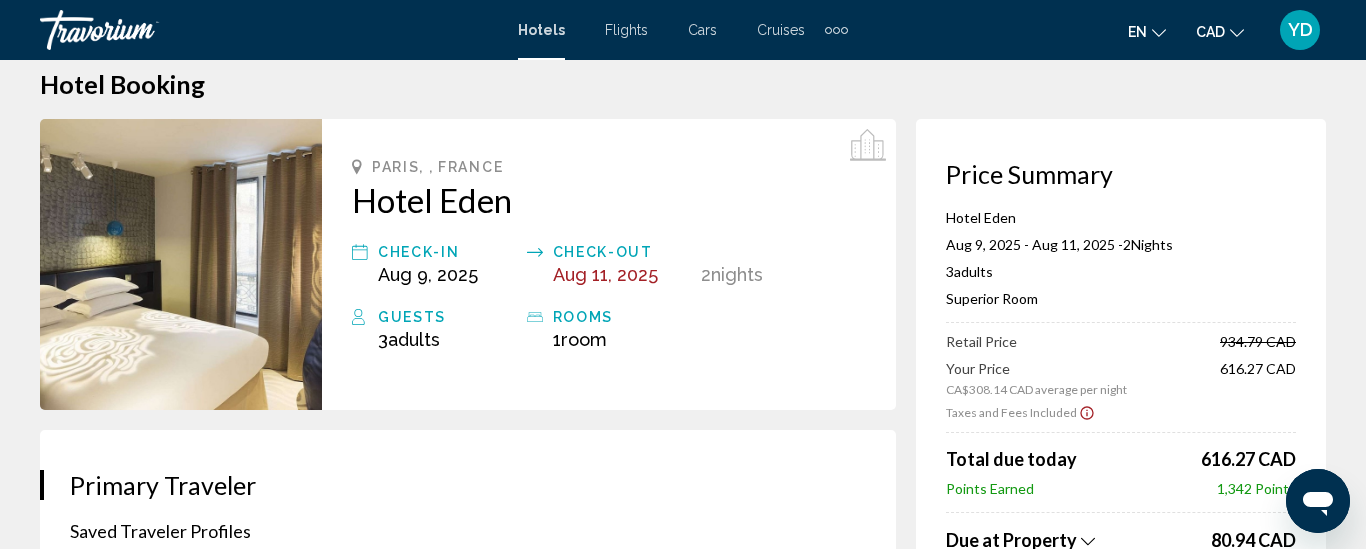 scroll, scrollTop: 0, scrollLeft: 0, axis: both 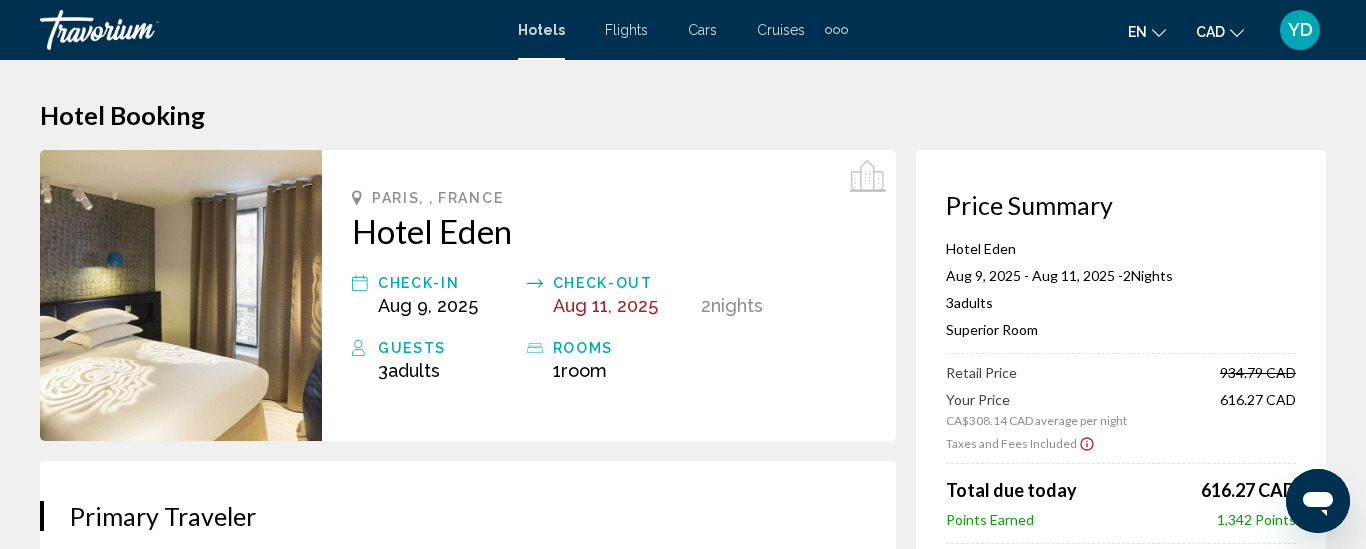 click at bounding box center [181, 295] 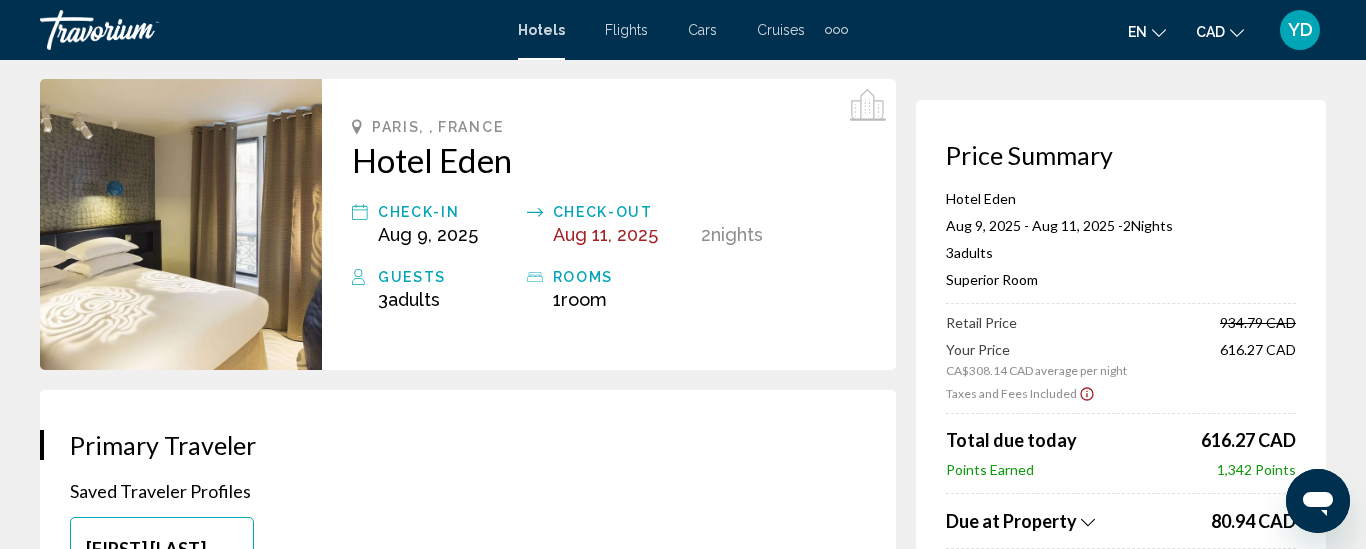 scroll, scrollTop: 0, scrollLeft: 0, axis: both 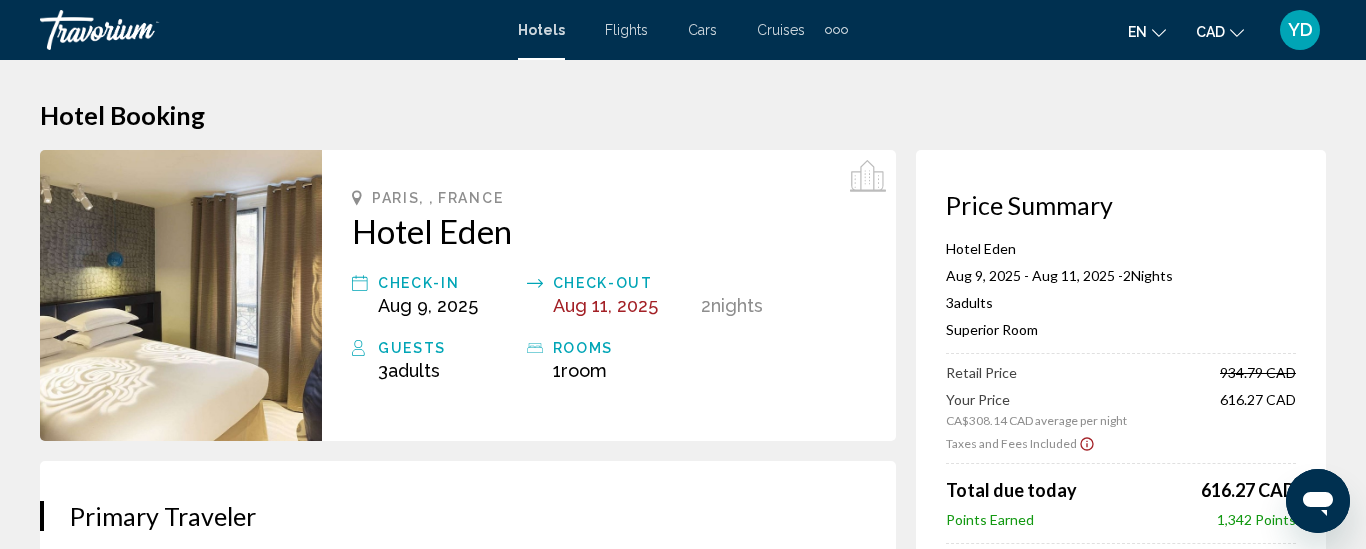click at bounding box center [181, 295] 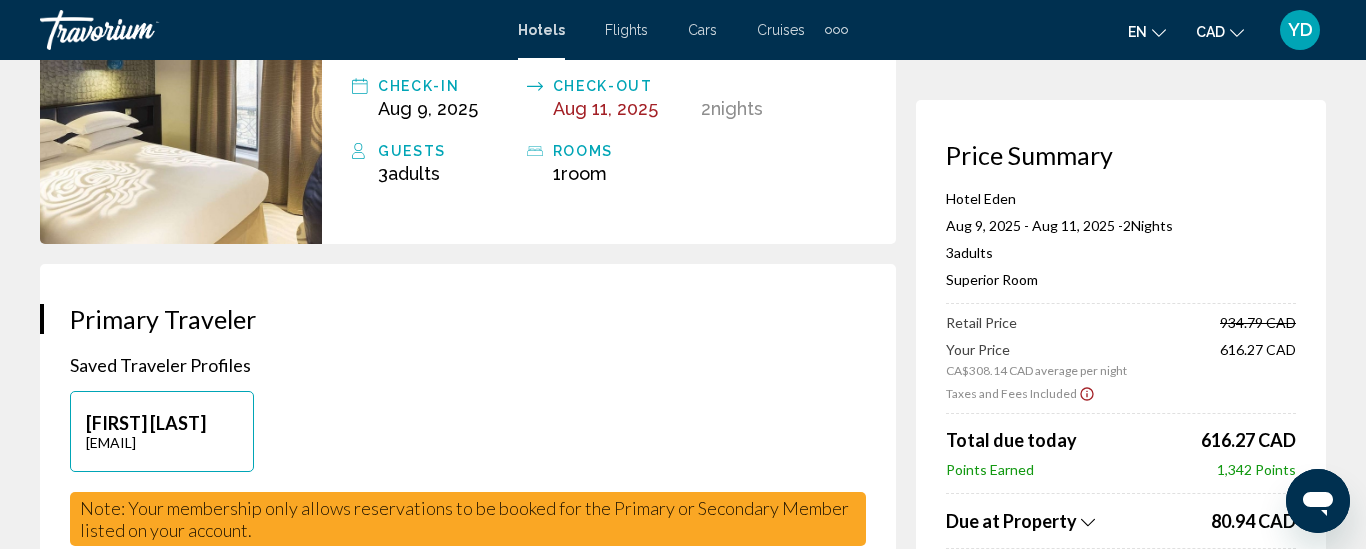 scroll, scrollTop: 200, scrollLeft: 0, axis: vertical 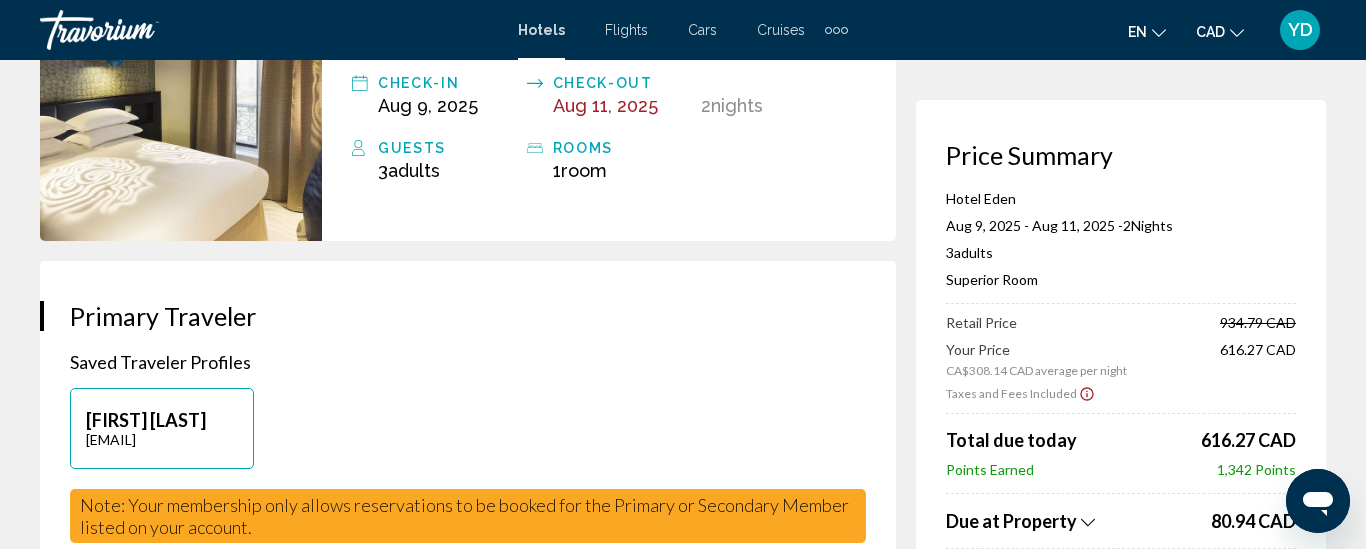 click on "Price Summary Hotel Eden  Aug 9, 2025 - Aug 11, 2025 -  2  Night Nights 3  Adult Adults , 0  Child Children  ( ages   )   Superior Room  Retail Price  934.79 CAD   Your Price  CA$308.14 CAD average per night  616.27 CAD  Taxes and Fees Included
Total due today  616.27 CAD   Points Earned  1,342  Points  Due at Property
80.94 CAD Reservation Total  697.21 CAD  Rates are quoted in CAD. Taxes and/or property-imposed fees of 80.94 CAD will be collected by the property in USD ($58.74 USD in original currency). Taxes and/or fees due at the property are based on current exchange rates, which may vary at the time of travel. Additional fees not listed here may be collected by the property at time of check-in. Please refer to the Important Information or Hotel & Room Rules for additional information." at bounding box center [1121, 445] 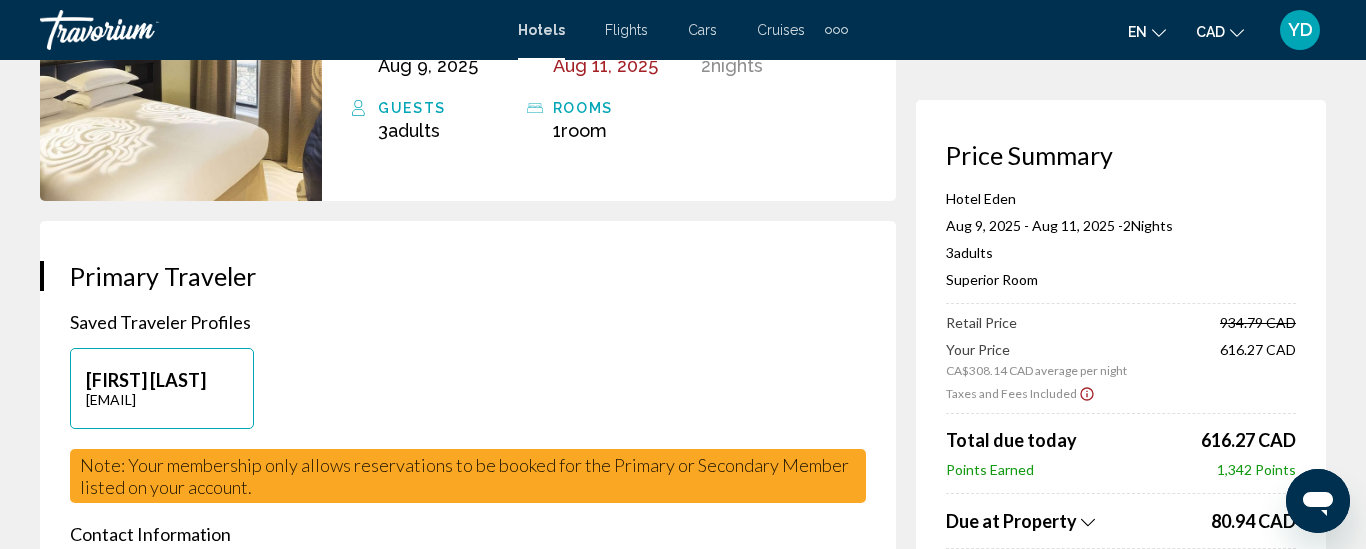 click on "Hotel Booking Price Summary Hotel Eden  Aug 9, 2025 - Aug 11, 2025 -  2  Night Nights 3  Adult Adults , 0  Child Children  ( ages   )   Superior Room  Retail Price  934.79 CAD   Your Price  CA$308.14 CAD average per night  616.27 CAD  Taxes and Fees Included
Total due today  616.27 CAD   Points Earned  1,342  Points  Due at Property
80.94 CAD Reservation Total  697.21 CAD  Rates are quoted in CAD. Taxes and/or property-imposed fees of 80.94 CAD will be collected by the property in USD ($58.74 USD in original currency). Taxes and/or fees due at the property are based on current exchange rates, which may vary at the time of travel. Additional fees not listed here may be collected by the property at time of check-in. Please refer to the Important Information or Hotel & Room Rules for additional information." at bounding box center [683, 1459] 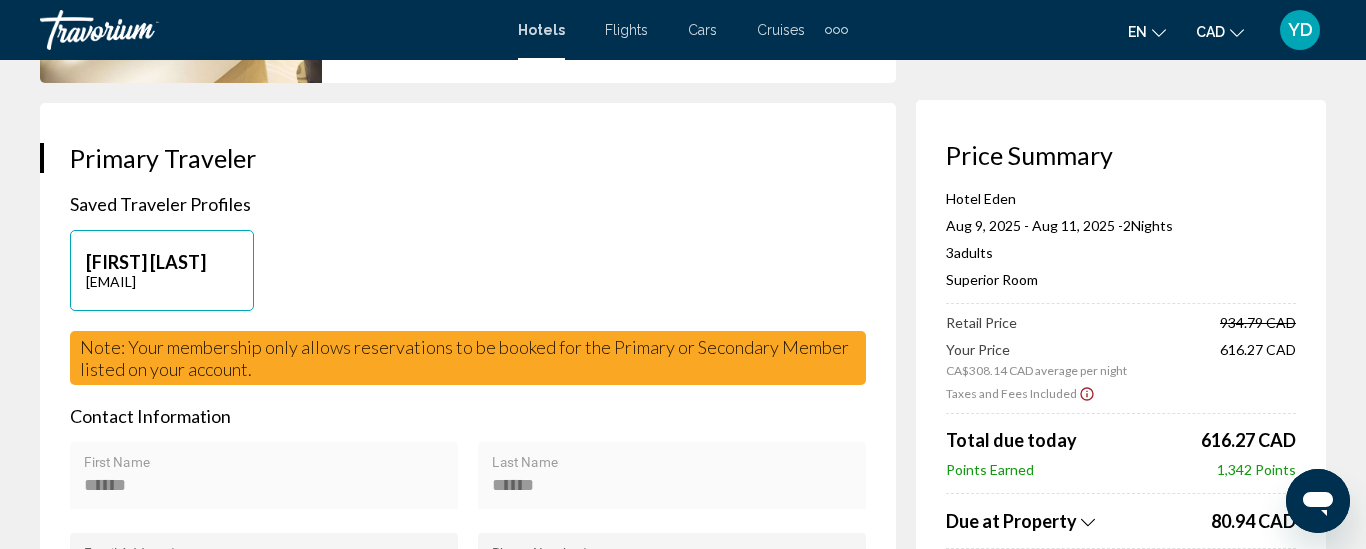 scroll, scrollTop: 360, scrollLeft: 0, axis: vertical 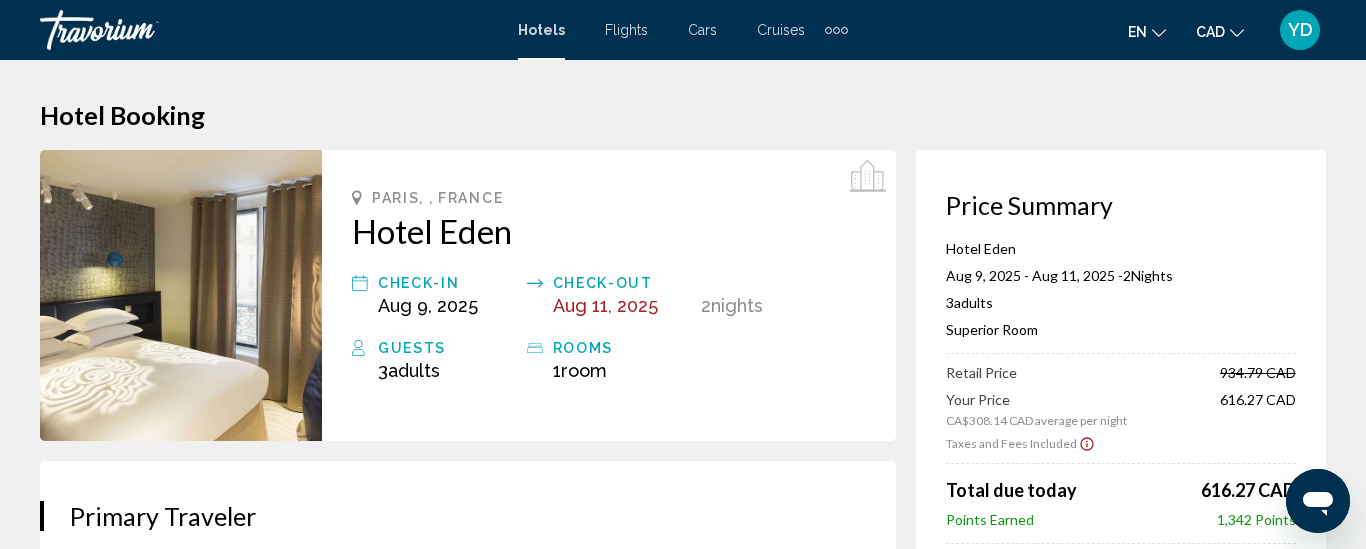 click on "Hotel Booking" at bounding box center (683, 115) 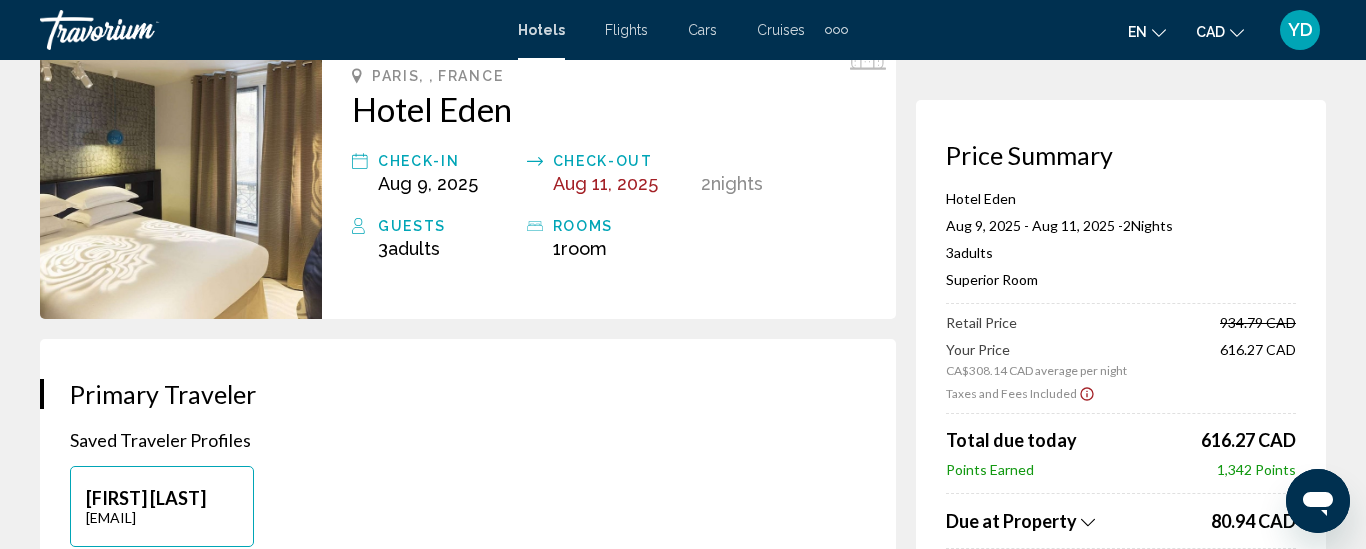 scroll, scrollTop: 160, scrollLeft: 0, axis: vertical 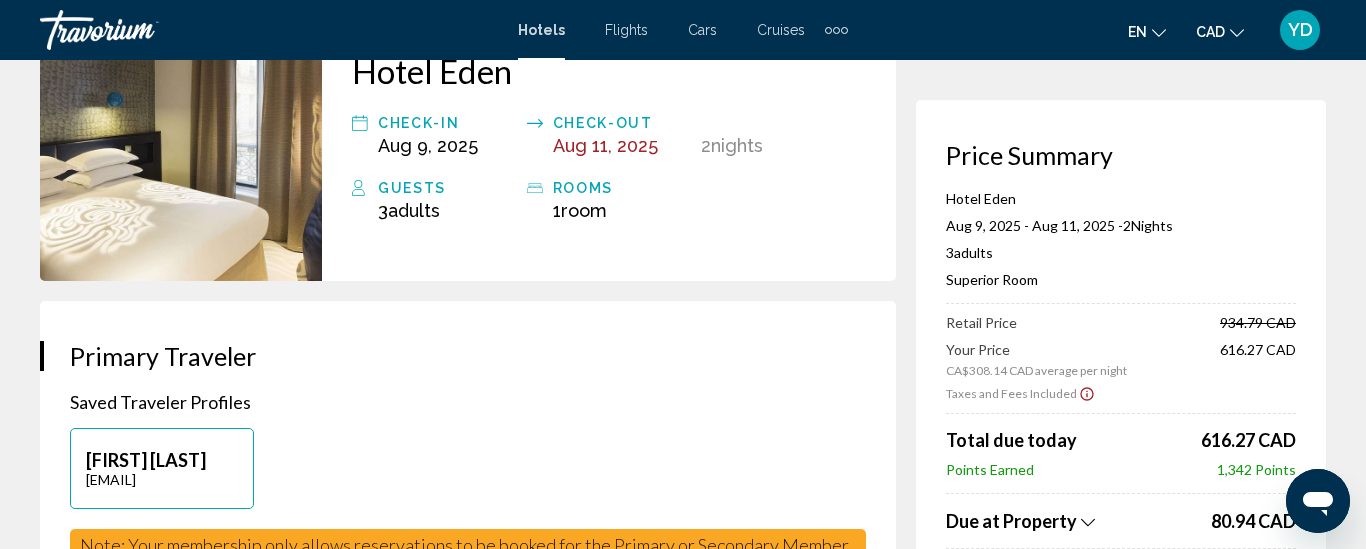 click on "Hotel Booking Price Summary Hotel Eden  Aug 9, 2025 - Aug 11, 2025 -  2  Night Nights 3  Adult Adults , 0  Child Children  ( ages   )   Superior Room  Retail Price  934.79 CAD   Your Price  CA$308.14 CAD average per night  616.27 CAD  Taxes and Fees Included
Total due today  616.27 CAD   Points Earned  1,342  Points  Due at Property
80.94 CAD Reservation Total  697.21 CAD  Rates are quoted in CAD. Taxes and/or property-imposed fees of 80.94 CAD will be collected by the property in USD ($58.74 USD in original currency). Taxes and/or fees due at the property are based on current exchange rates, which may vary at the time of travel. Additional fees not listed here may be collected by the property at time of check-in. Please refer to the Important Information or Hotel & Room Rules for additional information." at bounding box center [683, 1539] 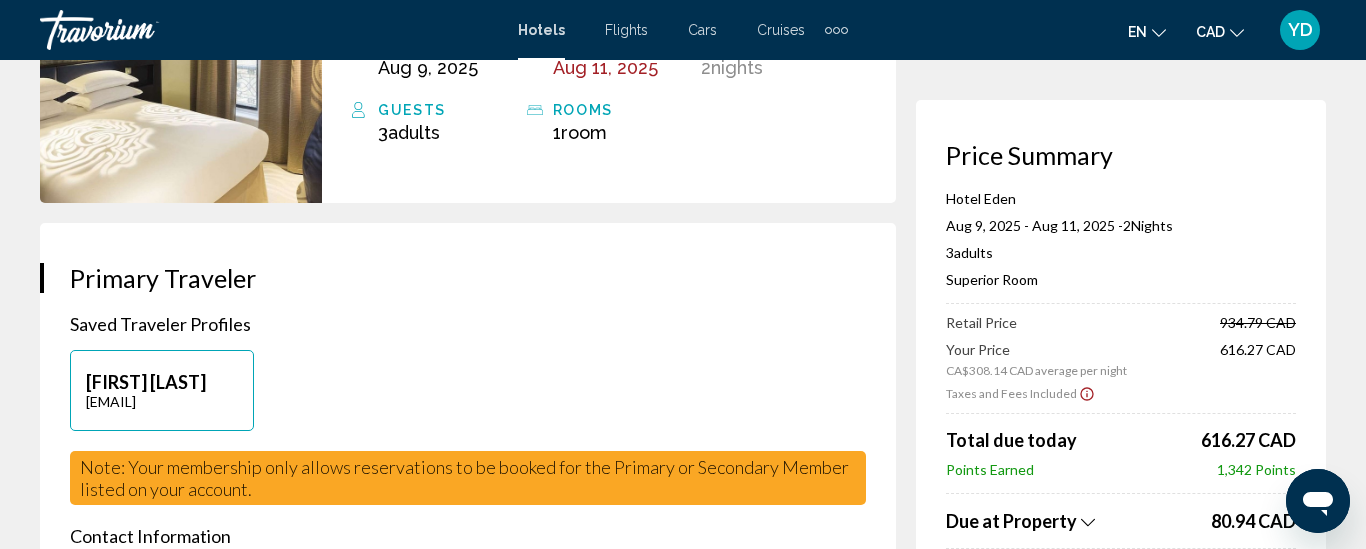 scroll, scrollTop: 240, scrollLeft: 0, axis: vertical 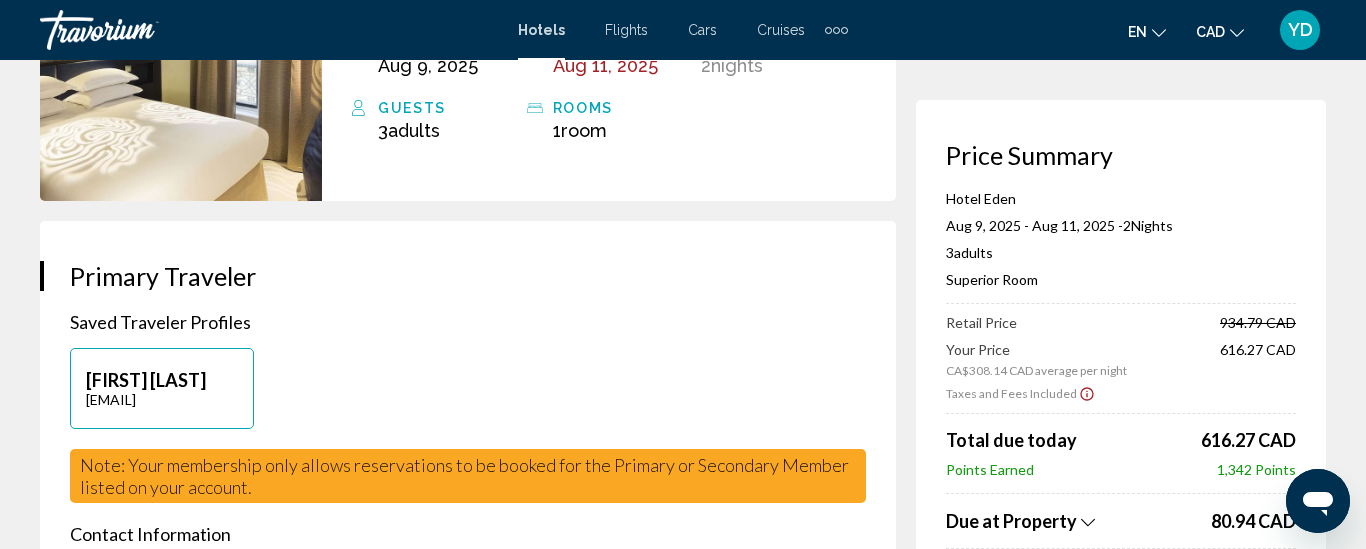 drag, startPoint x: 1287, startPoint y: 189, endPoint x: 1293, endPoint y: 92, distance: 97.18539 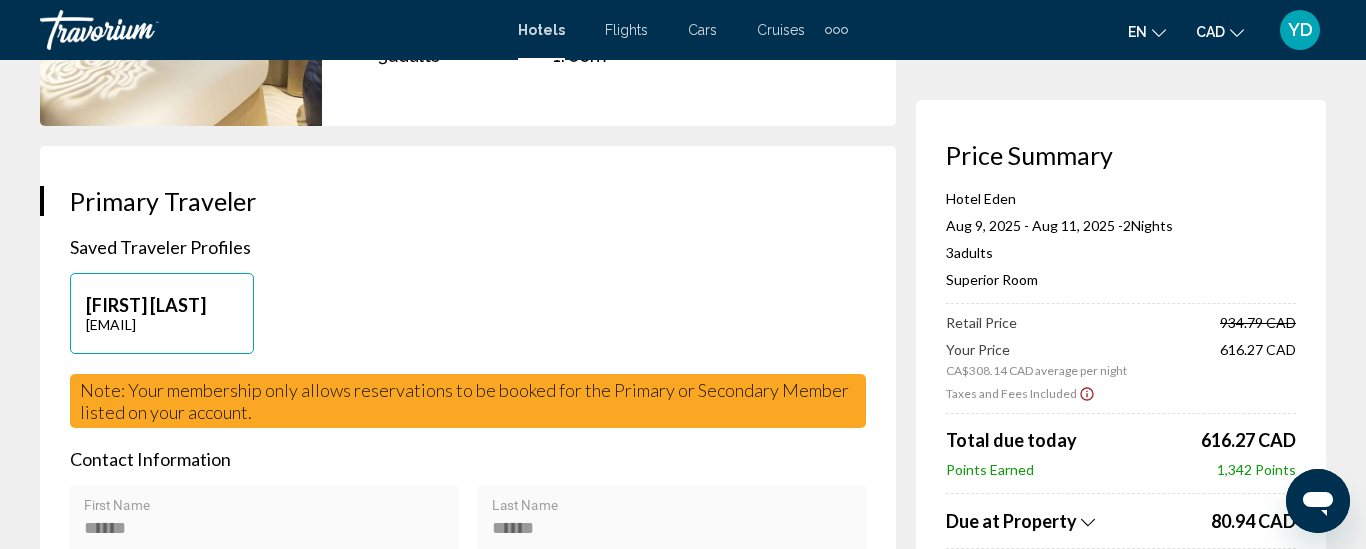 scroll, scrollTop: 320, scrollLeft: 0, axis: vertical 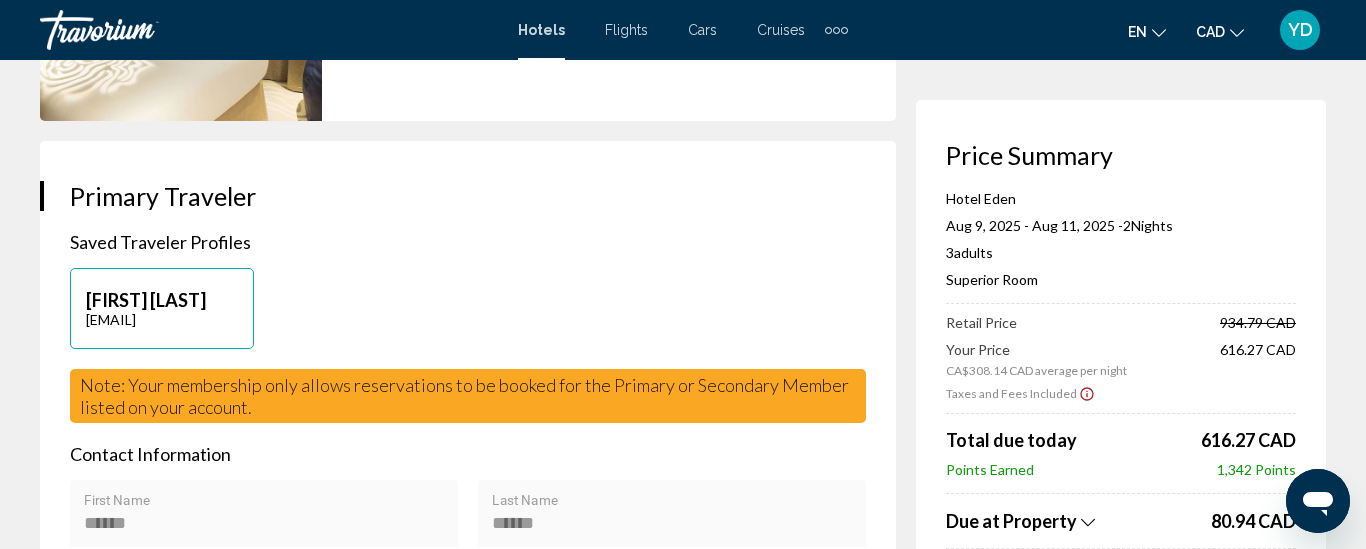 click on "Hotel Booking Price Summary Hotel Eden  Aug 9, 2025 - Aug 11, 2025 -  2  Night Nights 3  Adult Adults , 0  Child Children  ( ages   )   Superior Room  Retail Price  934.79 CAD   Your Price  CA$308.14 CAD average per night  616.27 CAD  Taxes and Fees Included
Total due today  616.27 CAD   Points Earned  1,342  Points  Due at Property
80.94 CAD Reservation Total  697.21 CAD  Rates are quoted in CAD. Taxes and/or property-imposed fees of 80.94 CAD will be collected by the property in USD ($58.74 USD in original currency). Taxes and/or fees due at the property are based on current exchange rates, which may vary at the time of travel. Additional fees not listed here may be collected by the property at time of check-in. Please refer to the Important Information or Hotel & Room Rules for additional information." at bounding box center (683, 1379) 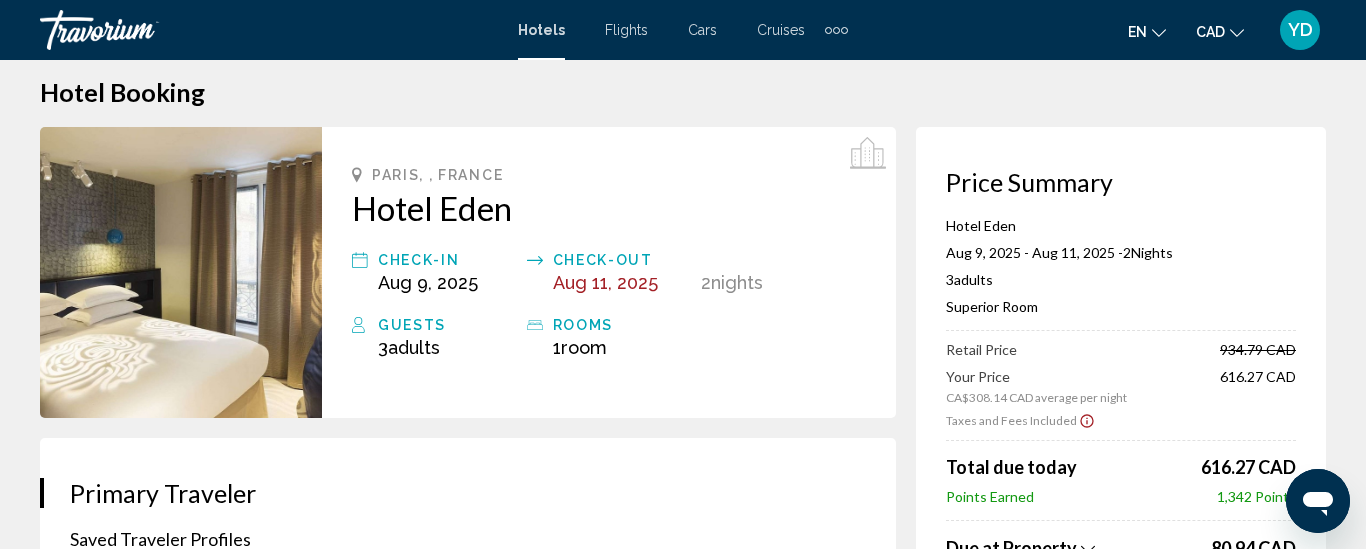scroll, scrollTop: 0, scrollLeft: 0, axis: both 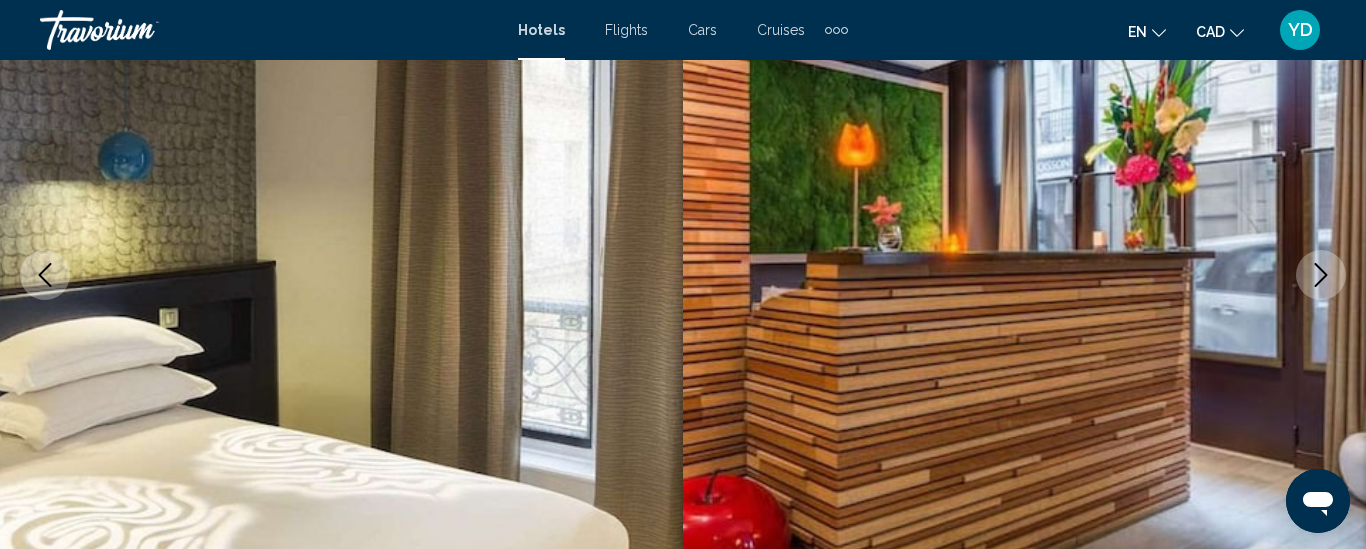 type 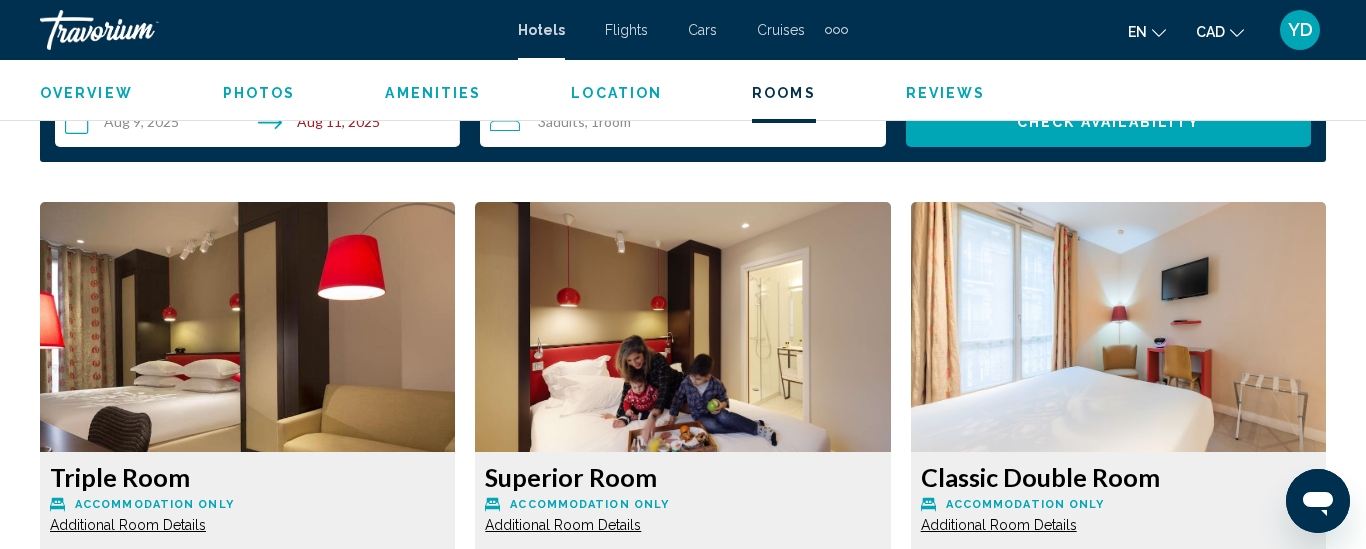 scroll, scrollTop: 2940, scrollLeft: 0, axis: vertical 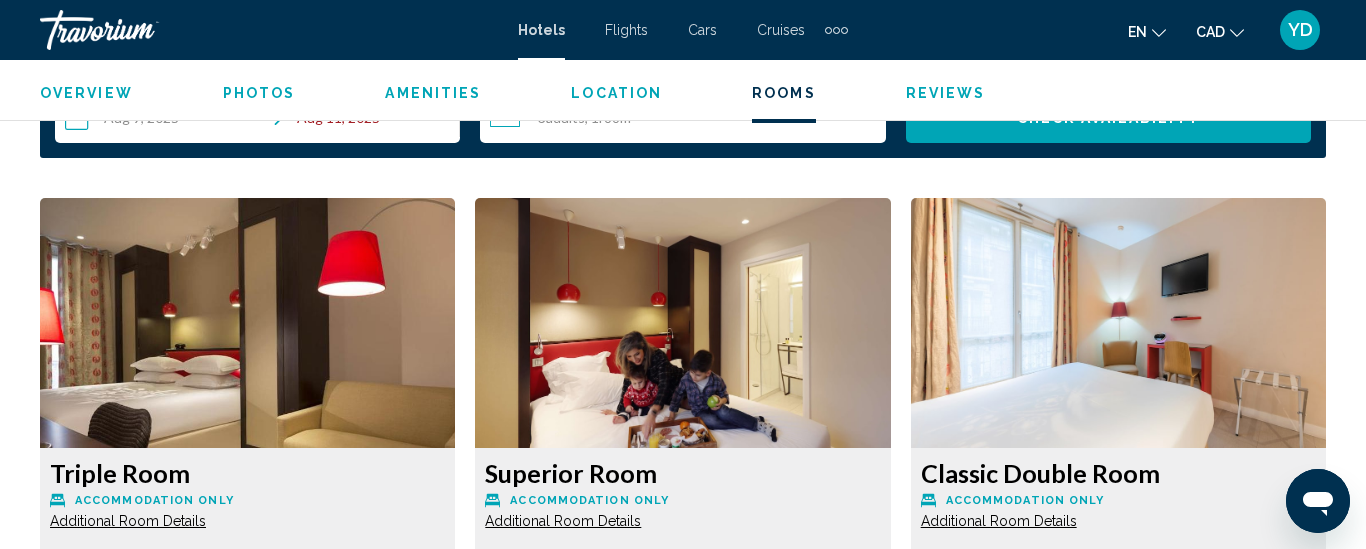click at bounding box center (247, 323) 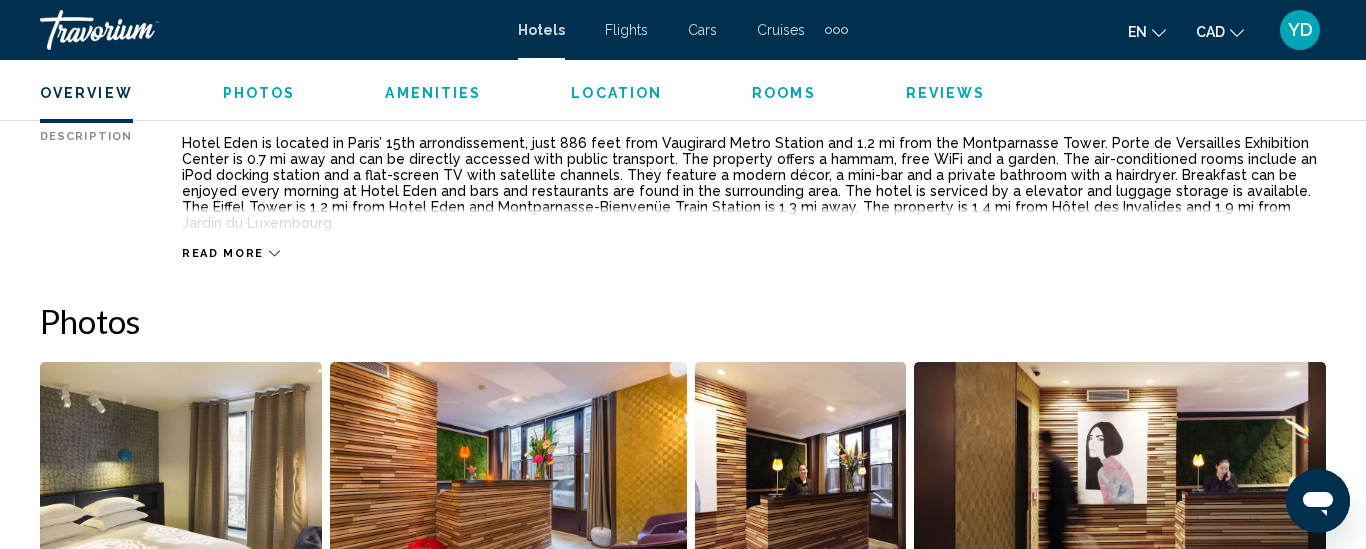 scroll, scrollTop: 1100, scrollLeft: 0, axis: vertical 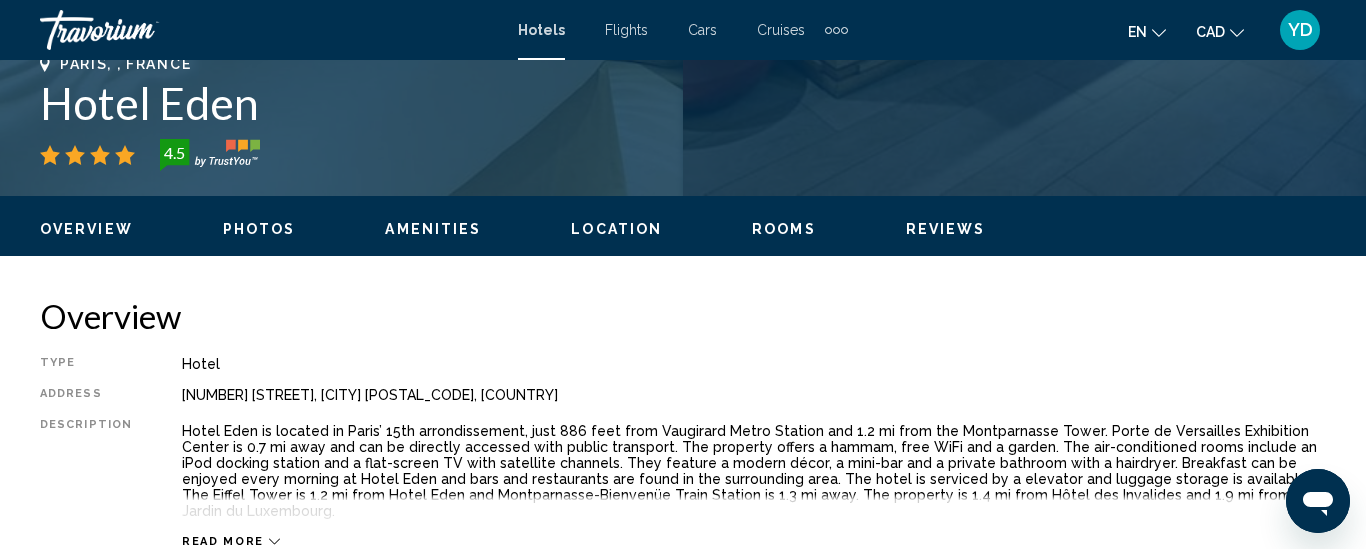 click on "Photos" at bounding box center (259, 229) 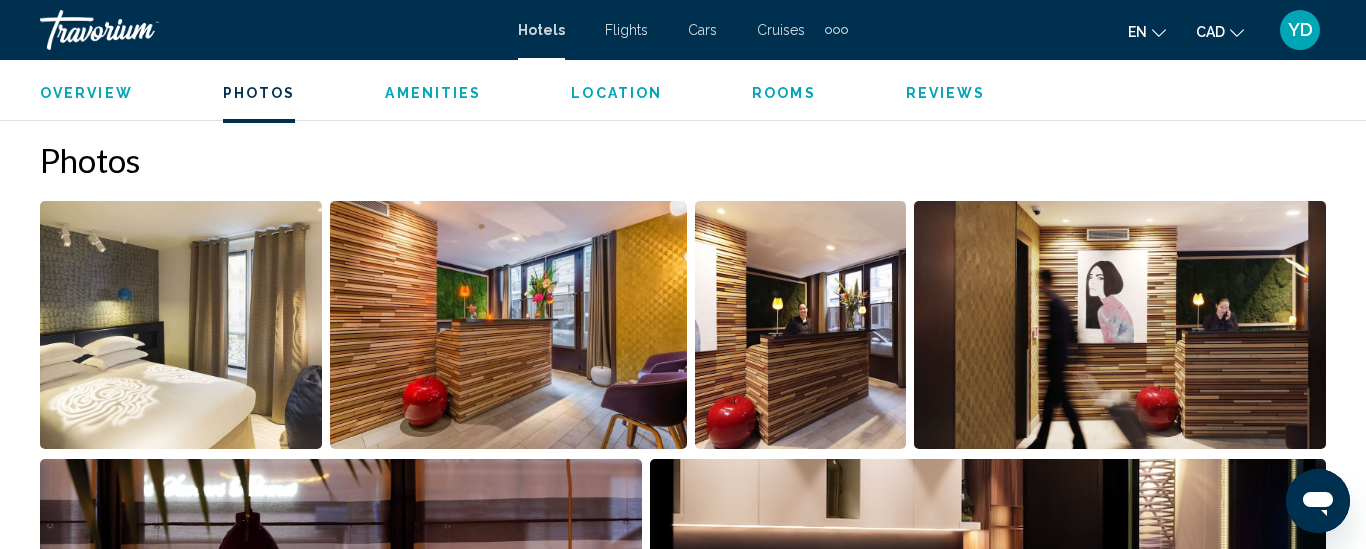 scroll, scrollTop: 1267, scrollLeft: 0, axis: vertical 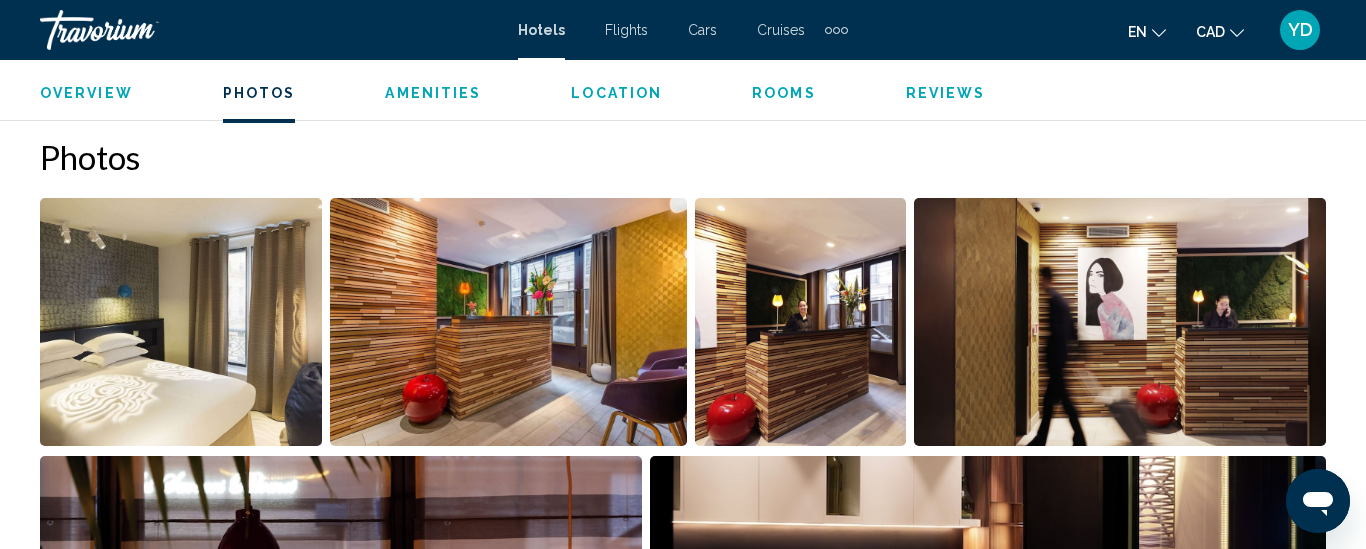 type 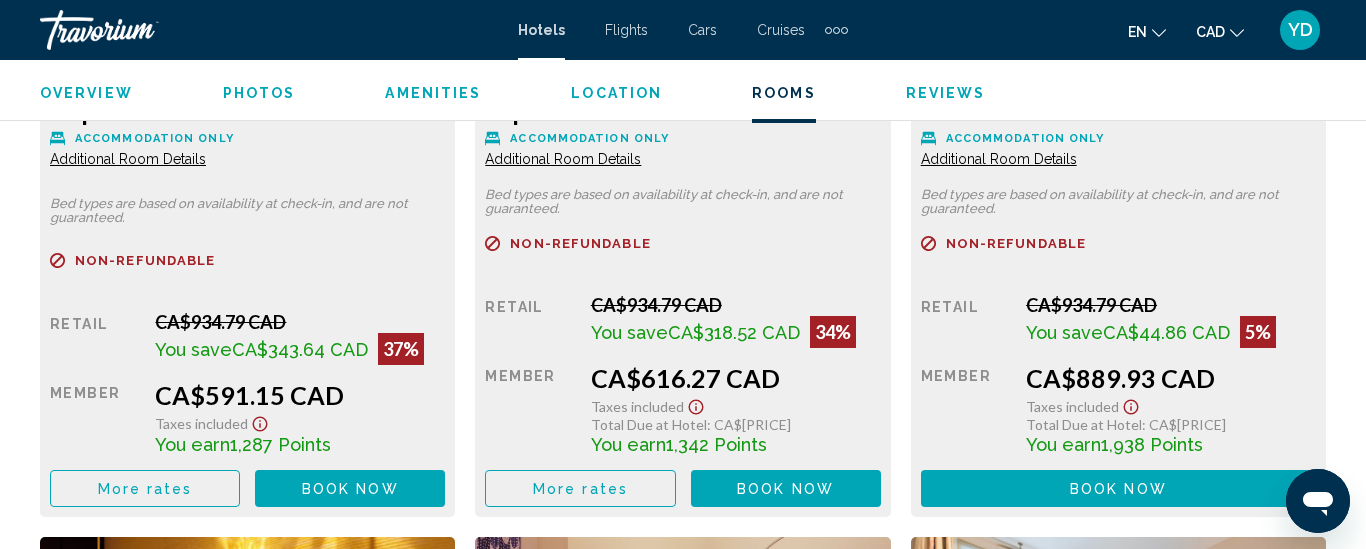 scroll, scrollTop: 3307, scrollLeft: 0, axis: vertical 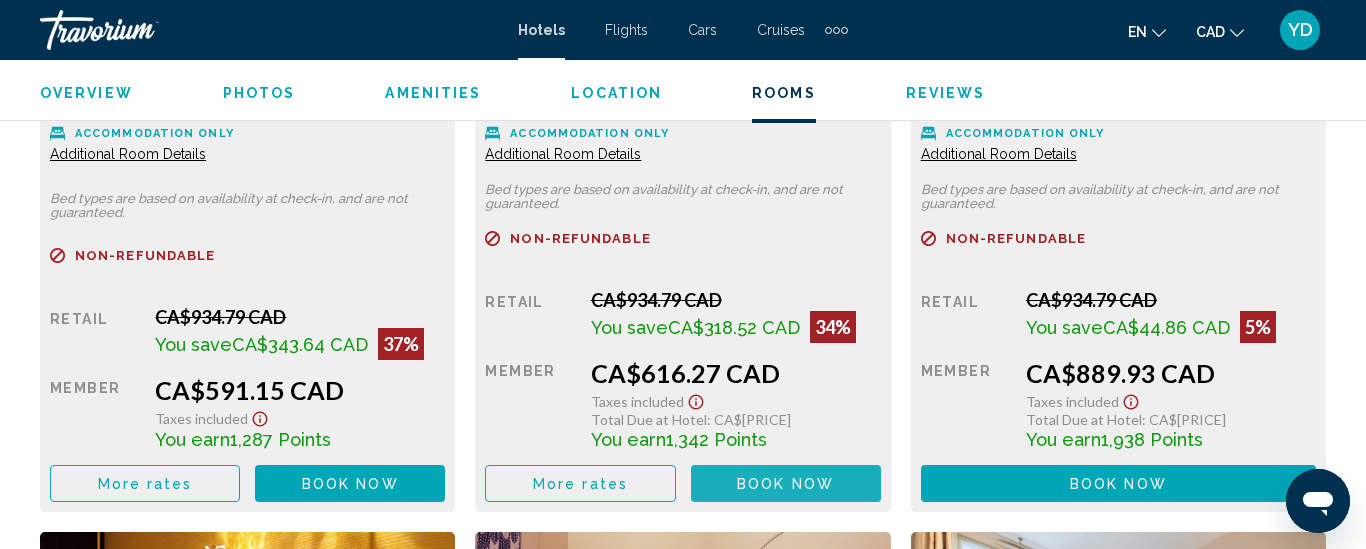 click on "Book now" at bounding box center (785, 484) 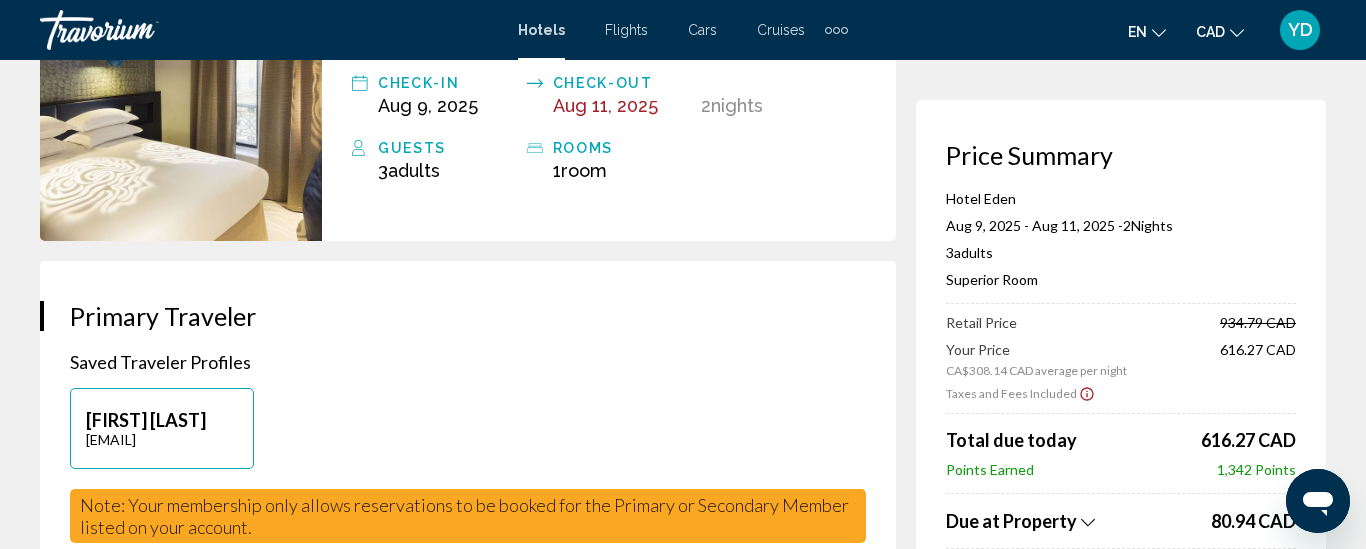 scroll, scrollTop: 240, scrollLeft: 0, axis: vertical 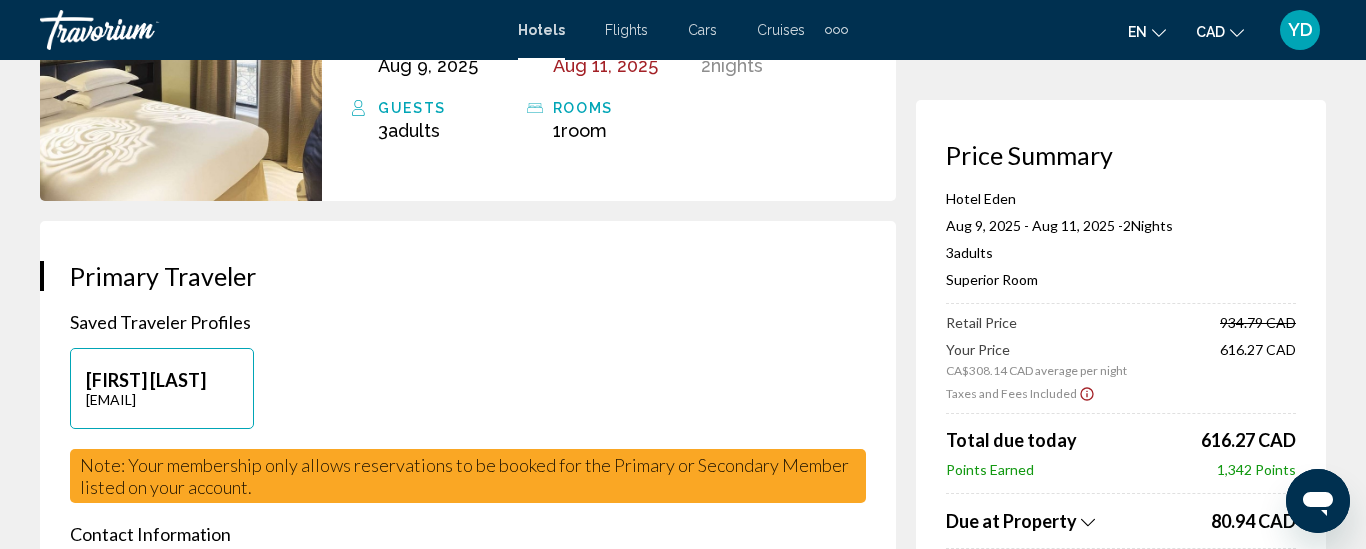 click on "Hotel Booking Price Summary Hotel Eden  Aug 9, 2025 - Aug 11, 2025 -  2  Night Nights 3  Adult Adults , 0  Child Children  ( ages   )   Superior Room  Retail Price  934.79 CAD   Your Price  CA$308.14 CAD average per night  616.27 CAD  Taxes and Fees Included
Total due today  616.27 CAD   Points Earned  1,342  Points  Due at Property
80.94 CAD Reservation Total  697.21 CAD  Rates are quoted in CAD. Taxes and/or property-imposed fees of 80.94 CAD will be collected by the property in USD ($58.74 USD in original currency). Taxes and/or fees due at the property are based on current exchange rates, which may vary at the time of travel. Additional fees not listed here may be collected by the property at time of check-in. Please refer to the Important Information or Hotel & Room Rules for additional information." at bounding box center [683, 1459] 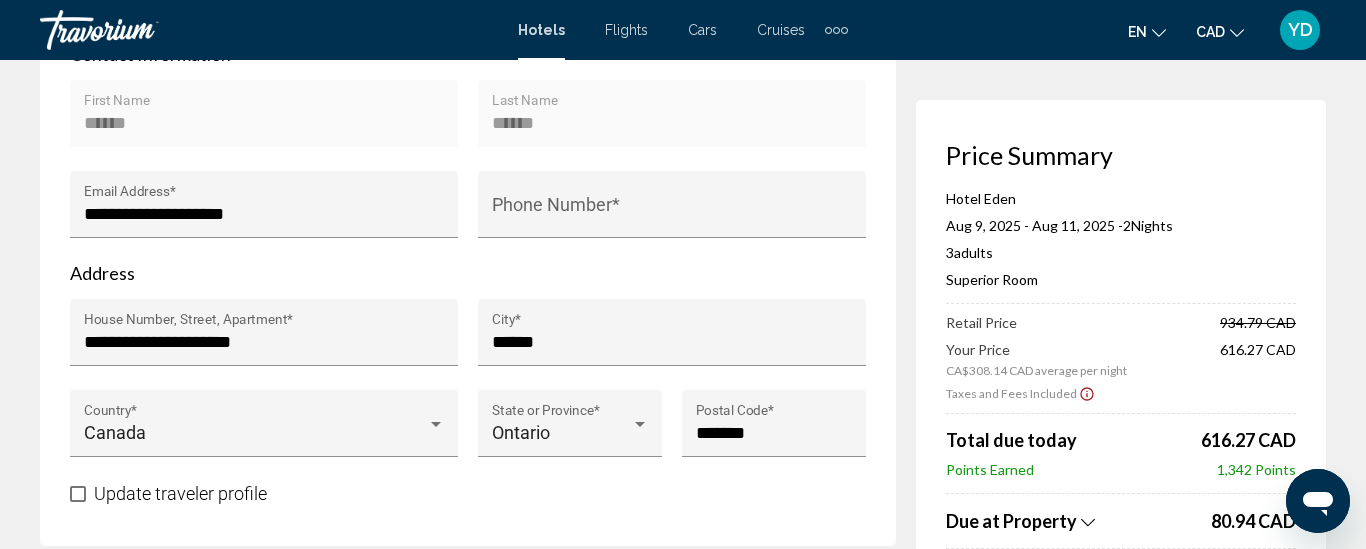 scroll, scrollTop: 680, scrollLeft: 0, axis: vertical 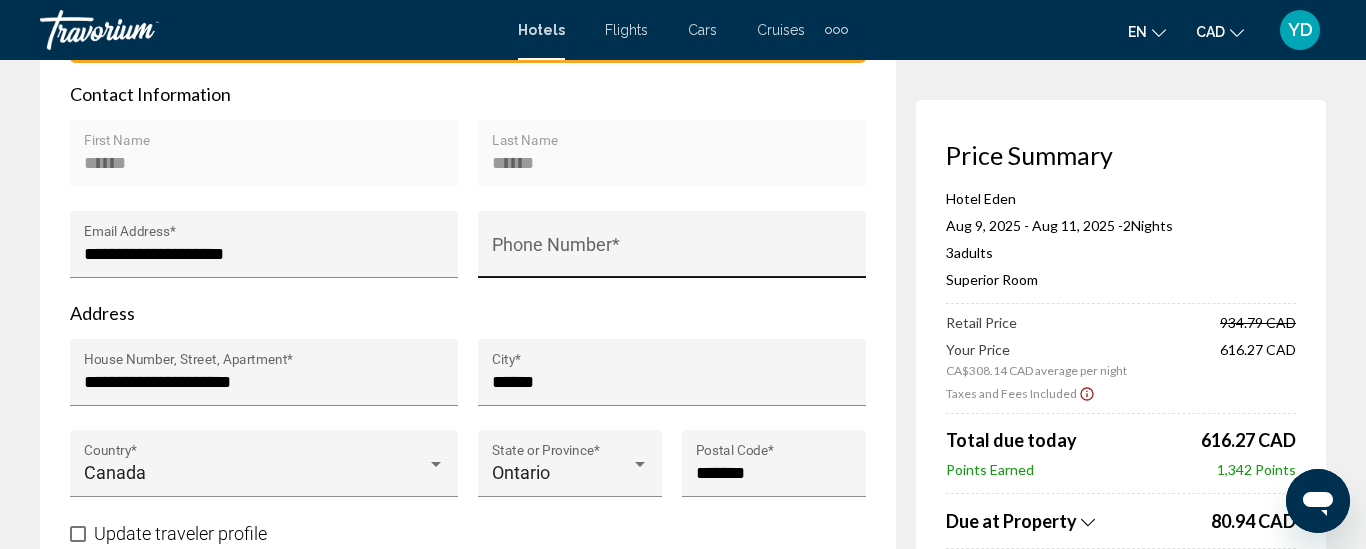 click on "Phone Number  *" at bounding box center (672, 254) 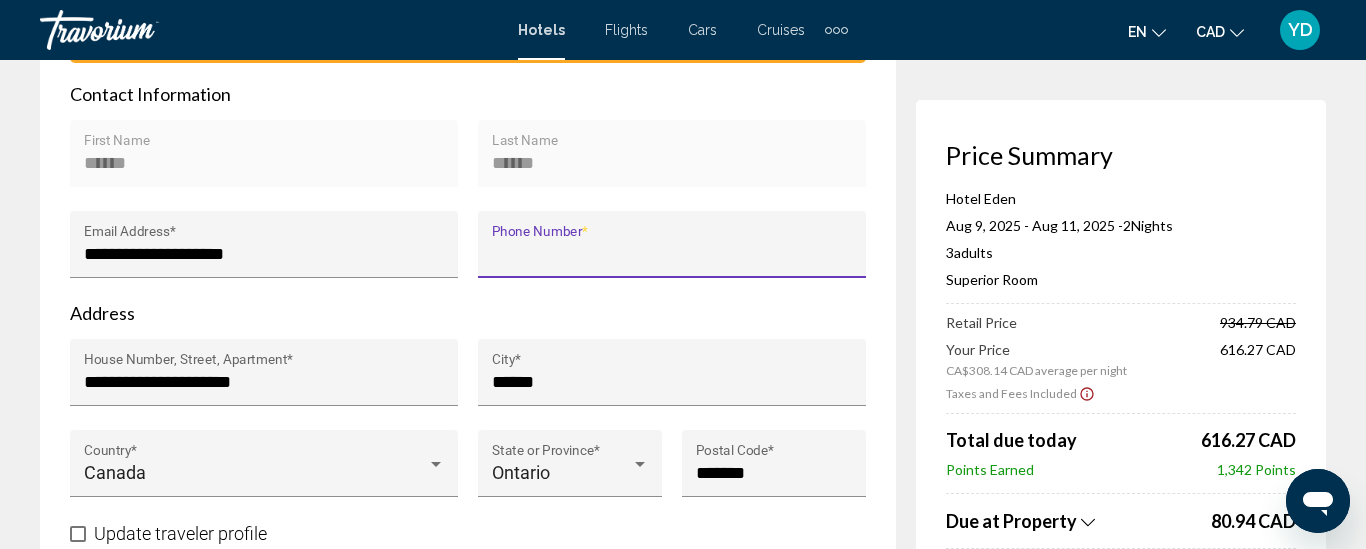 type on "**********" 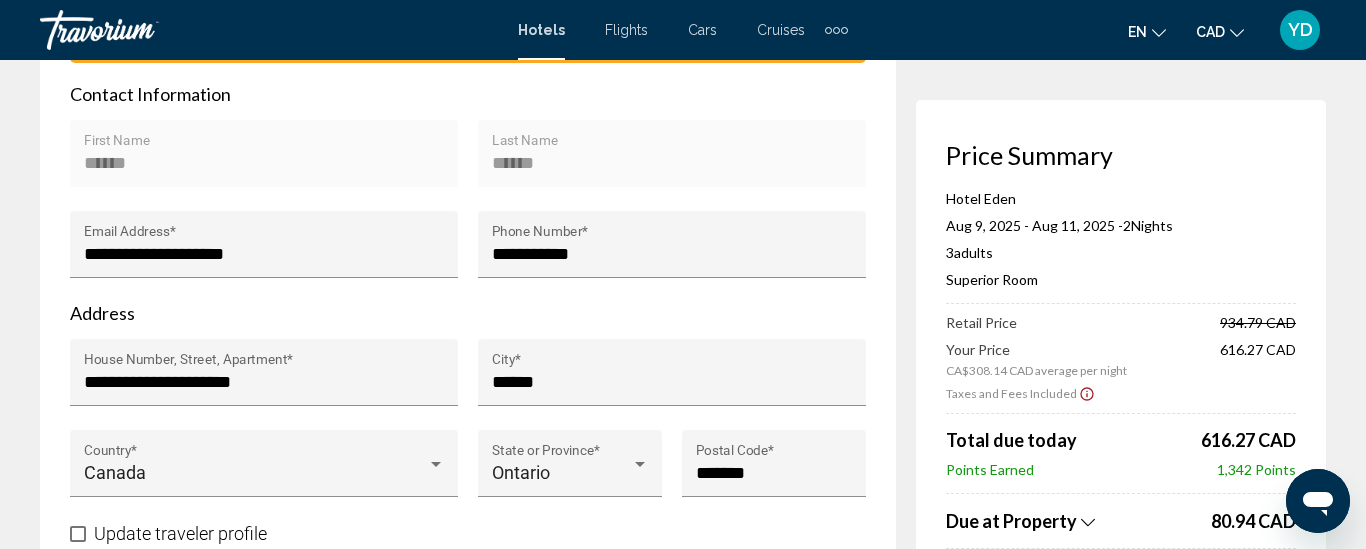 click on "Address" at bounding box center [468, 313] 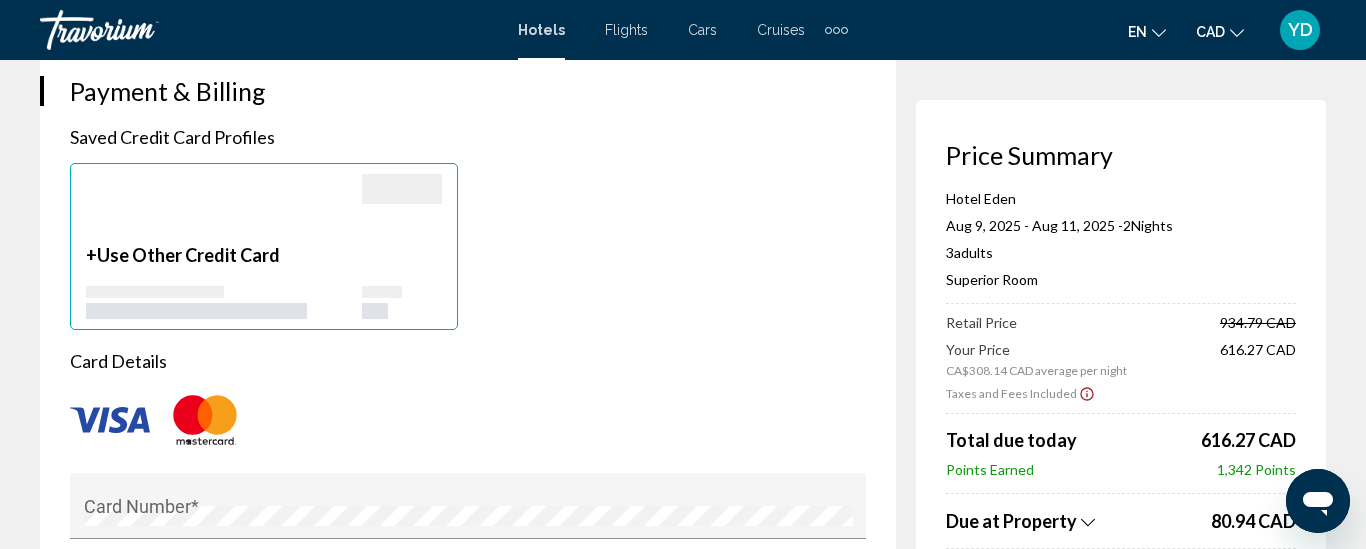 scroll, scrollTop: 1520, scrollLeft: 0, axis: vertical 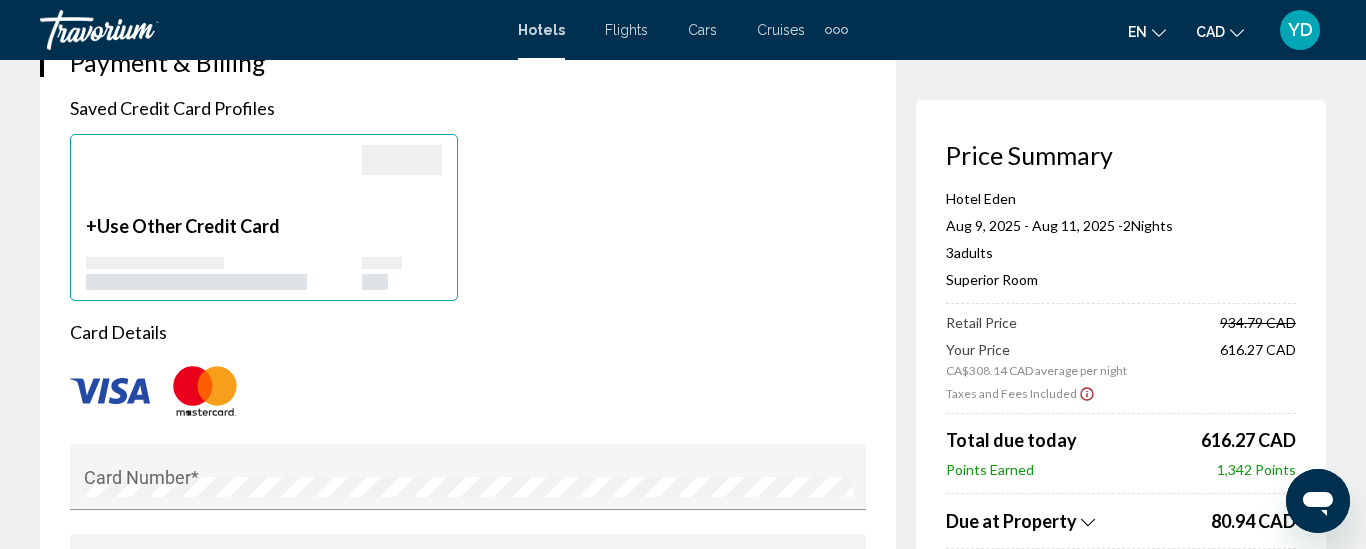 click at bounding box center (224, 180) 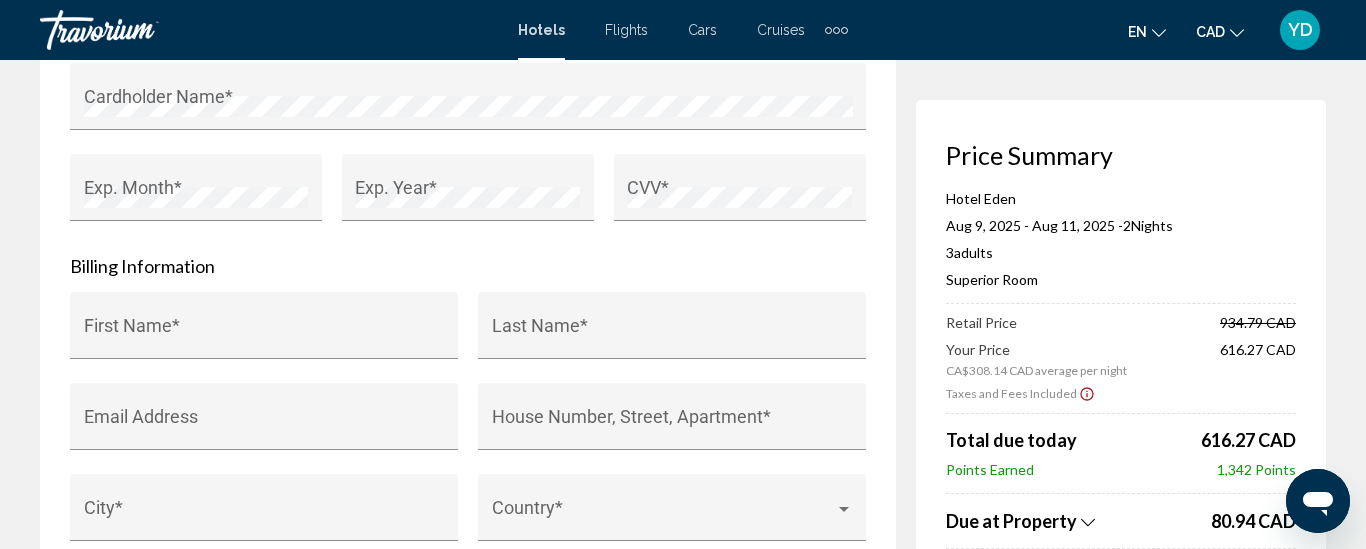 scroll, scrollTop: 2000, scrollLeft: 0, axis: vertical 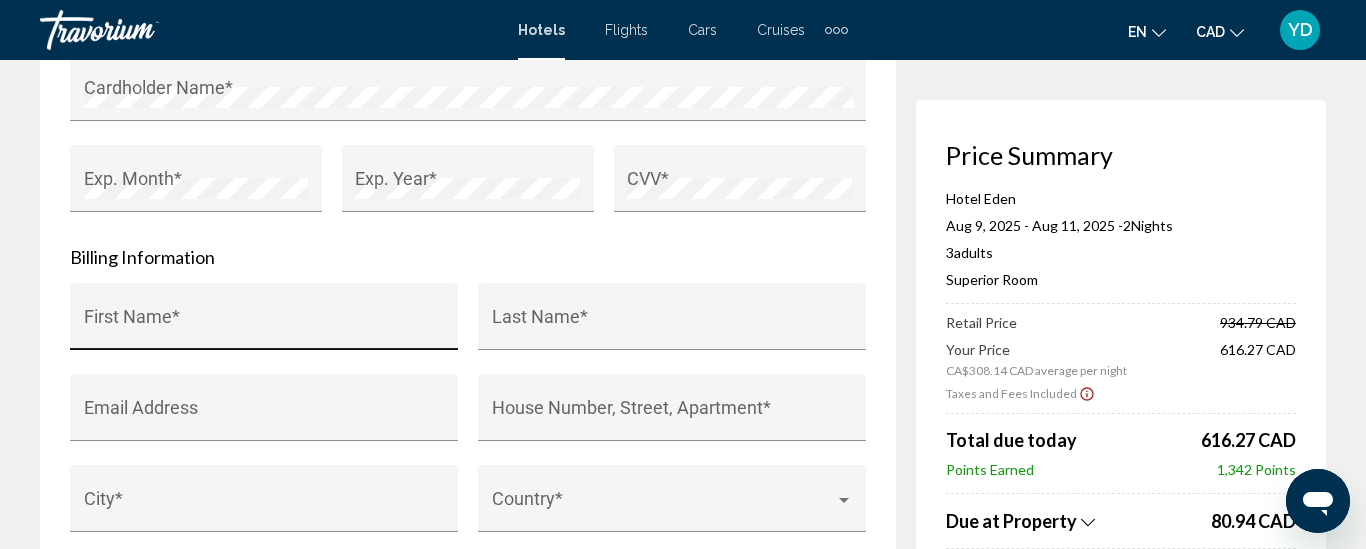 click on "First Name  *" at bounding box center (264, 326) 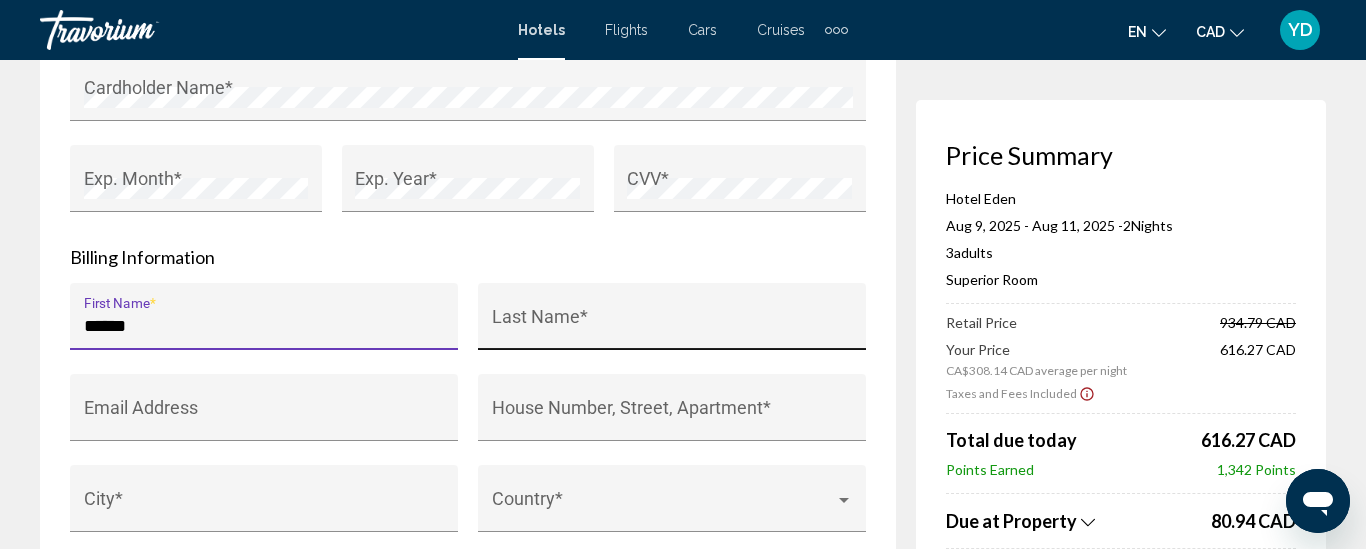 type on "******" 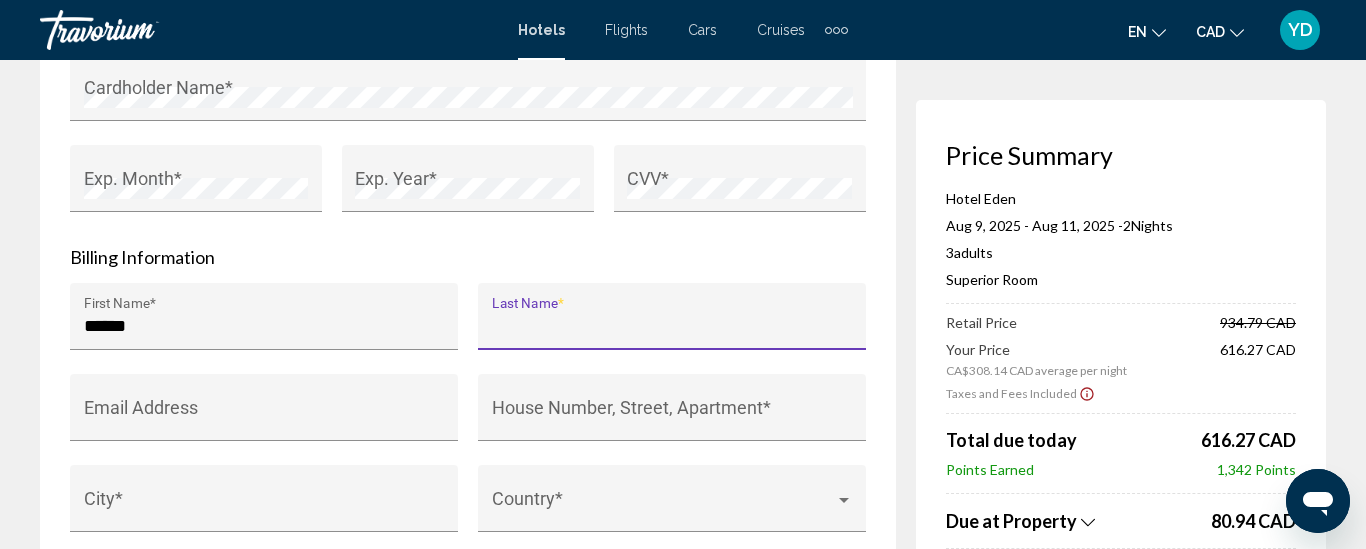 click on "Last Name  *" at bounding box center [672, 326] 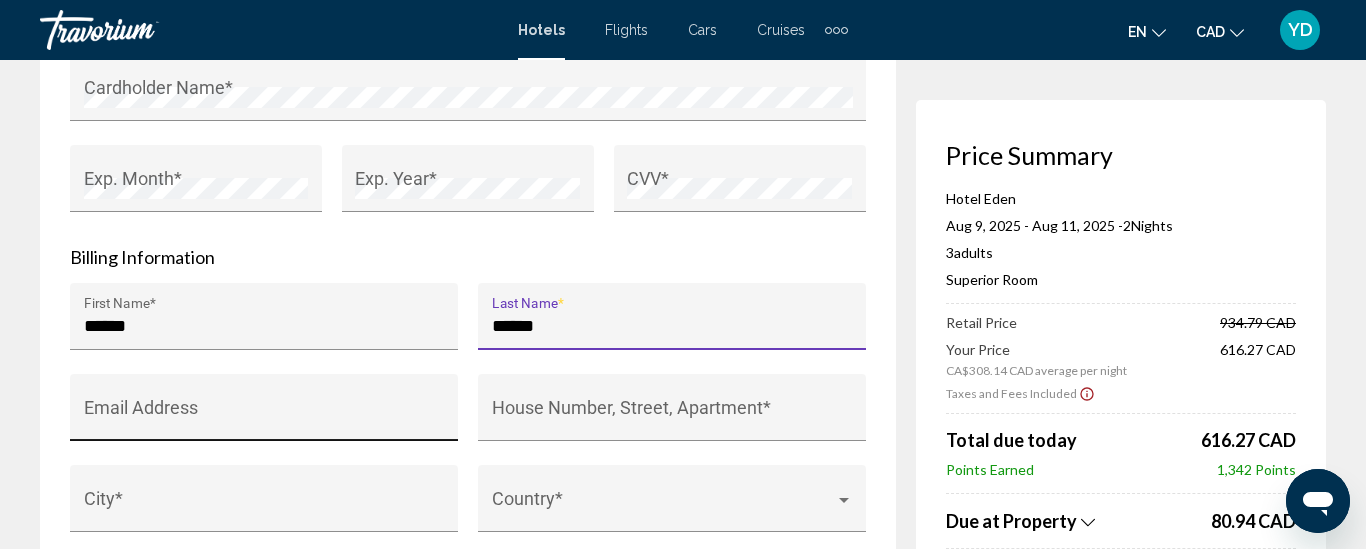 type on "******" 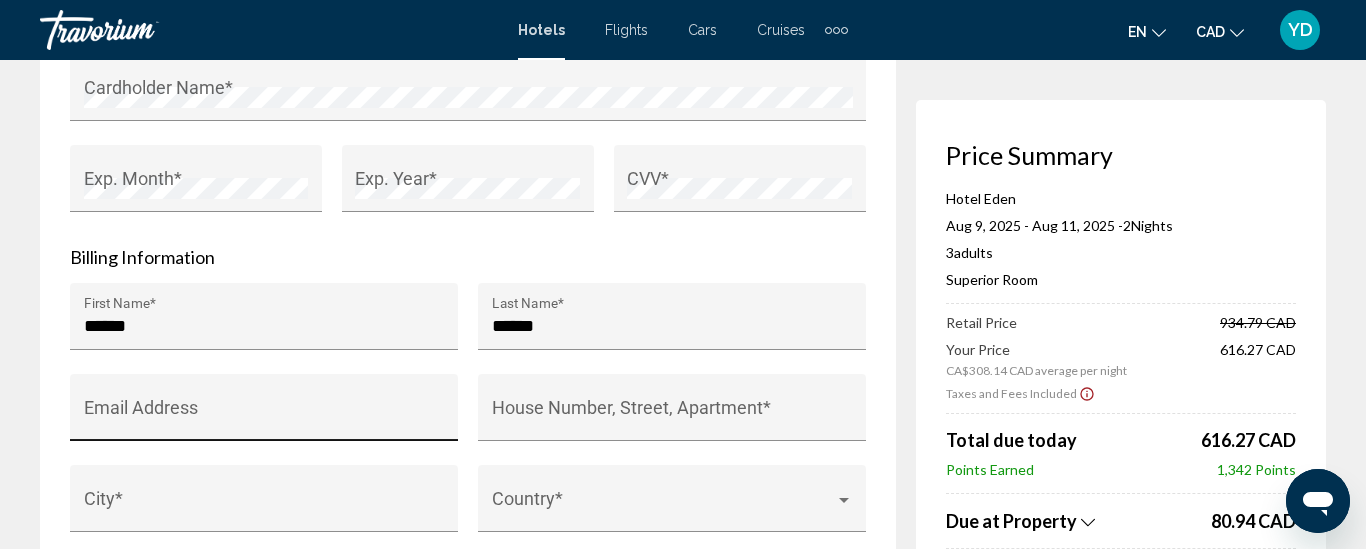 click on "Email Address" at bounding box center (264, 414) 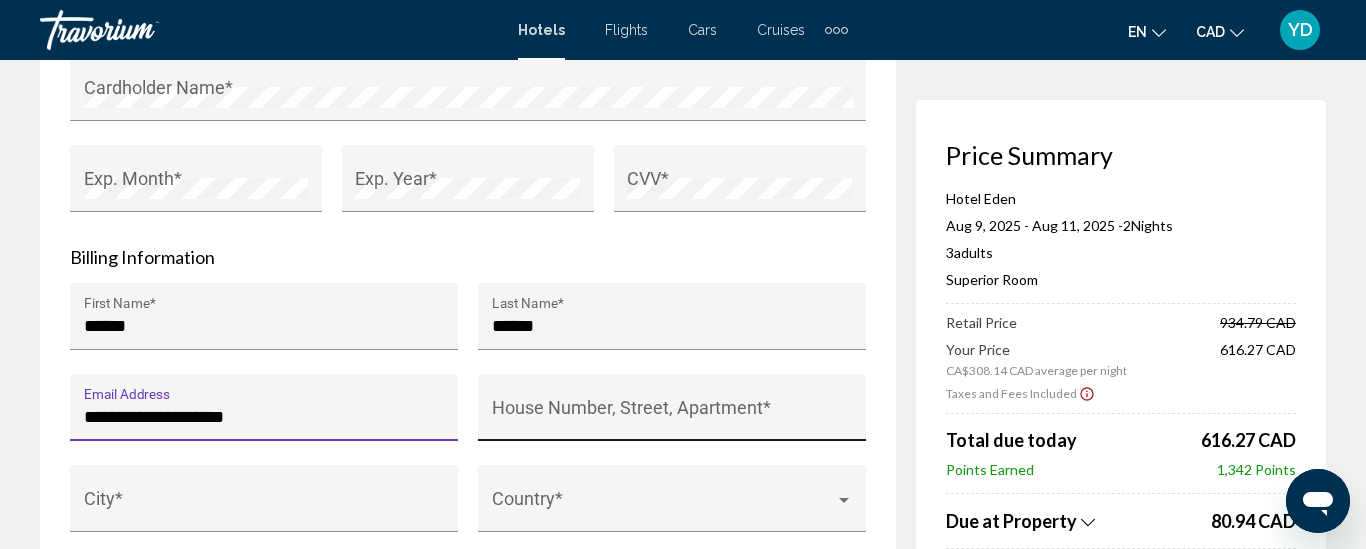 type on "**********" 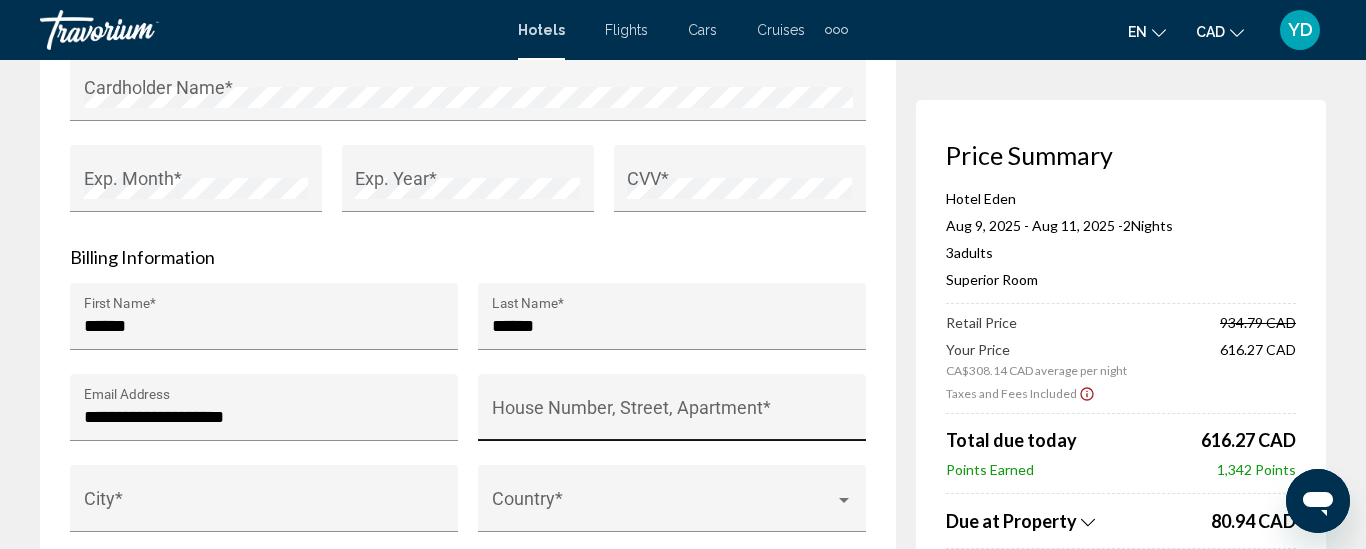 click on "House Number, Street, Apartment  *" at bounding box center (672, 414) 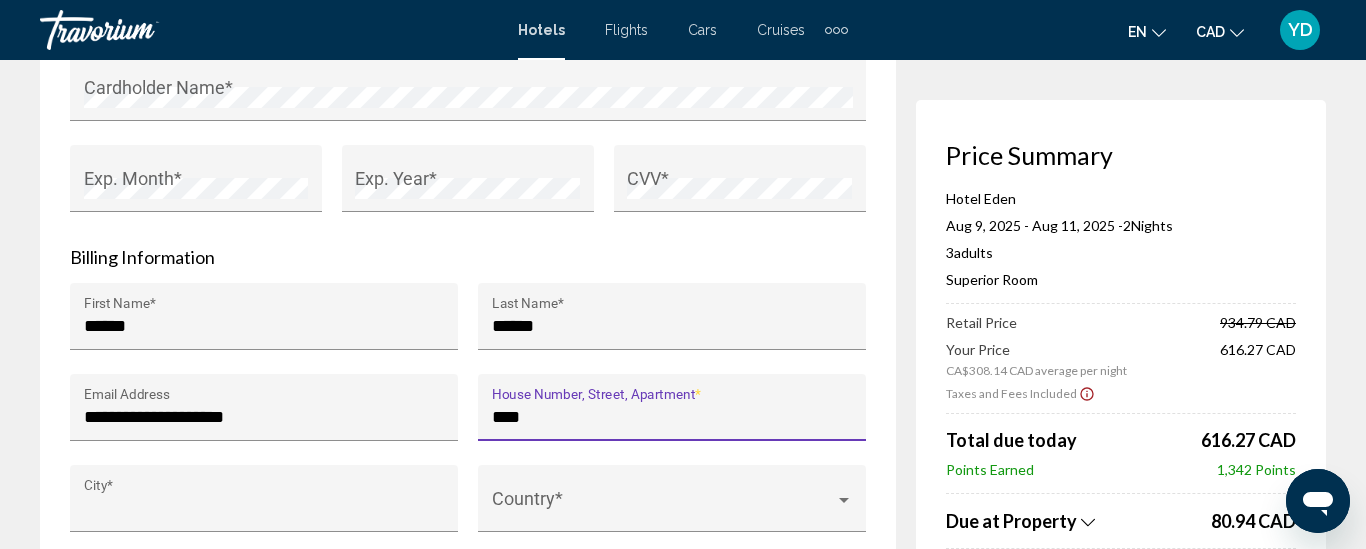 type on "**********" 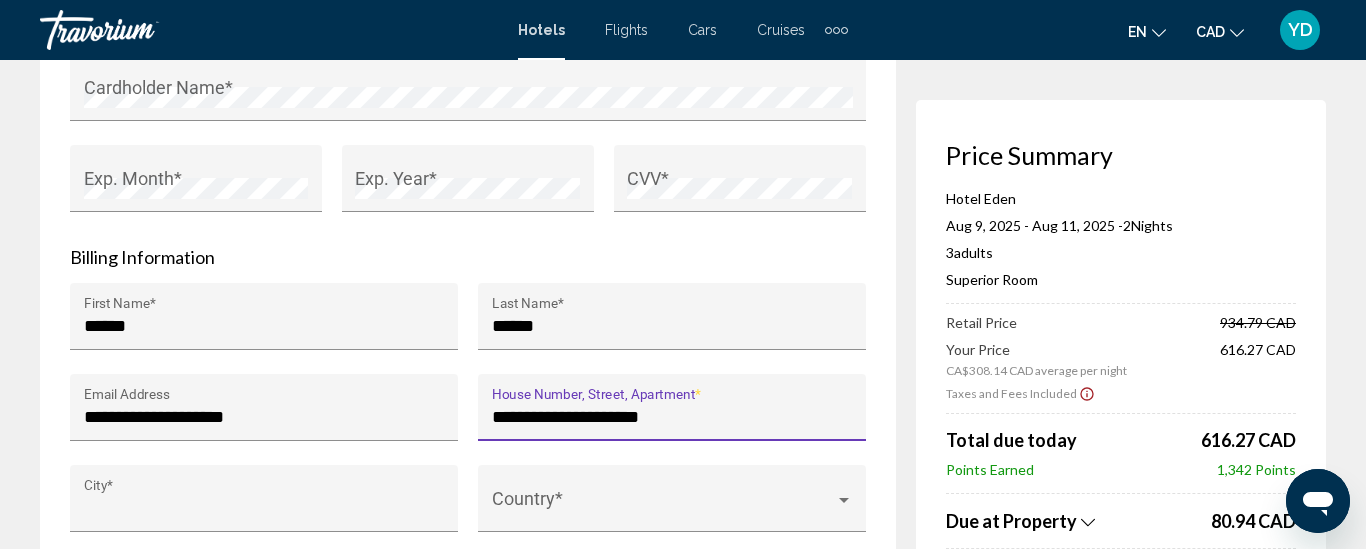 type on "******" 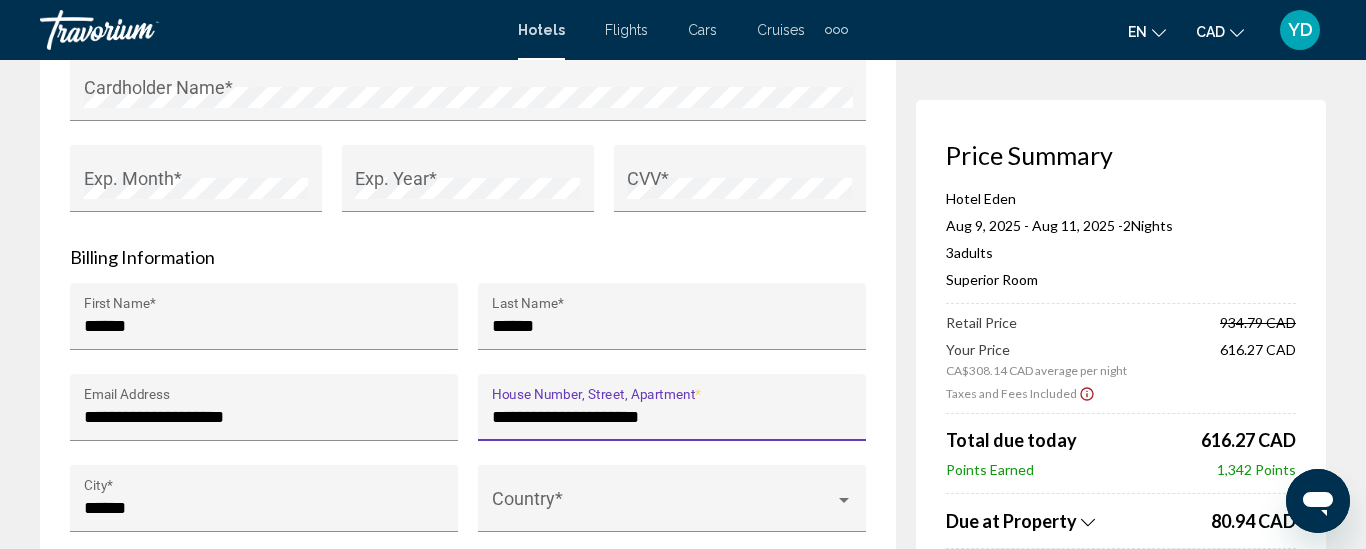 type on "*******" 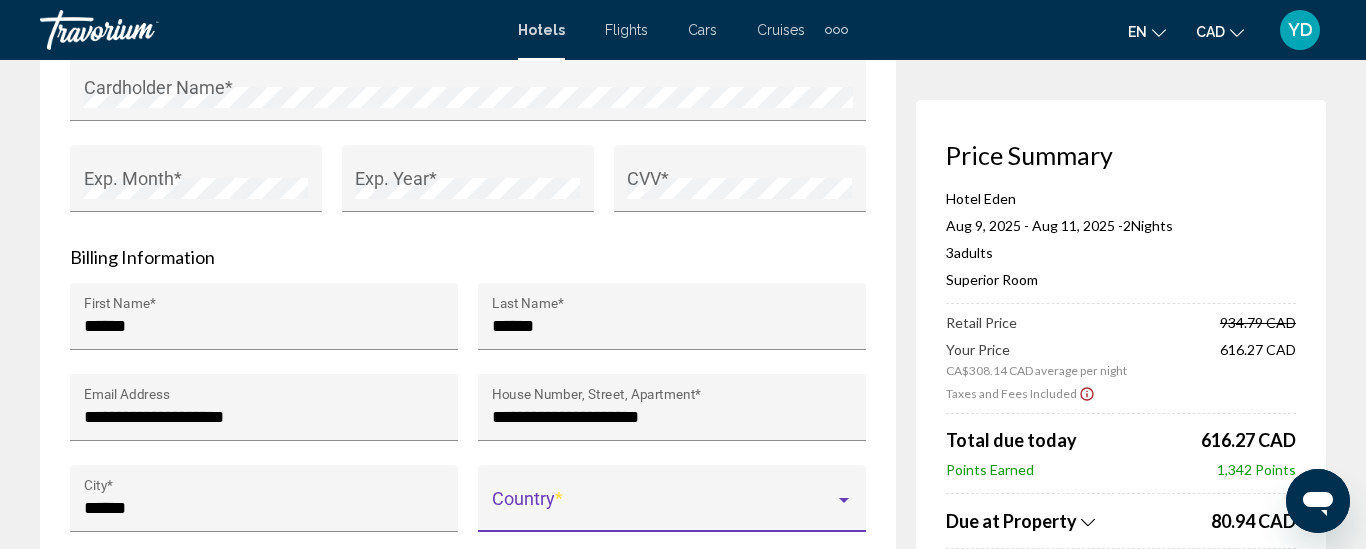 click at bounding box center [663, 508] 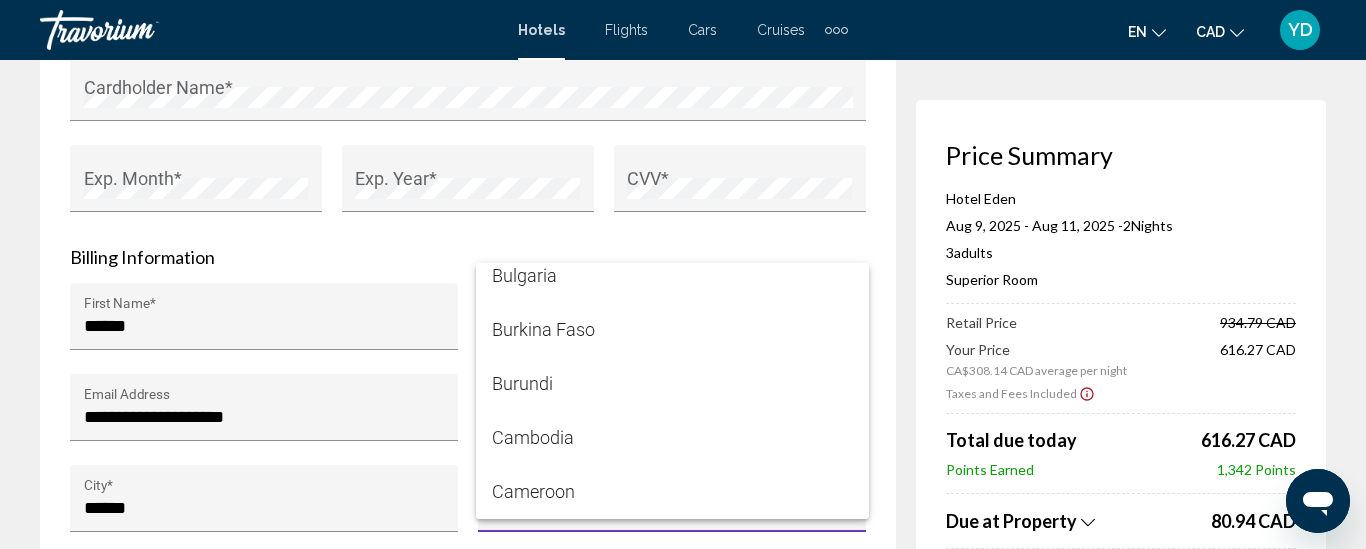 scroll, scrollTop: 2012, scrollLeft: 0, axis: vertical 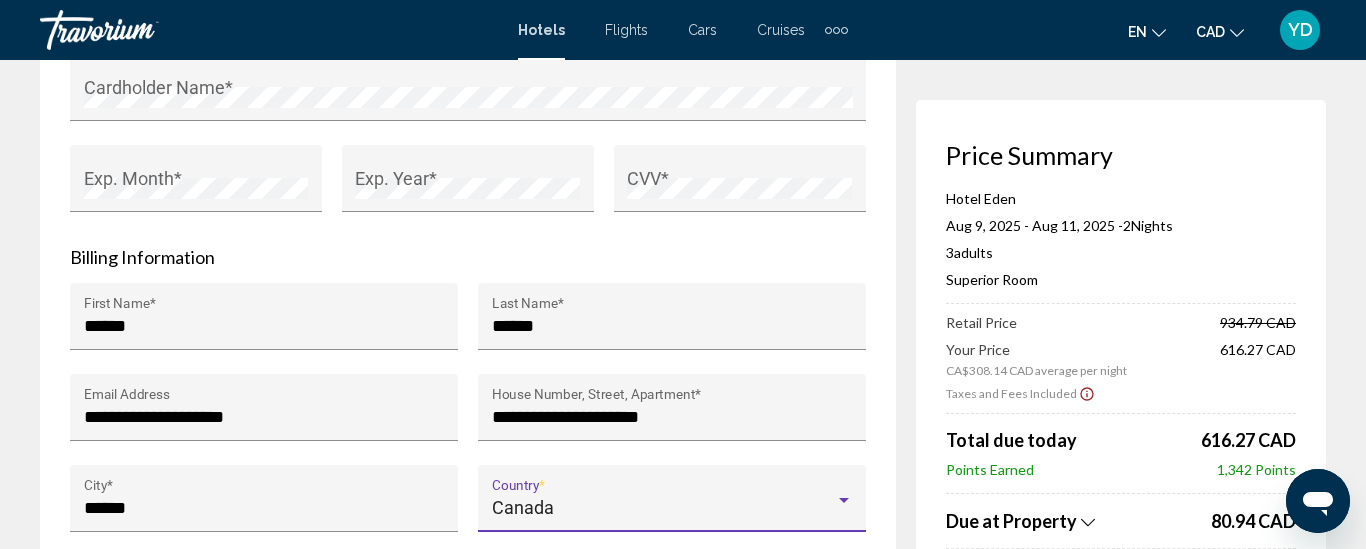 click on "**********" at bounding box center [468, 119] 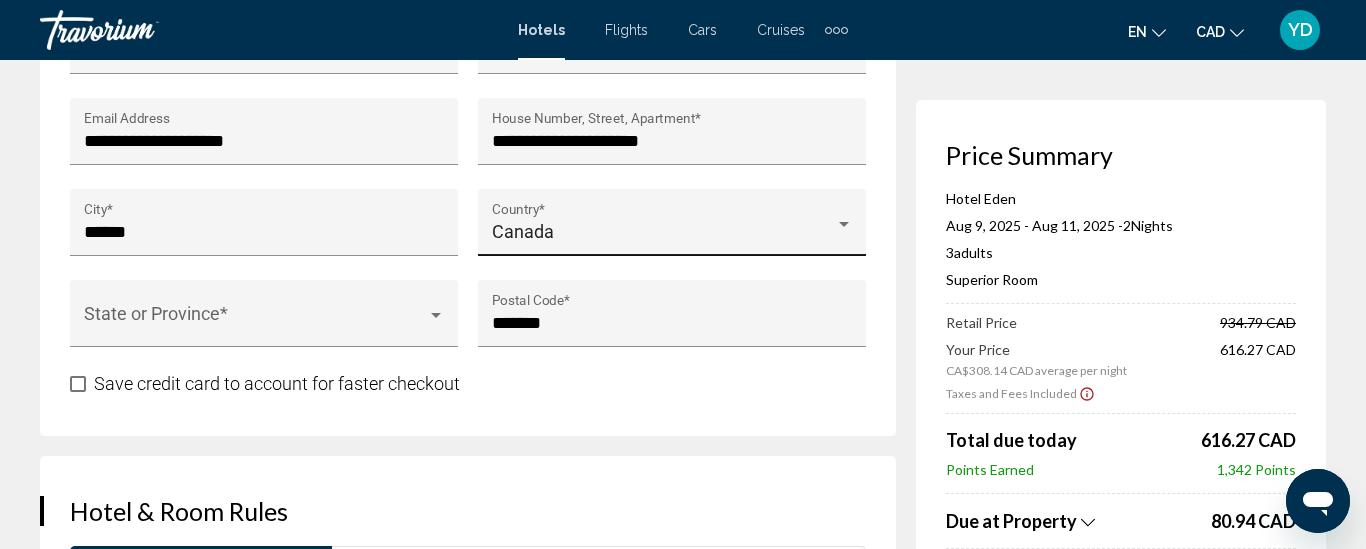 scroll, scrollTop: 2280, scrollLeft: 0, axis: vertical 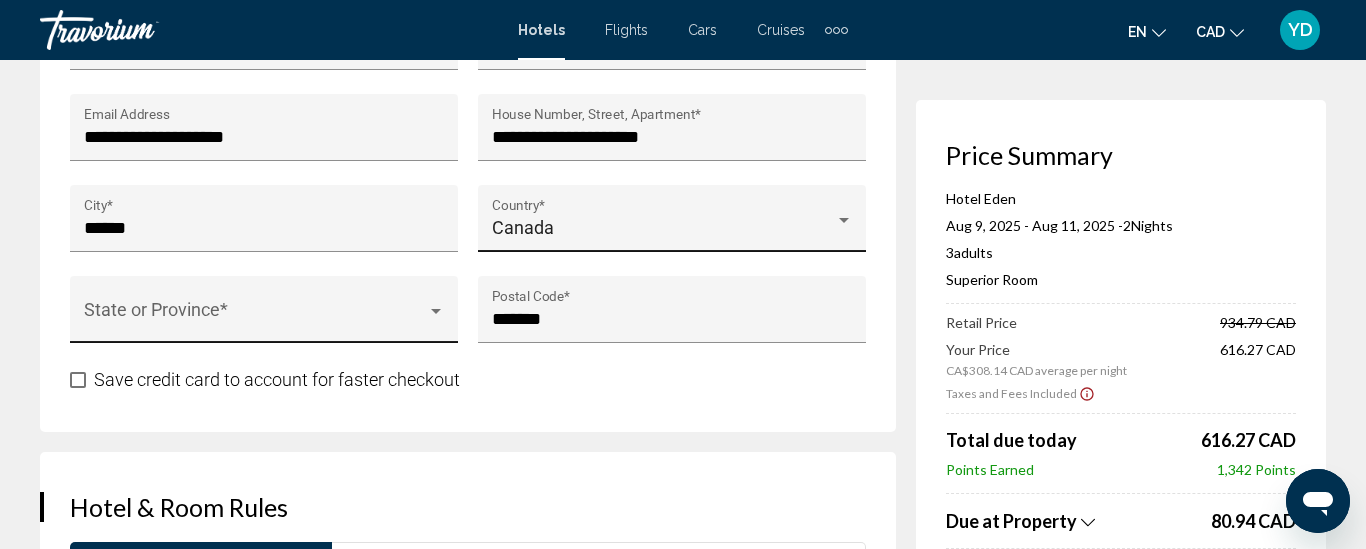 click on "State or Province  *" at bounding box center [264, 309] 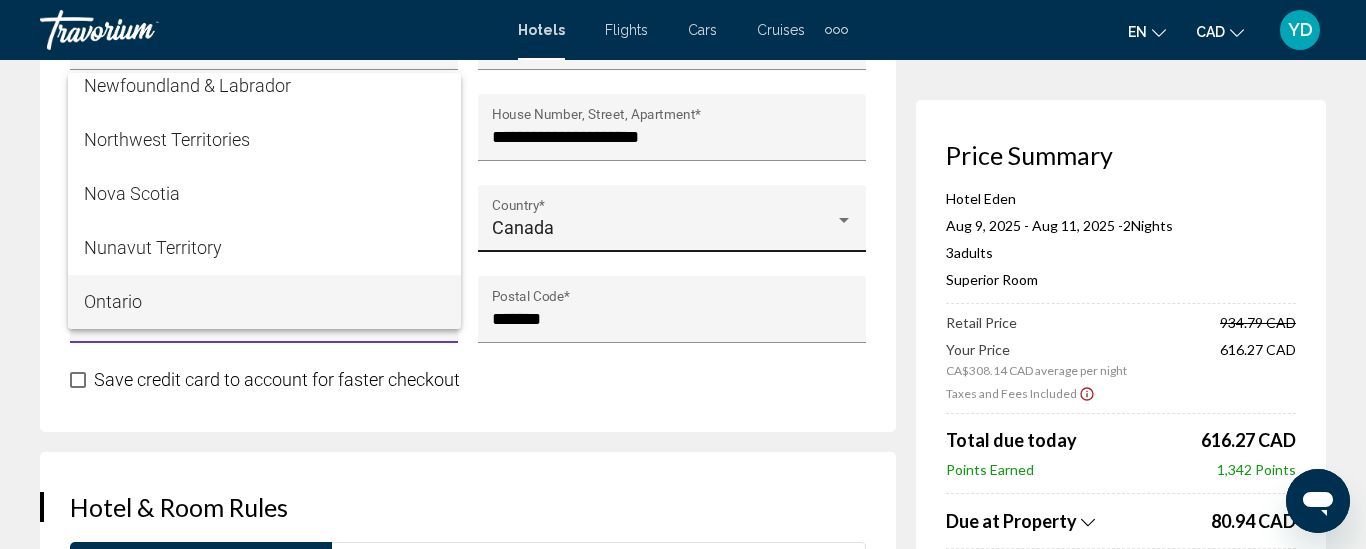 scroll, scrollTop: 392, scrollLeft: 0, axis: vertical 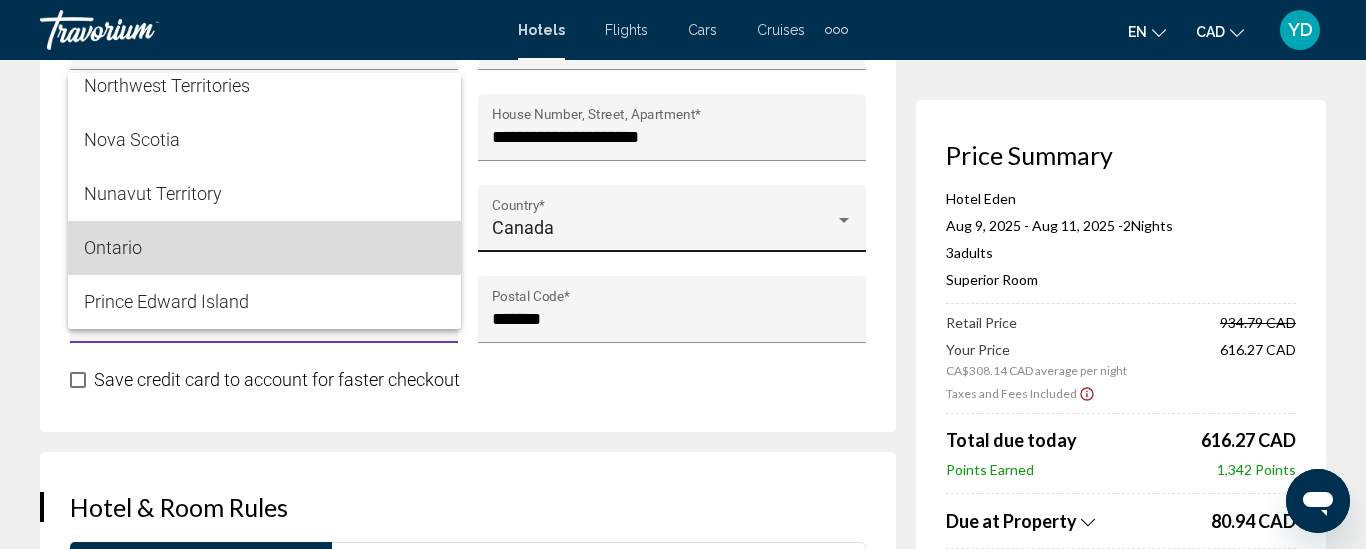 click on "Ontario" at bounding box center [264, 248] 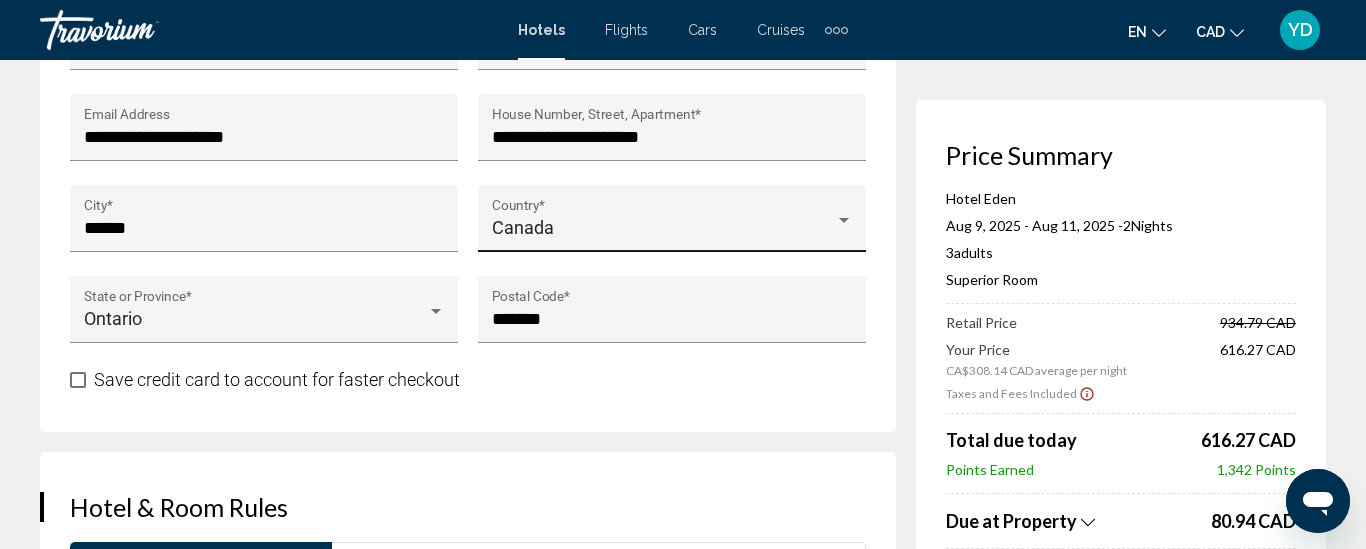 click on "**********" at bounding box center (468, -161) 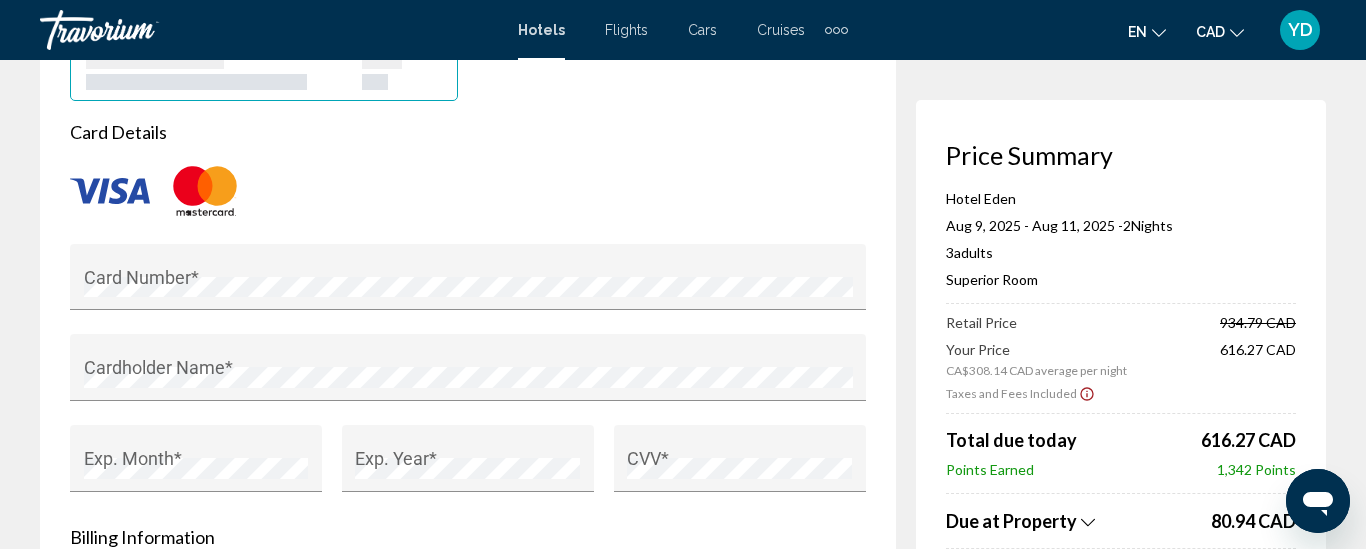 scroll, scrollTop: 1760, scrollLeft: 0, axis: vertical 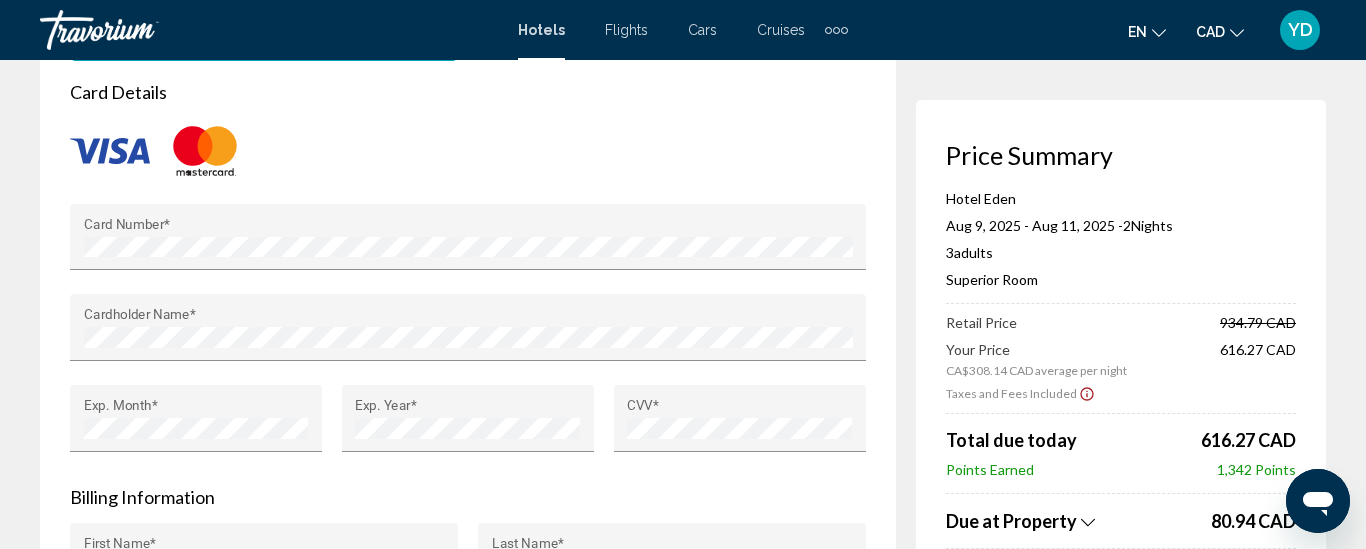 click on "CVV  *" at bounding box center (740, 430) 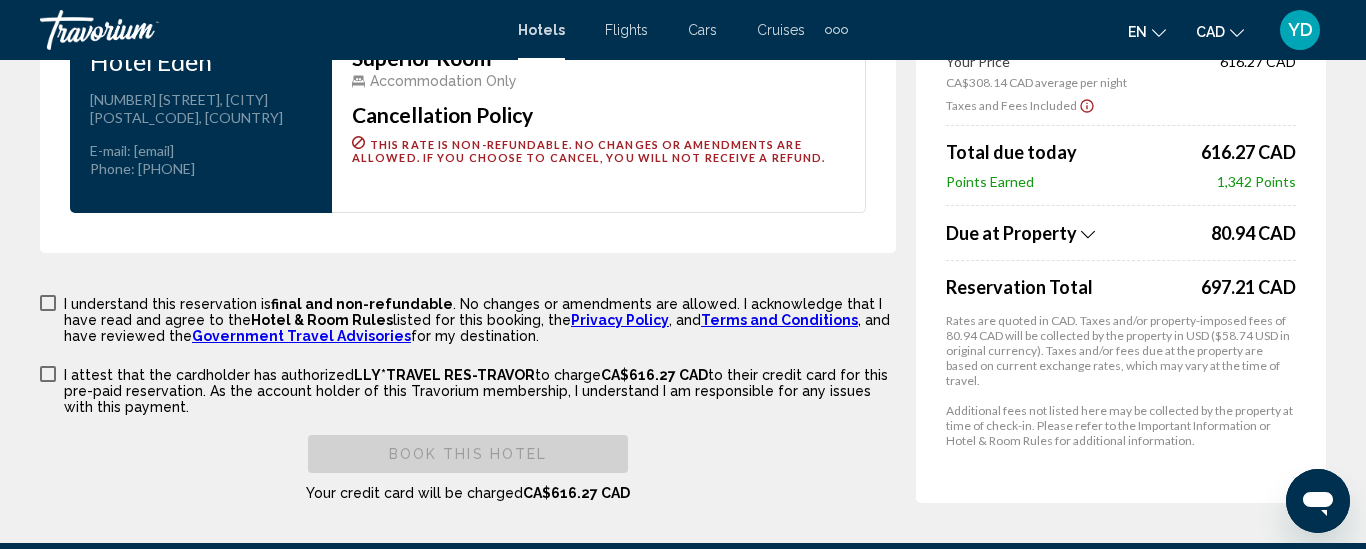 scroll, scrollTop: 2800, scrollLeft: 0, axis: vertical 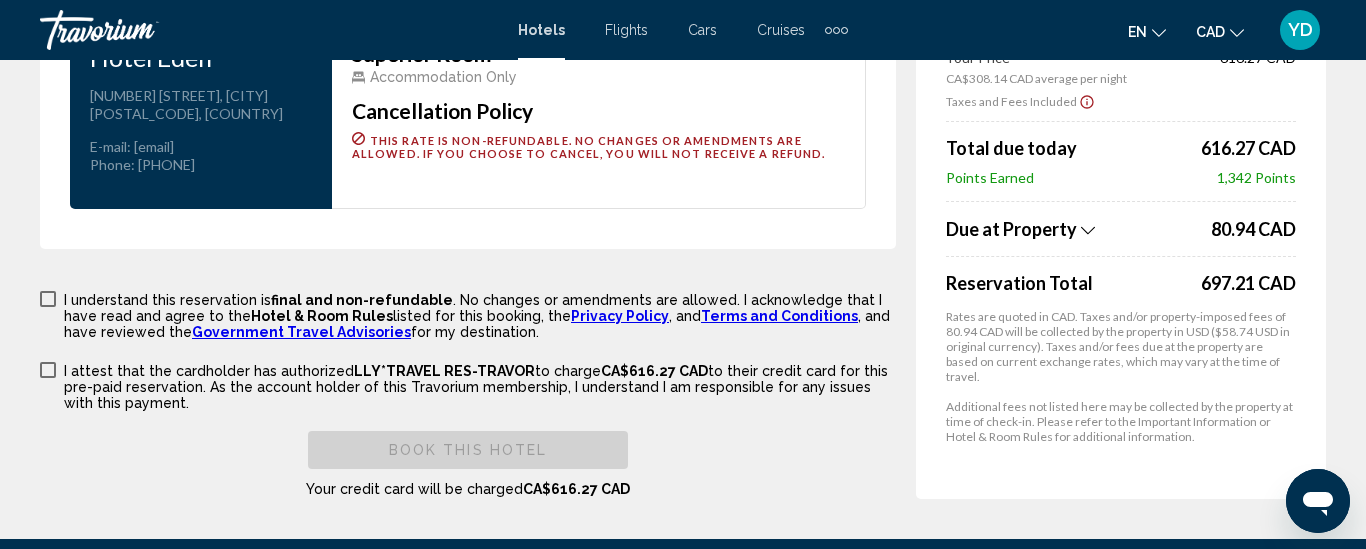 click at bounding box center [48, 370] 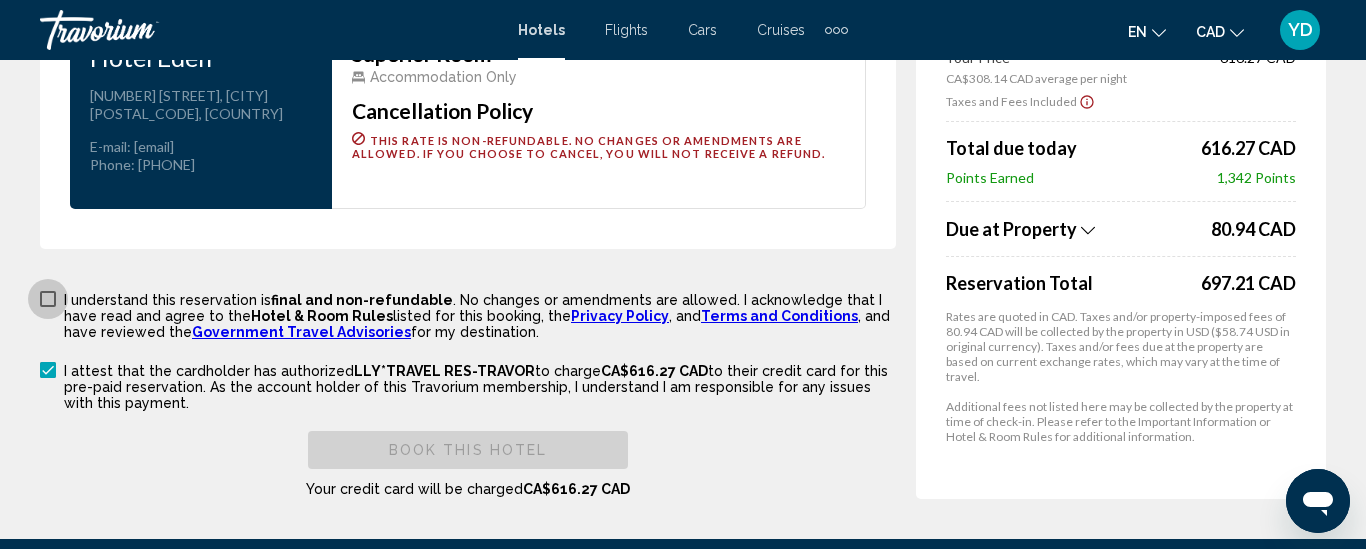 click at bounding box center [48, 299] 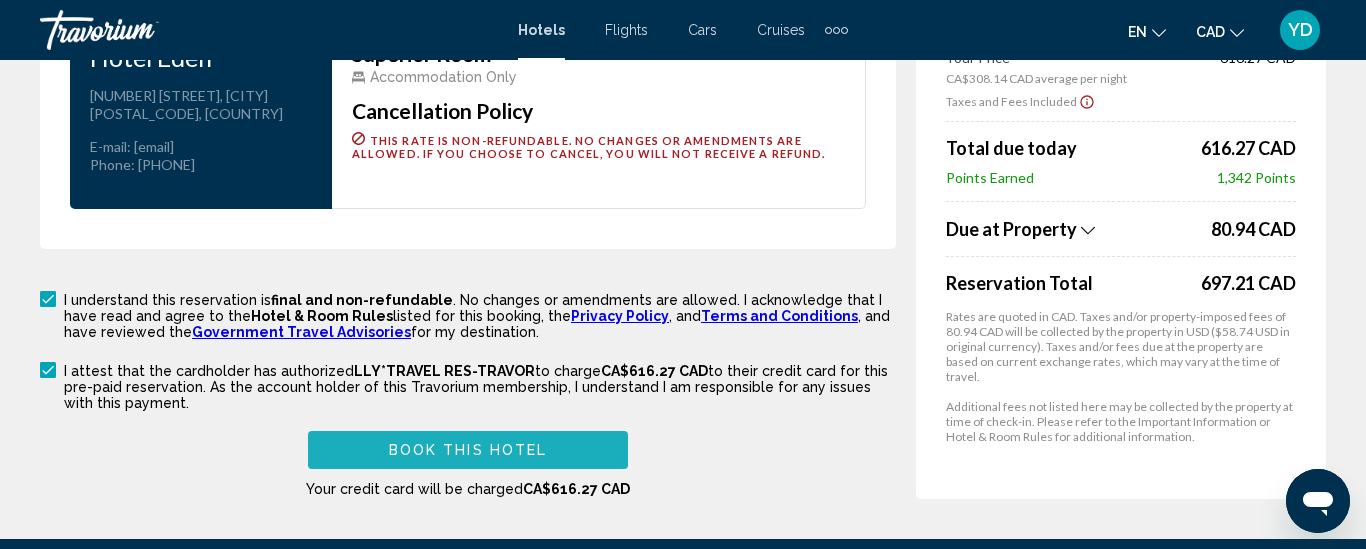 click on "Book this hotel" at bounding box center (468, 451) 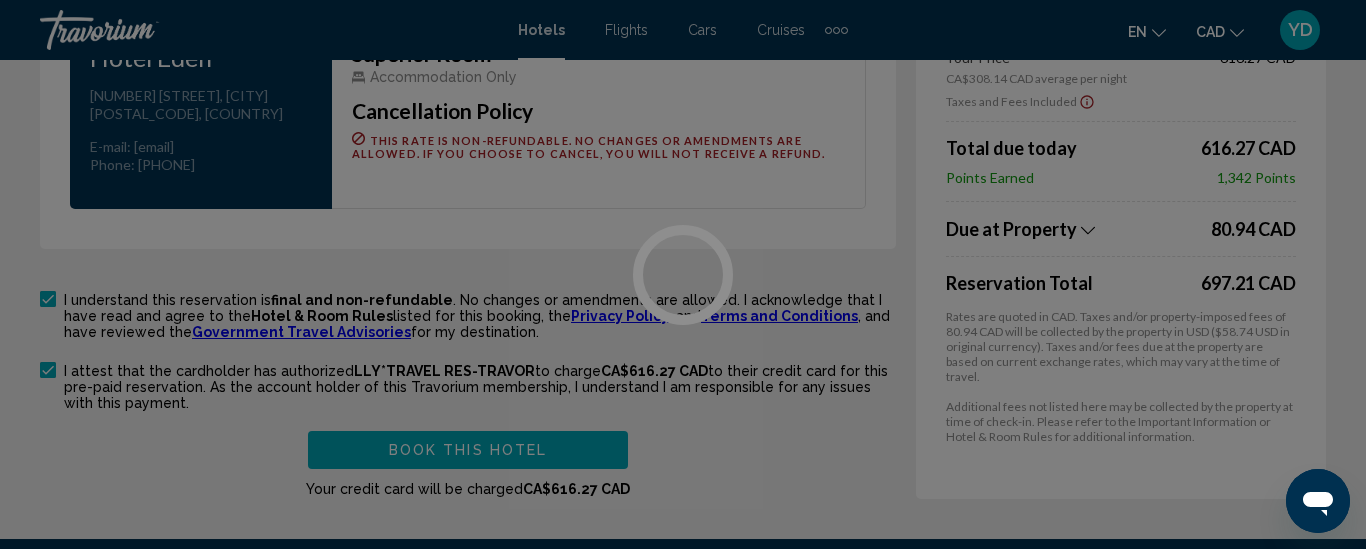 type 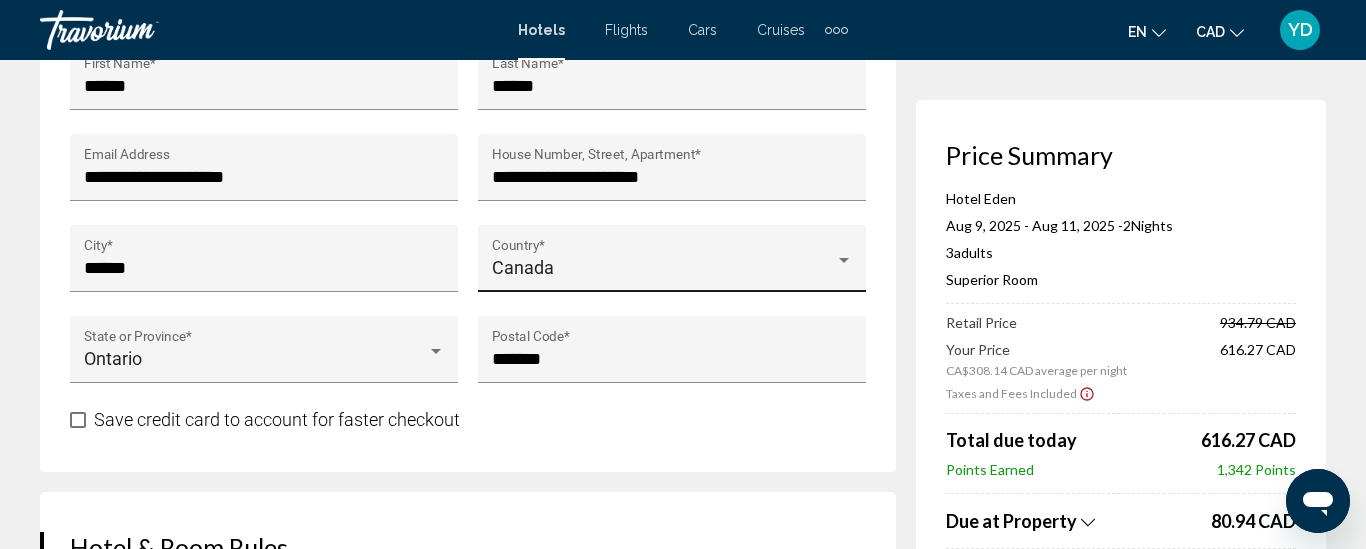scroll, scrollTop: 2400, scrollLeft: 0, axis: vertical 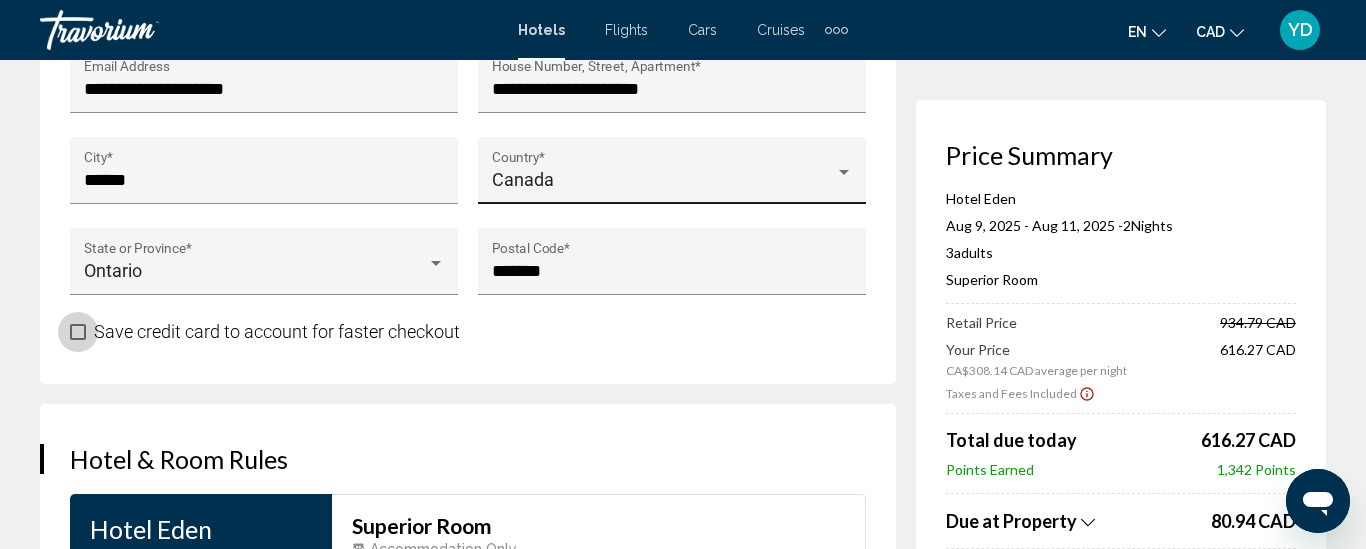 click at bounding box center [78, 332] 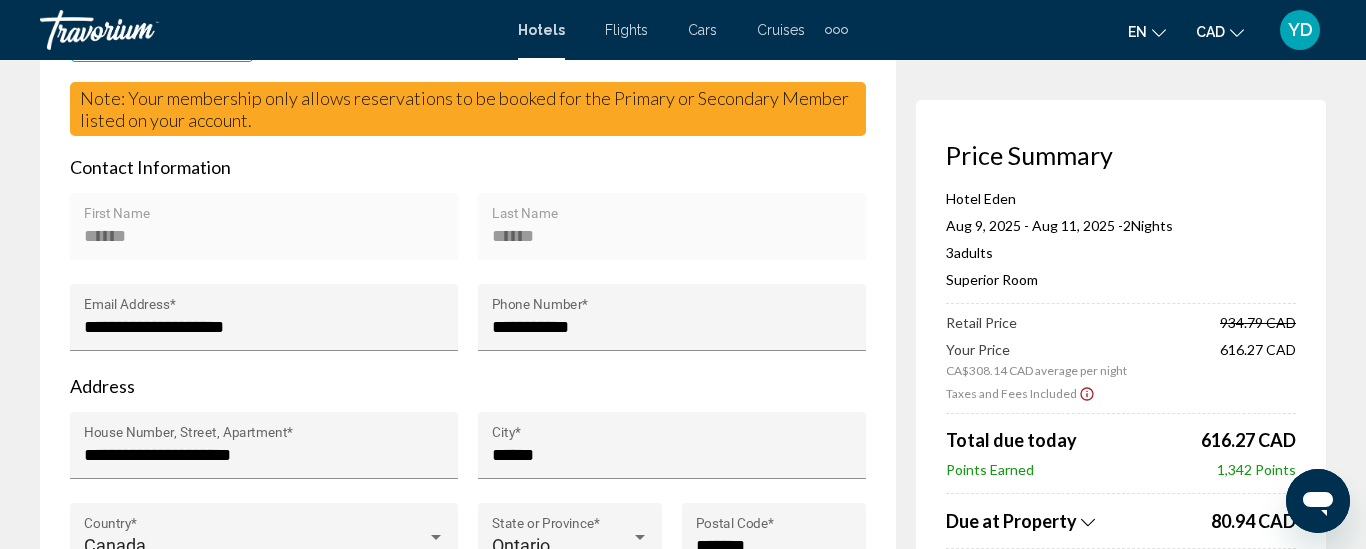 scroll, scrollTop: 680, scrollLeft: 0, axis: vertical 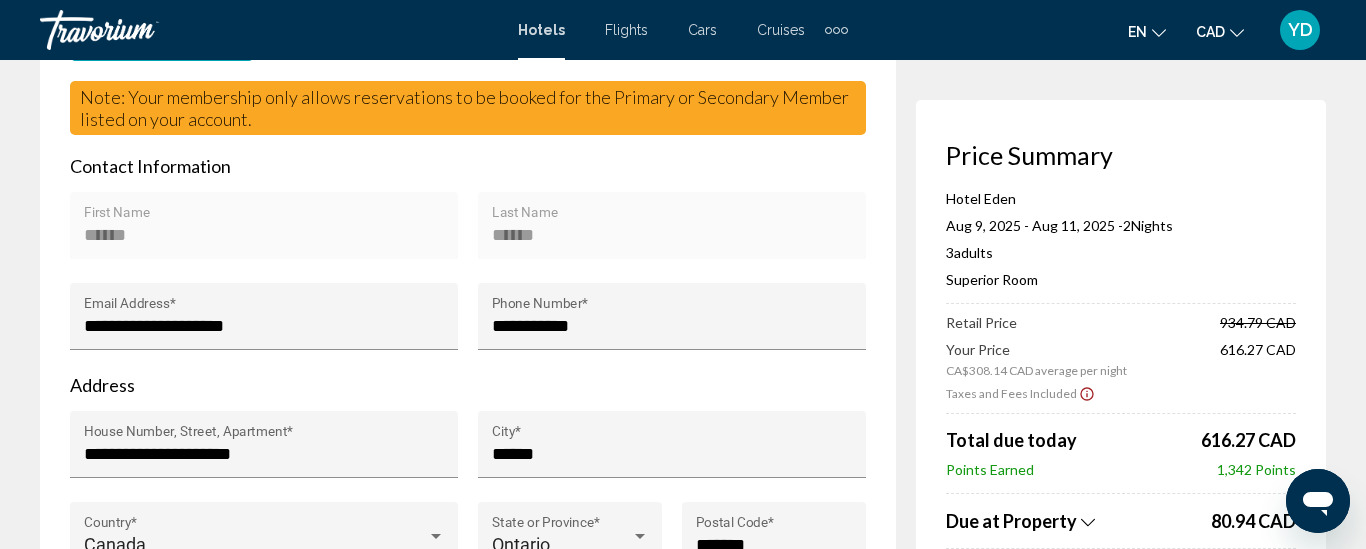 click on "Retail Price  934.79 CAD" at bounding box center [1121, 322] 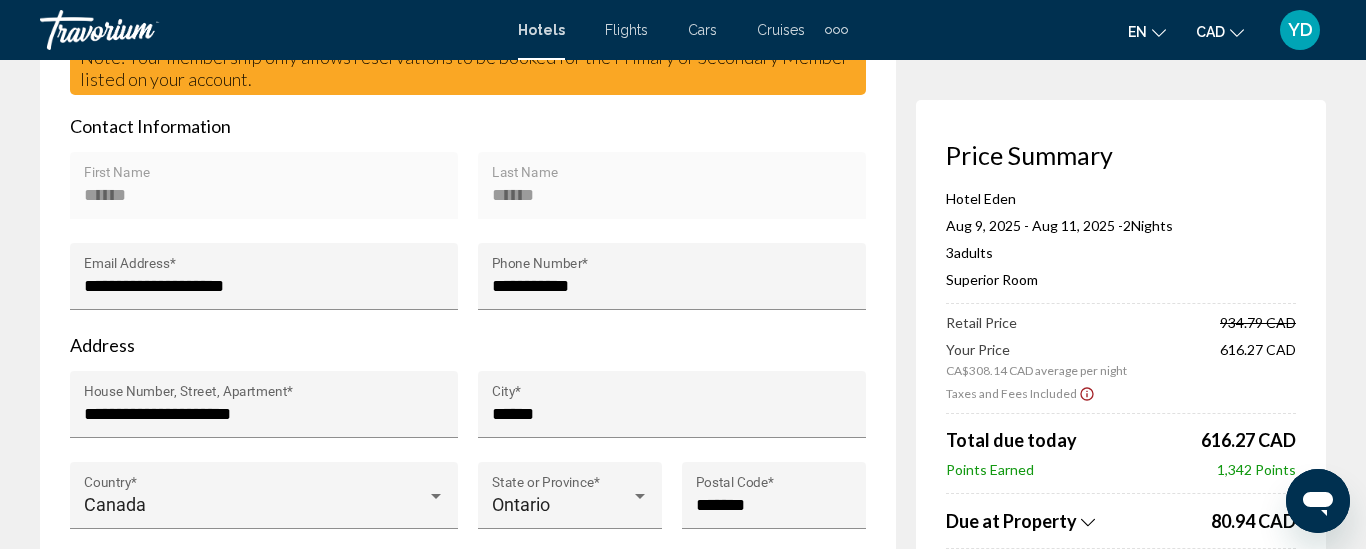 click on "Retail Price  934.79 CAD" at bounding box center (1121, 322) 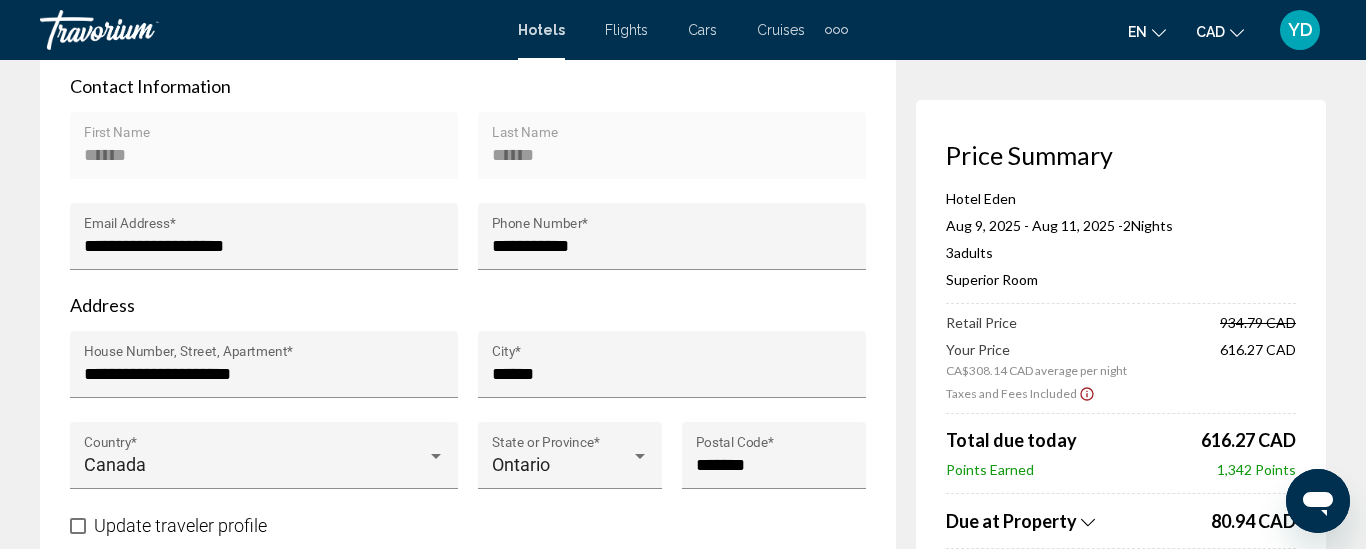 scroll, scrollTop: 800, scrollLeft: 0, axis: vertical 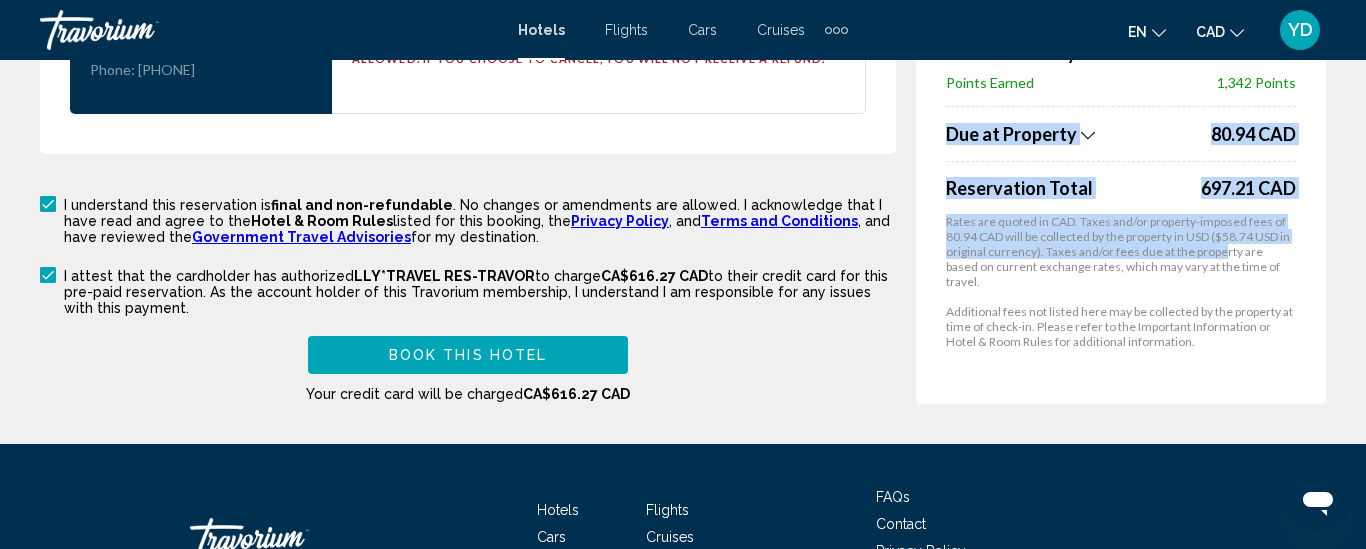drag, startPoint x: 1152, startPoint y: 483, endPoint x: 1220, endPoint y: 295, distance: 199.91998 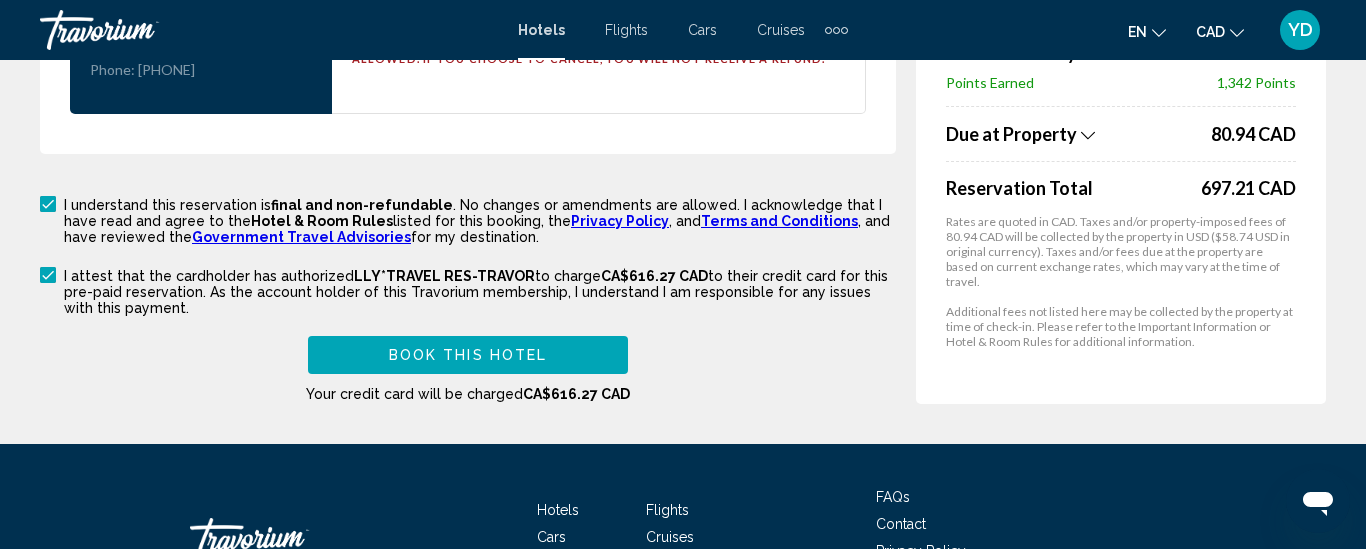 click on "Price Summary Hotel Eden  Aug 9, 2025 - Aug 11, 2025 -  2  Night Nights 3  Adult Adults , 0  Child Children  ( ages   )   Superior Room  Retail Price  934.79 CAD   Your Price  CA$308.14 CAD average per night  616.27 CAD  Taxes and Fees Included
Total due today  616.27 CAD   Points Earned  1,342  Points  Due at Property
80.94 CAD Reservation Total  697.21 CAD  Rates are quoted in CAD. Taxes and/or property-imposed fees of 80.94 CAD will be collected by the property in USD ($58.74 USD in original currency). Taxes and/or fees due at the property are based on current exchange rates, which may vary at the time of travel. Additional fees not listed here may be collected by the property at time of check-in. Please refer to the Important Information or Hotel & Room Rules for additional information." at bounding box center (1121, 58) 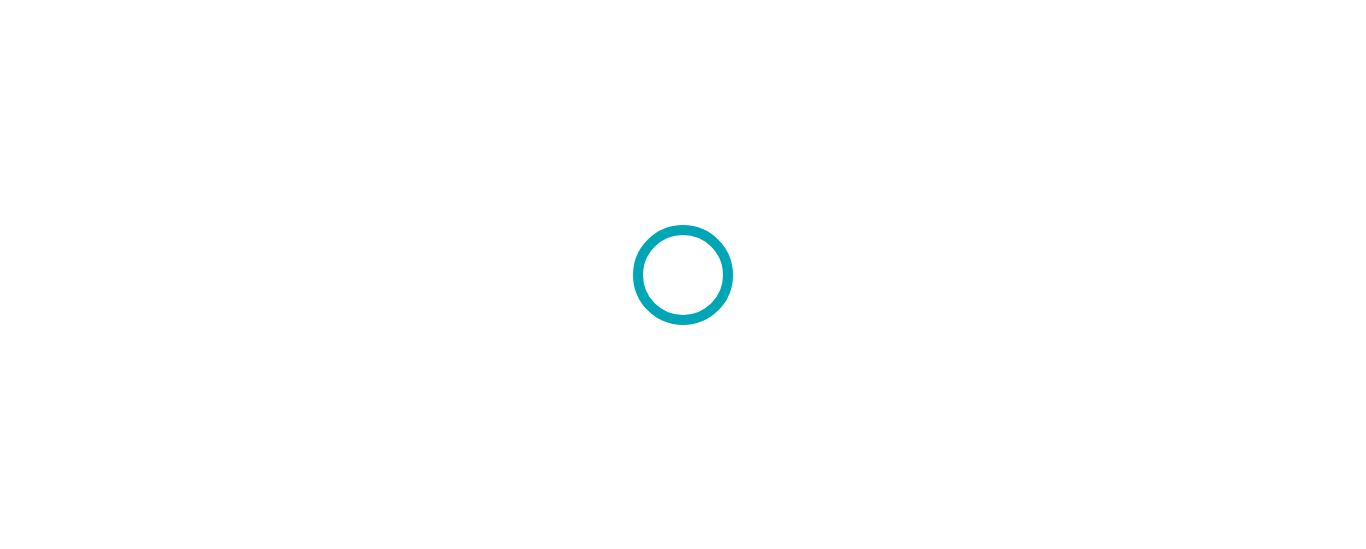 scroll, scrollTop: 0, scrollLeft: 0, axis: both 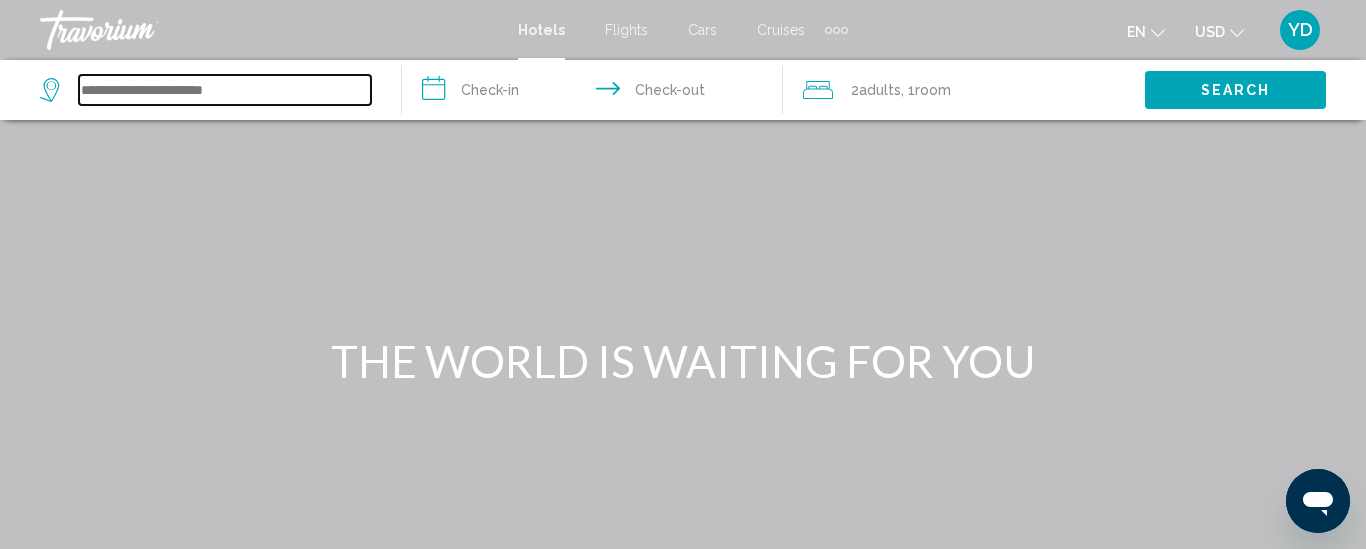 click at bounding box center (225, 90) 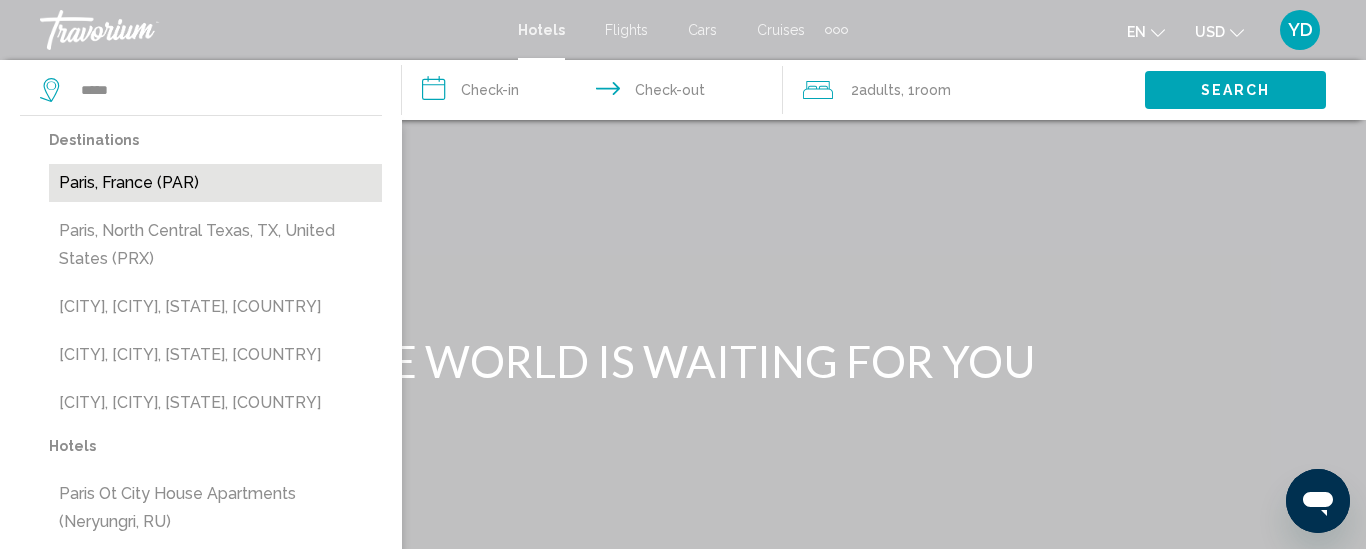 click on "Paris, France (PAR)" at bounding box center (215, 183) 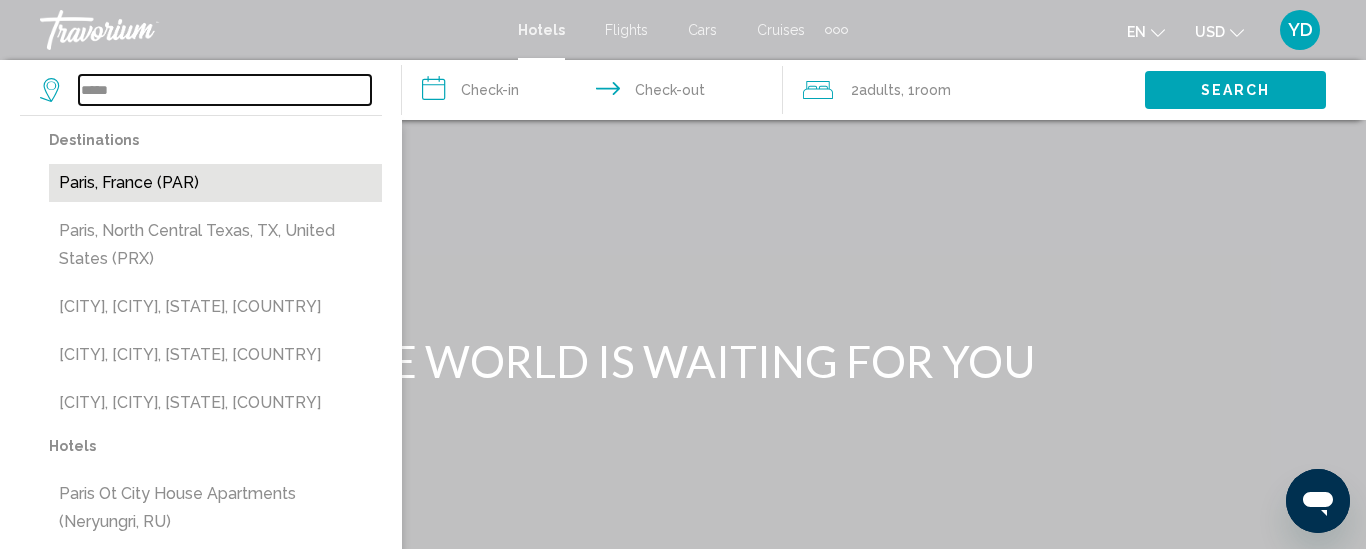 type on "**********" 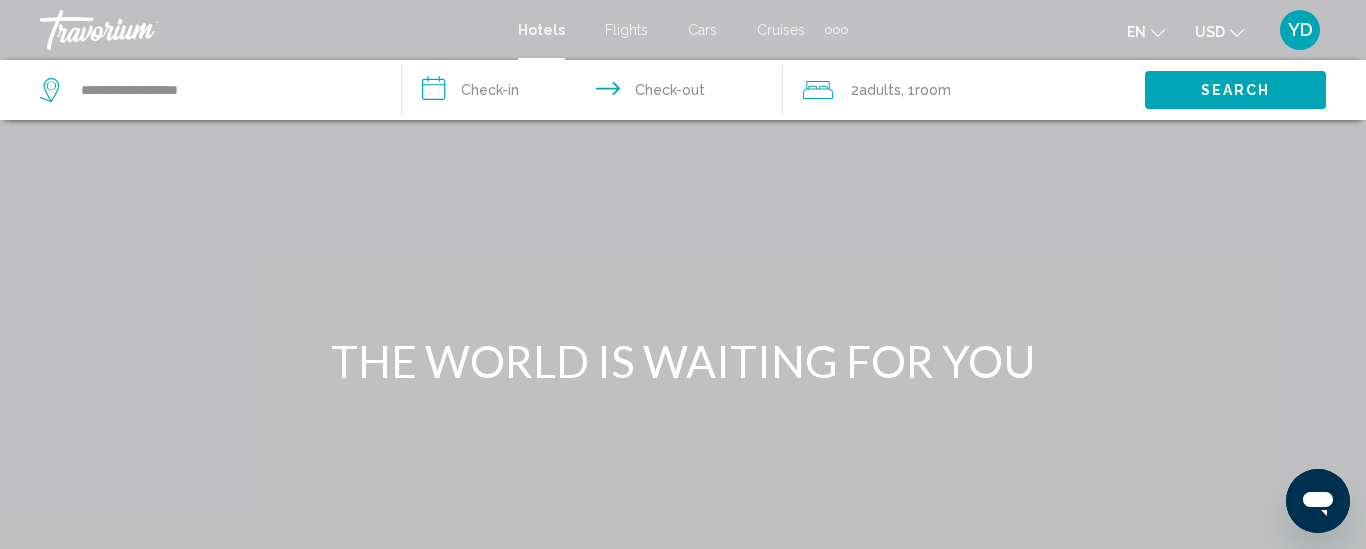 click on "**********" at bounding box center [597, 93] 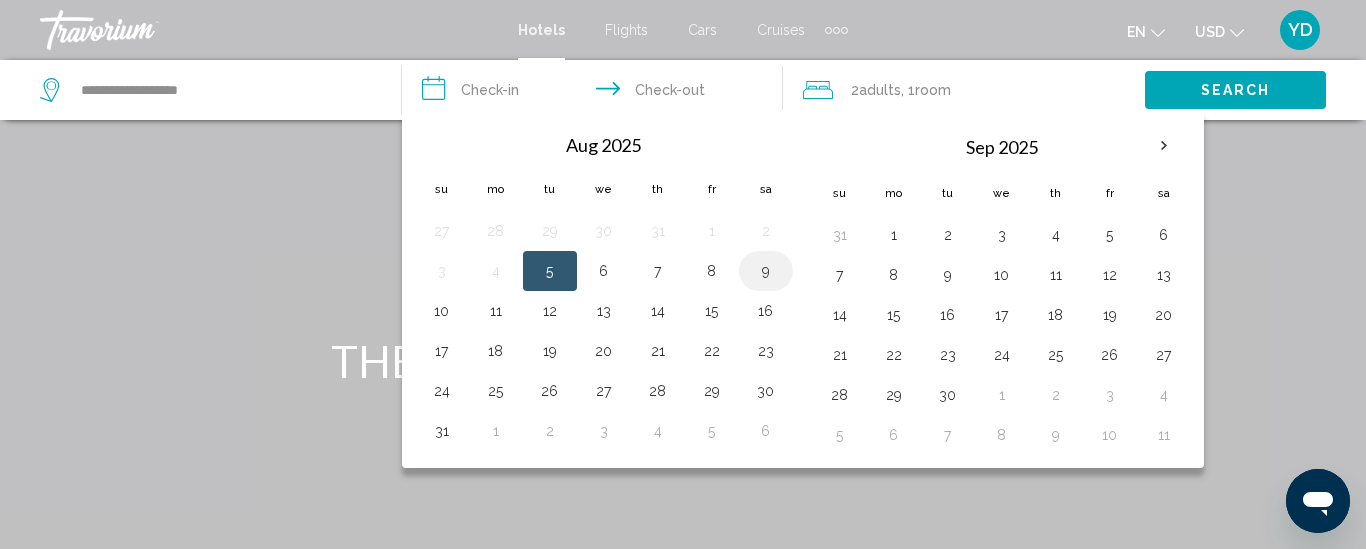 click on "9" at bounding box center (766, 271) 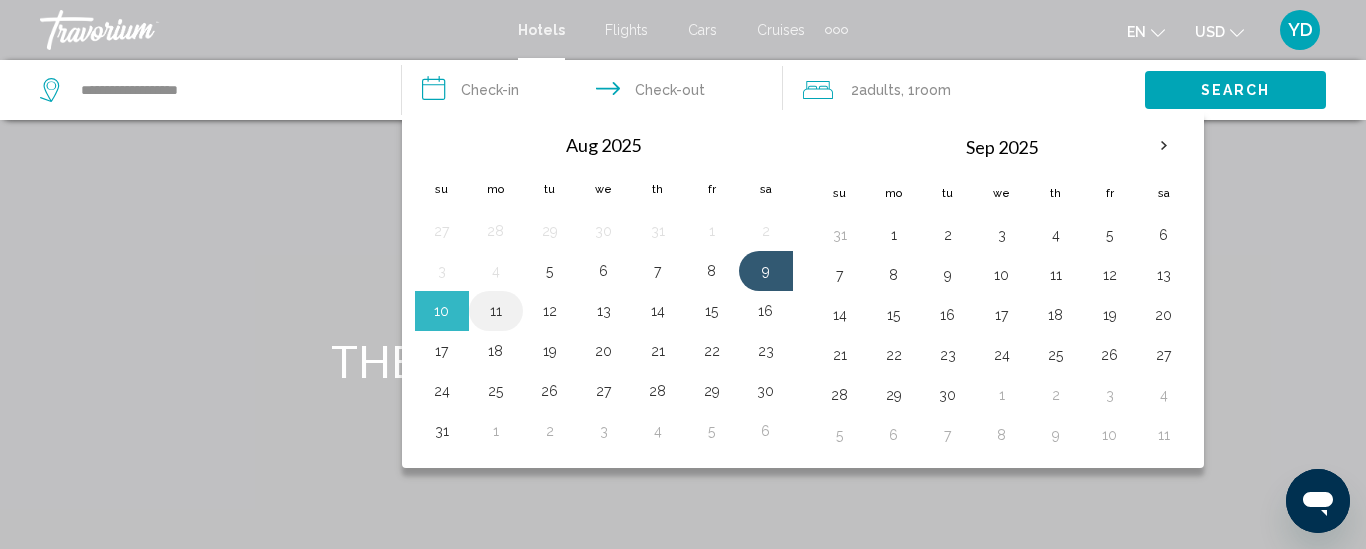 click on "11" at bounding box center (496, 311) 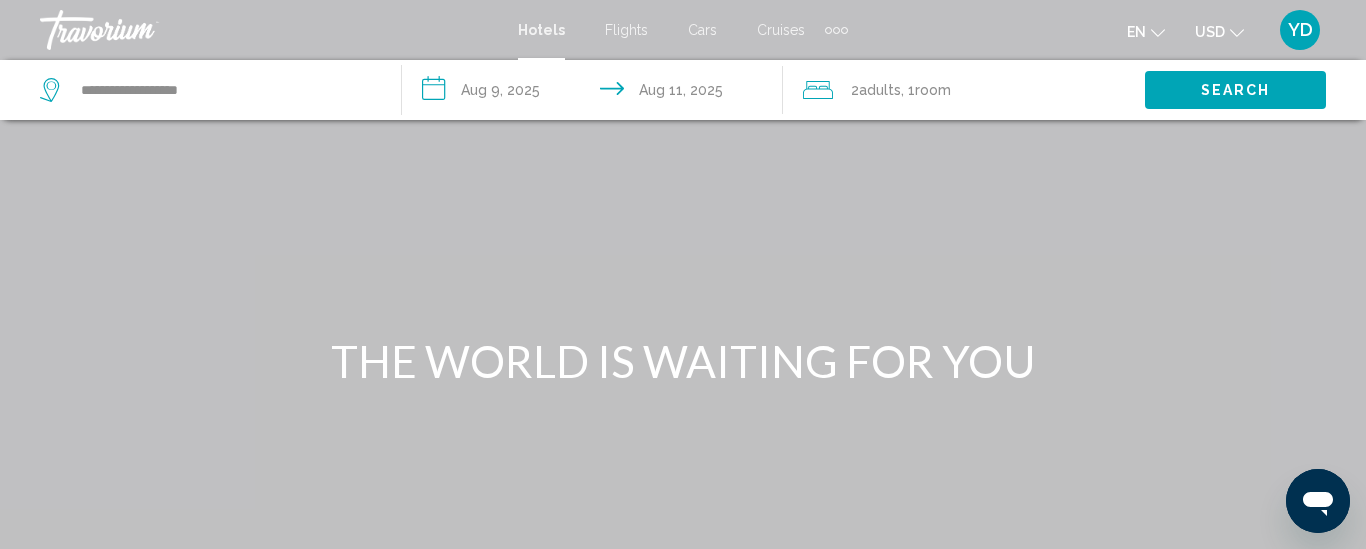 click on "Room" 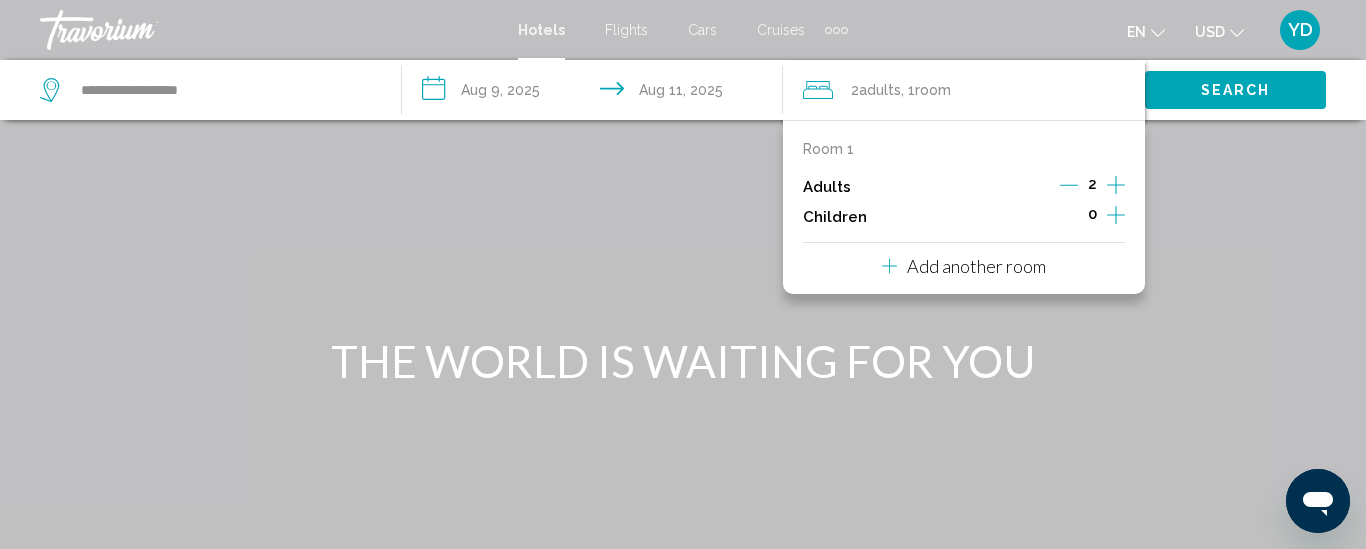 click 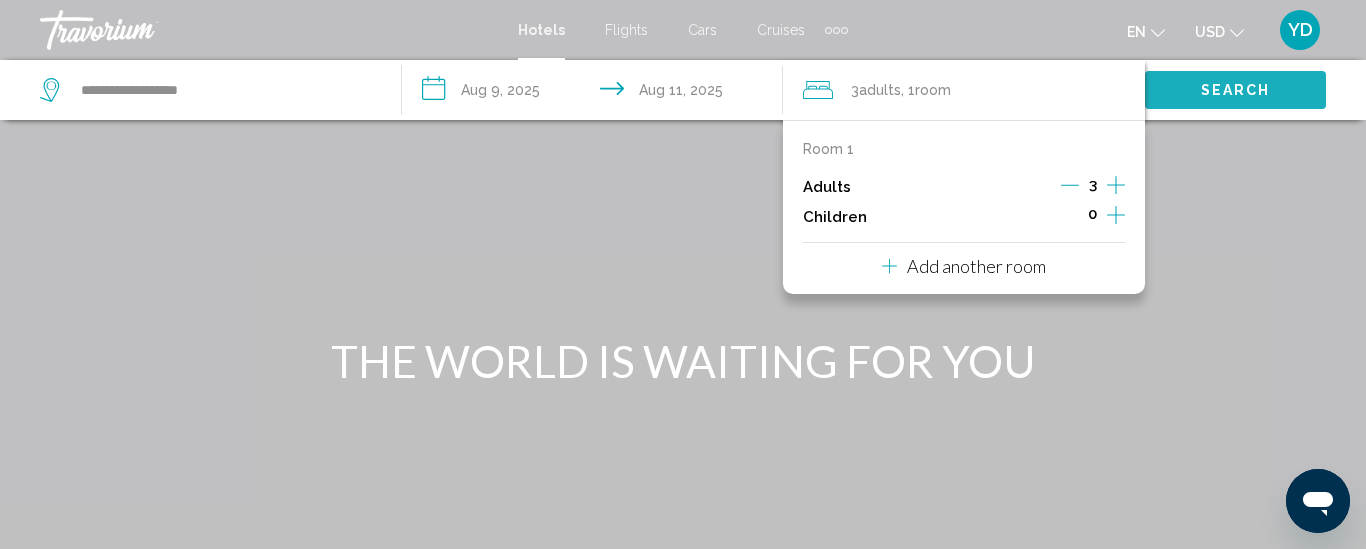 click on "Search" at bounding box center [1235, 89] 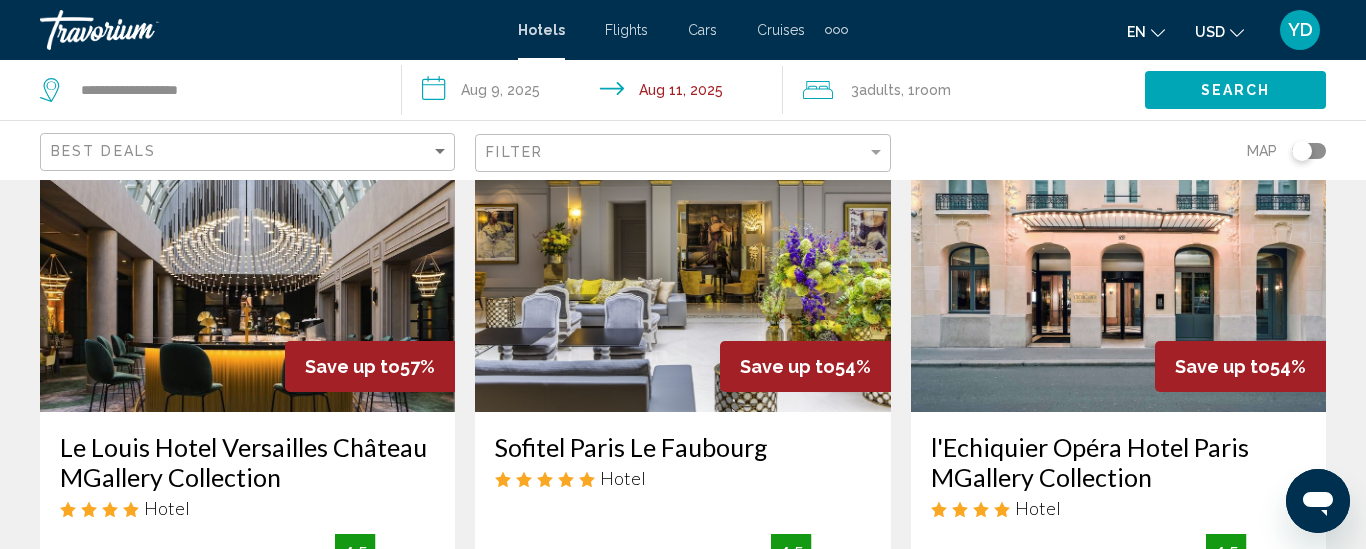 scroll, scrollTop: 120, scrollLeft: 0, axis: vertical 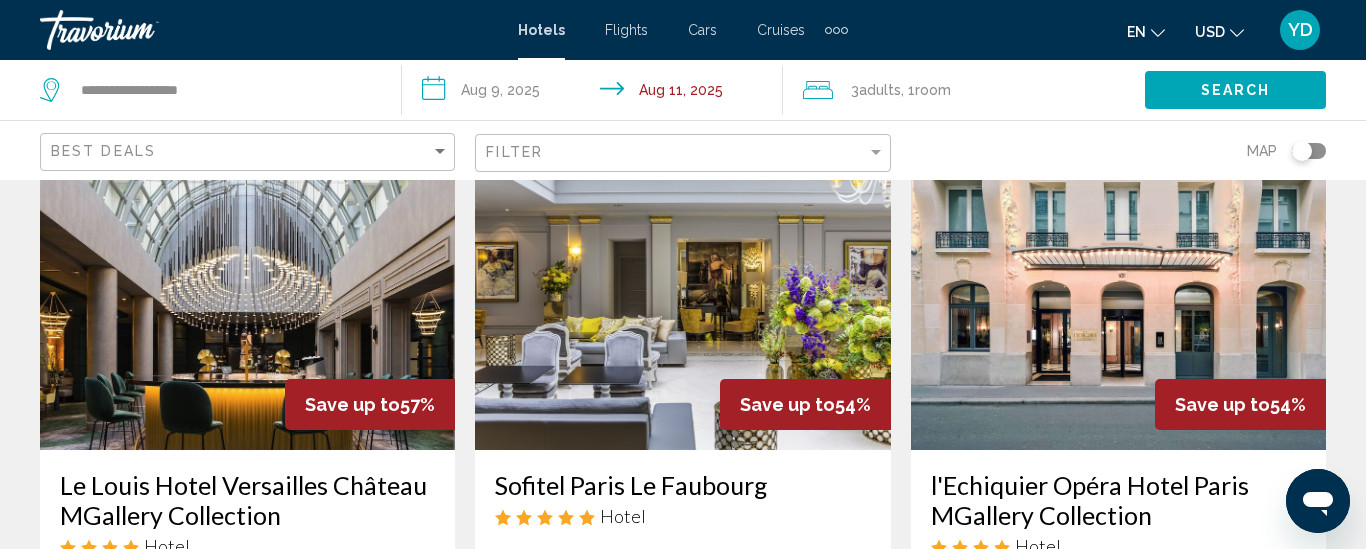 click at bounding box center [1118, 290] 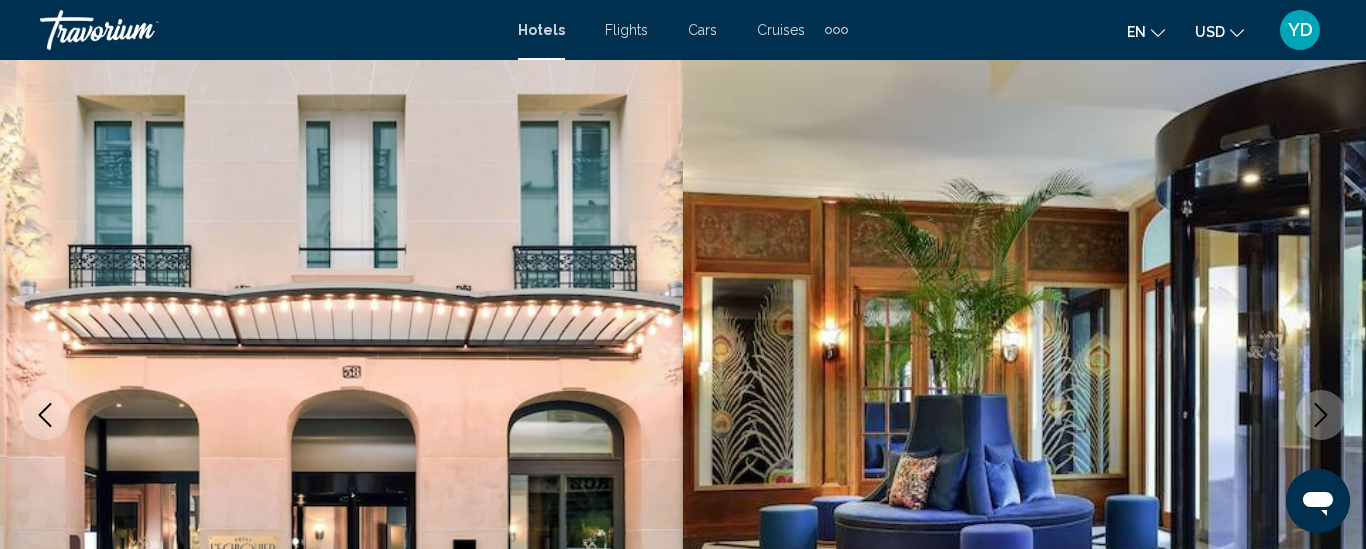 scroll, scrollTop: 261, scrollLeft: 0, axis: vertical 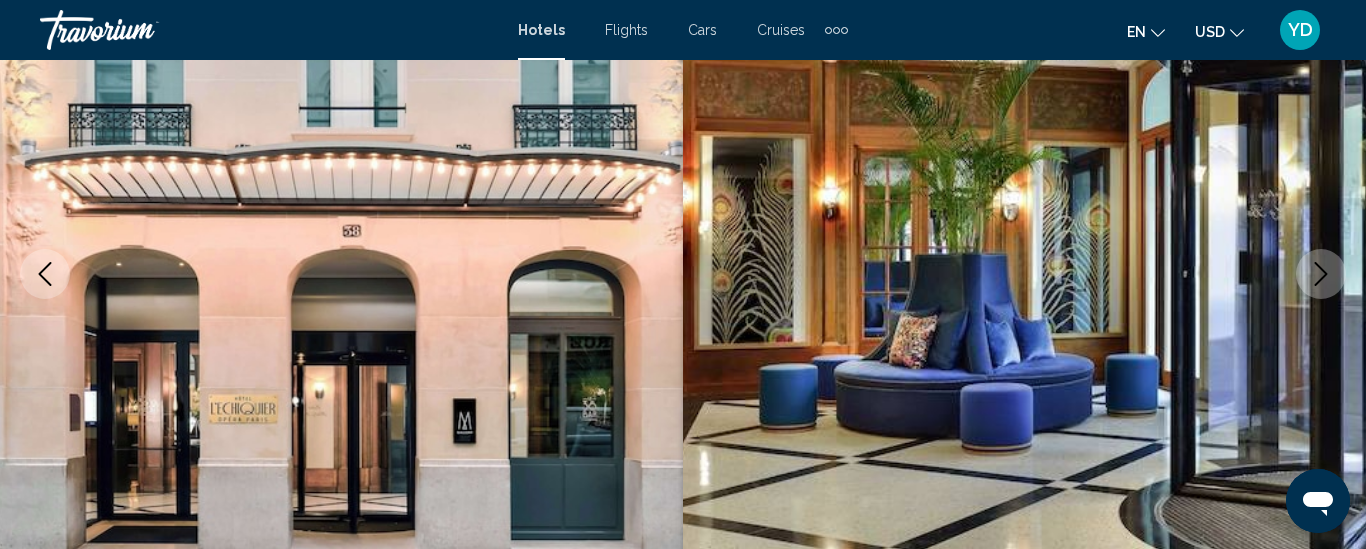 click 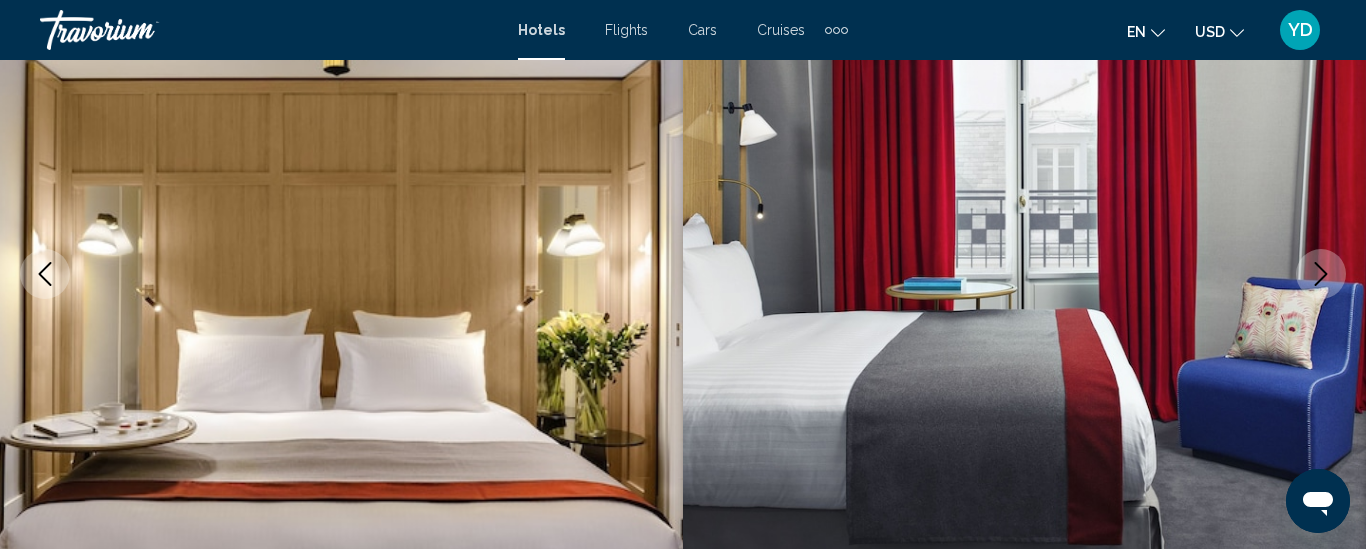 type 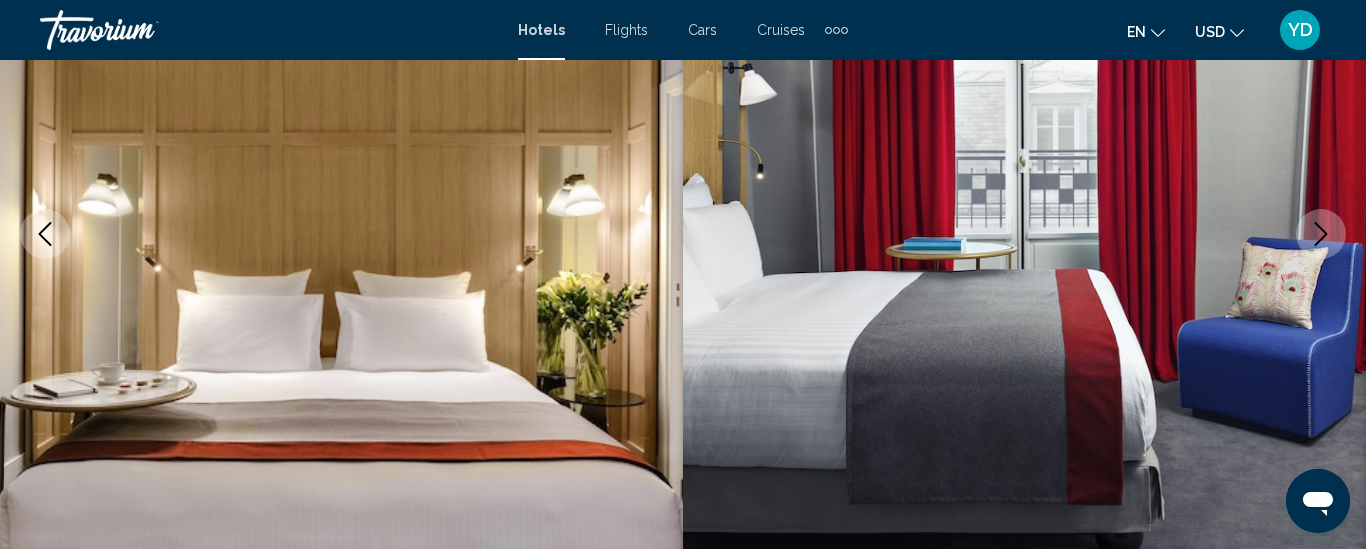 click 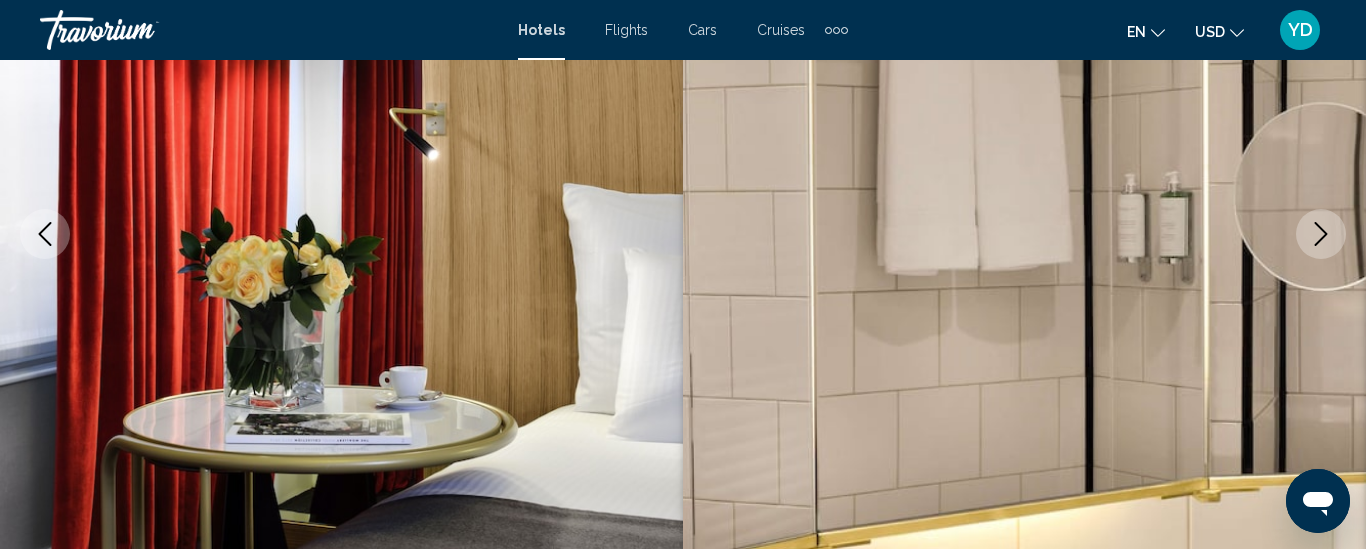 scroll, scrollTop: 261, scrollLeft: 0, axis: vertical 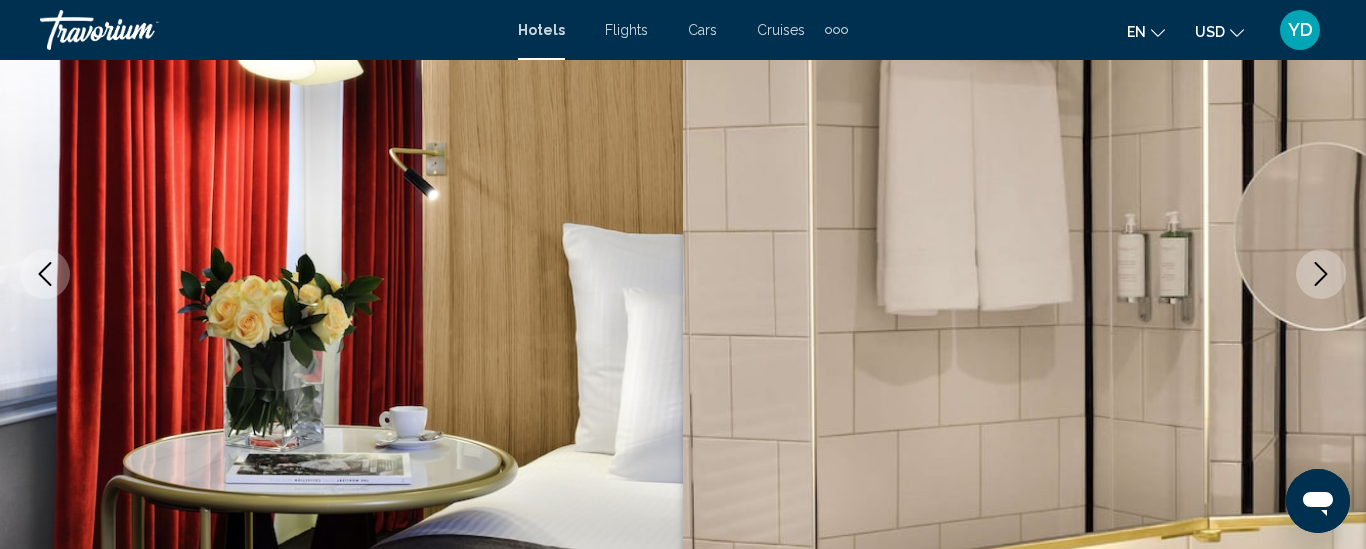 click 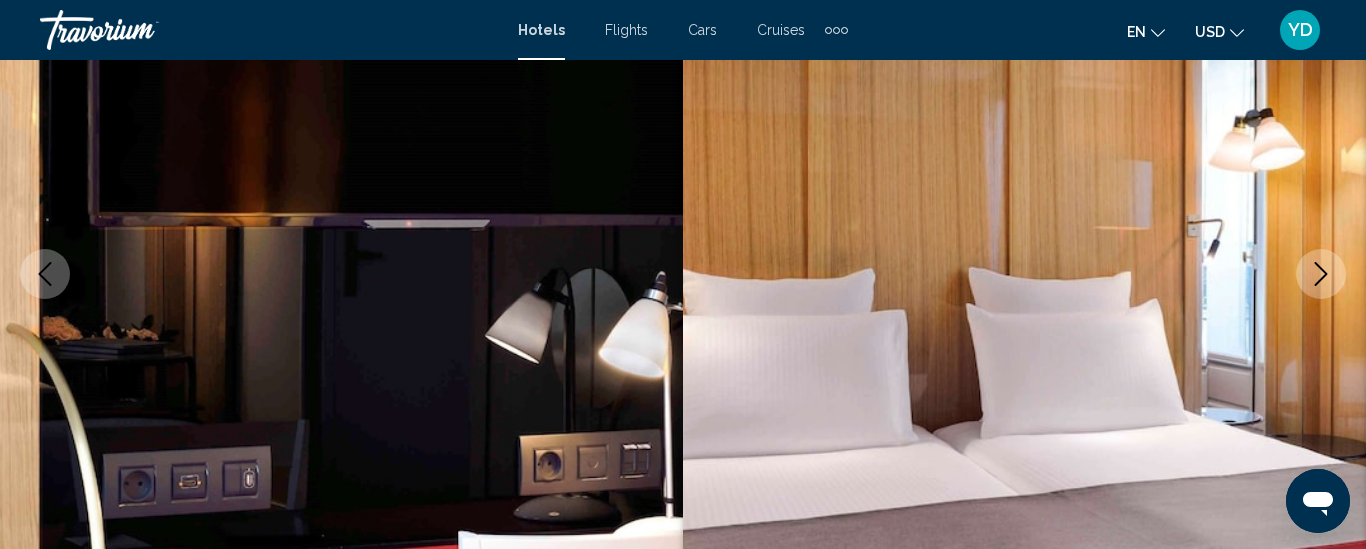 click 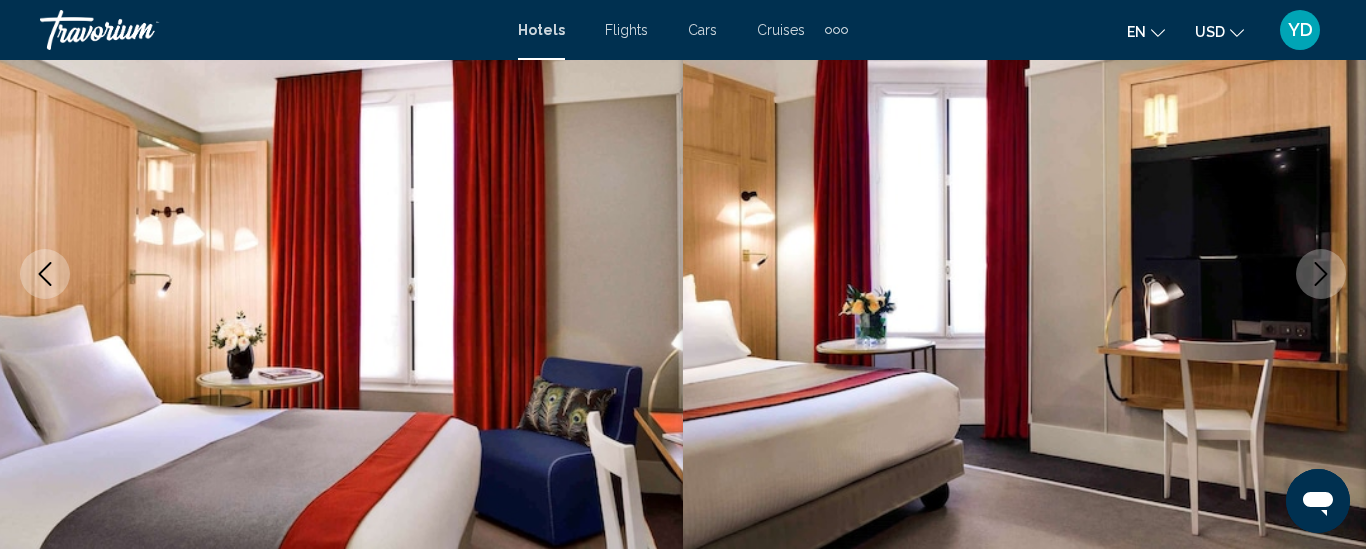 click 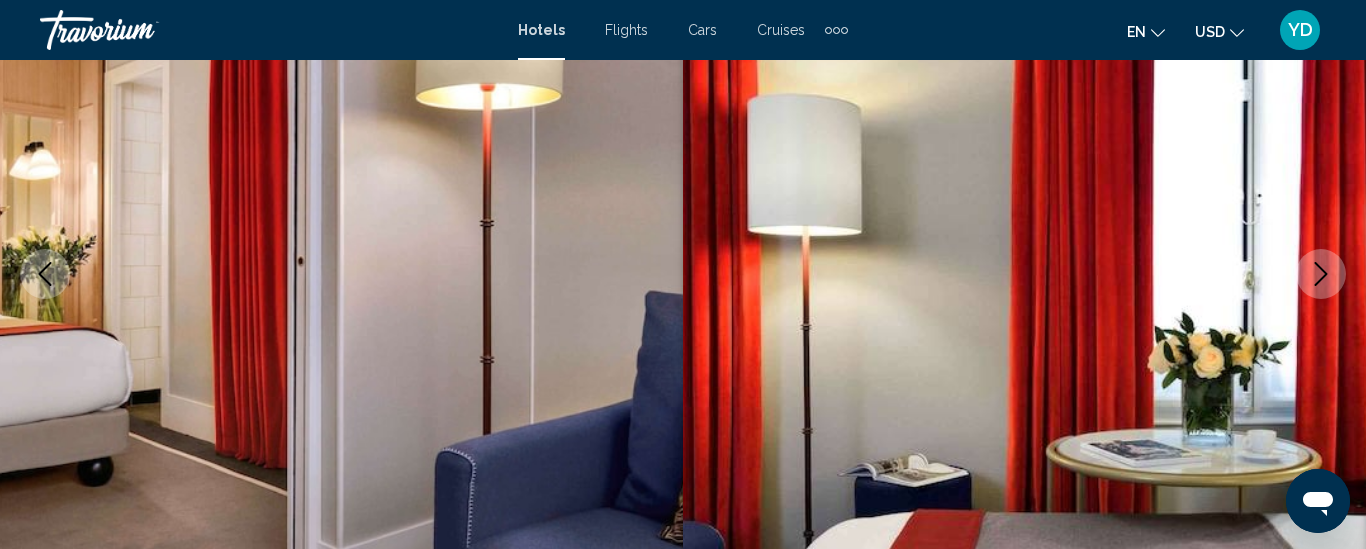 click 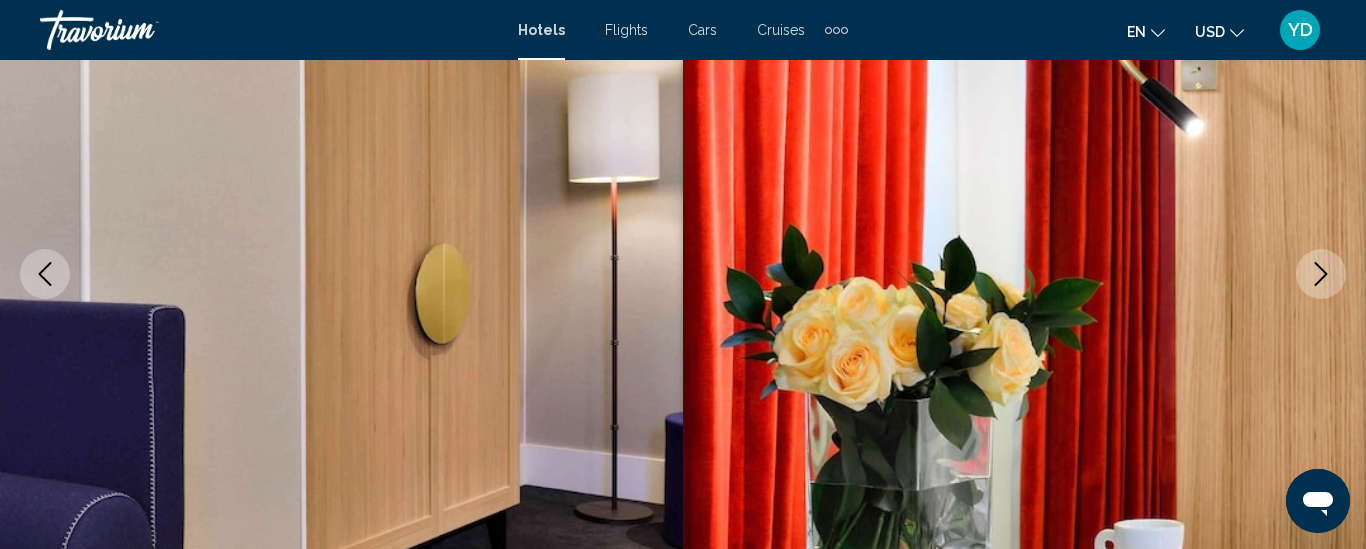 click 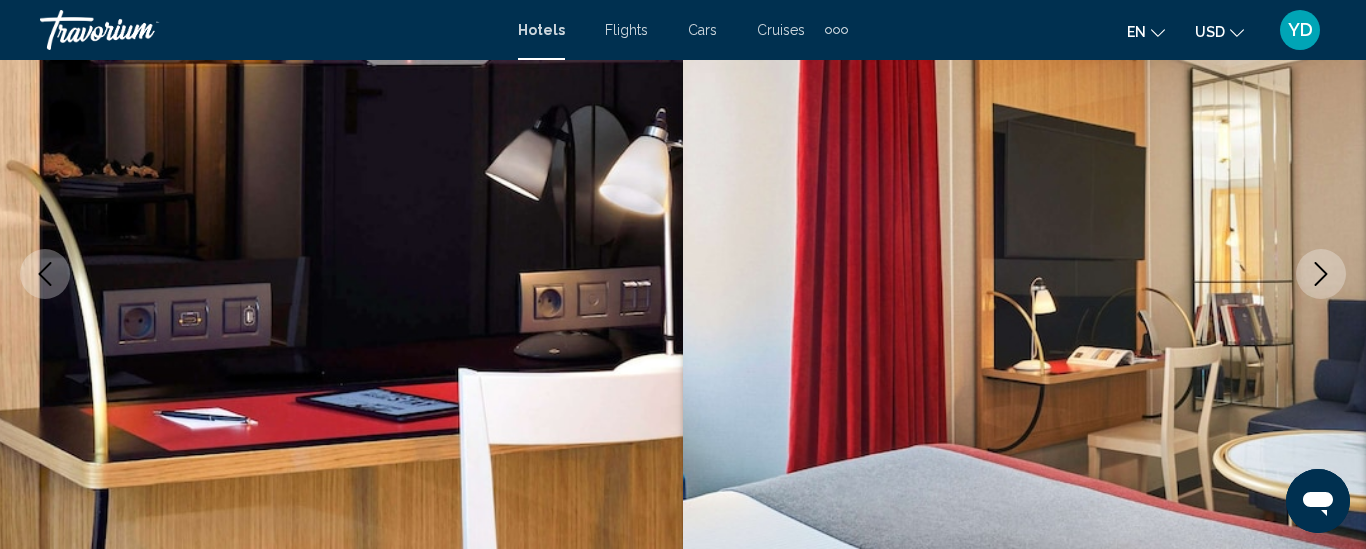 click 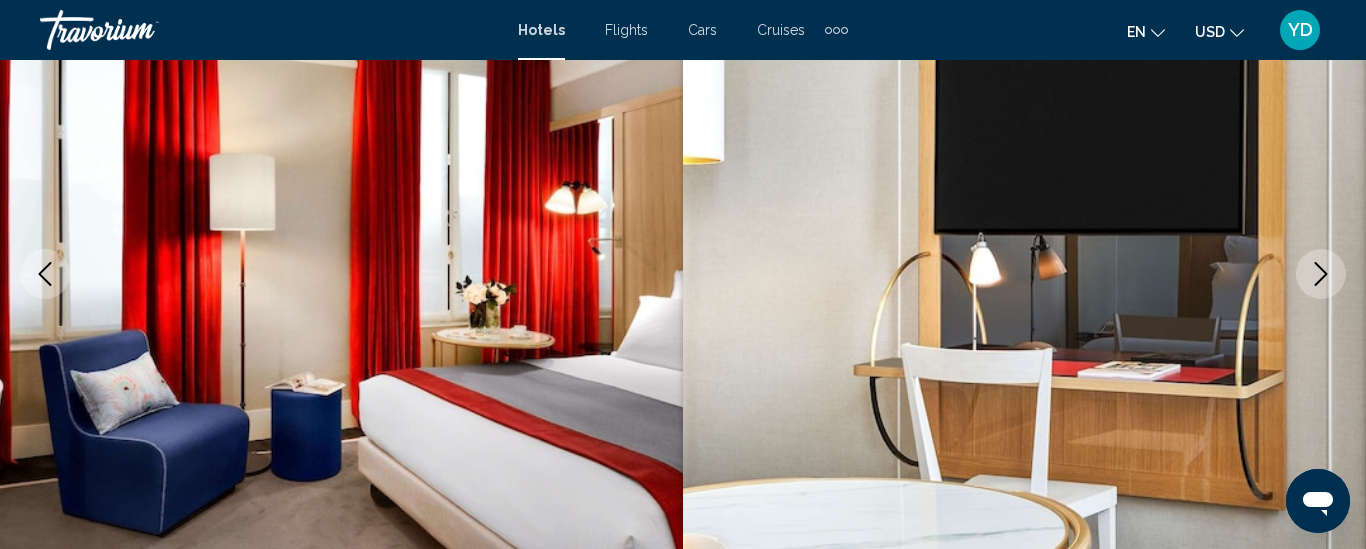 click 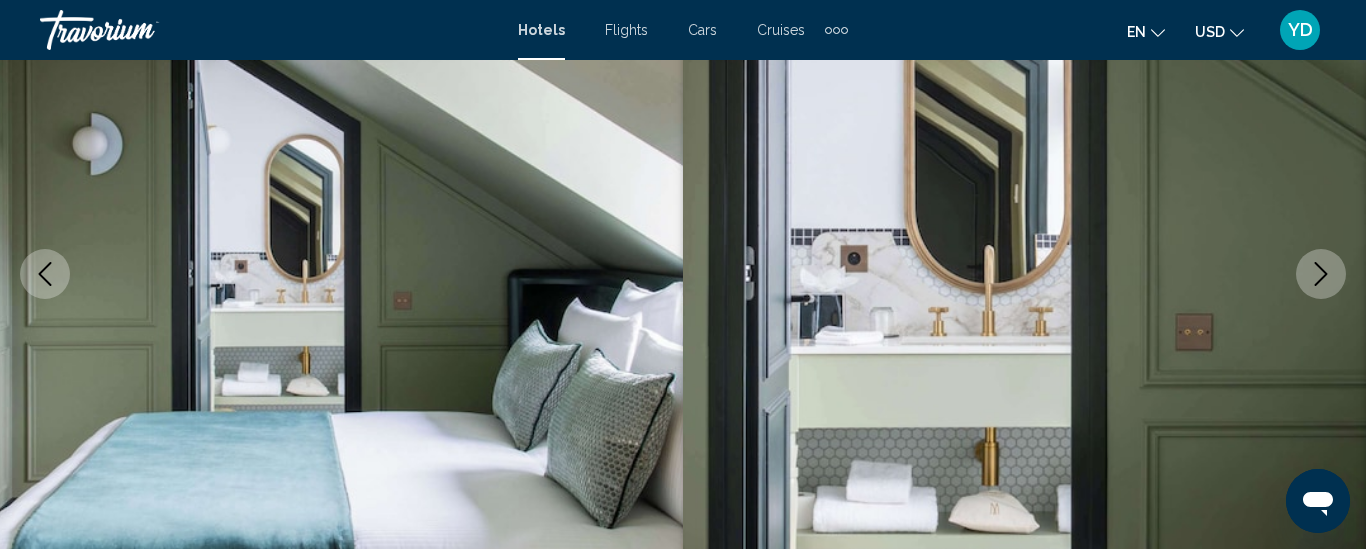 click 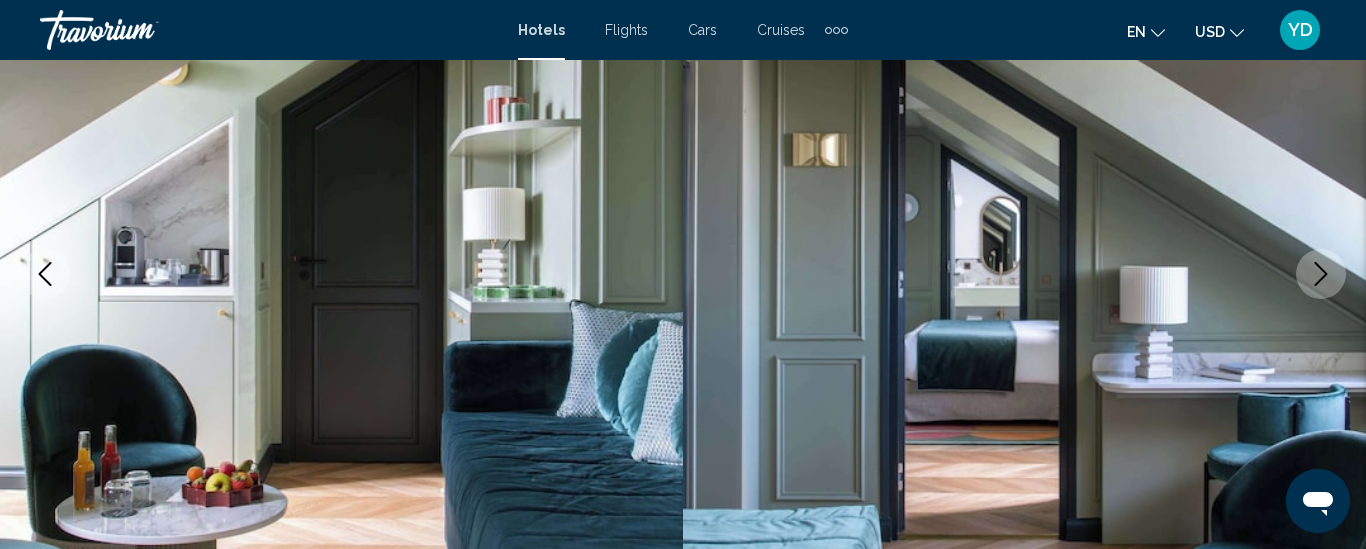 click 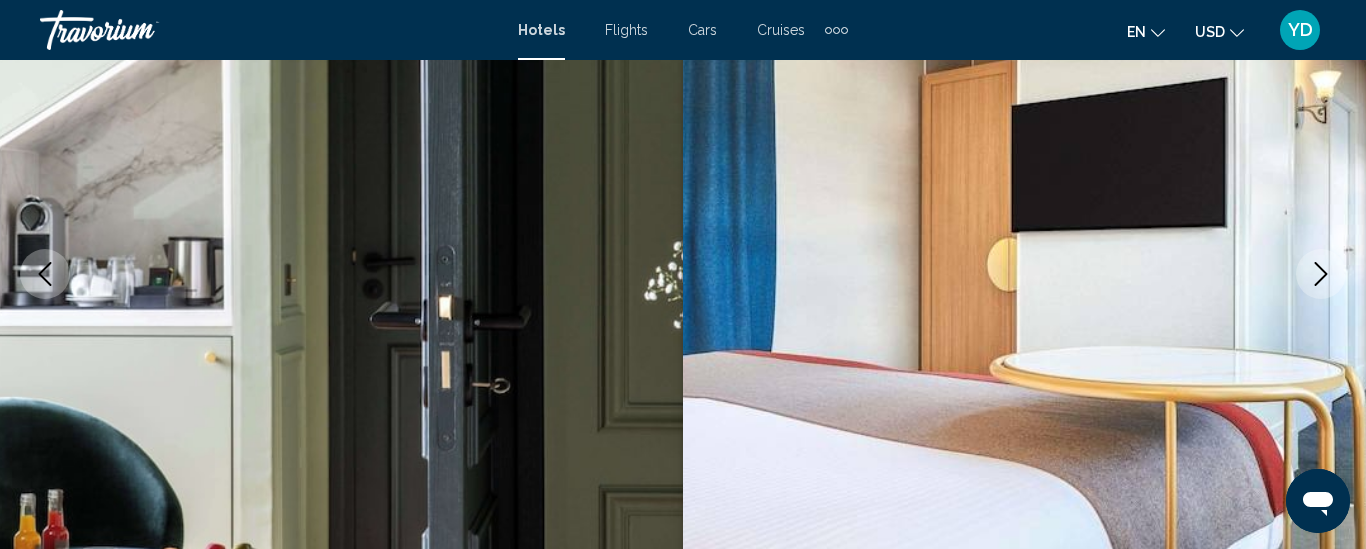 click 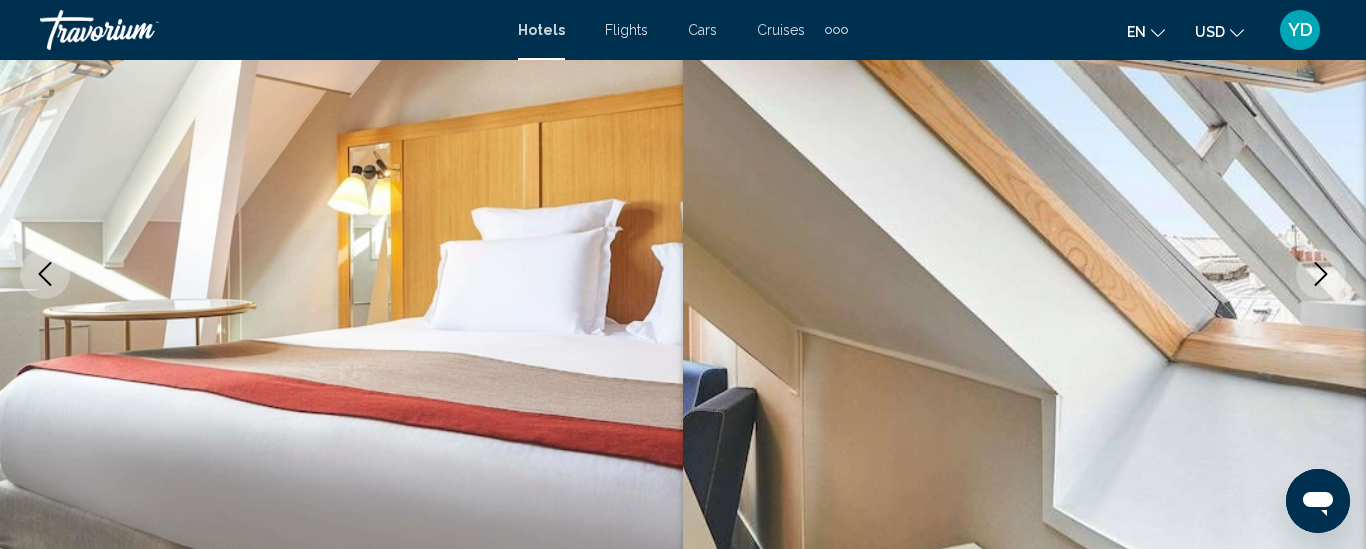 click 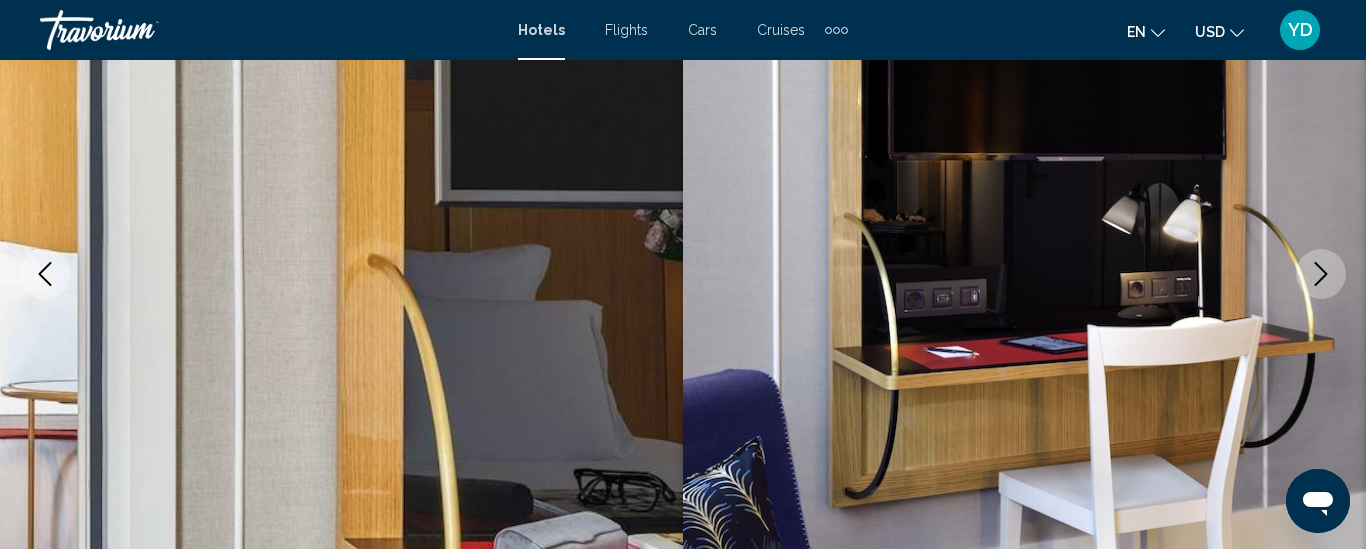 click 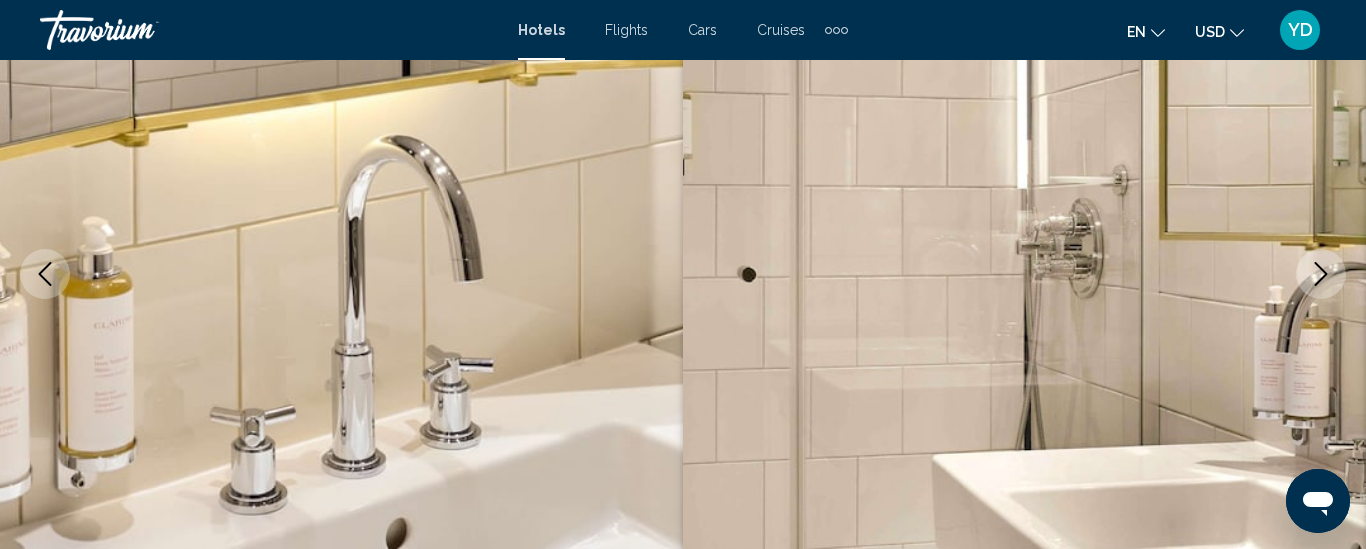click 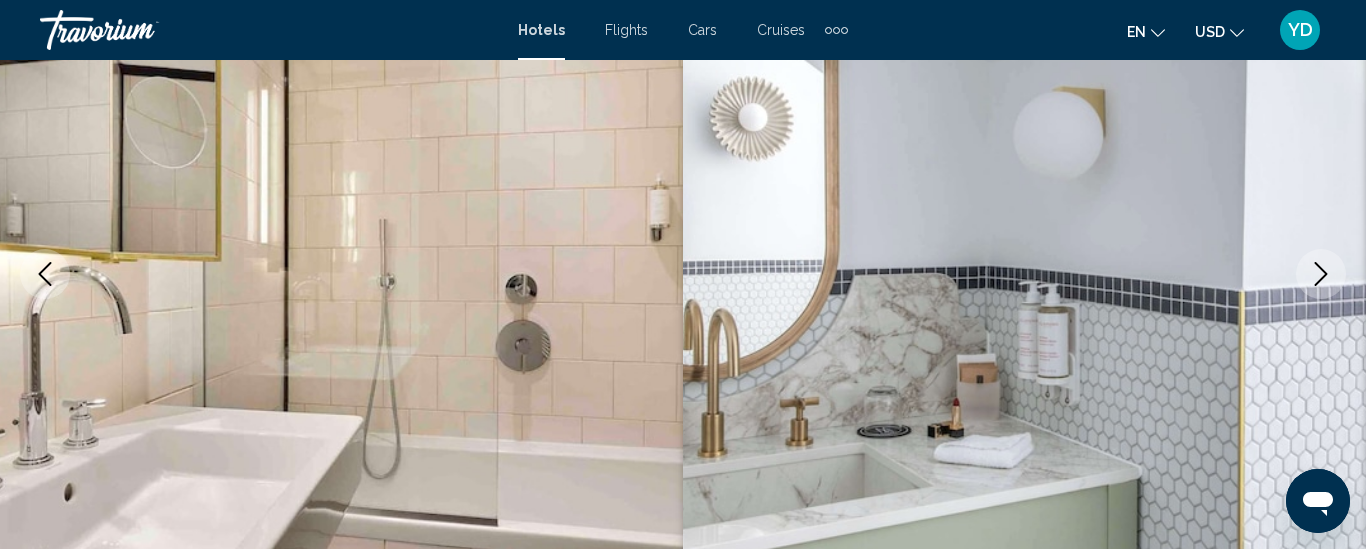 click 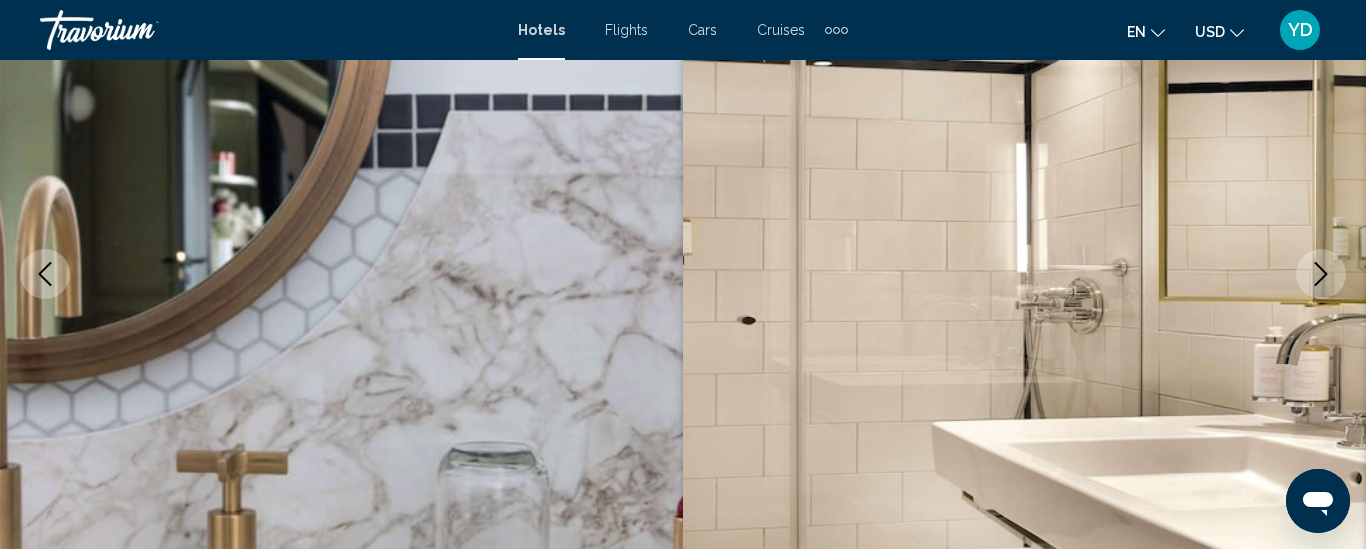 click 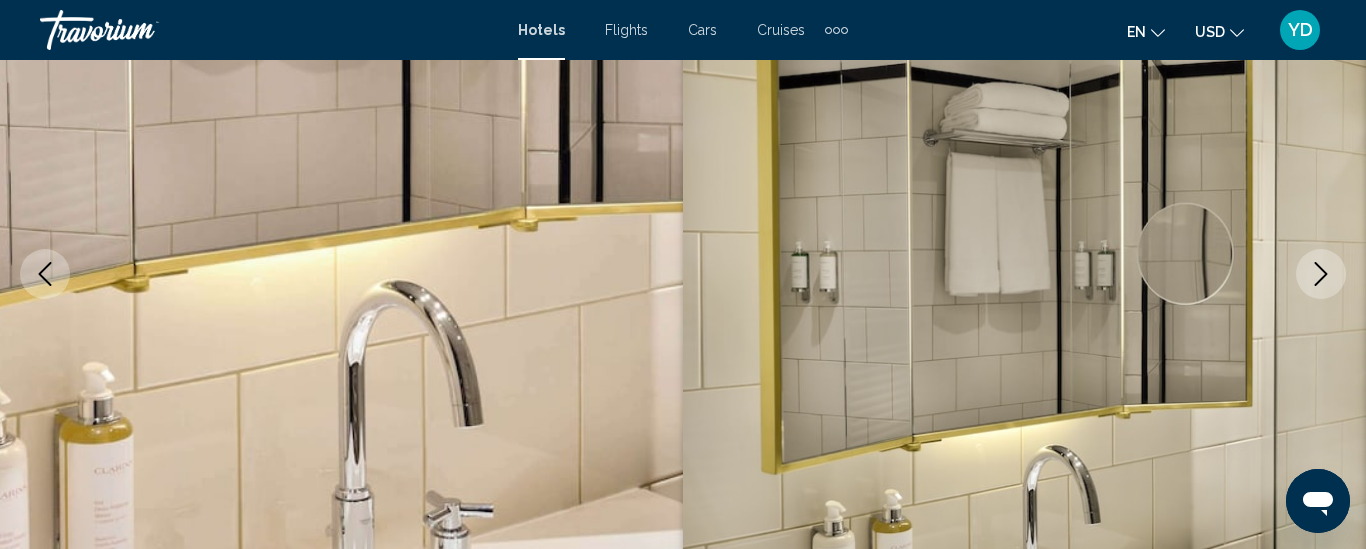 click 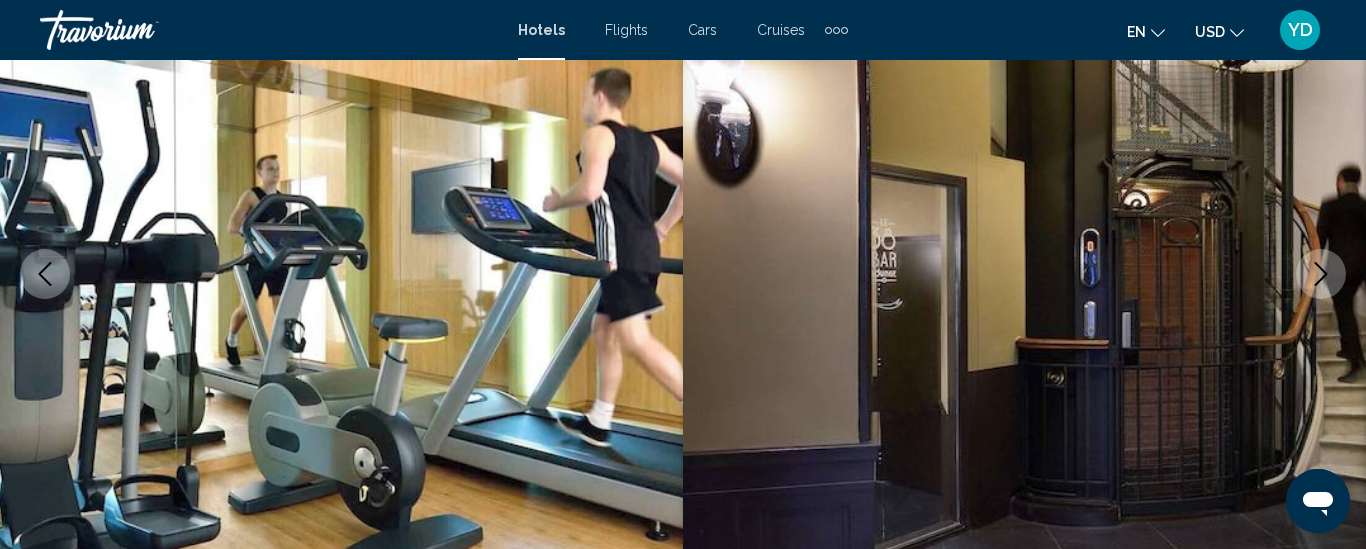 click 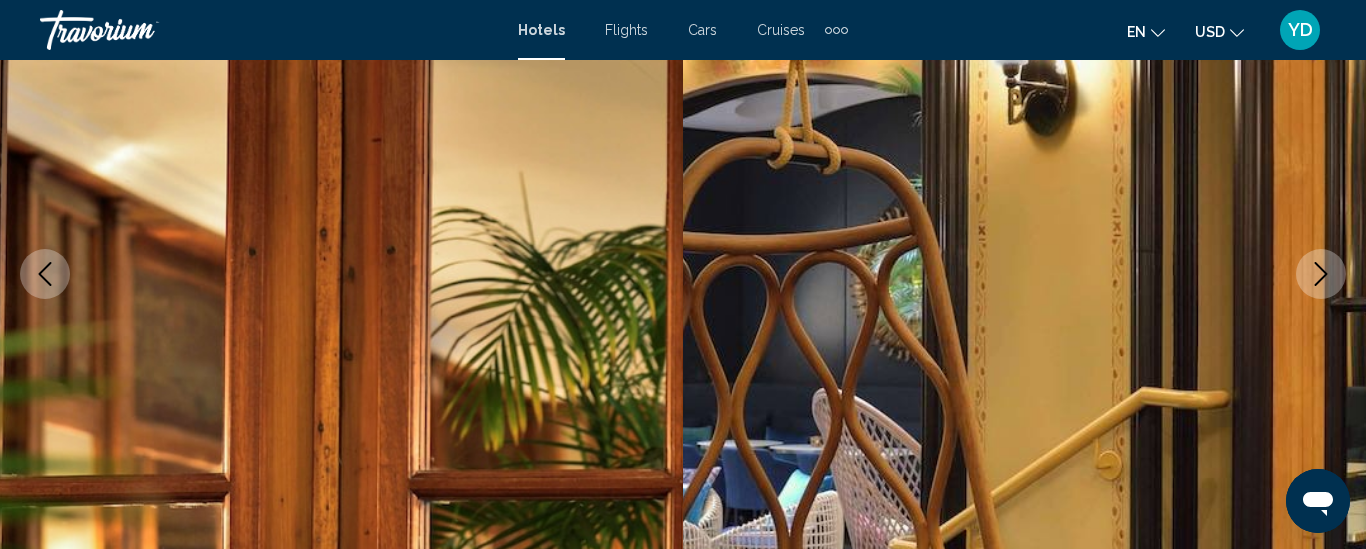 click 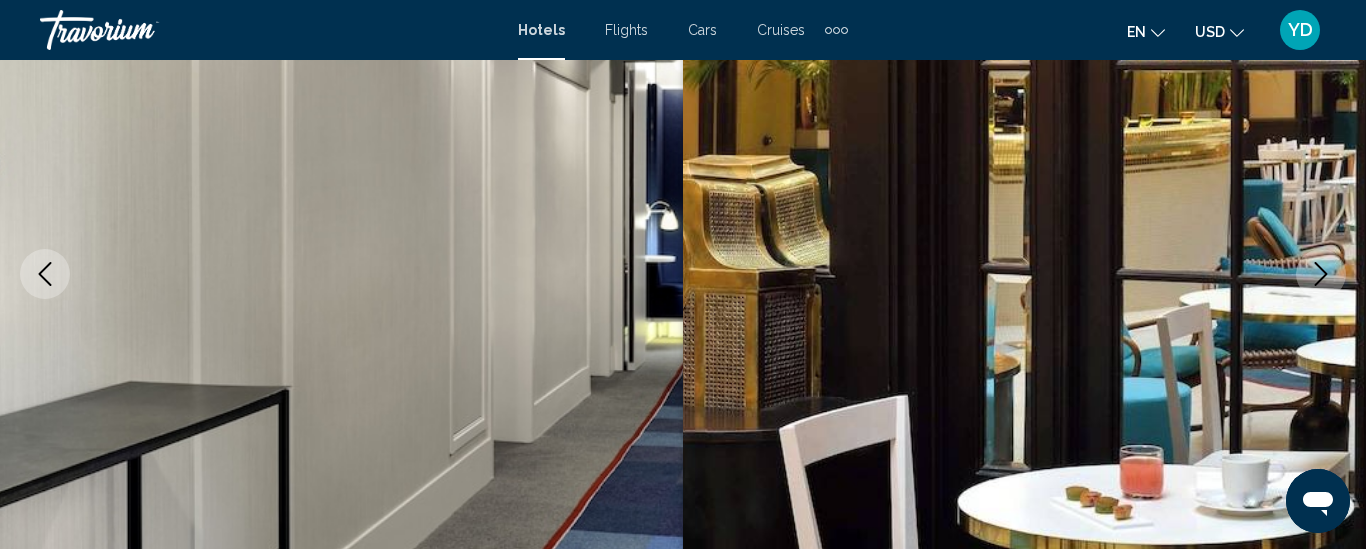 click 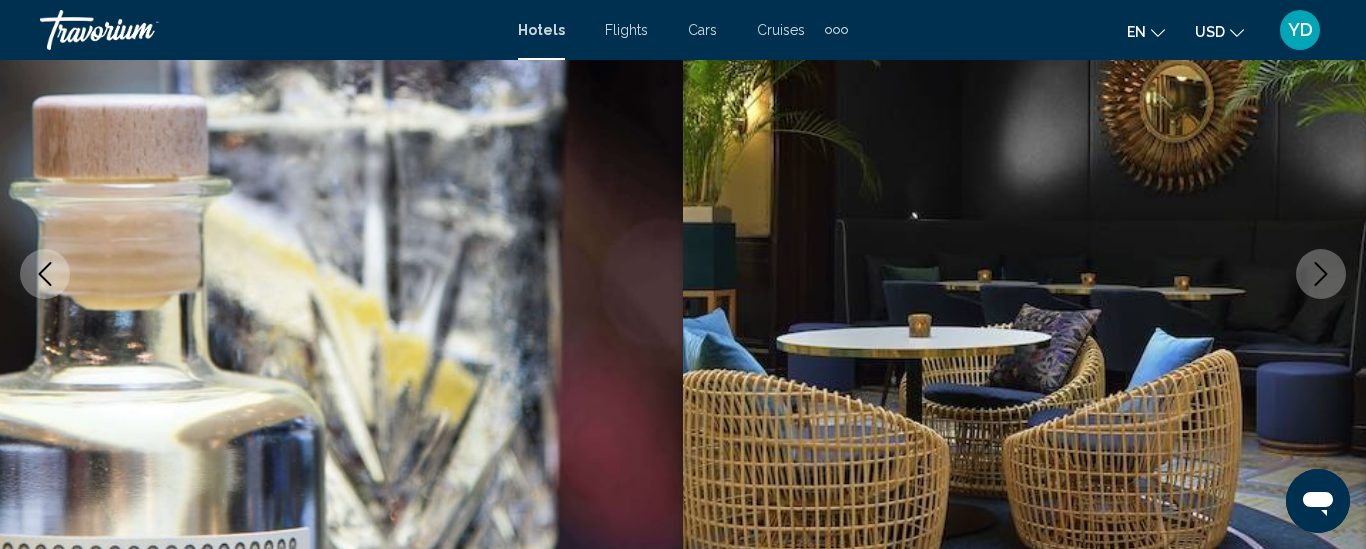 click 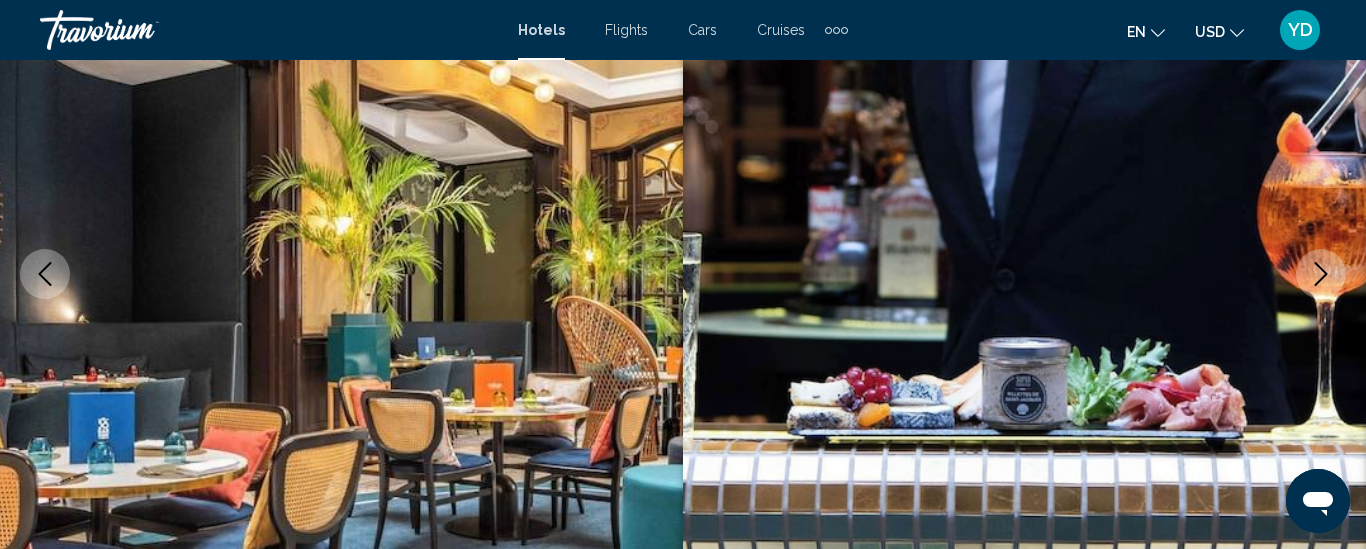 click 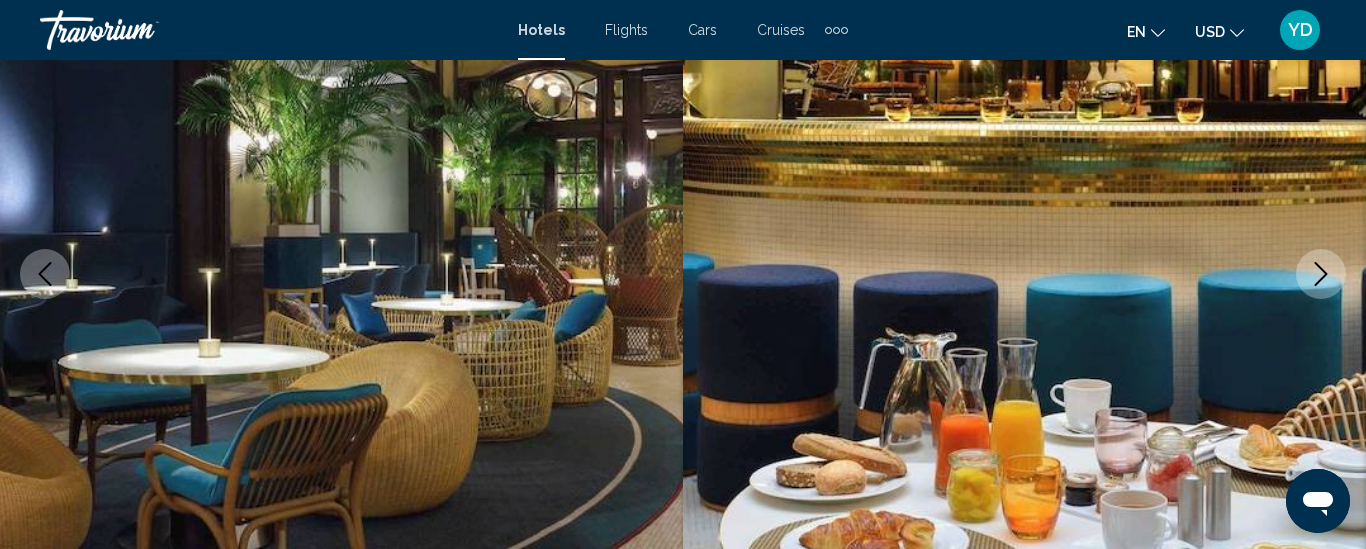 click 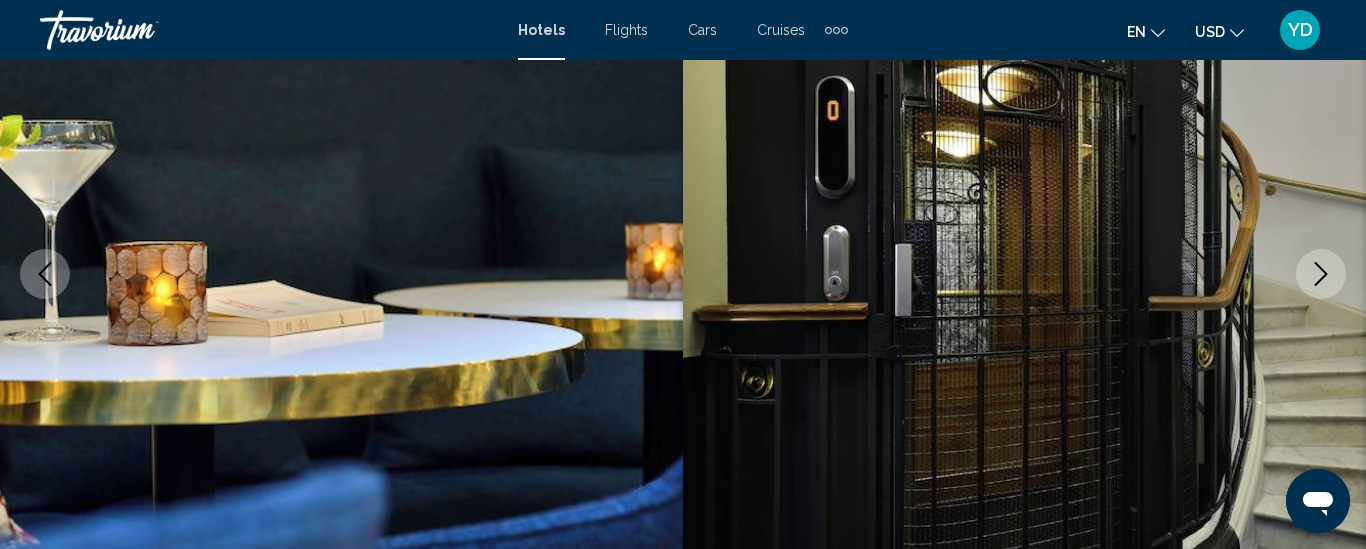 click 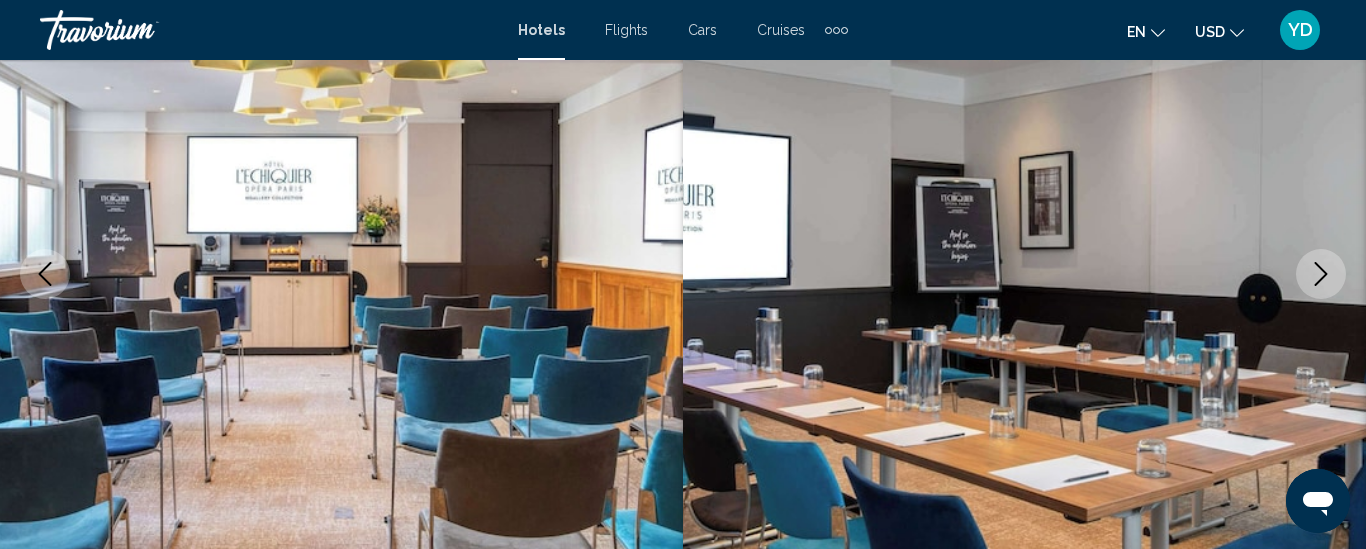 click 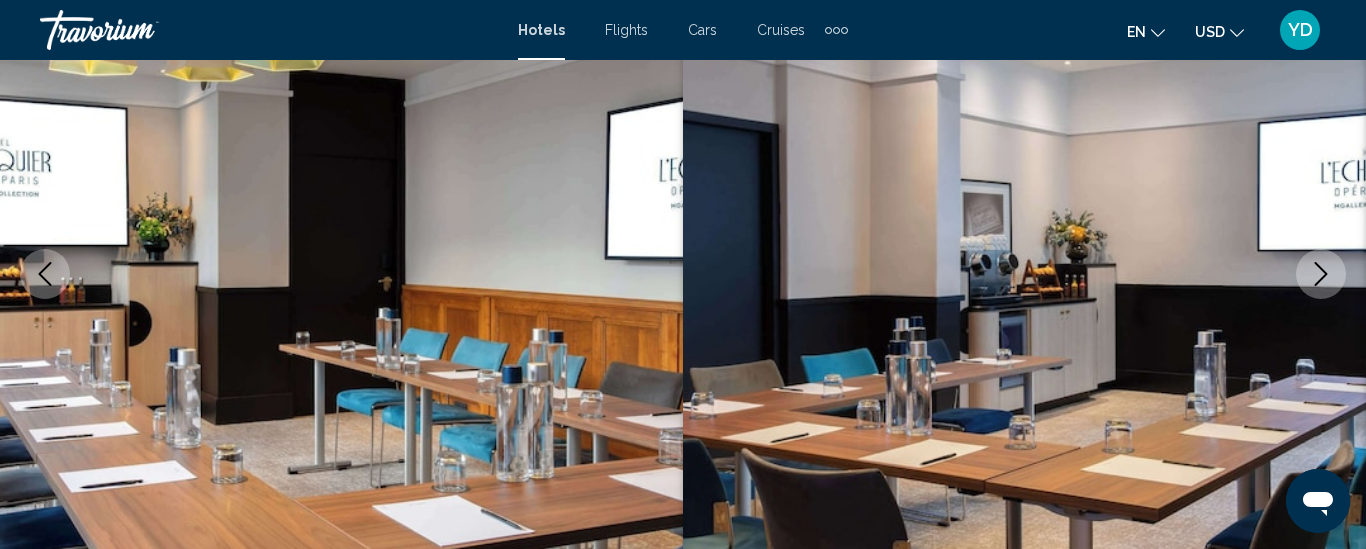 click 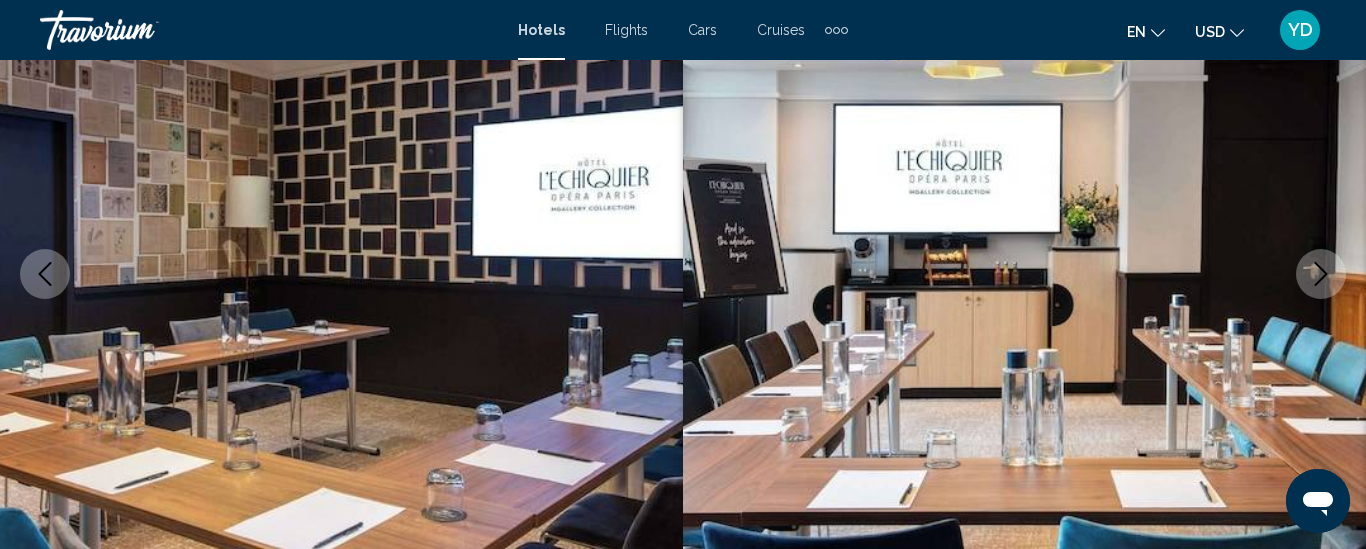 click 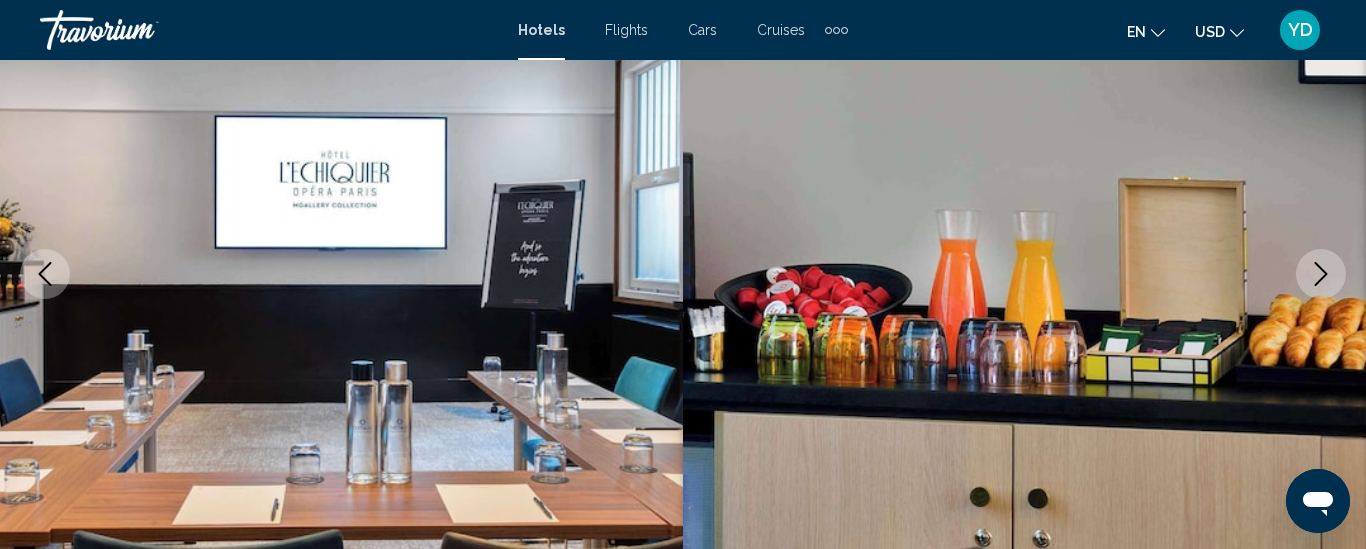 click 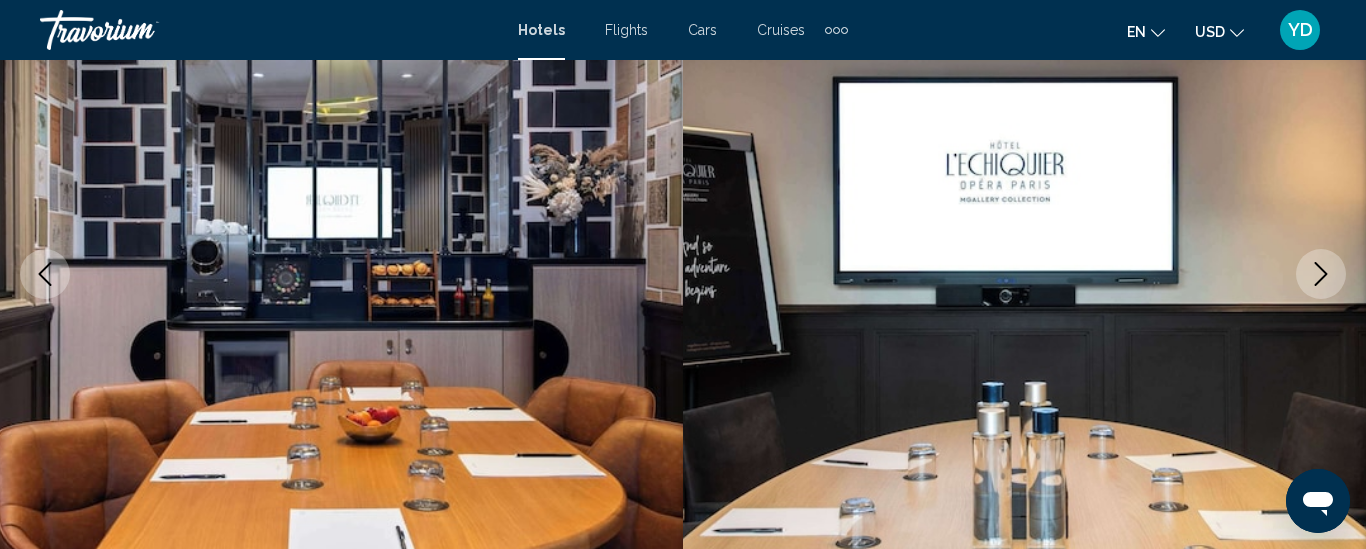 click 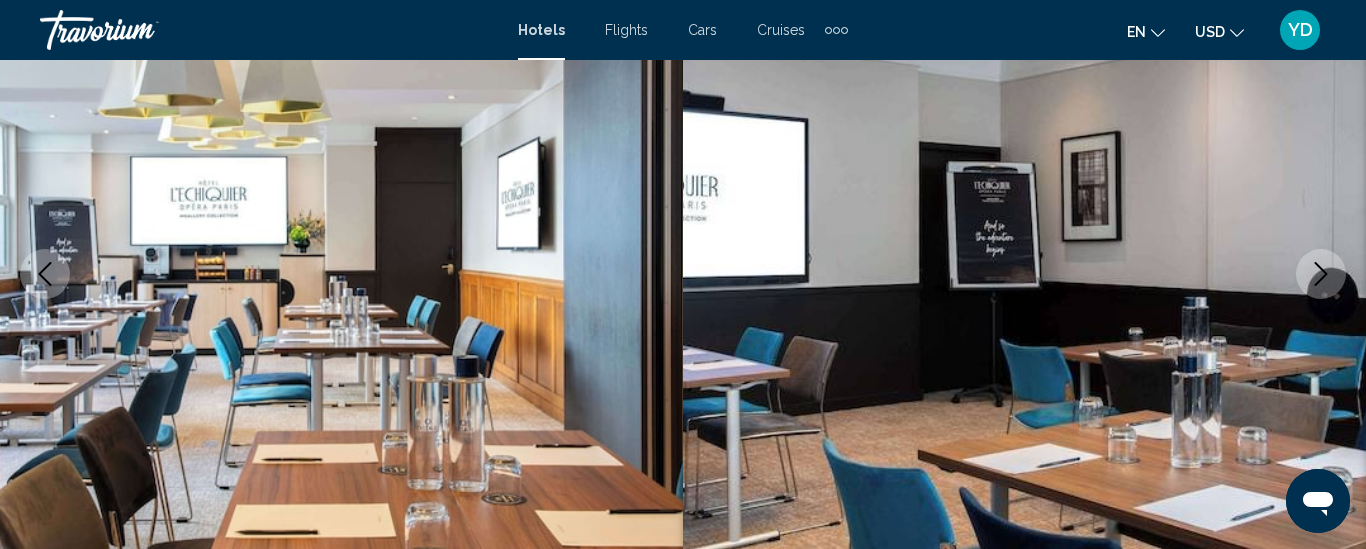 click 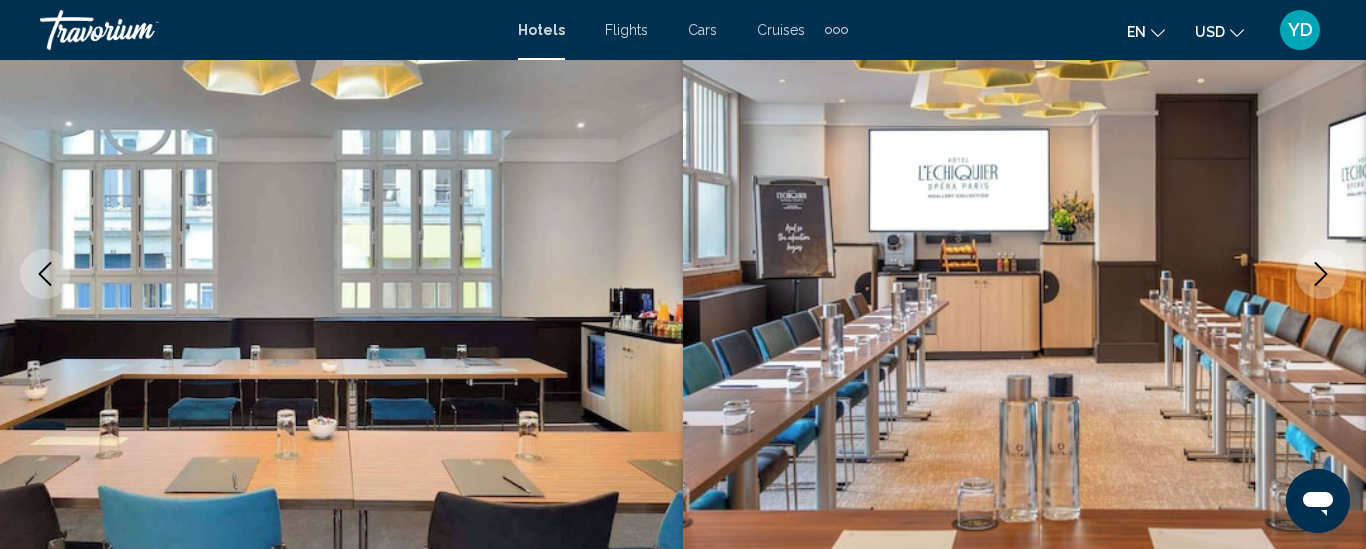 click 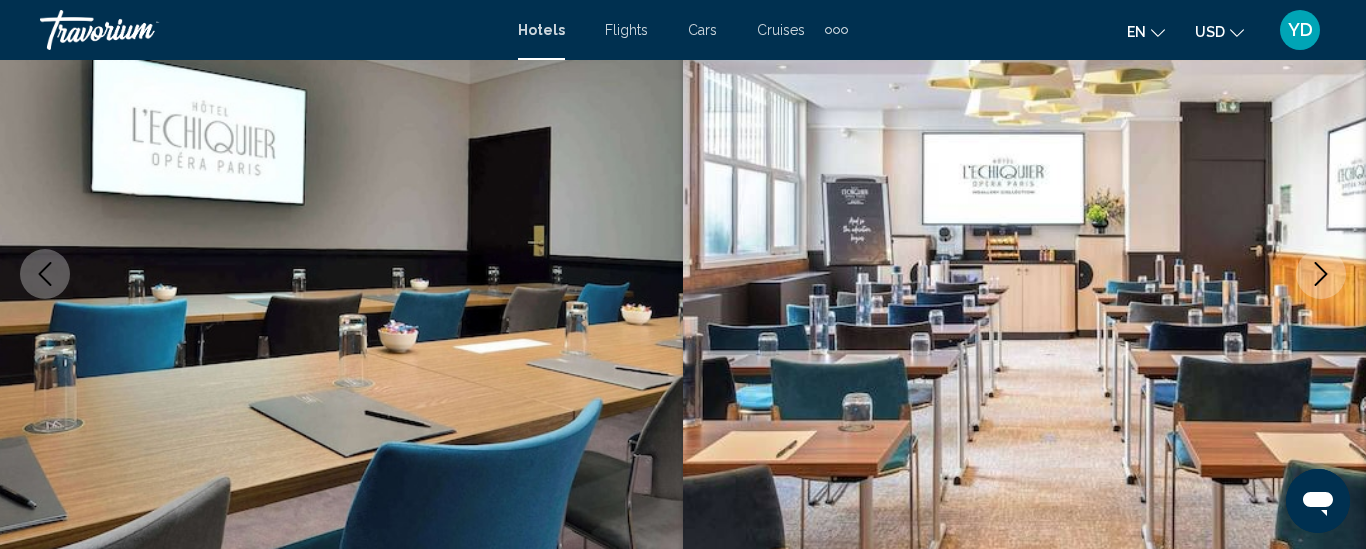 click 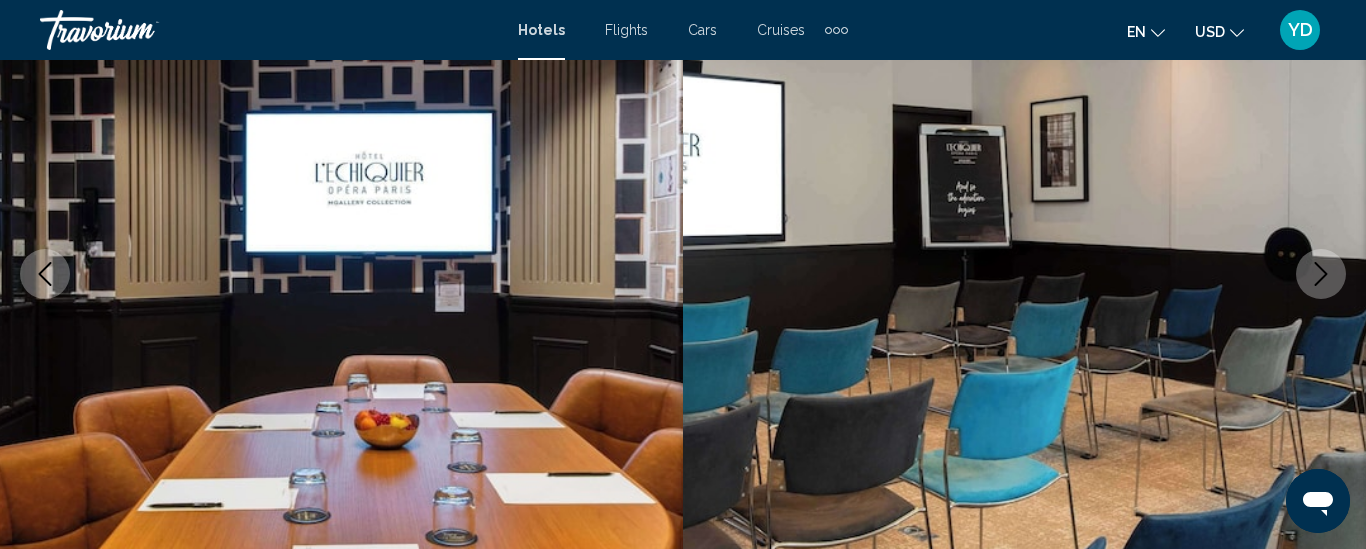 click 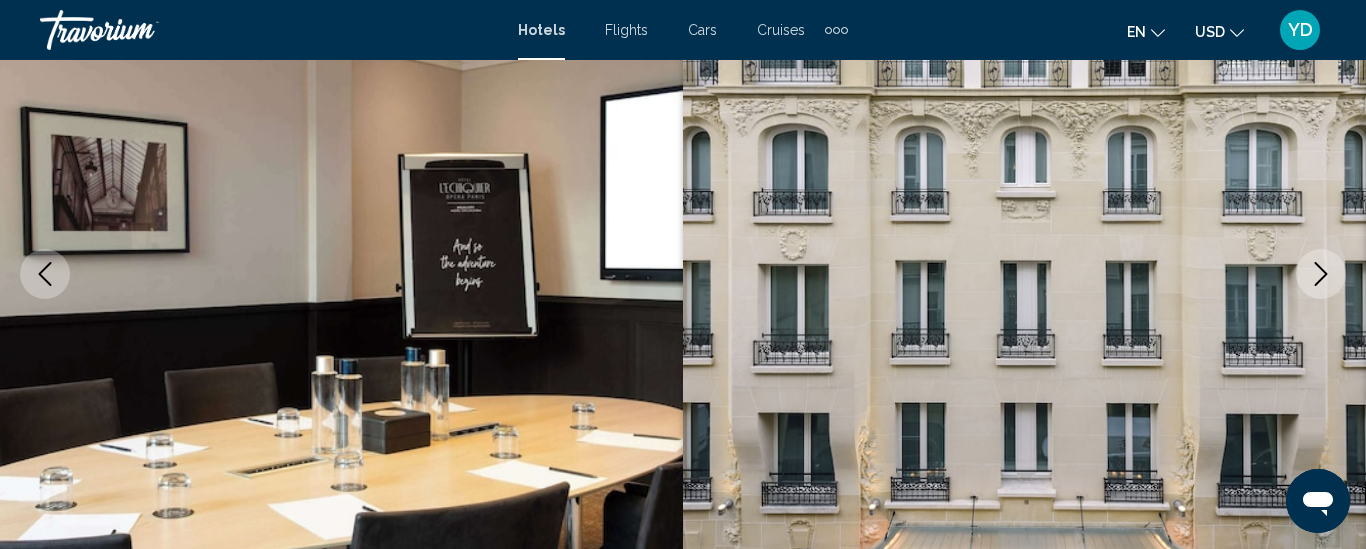 click 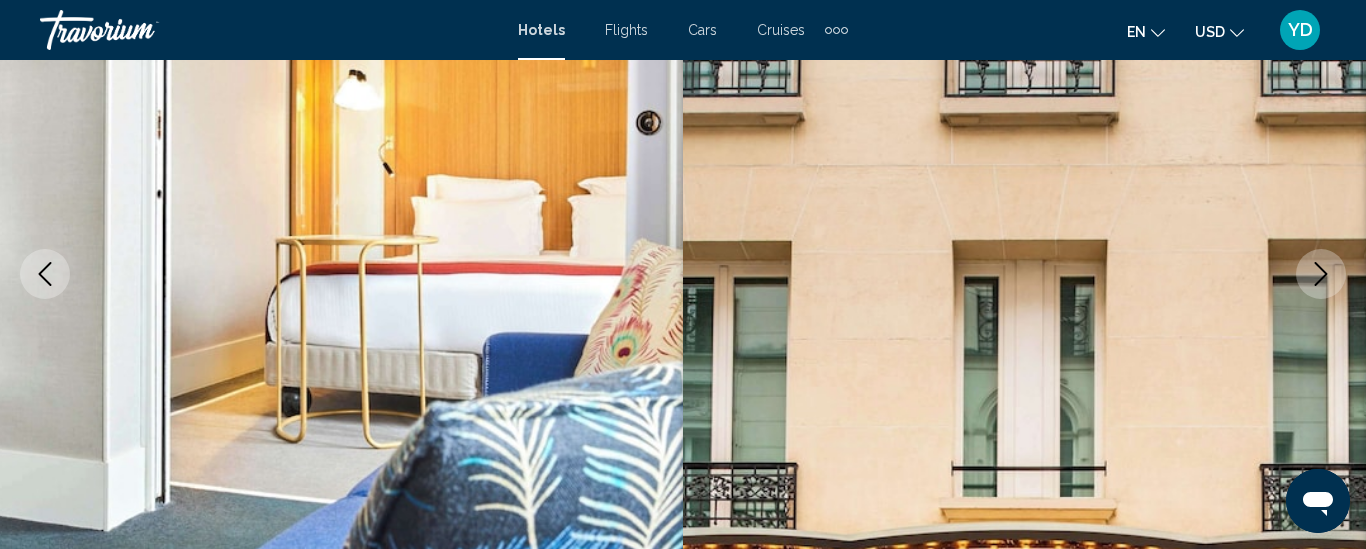 click 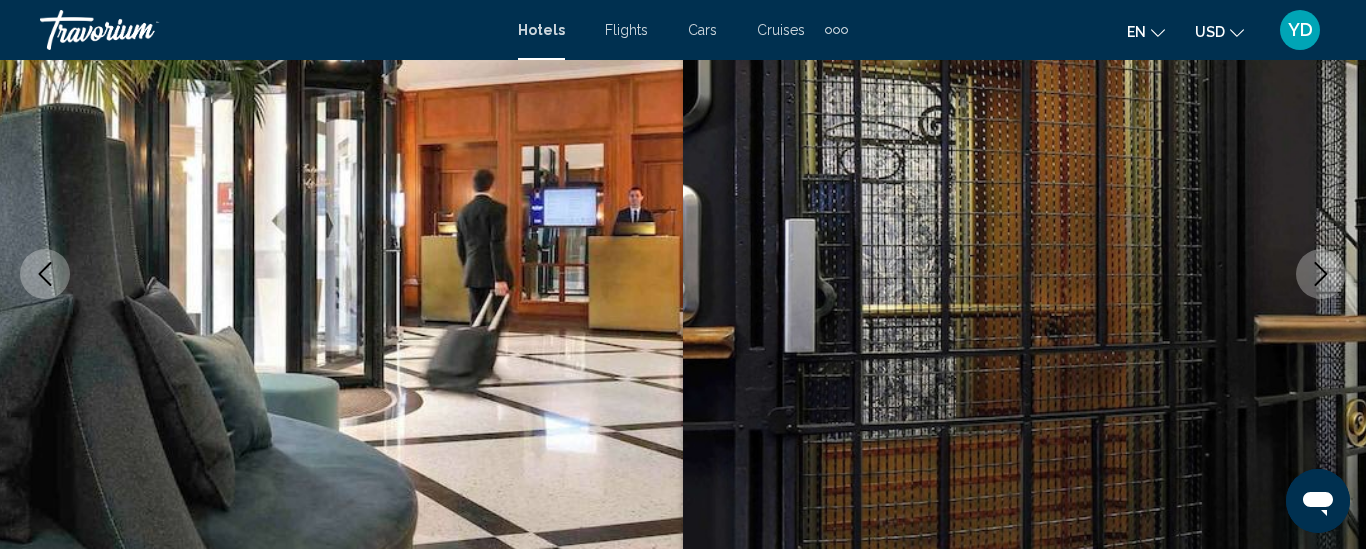 click 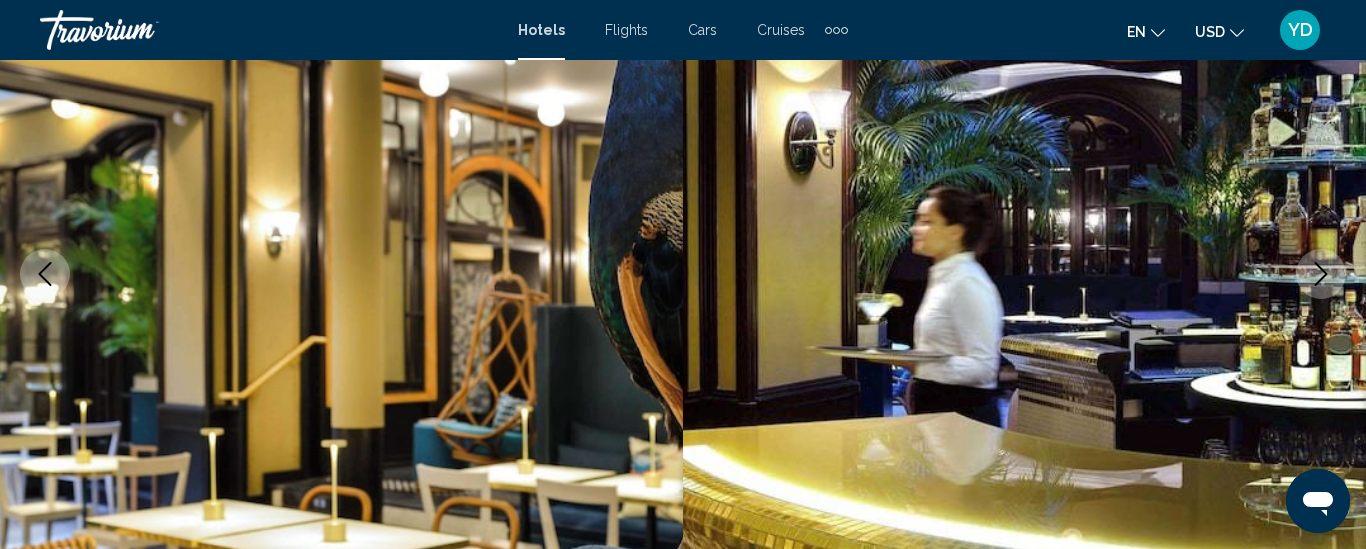 click 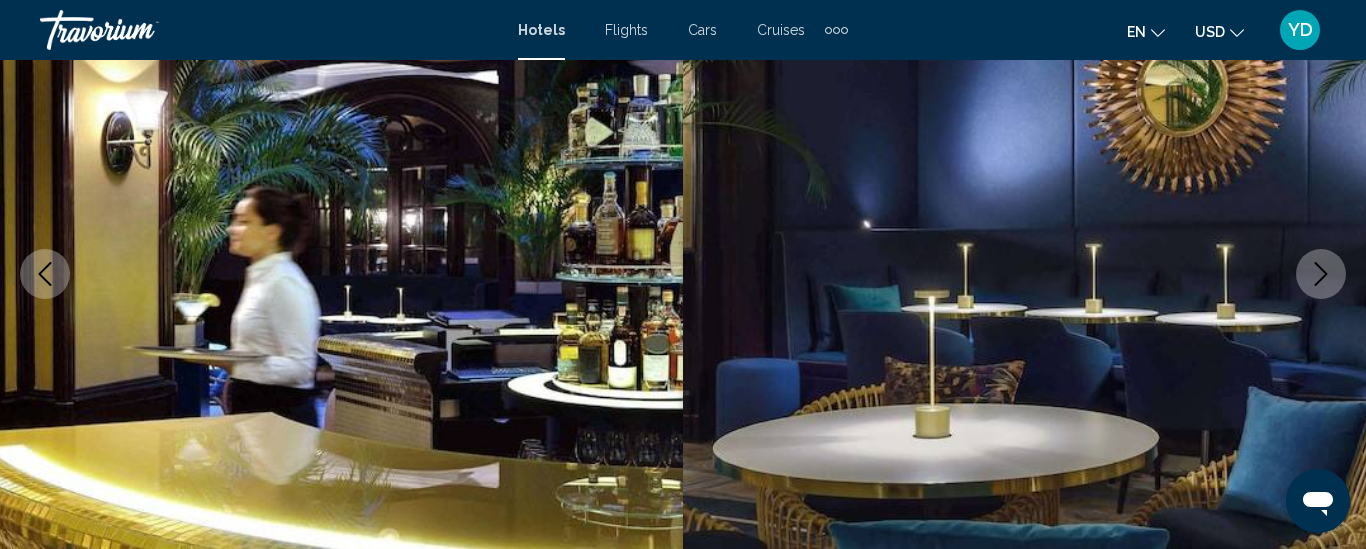 click 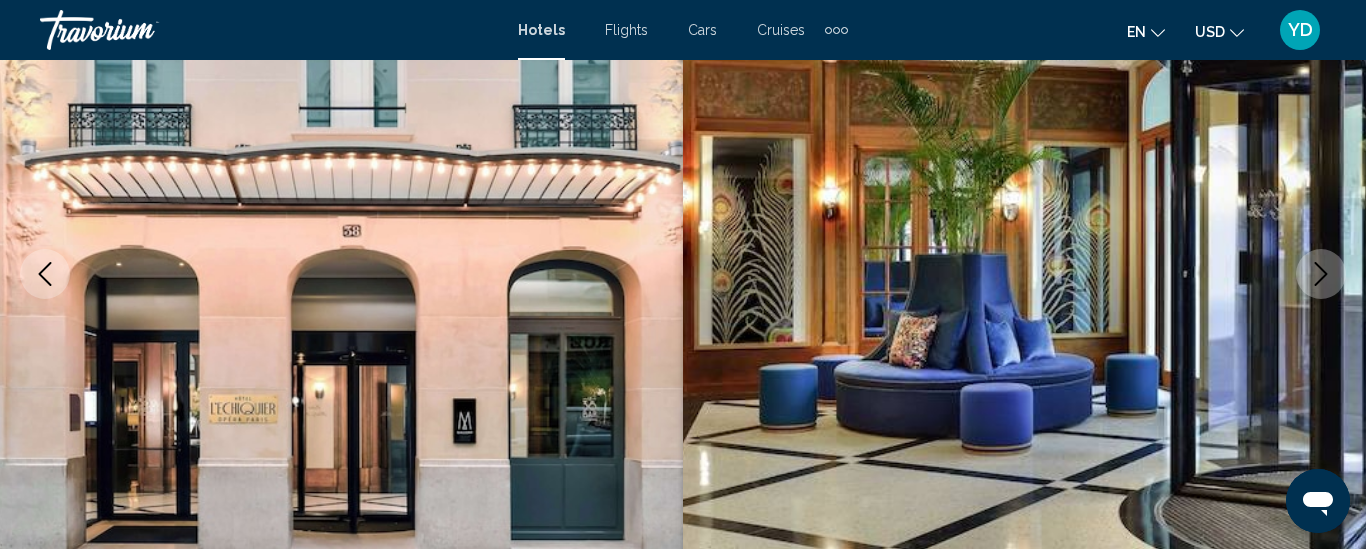 click 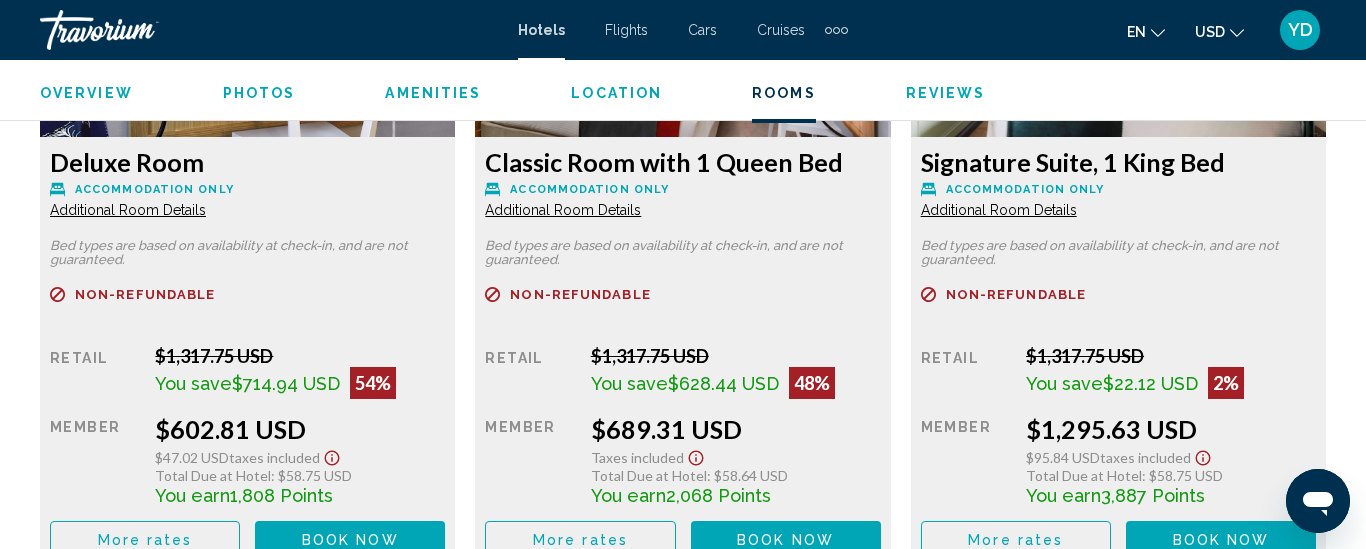 scroll, scrollTop: 3221, scrollLeft: 0, axis: vertical 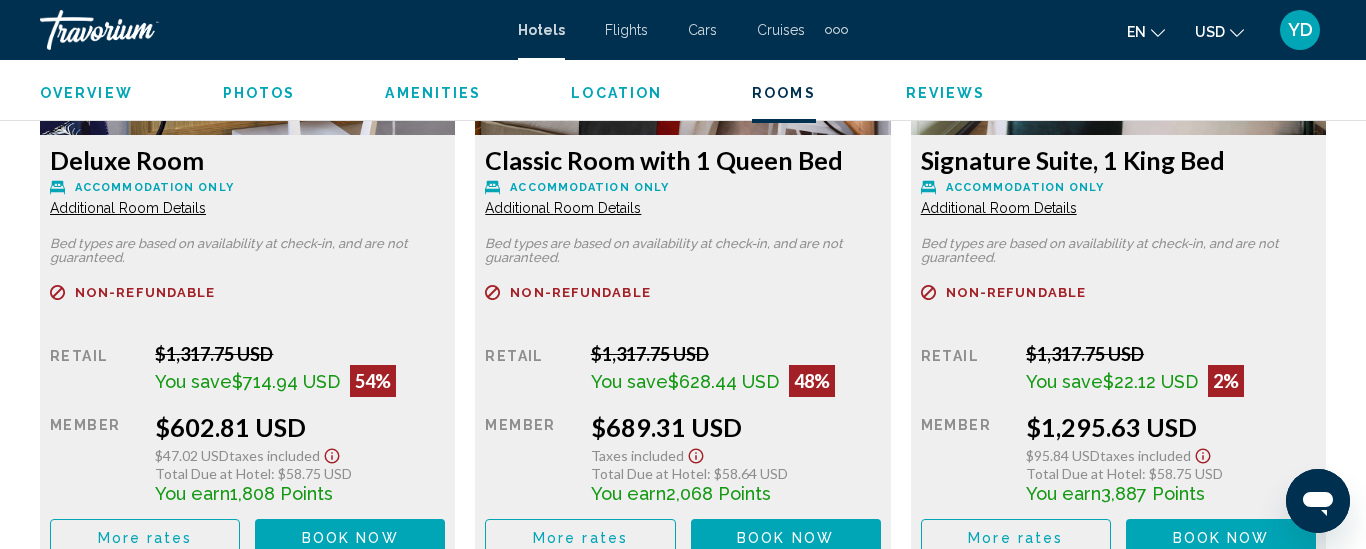 click on "Additional Room Details" at bounding box center [128, 208] 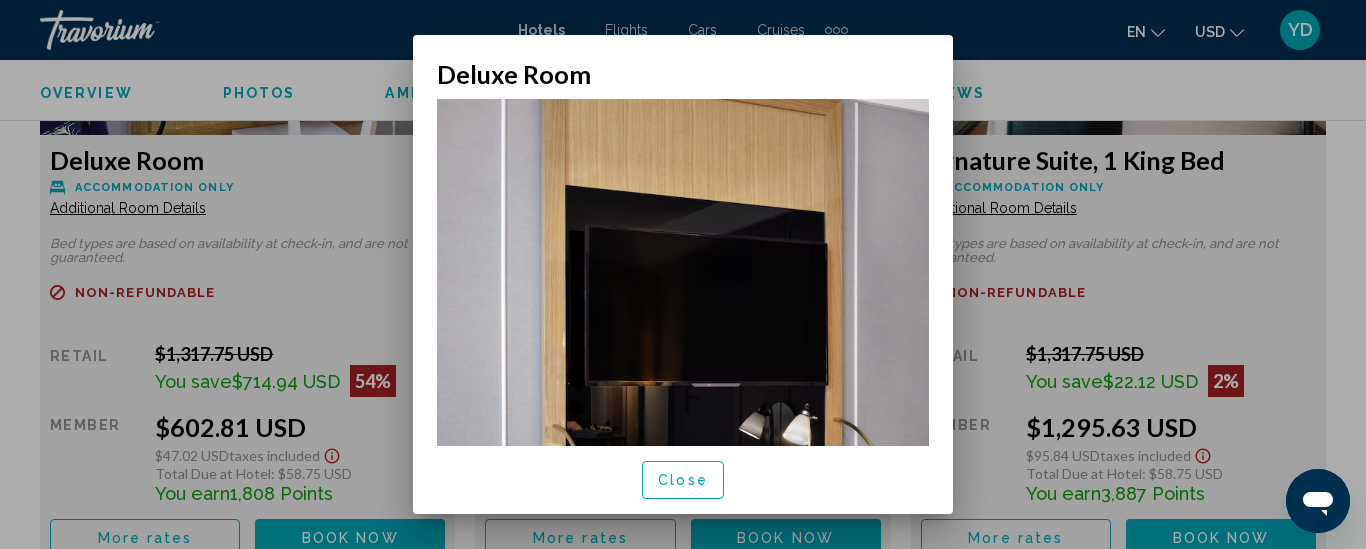 scroll, scrollTop: 0, scrollLeft: 0, axis: both 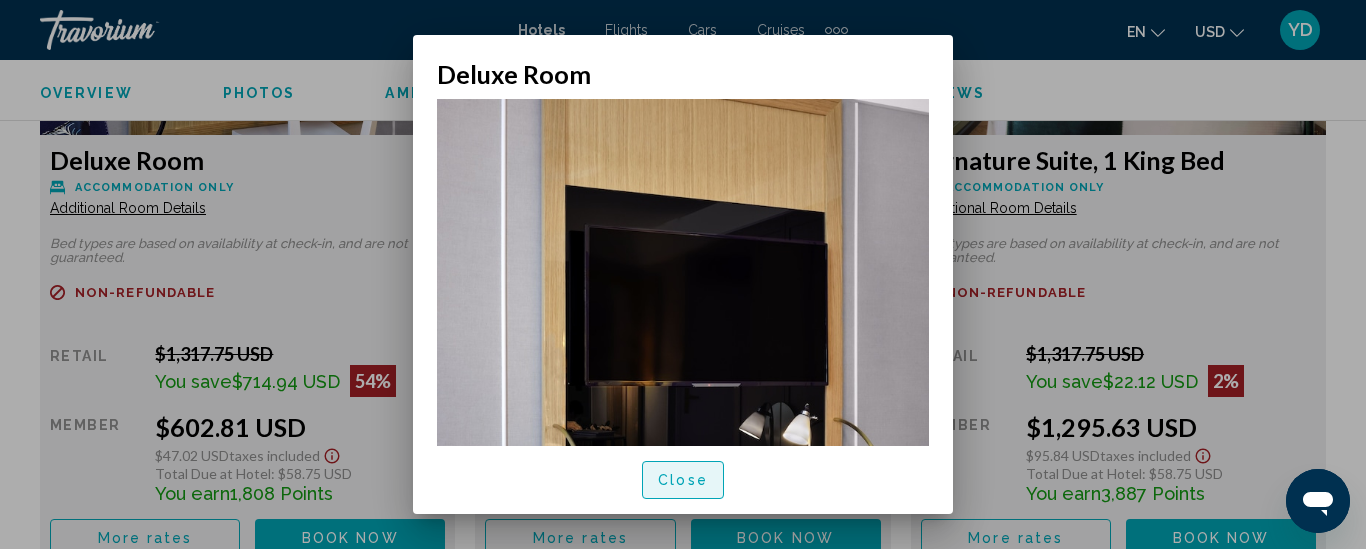 click on "Close" at bounding box center (683, 481) 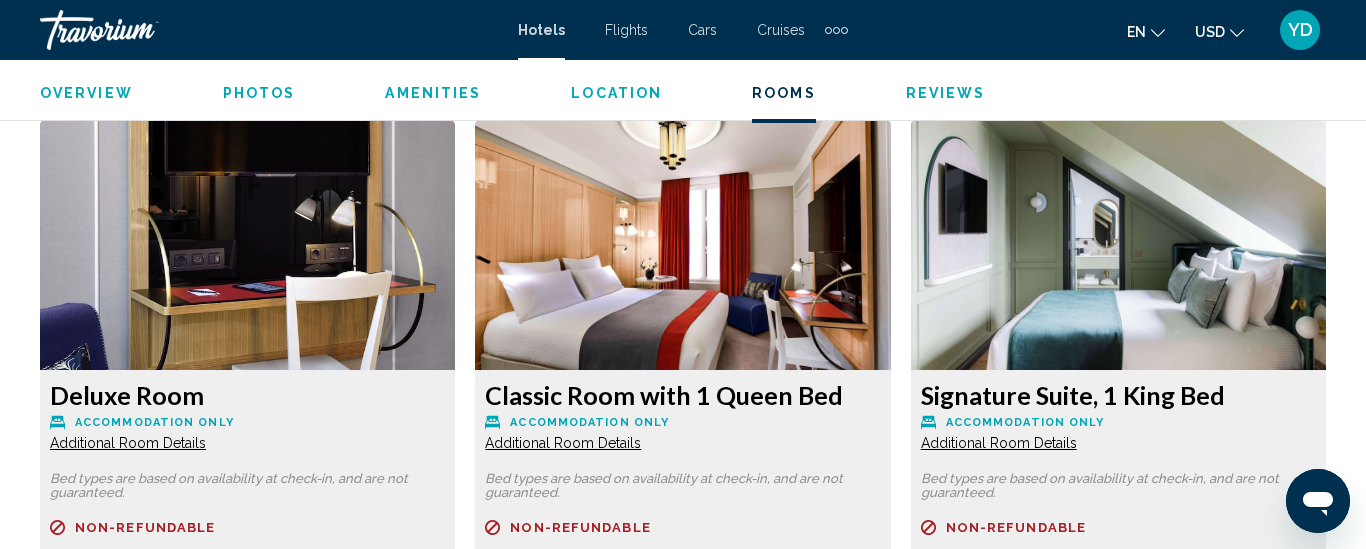 scroll, scrollTop: 2981, scrollLeft: 0, axis: vertical 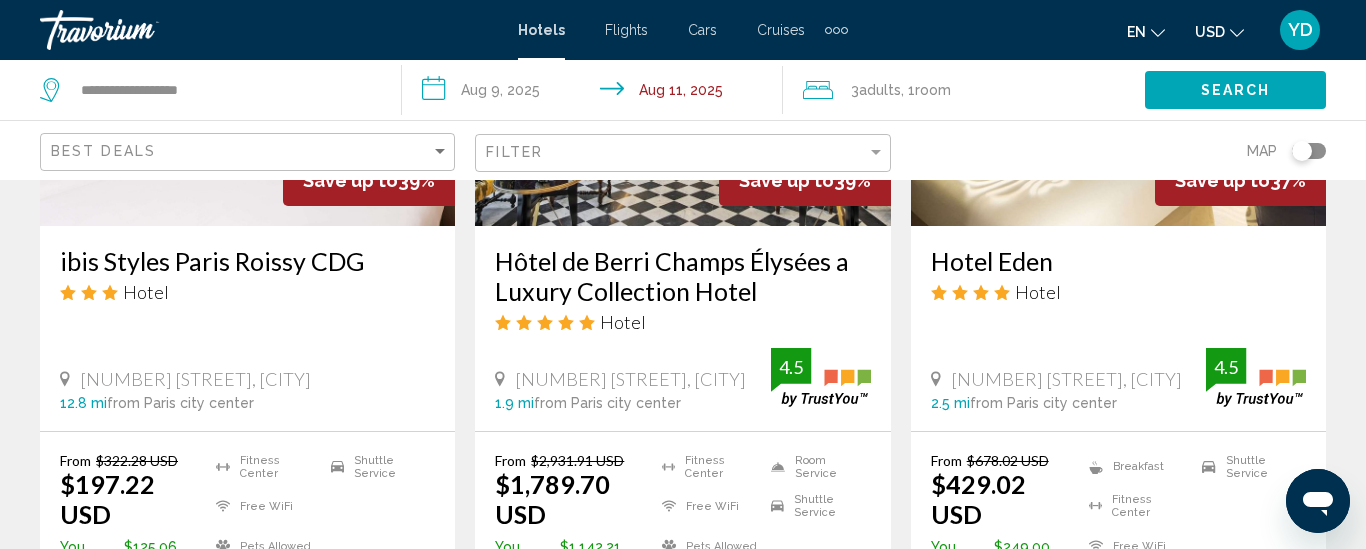 click on "USD
USD ($) MXN (Mex$) CAD (Can$) GBP (£) EUR (€) AUD (A$) NZD (NZ$) CNY (CN¥)" 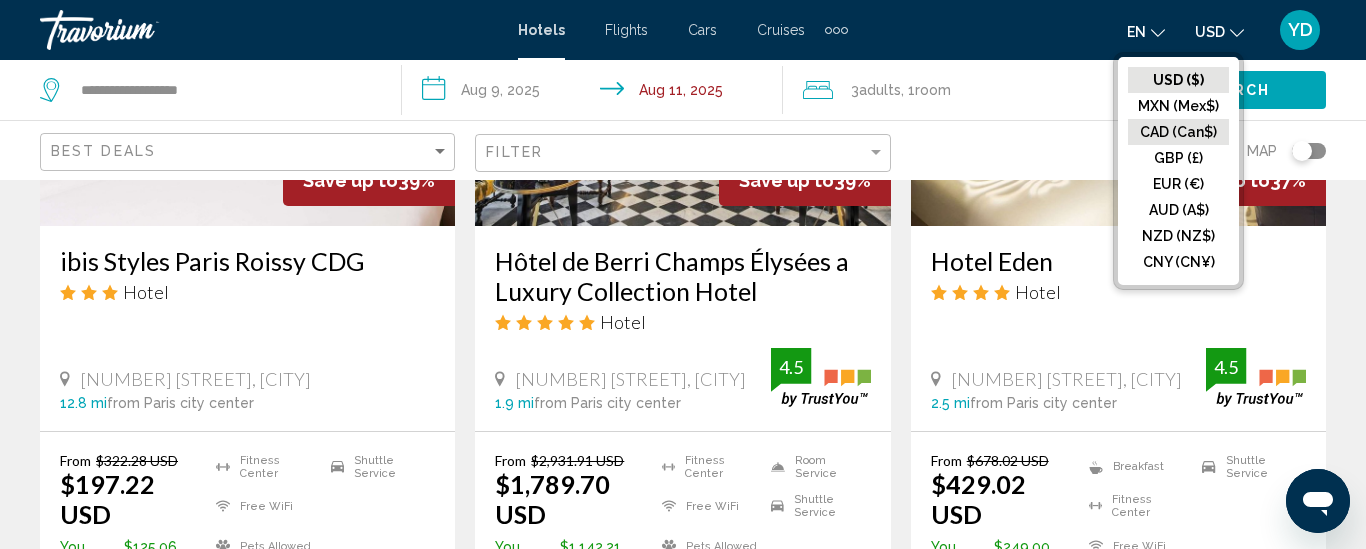 click on "CAD (Can$)" 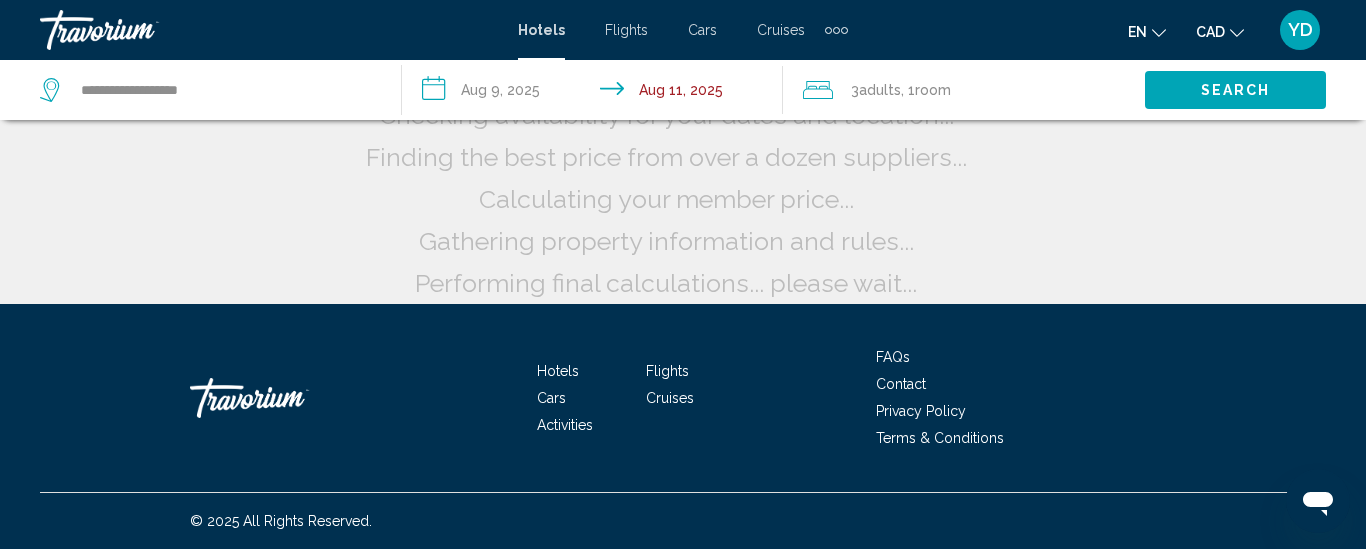 scroll, scrollTop: 108, scrollLeft: 0, axis: vertical 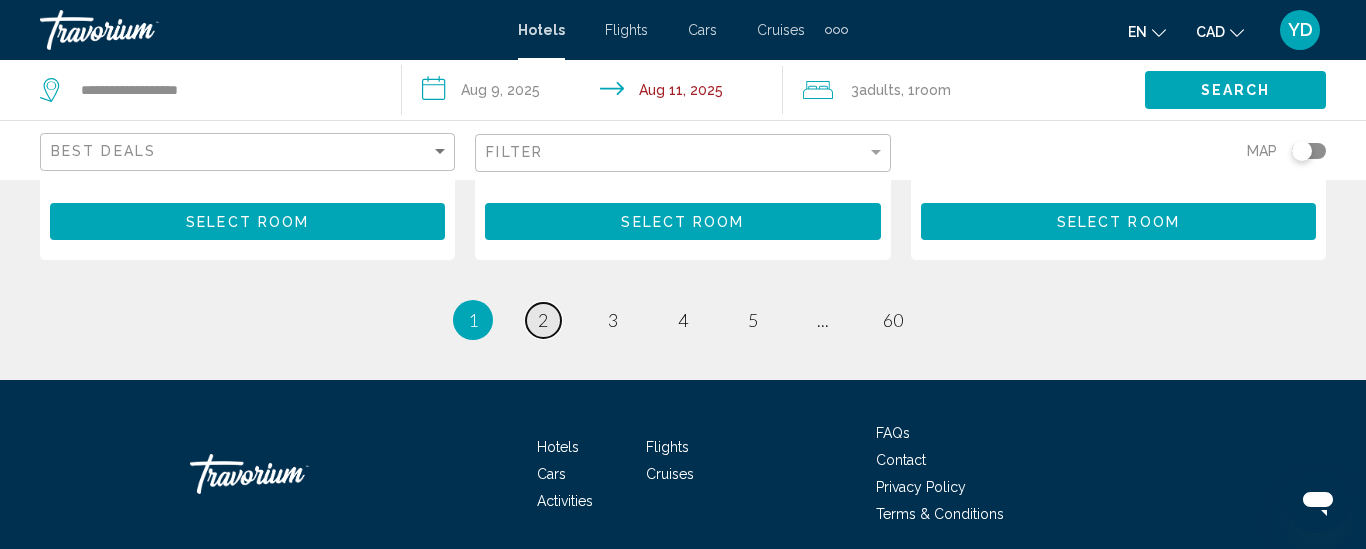 click on "2" at bounding box center [543, 320] 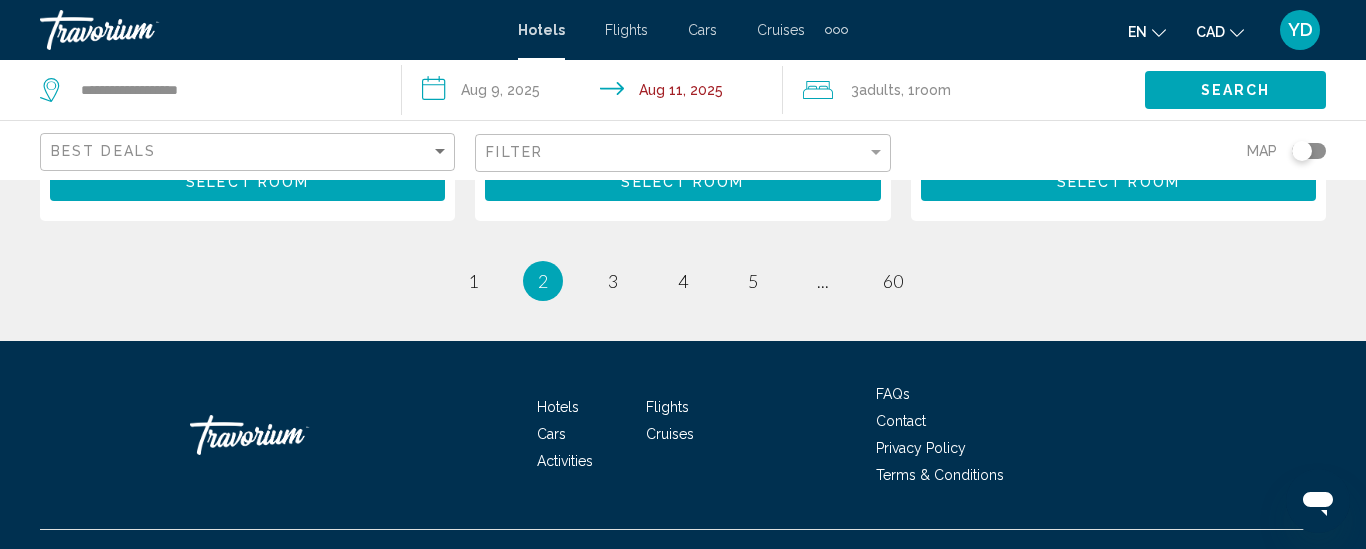 scroll, scrollTop: 3036, scrollLeft: 0, axis: vertical 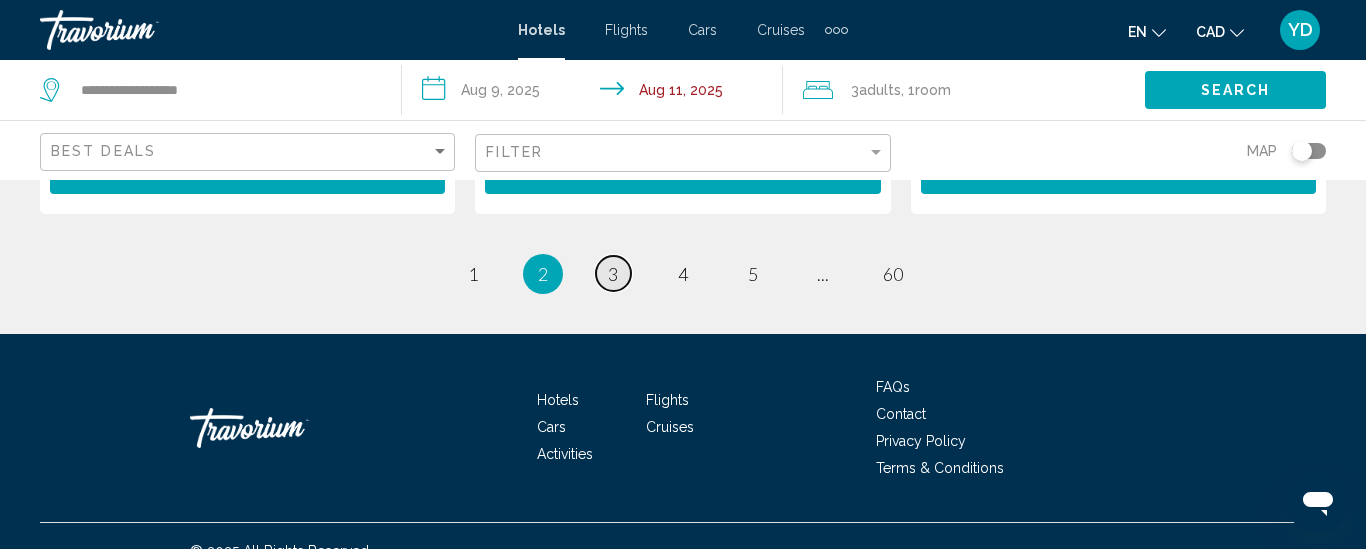 click on "3" at bounding box center [613, 274] 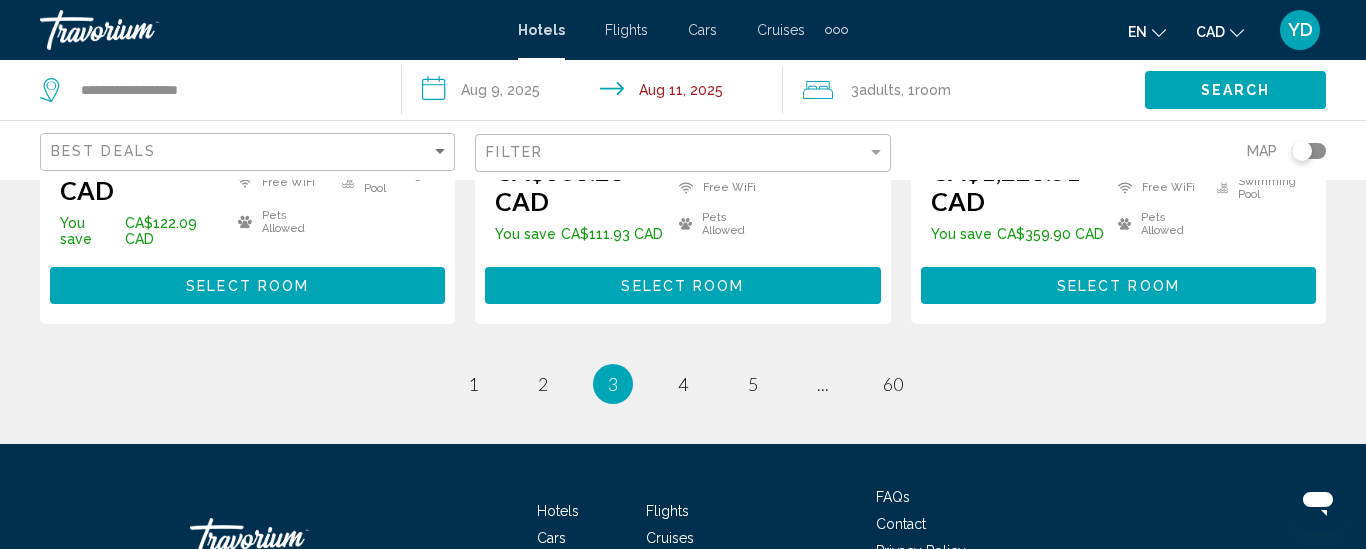 scroll, scrollTop: 2920, scrollLeft: 0, axis: vertical 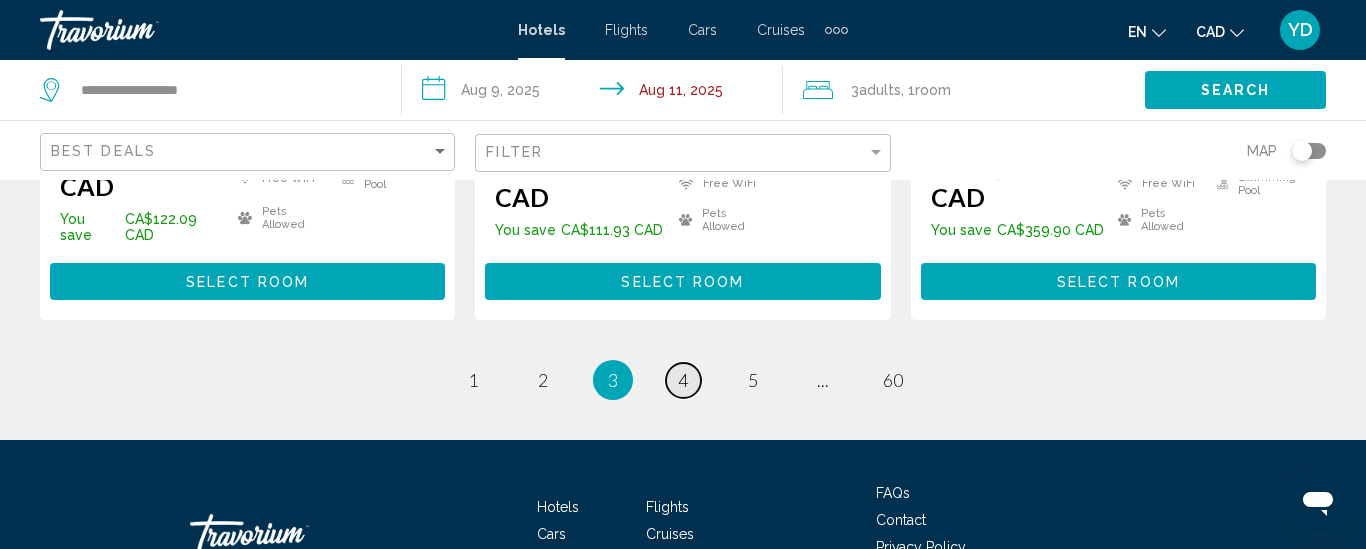 click on "4" at bounding box center (683, 380) 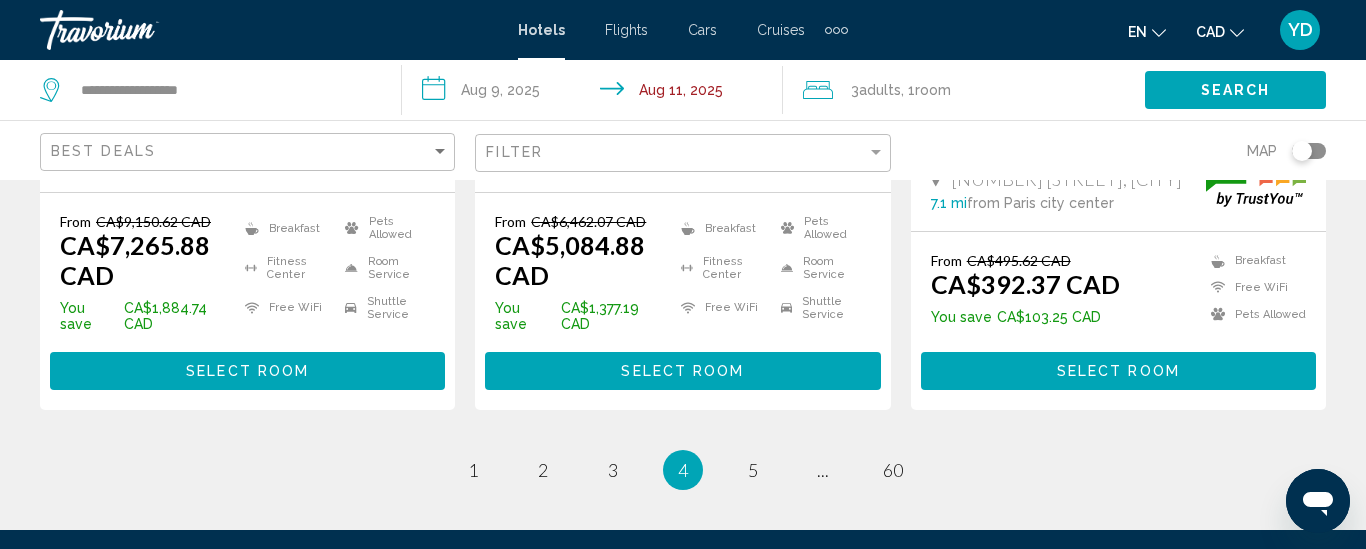scroll, scrollTop: 2880, scrollLeft: 0, axis: vertical 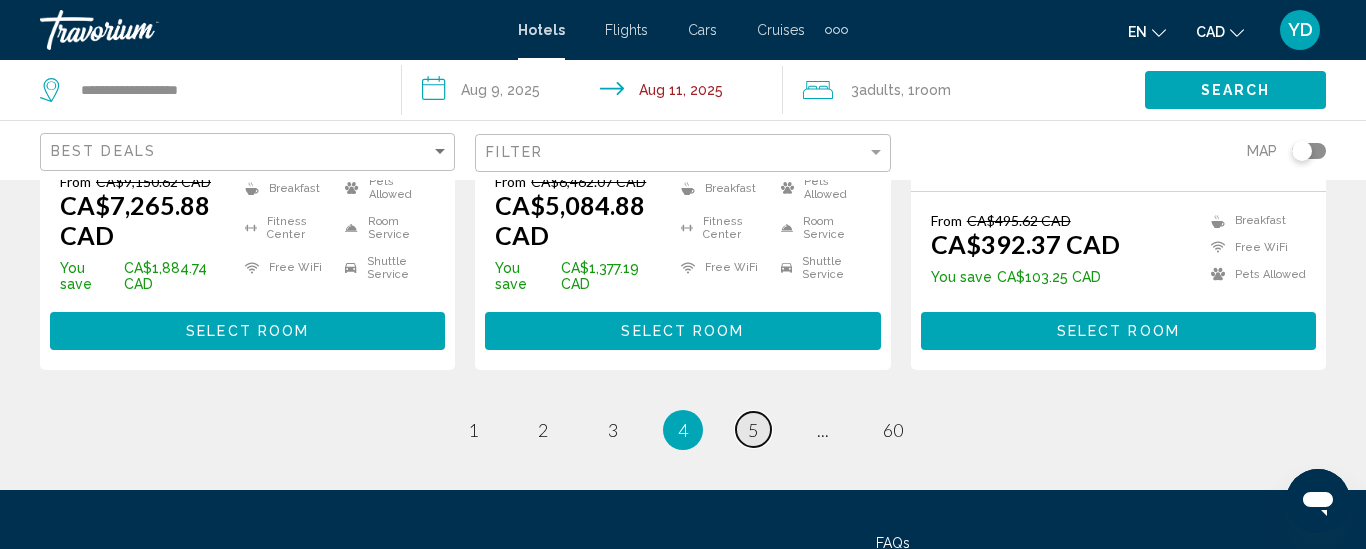 click on "5" at bounding box center [753, 430] 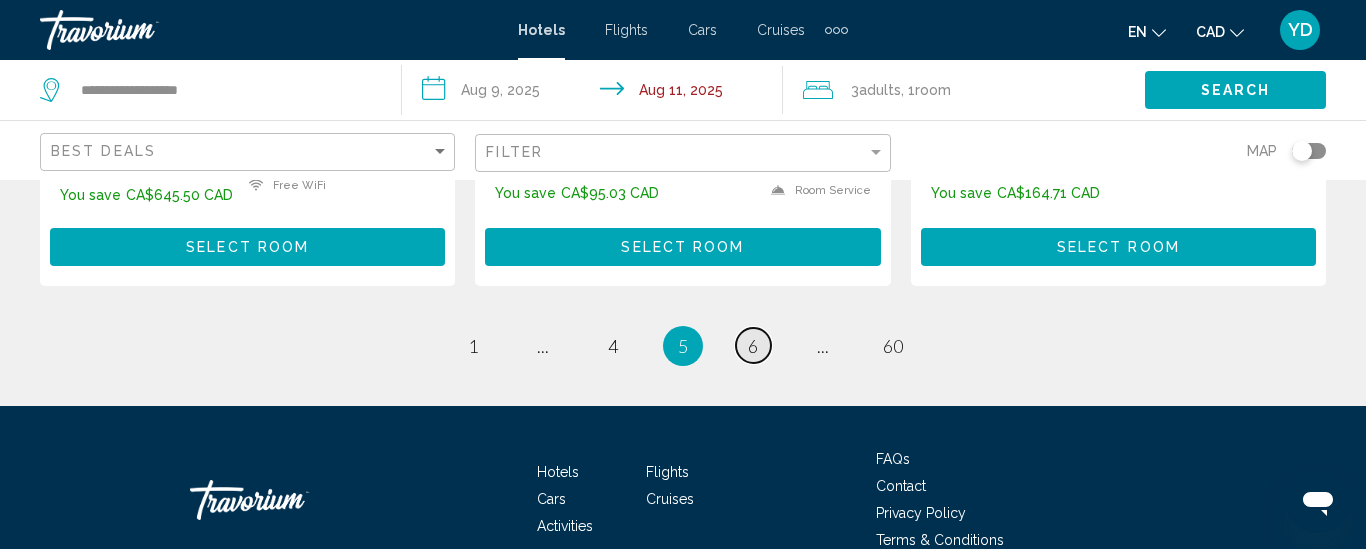 scroll, scrollTop: 3000, scrollLeft: 0, axis: vertical 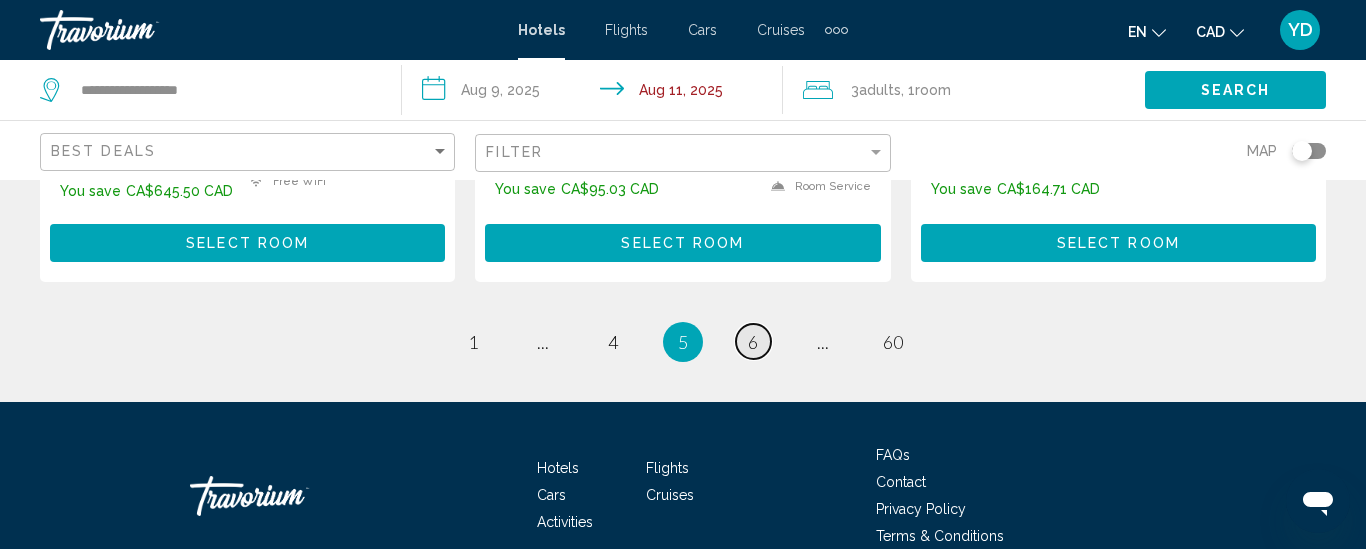 click on "6" at bounding box center (753, 342) 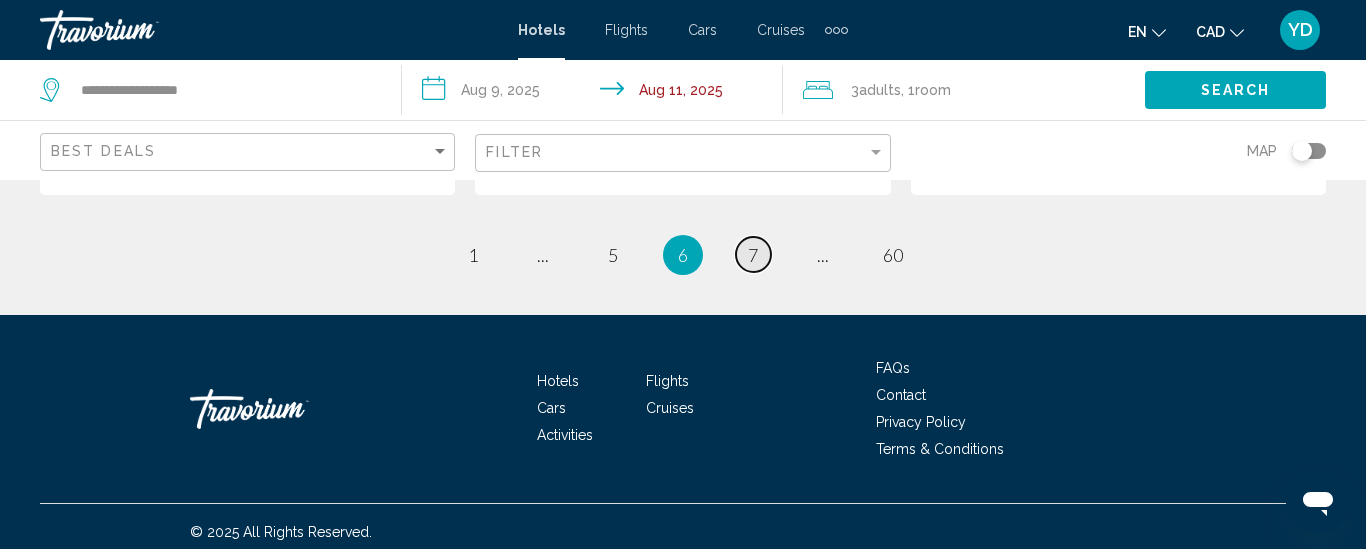 scroll, scrollTop: 3028, scrollLeft: 0, axis: vertical 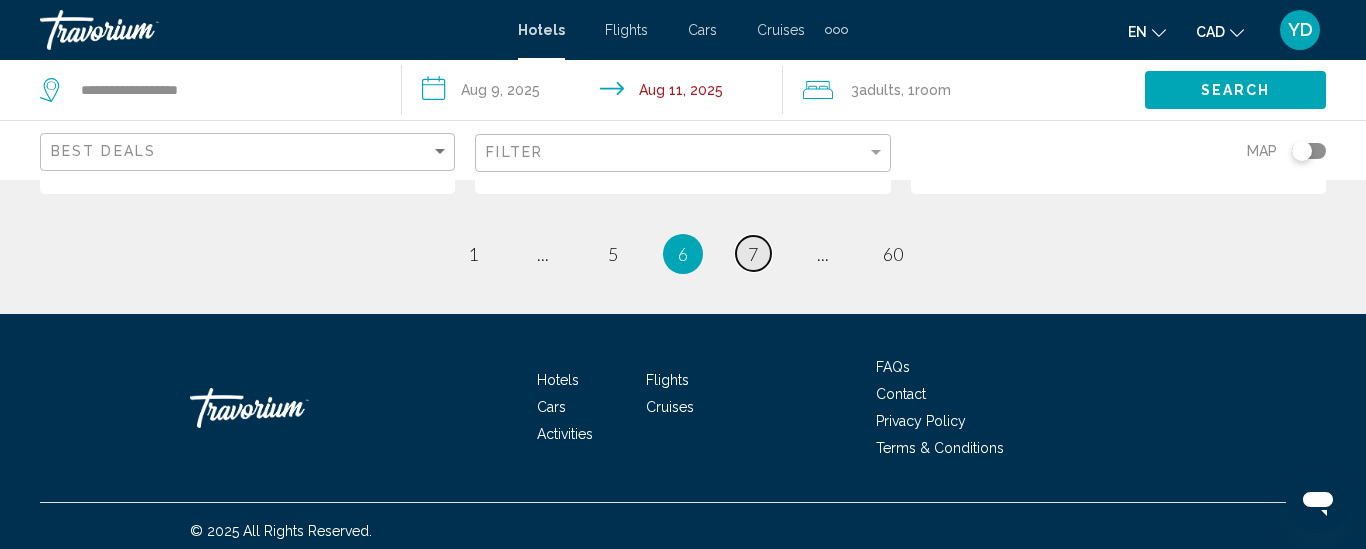 click on "7" at bounding box center [753, 254] 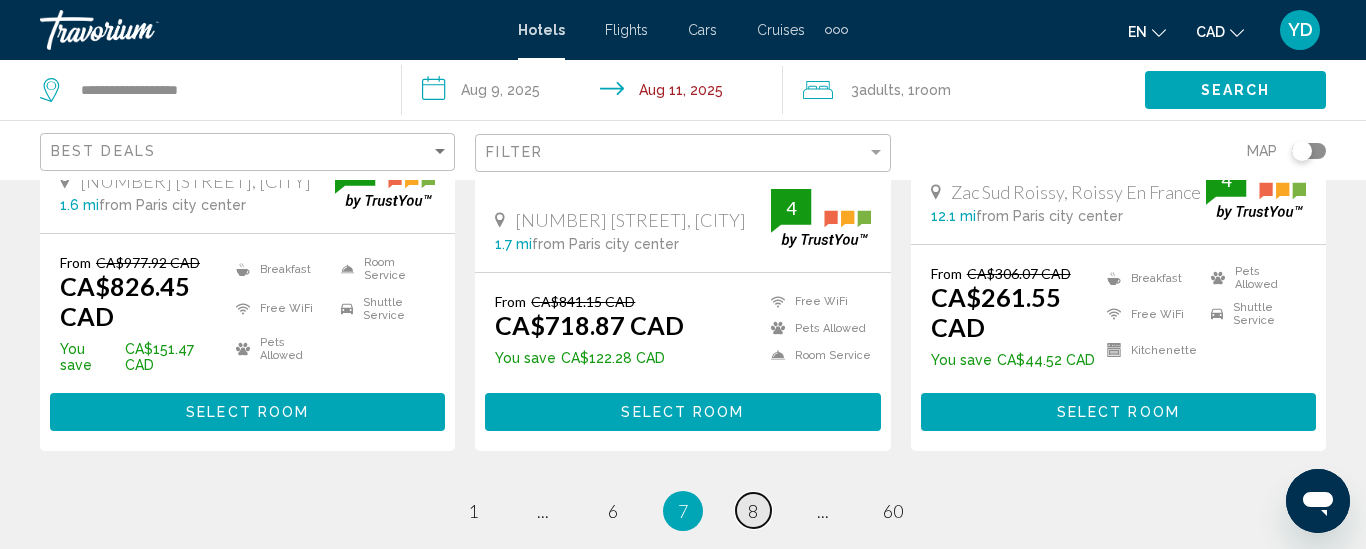 scroll, scrollTop: 2800, scrollLeft: 0, axis: vertical 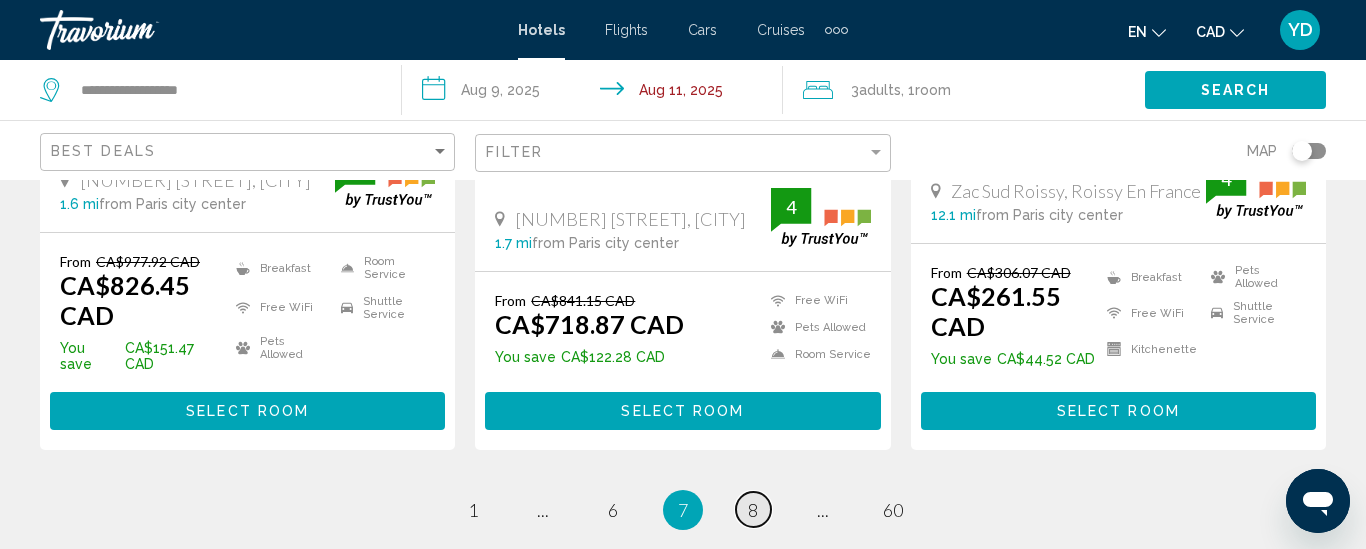 click on "8" at bounding box center (753, 510) 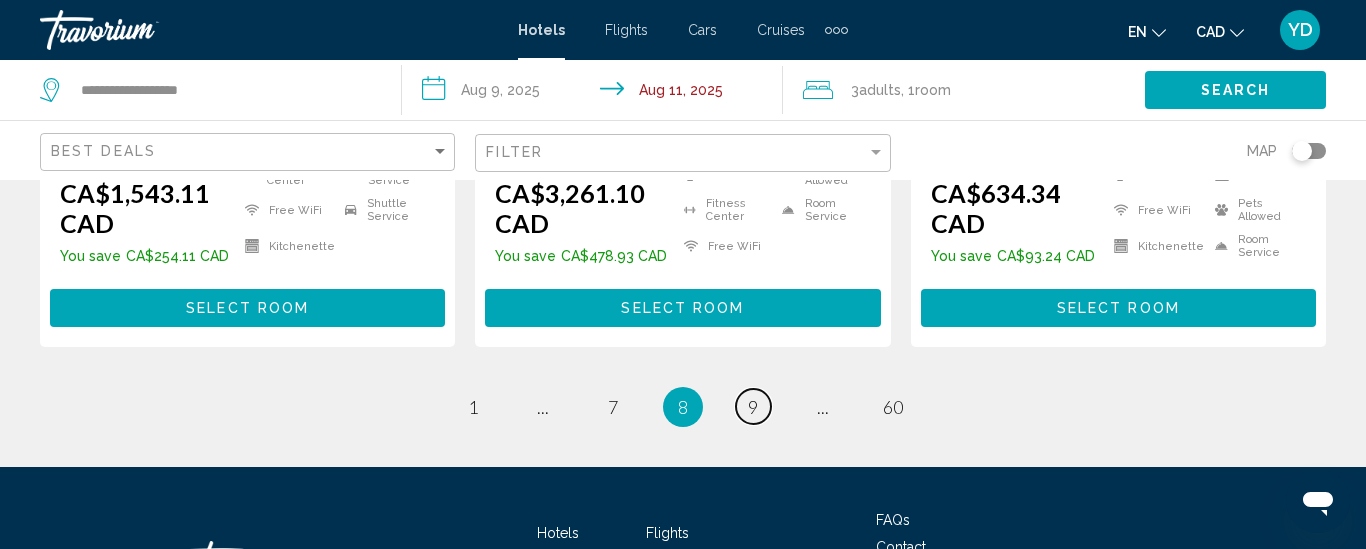 scroll, scrollTop: 2960, scrollLeft: 0, axis: vertical 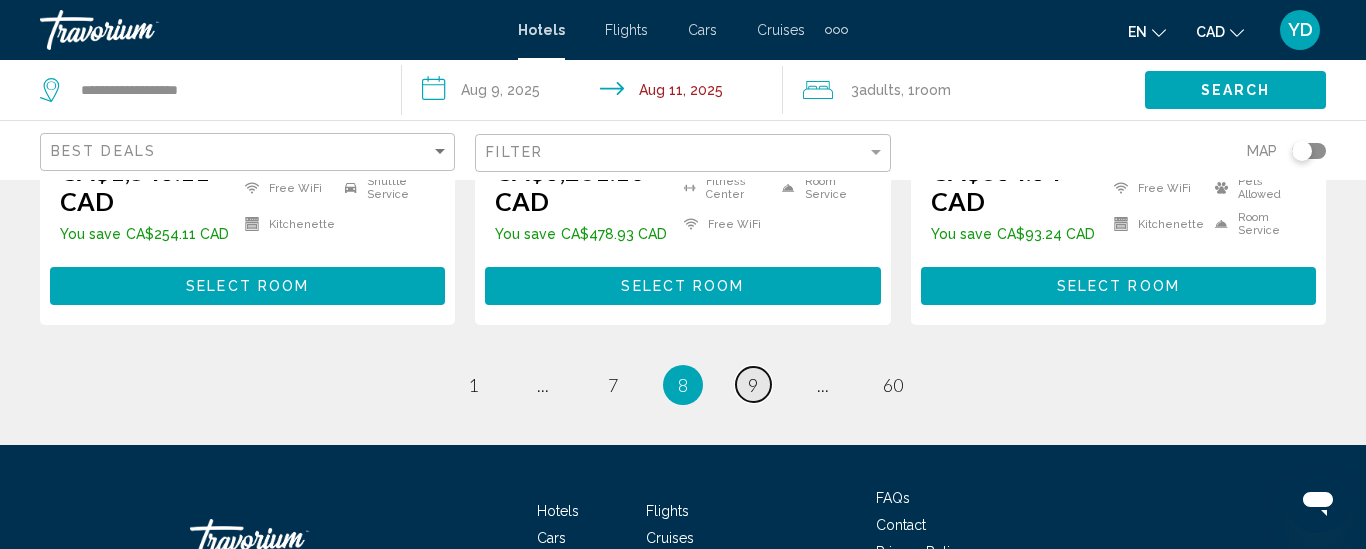 click on "9" at bounding box center (753, 385) 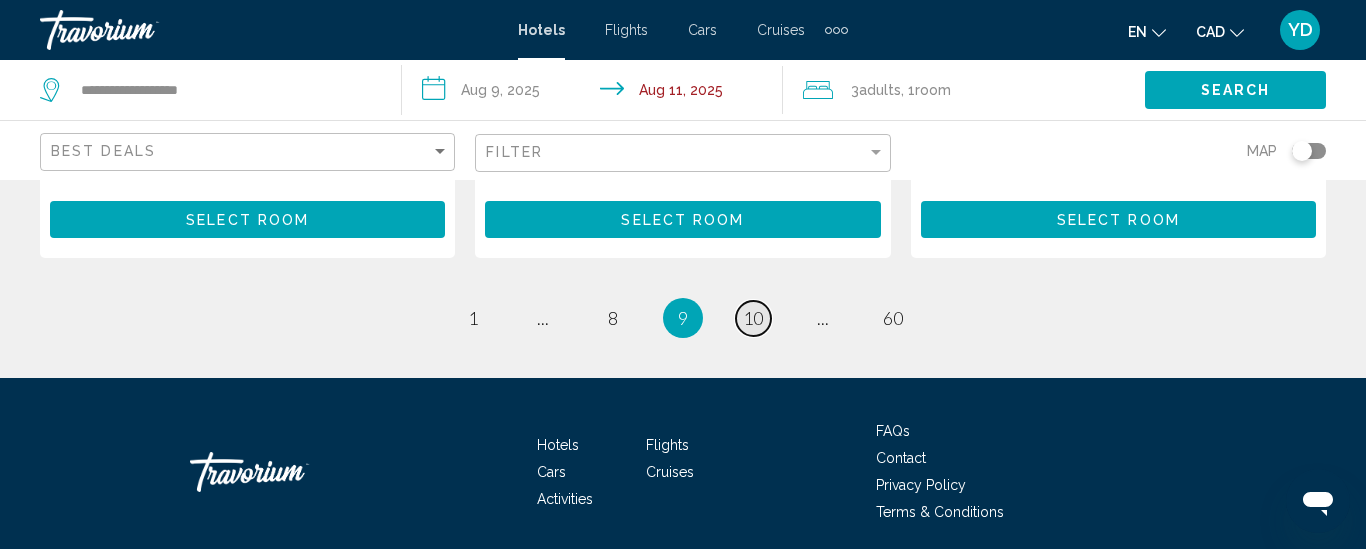 scroll, scrollTop: 3080, scrollLeft: 0, axis: vertical 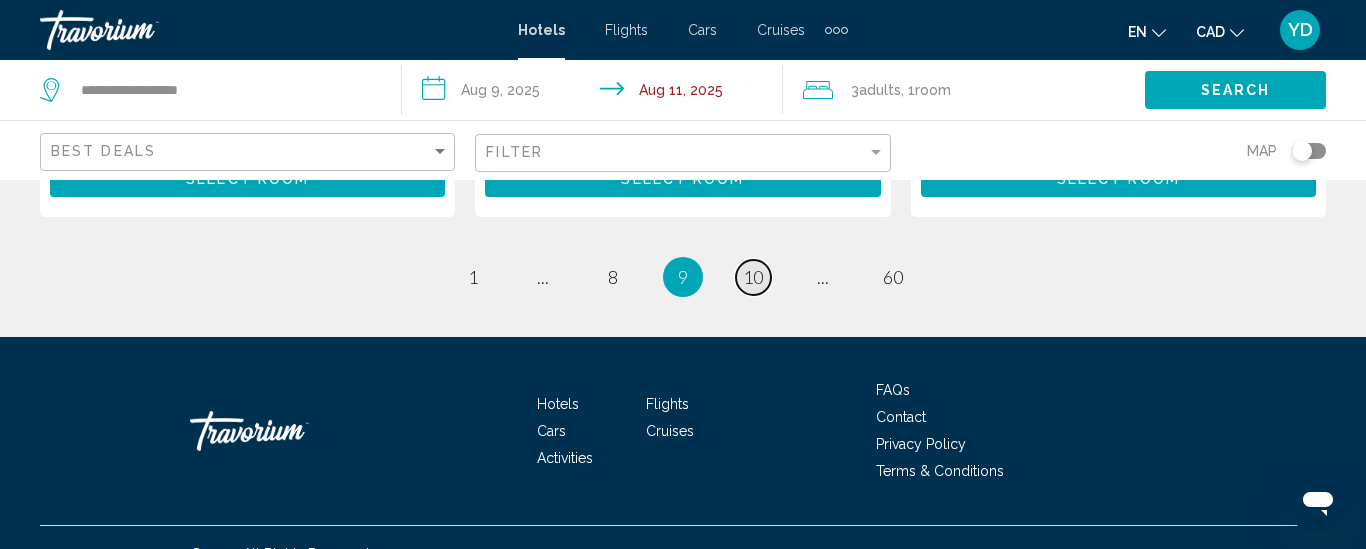 click on "10" at bounding box center (753, 277) 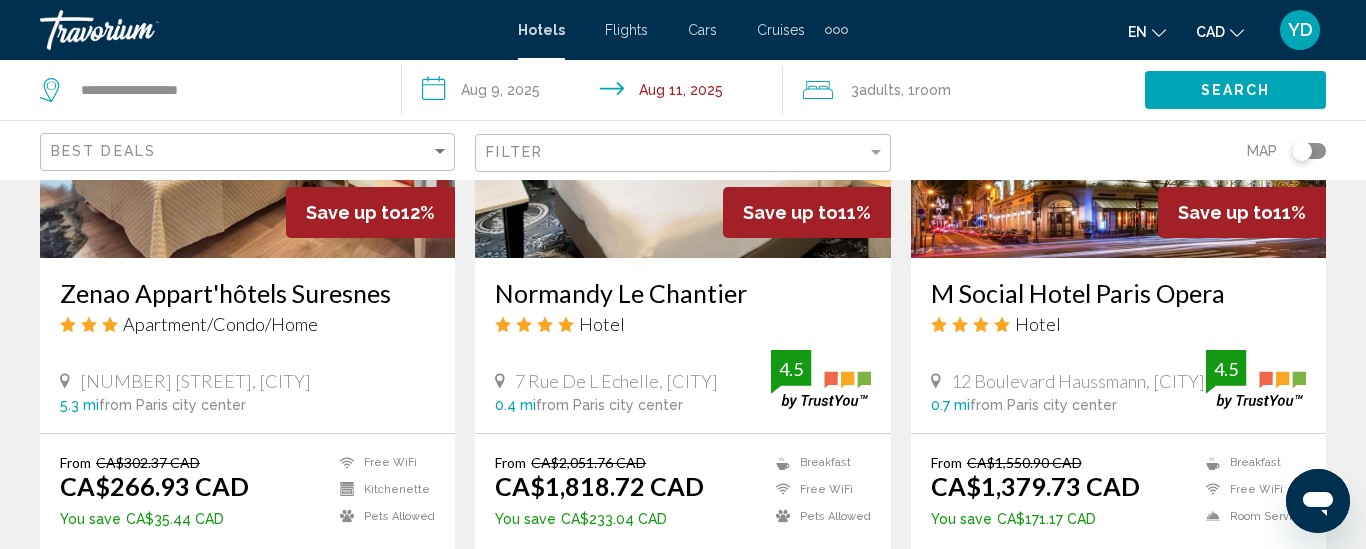 scroll, scrollTop: 2600, scrollLeft: 0, axis: vertical 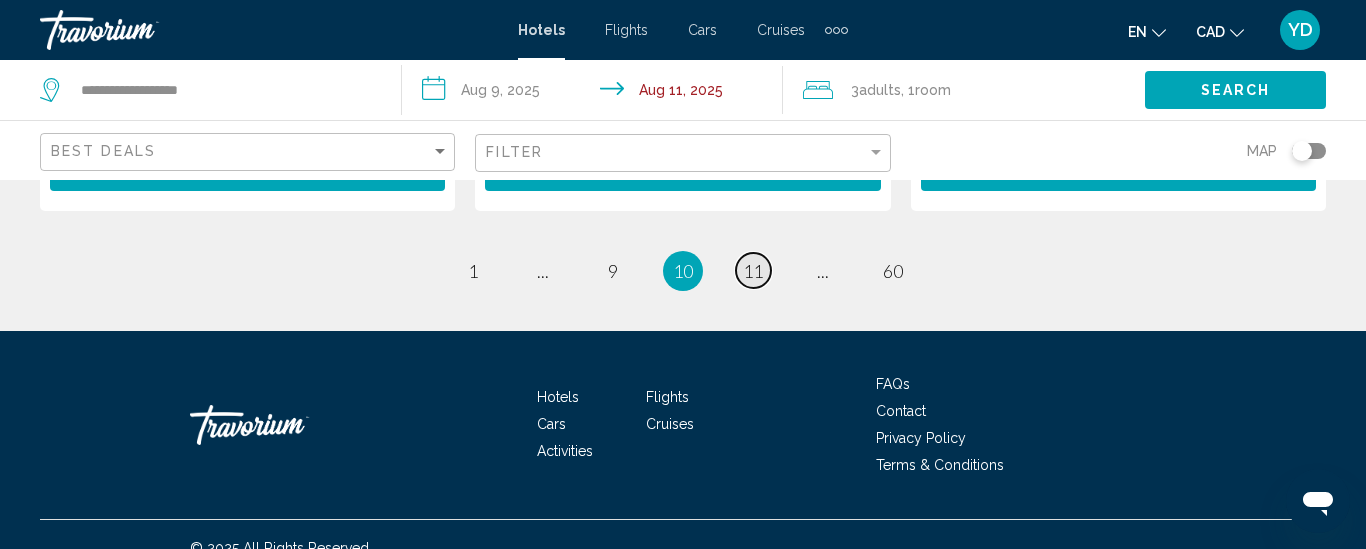 click on "11" at bounding box center [753, 271] 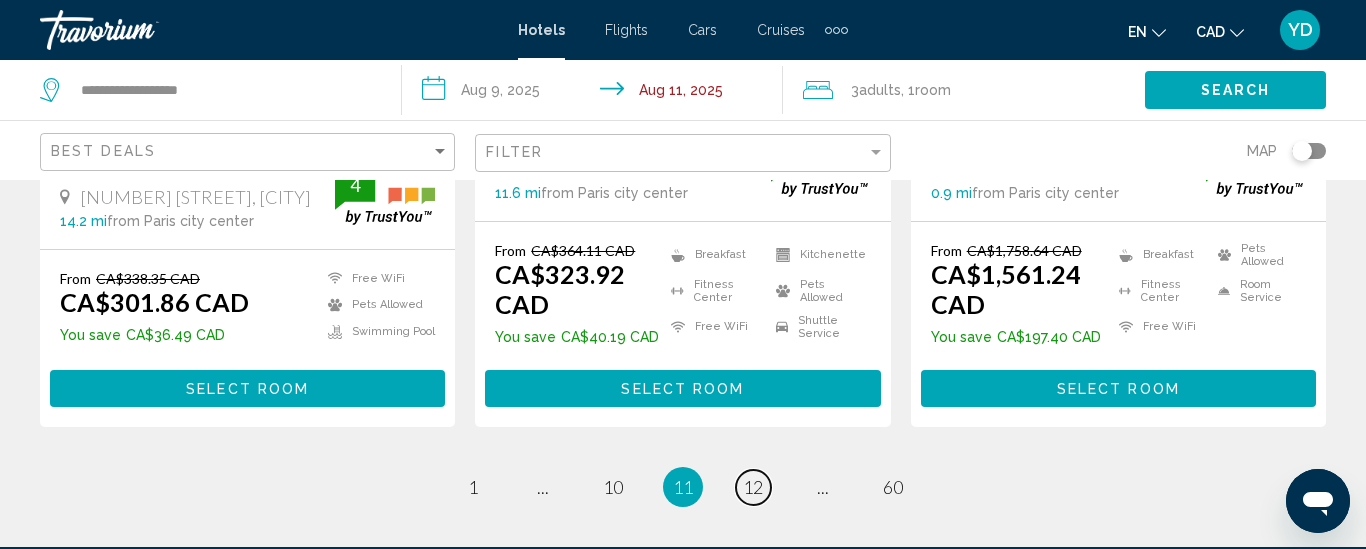 scroll, scrollTop: 2788, scrollLeft: 0, axis: vertical 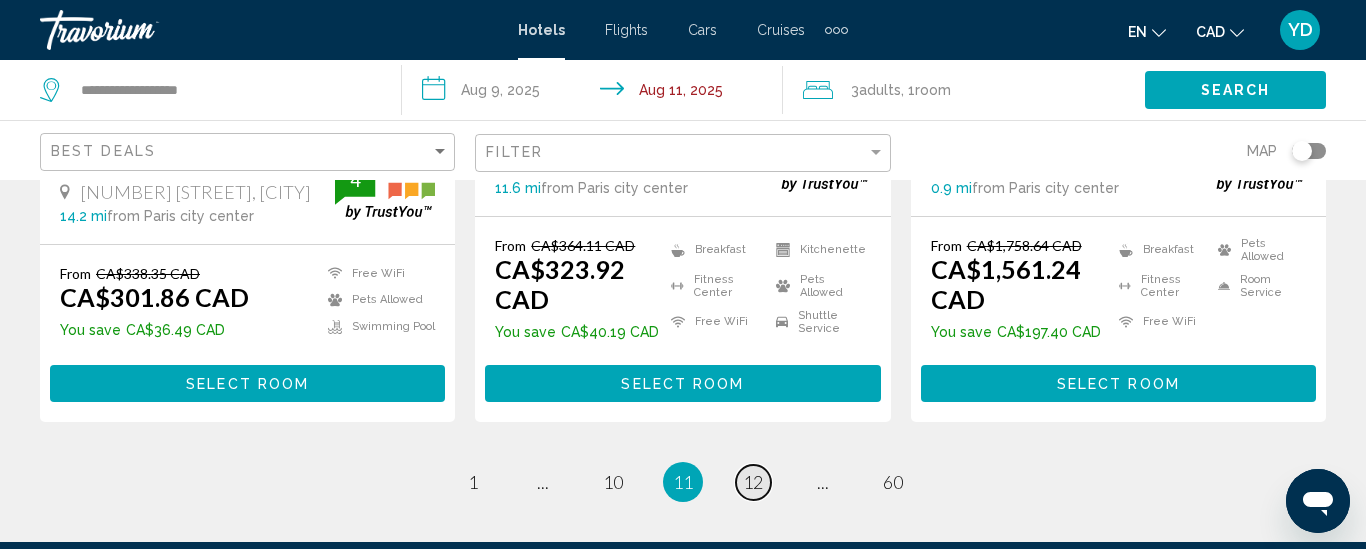 click on "12" at bounding box center (753, 482) 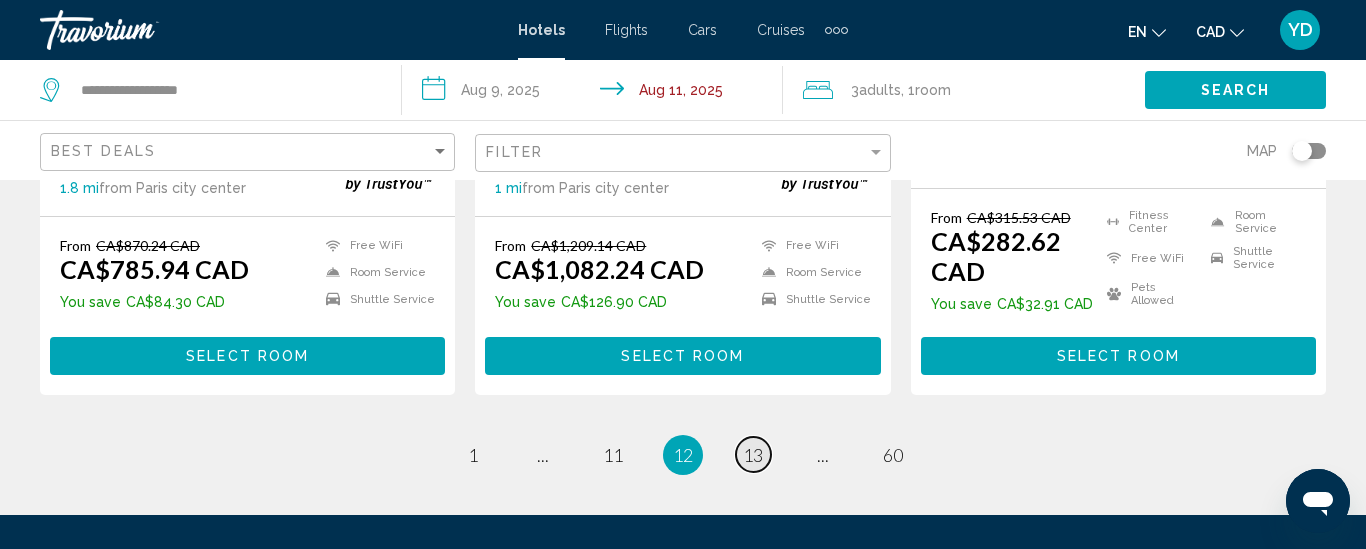 scroll, scrollTop: 2920, scrollLeft: 0, axis: vertical 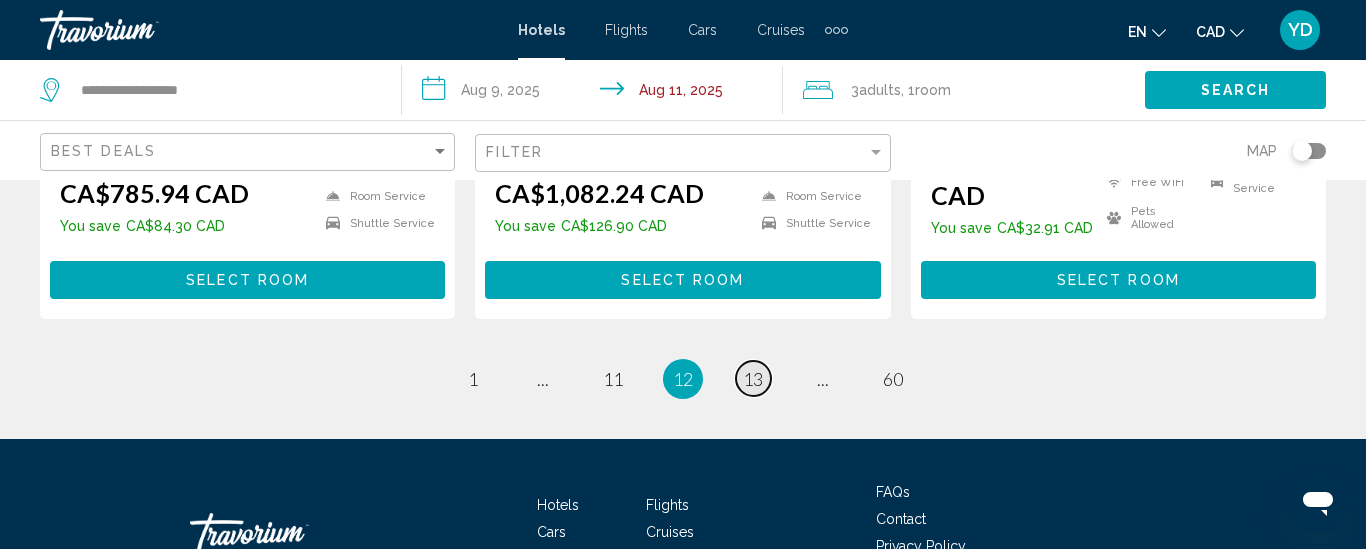 click on "13" at bounding box center (753, 379) 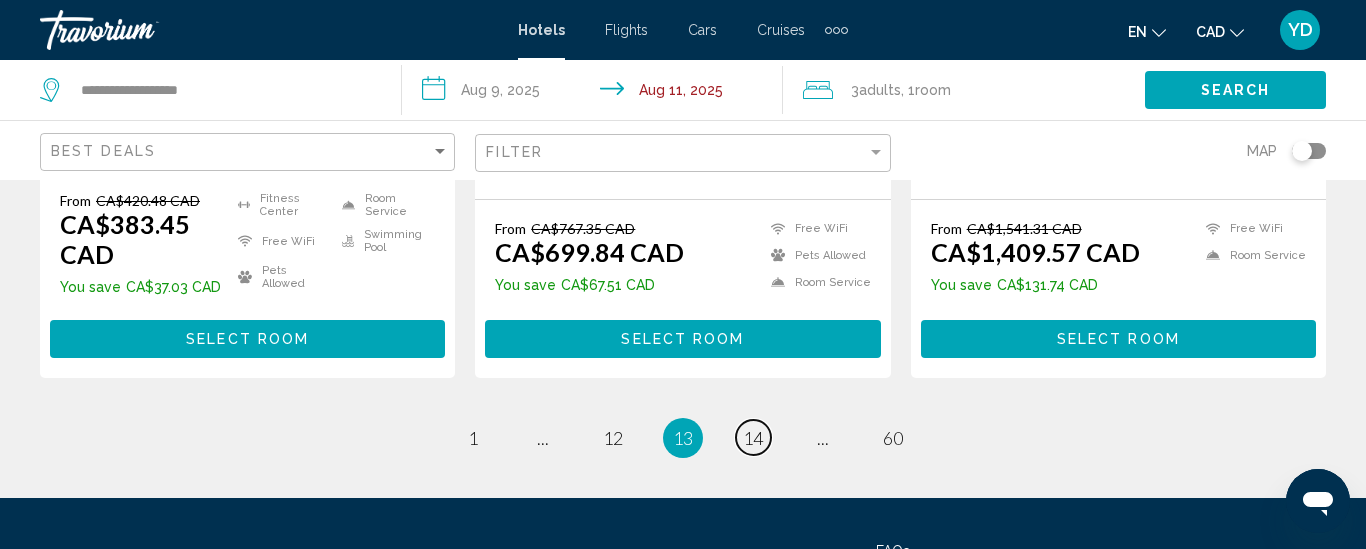scroll, scrollTop: 2880, scrollLeft: 0, axis: vertical 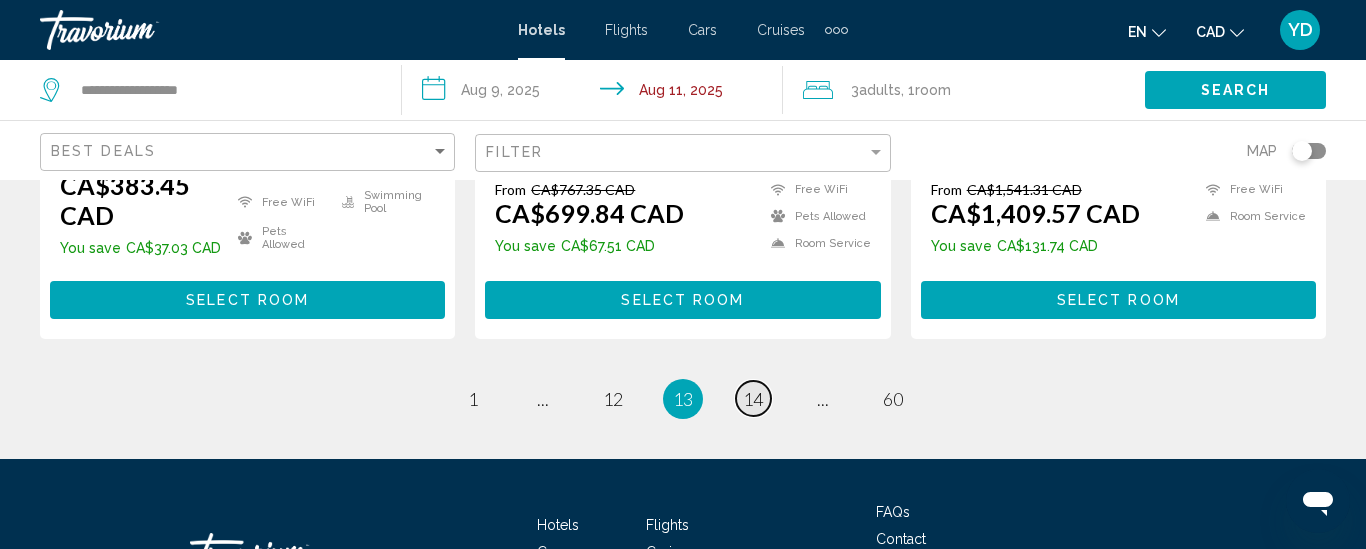 click on "14" at bounding box center [753, 399] 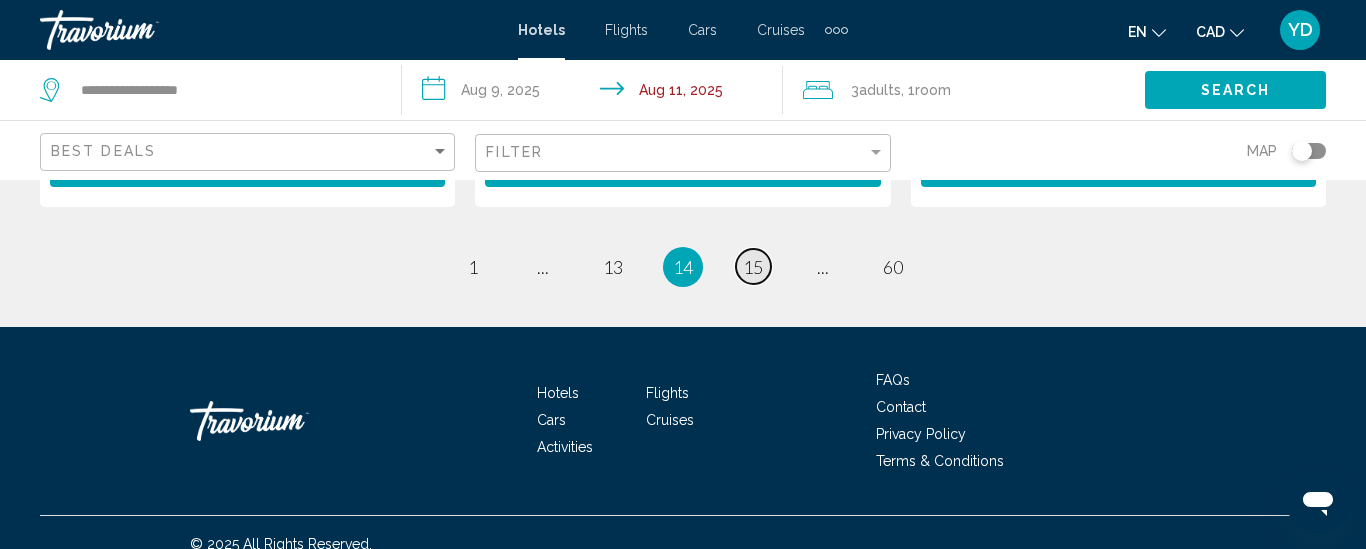 scroll, scrollTop: 3040, scrollLeft: 0, axis: vertical 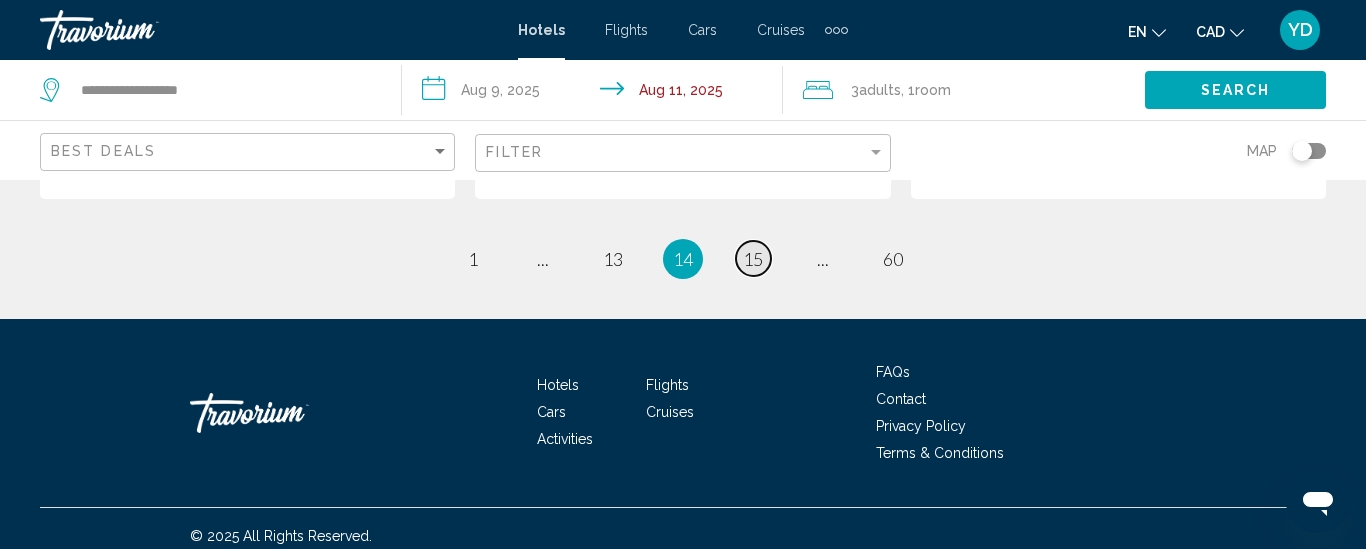 click on "15" at bounding box center [753, 259] 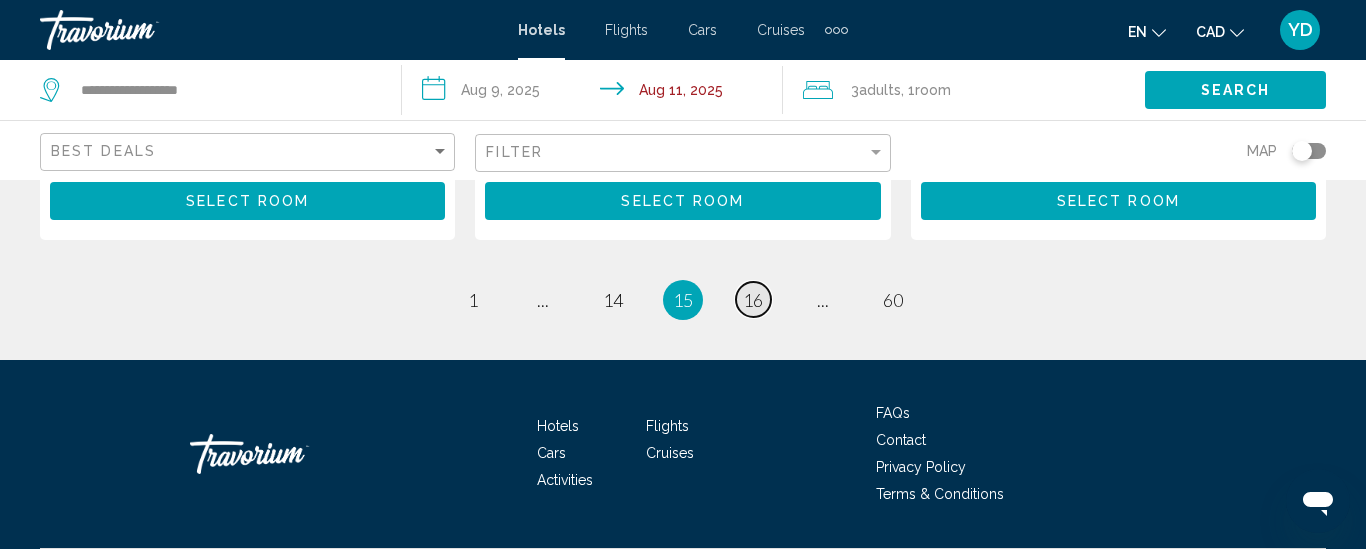 scroll, scrollTop: 3000, scrollLeft: 0, axis: vertical 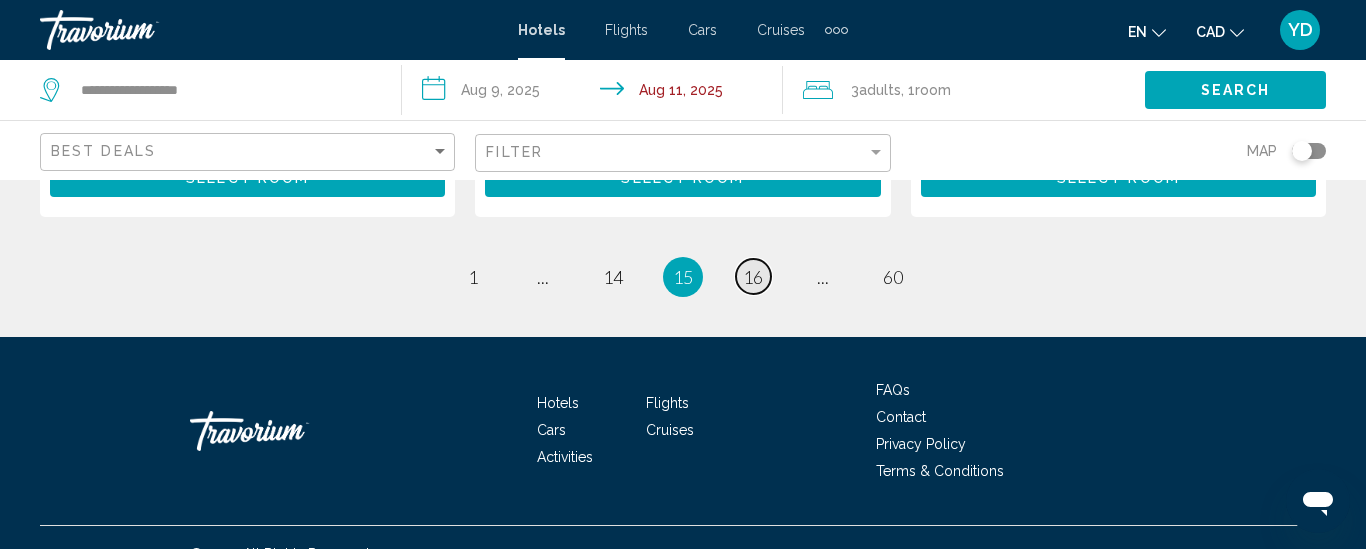 click on "page  16" at bounding box center [753, 276] 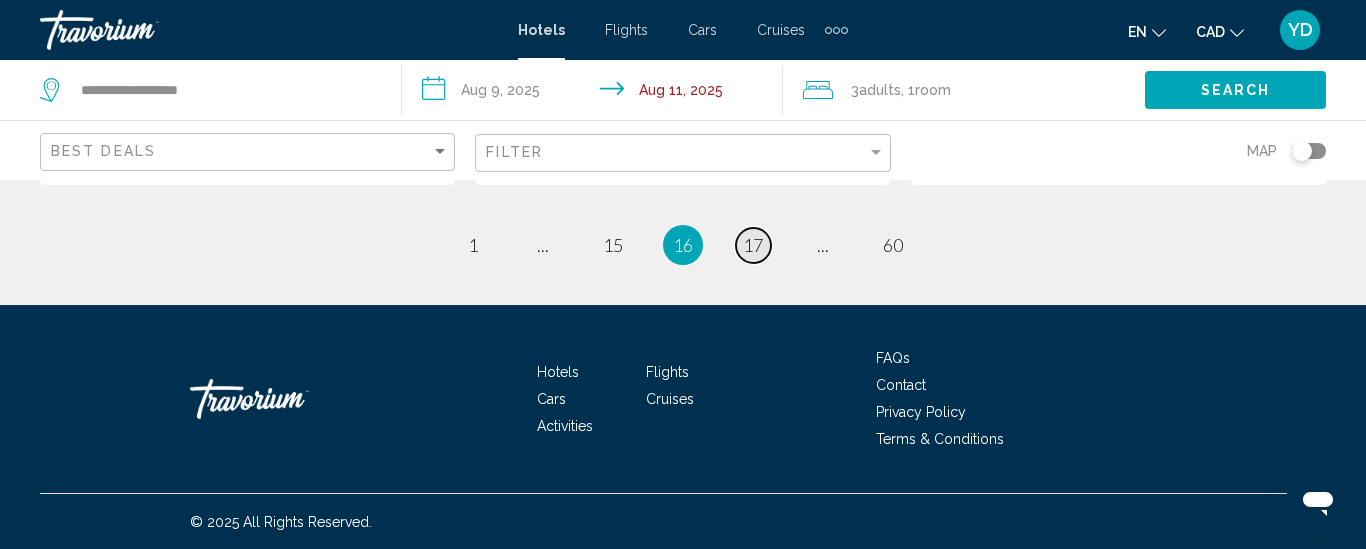 scroll, scrollTop: 2999, scrollLeft: 0, axis: vertical 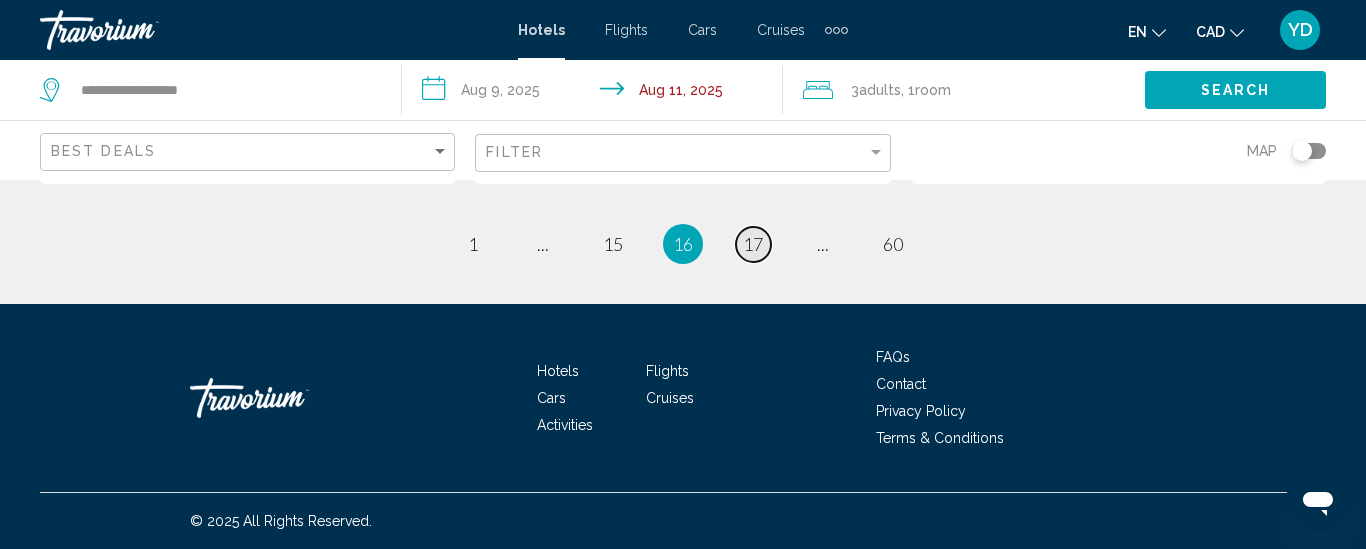 click on "page  17" at bounding box center [753, 244] 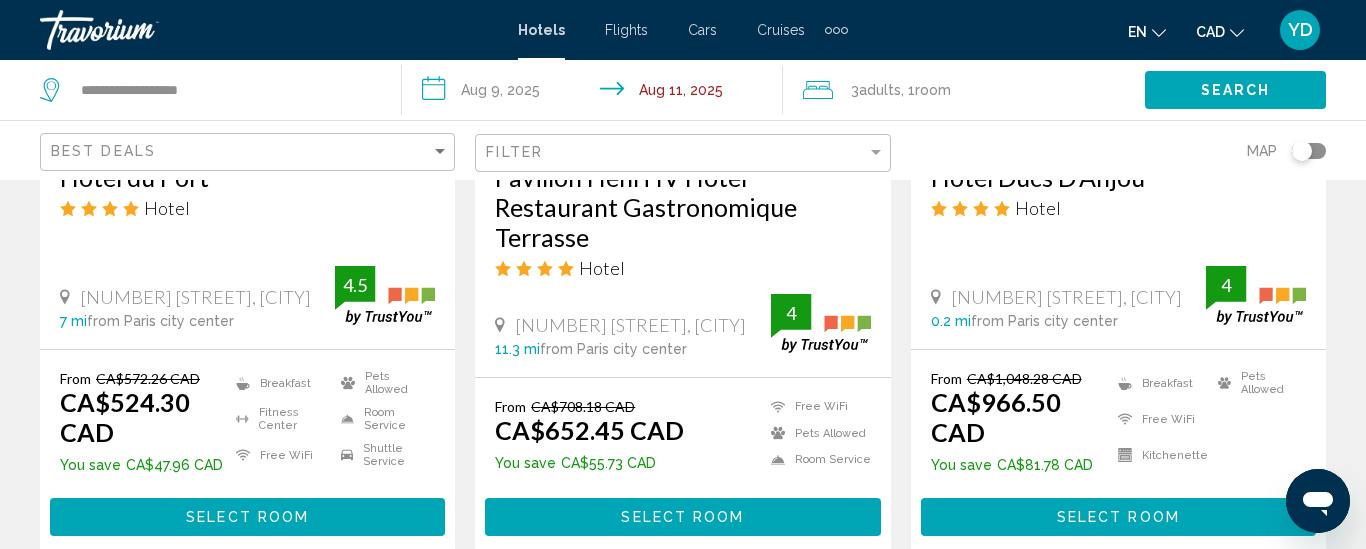 scroll, scrollTop: 1240, scrollLeft: 0, axis: vertical 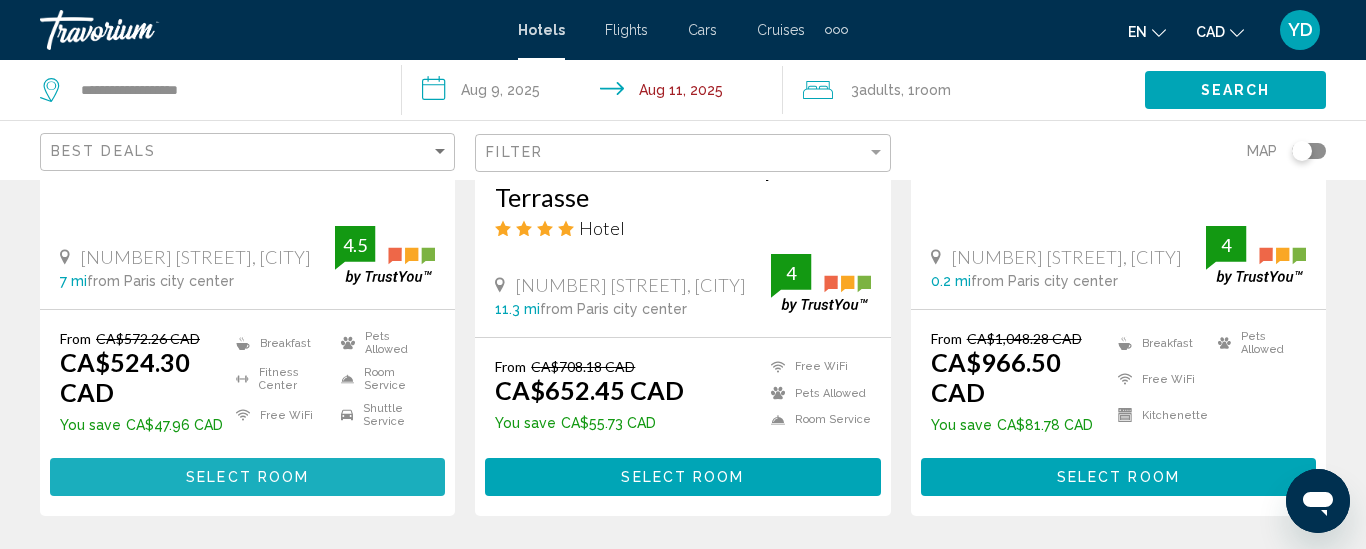 click on "Select Room" at bounding box center (247, 478) 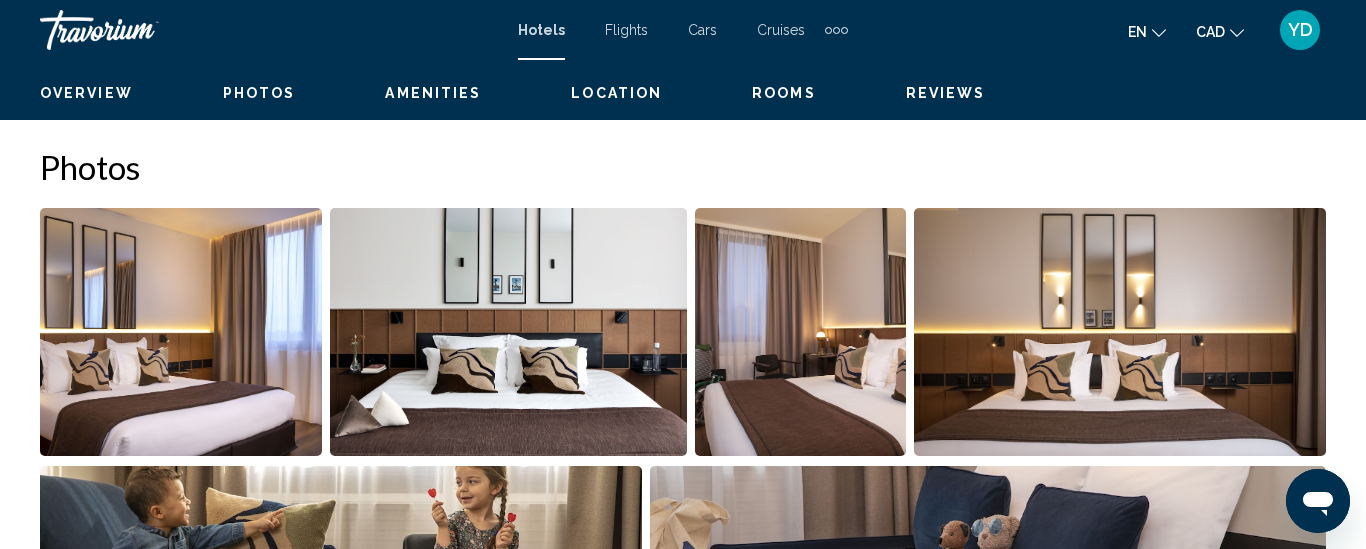 scroll, scrollTop: 261, scrollLeft: 0, axis: vertical 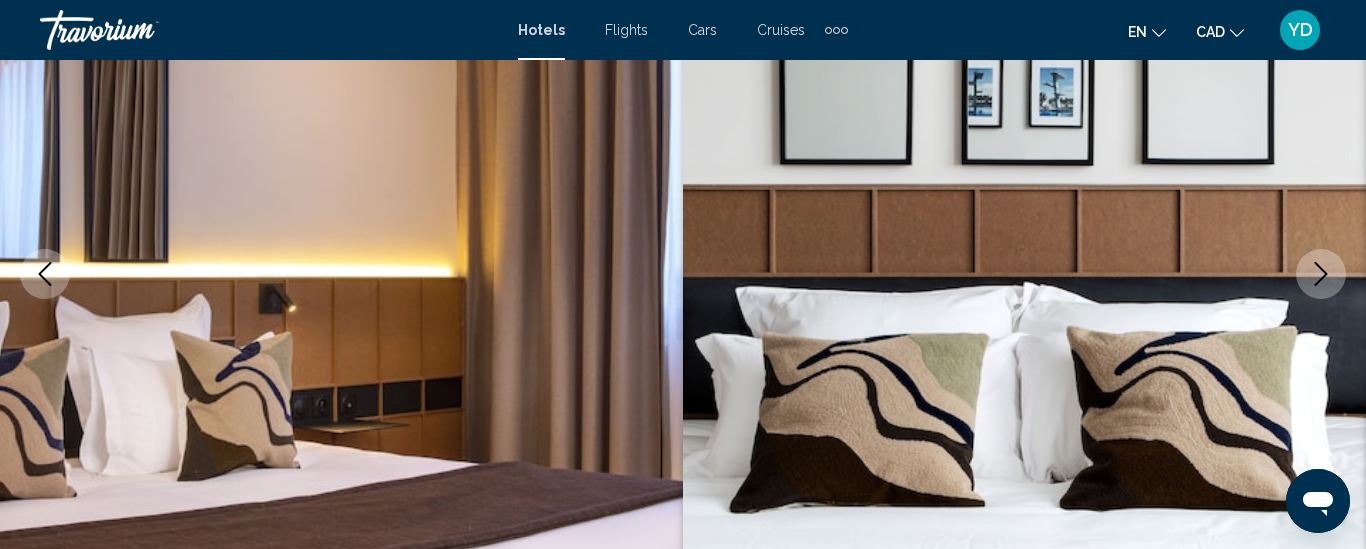 click 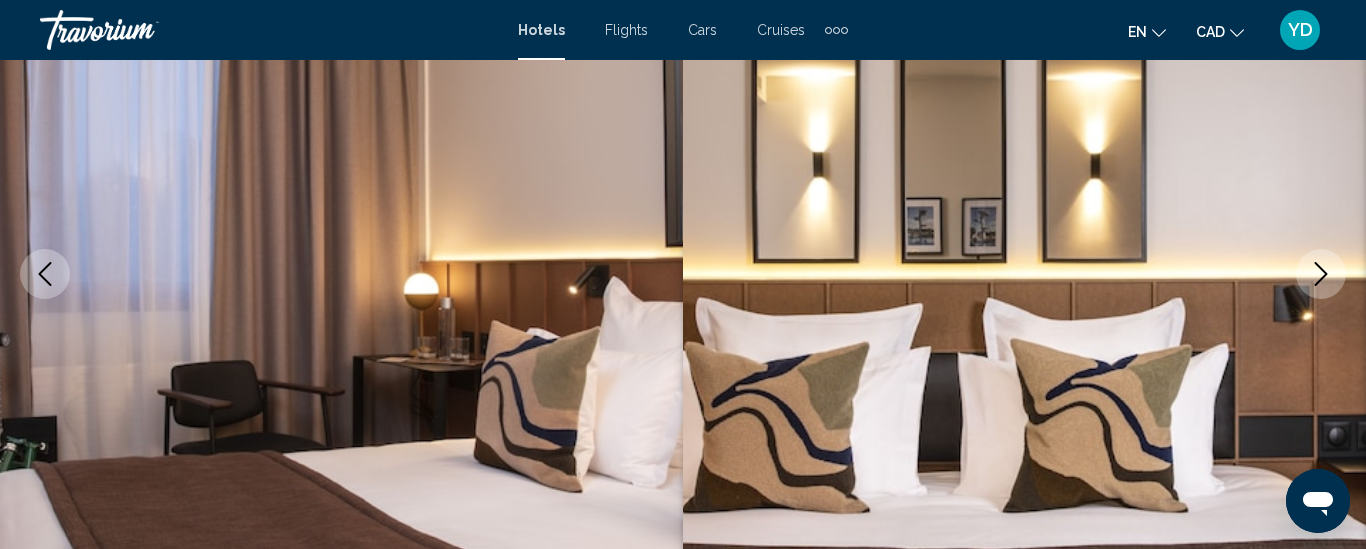 click 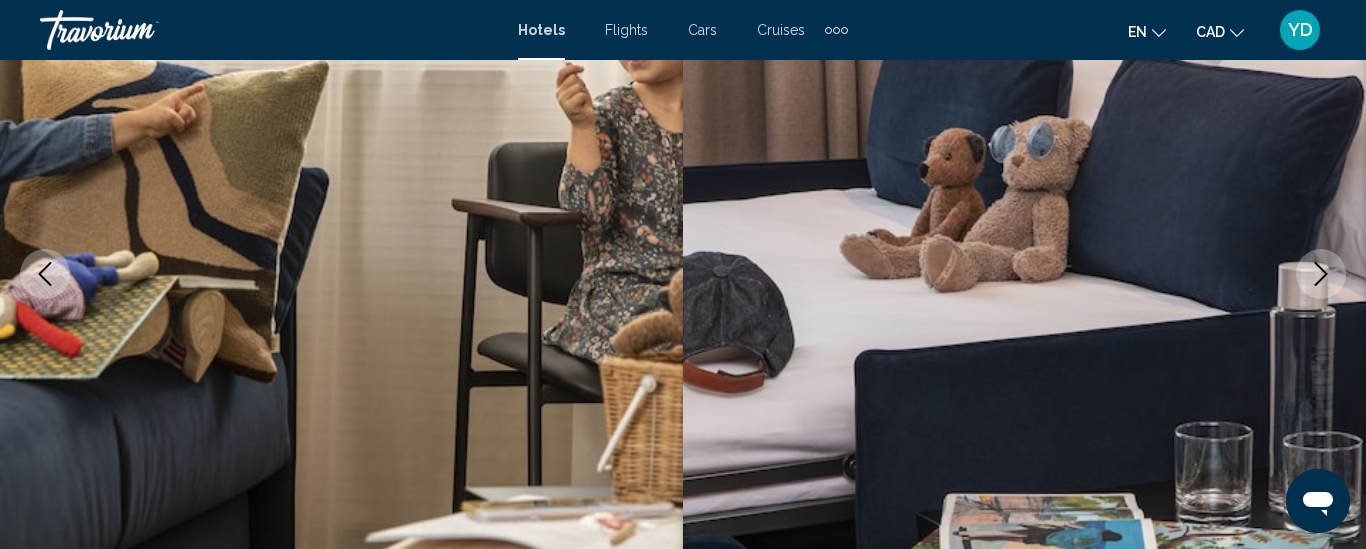 click 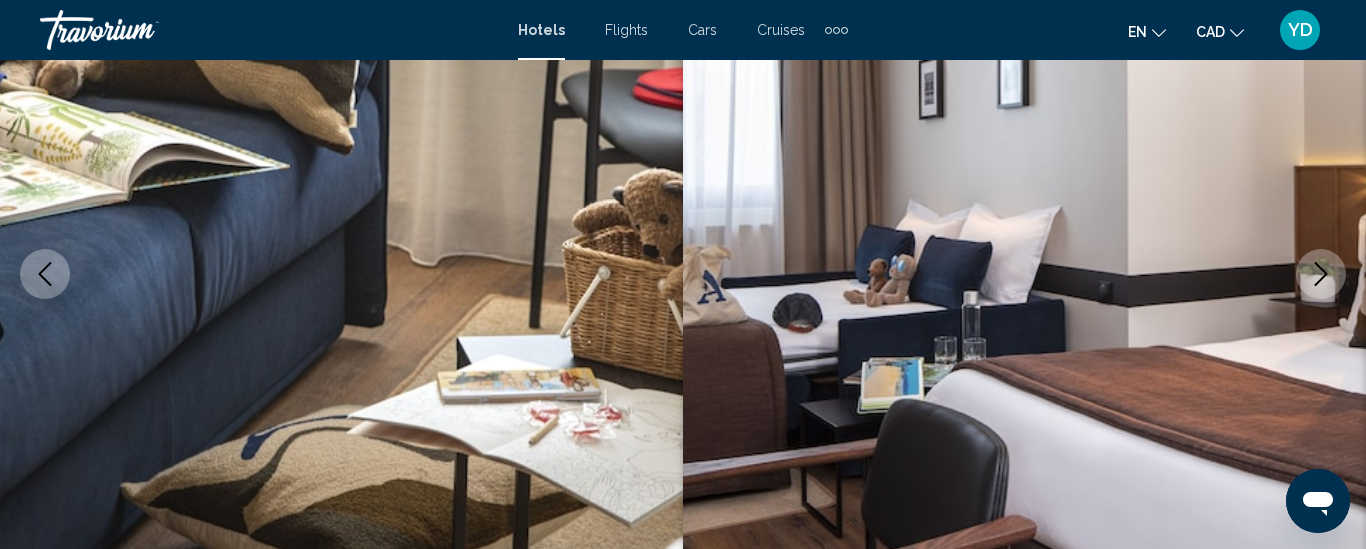 click 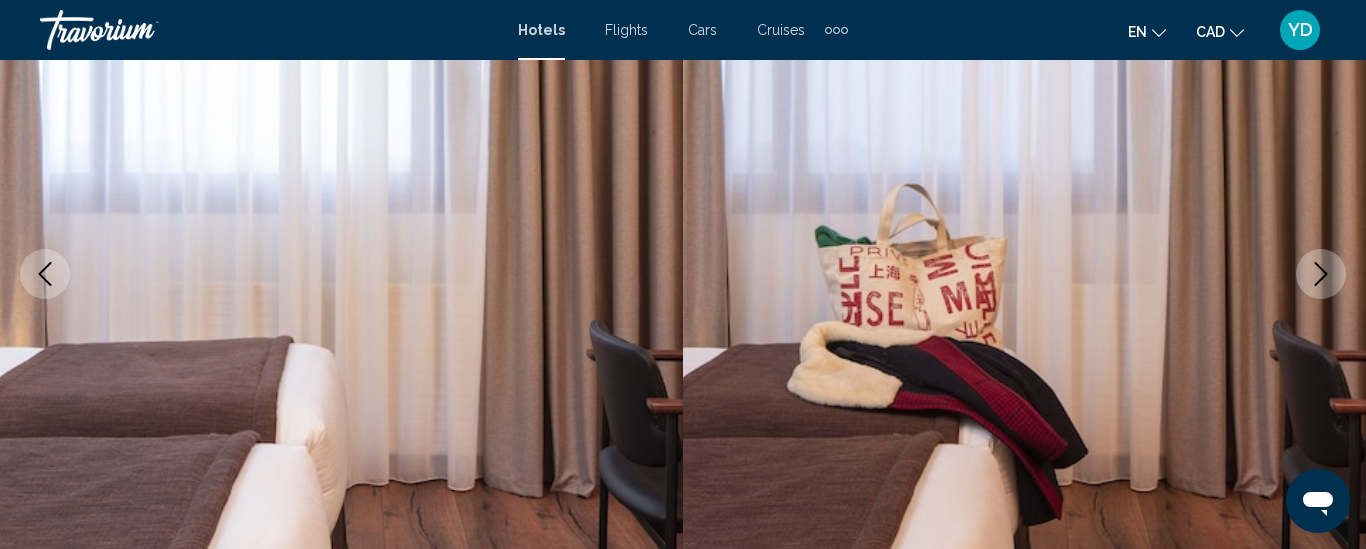 click 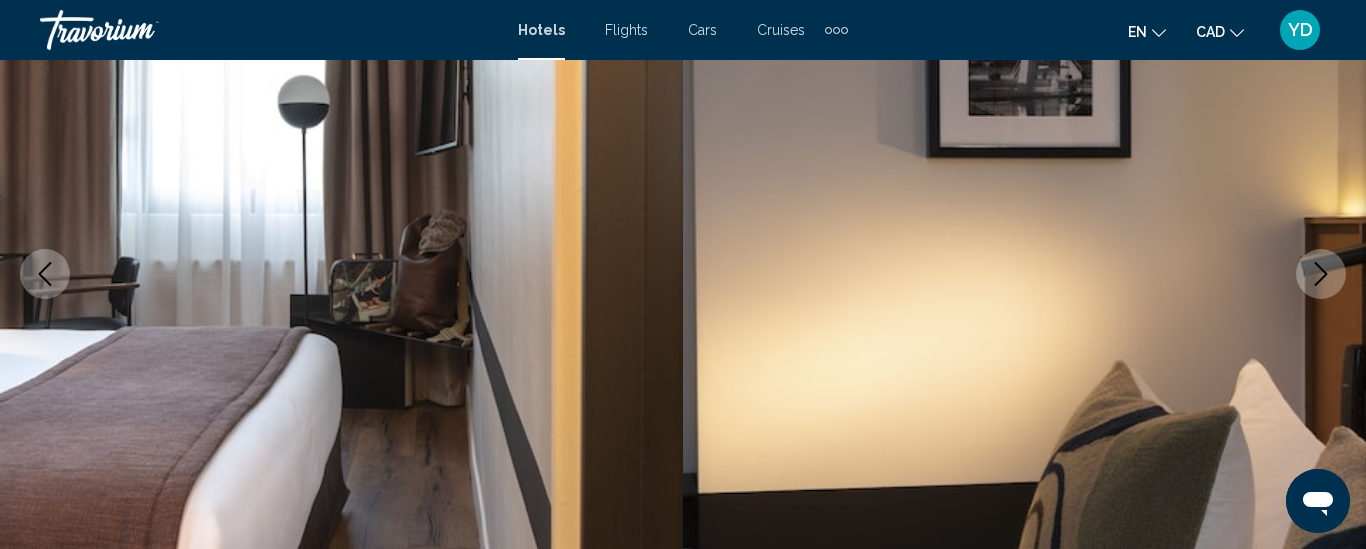click 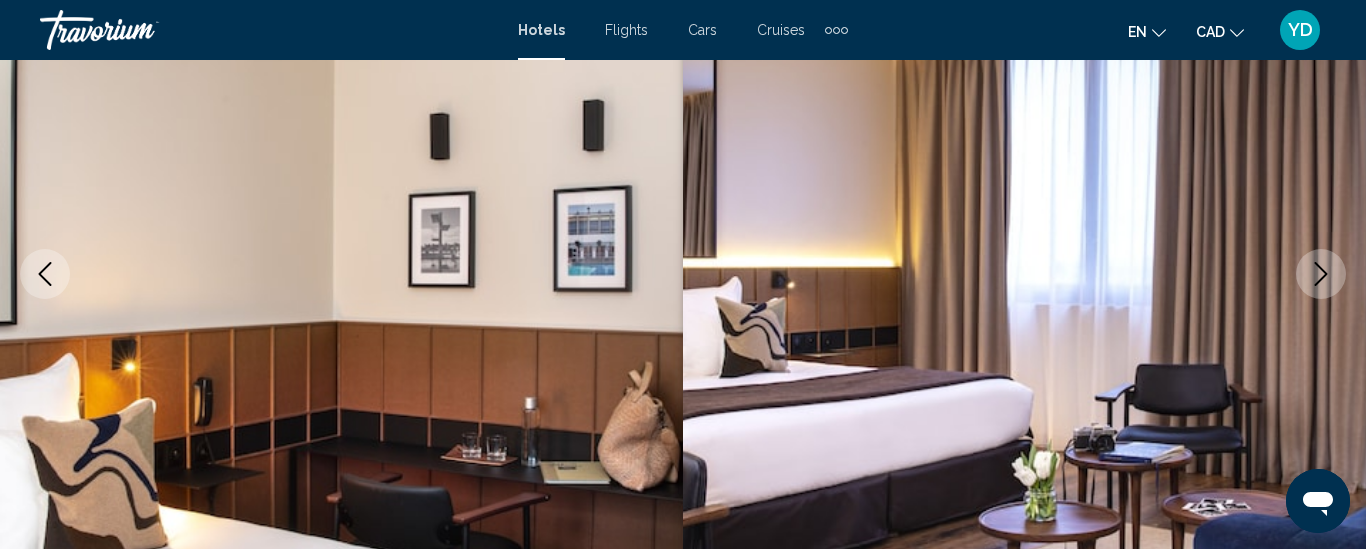 click 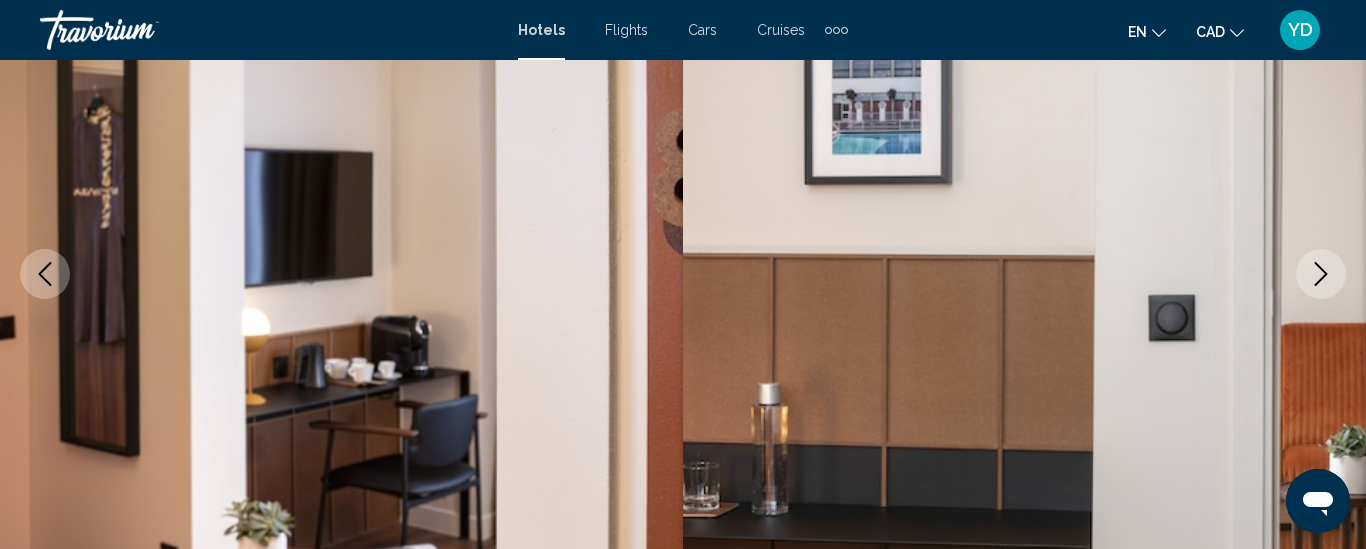 click 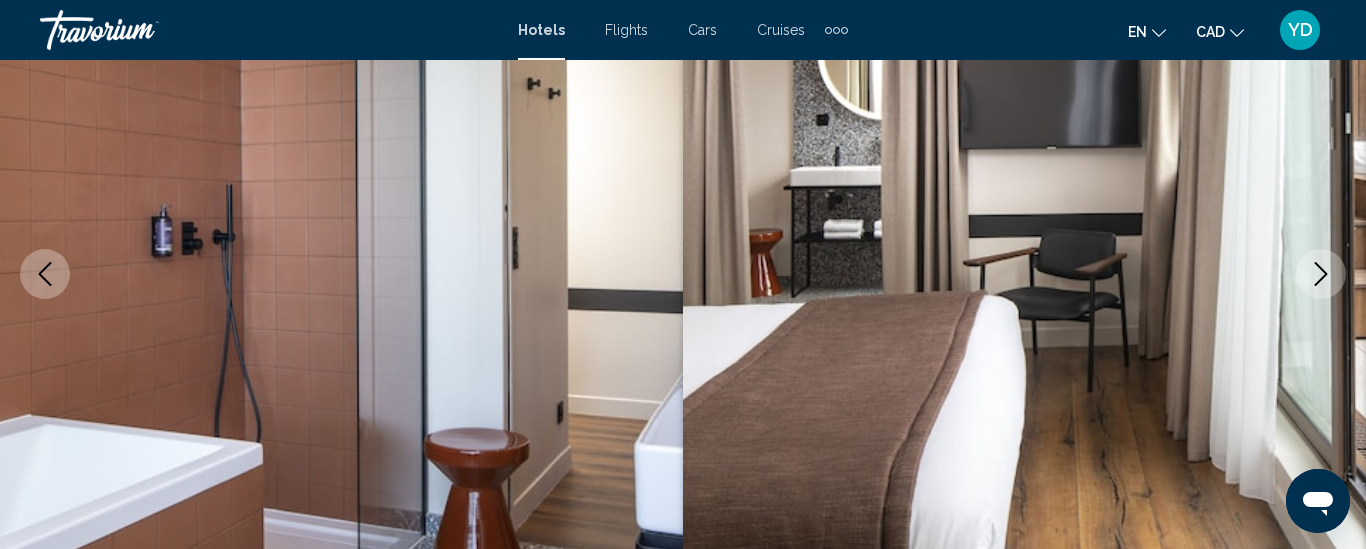 click 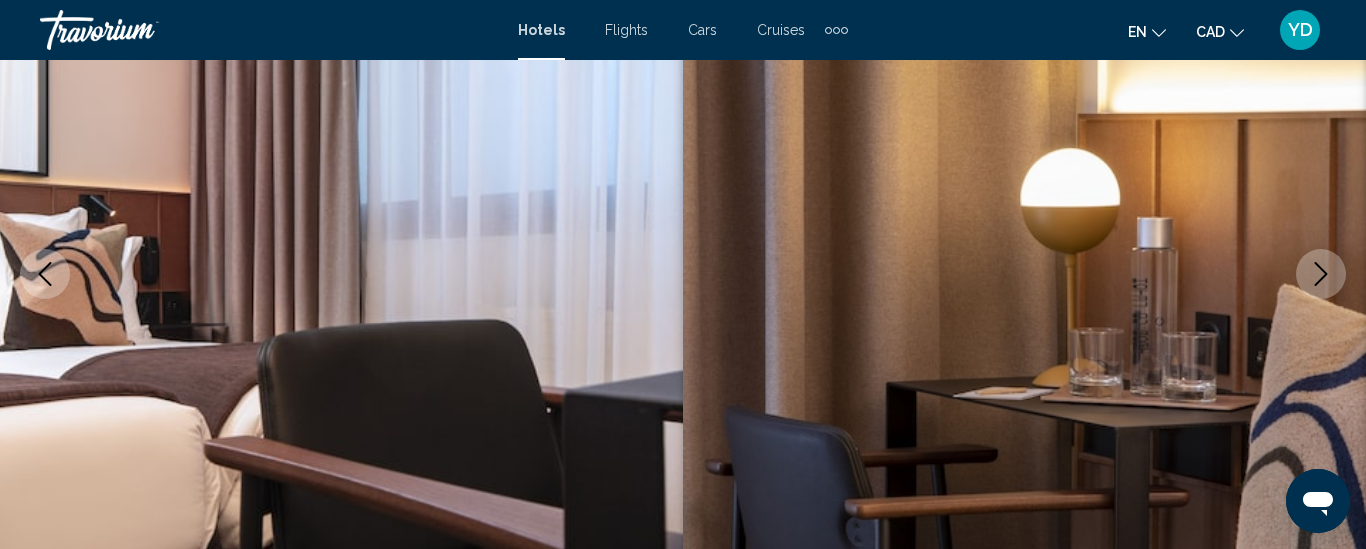 type 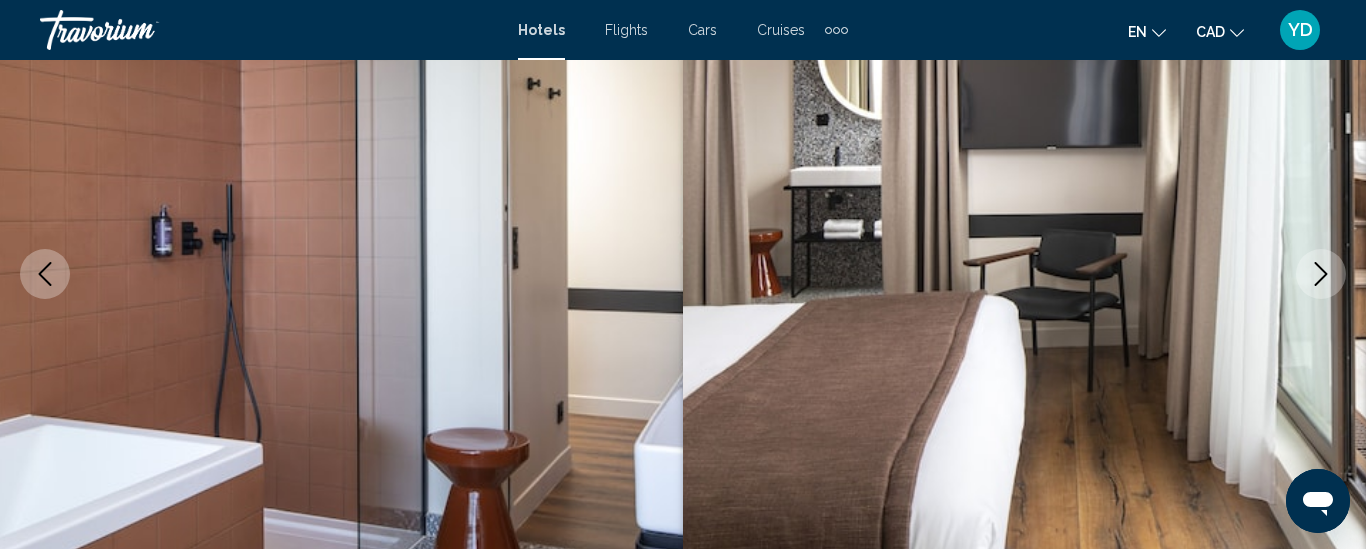 click 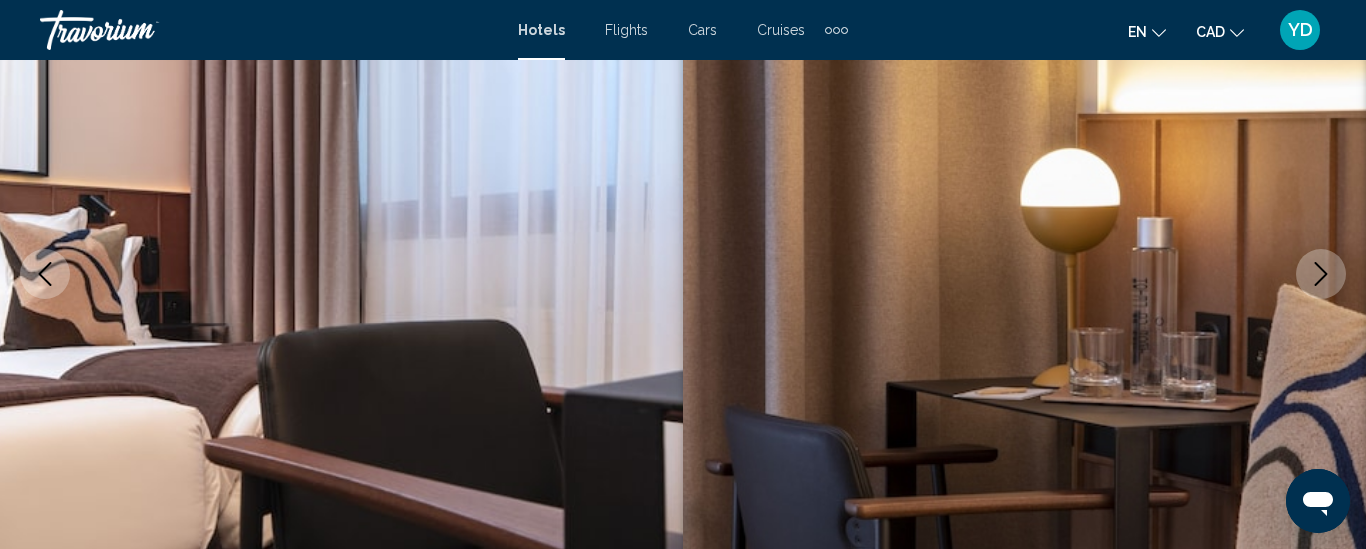 click 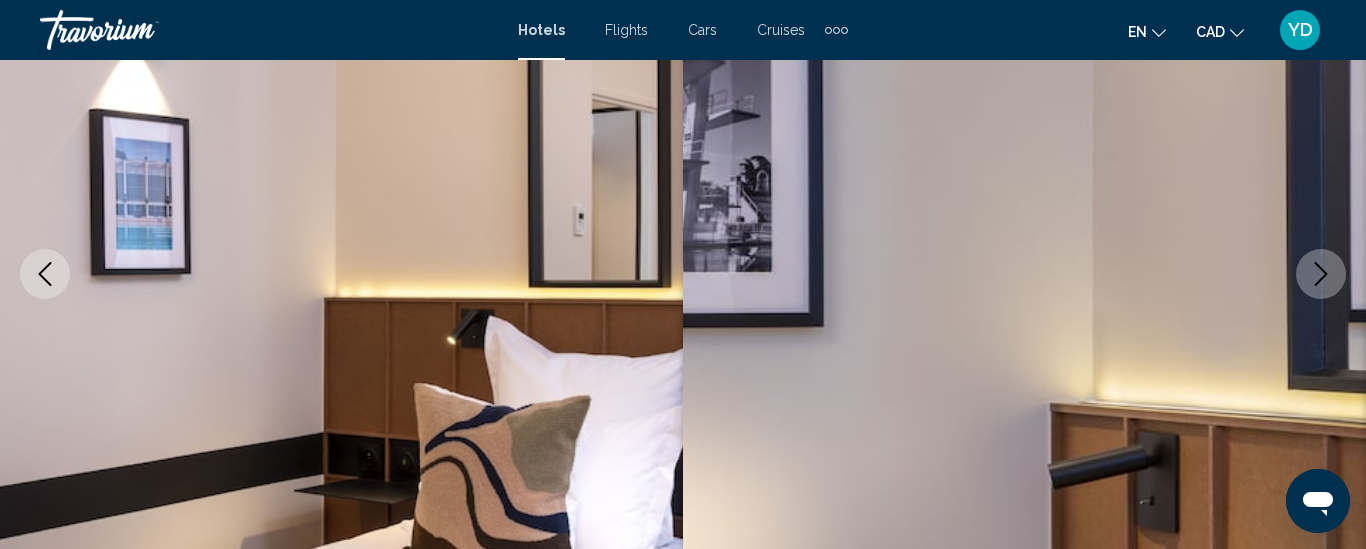 click 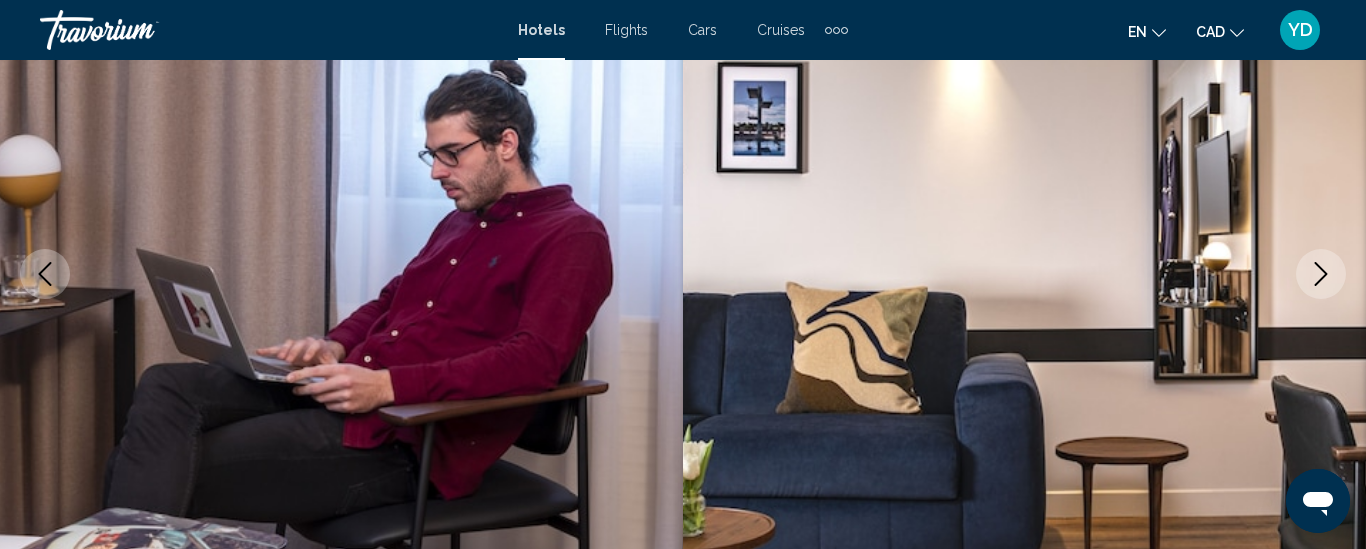 click 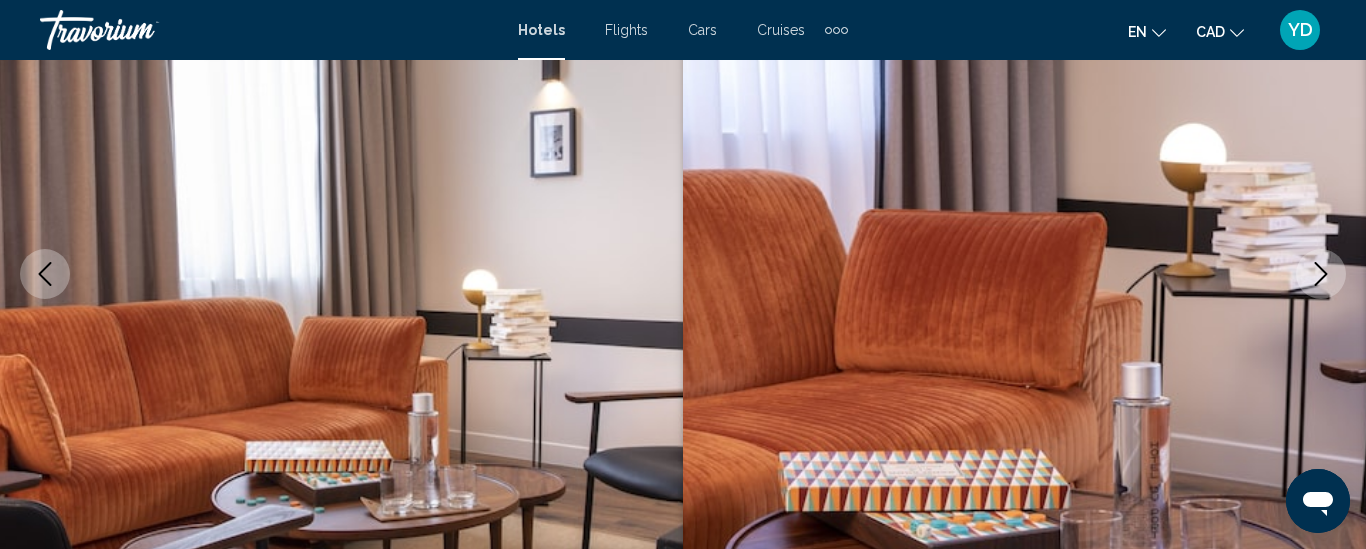click 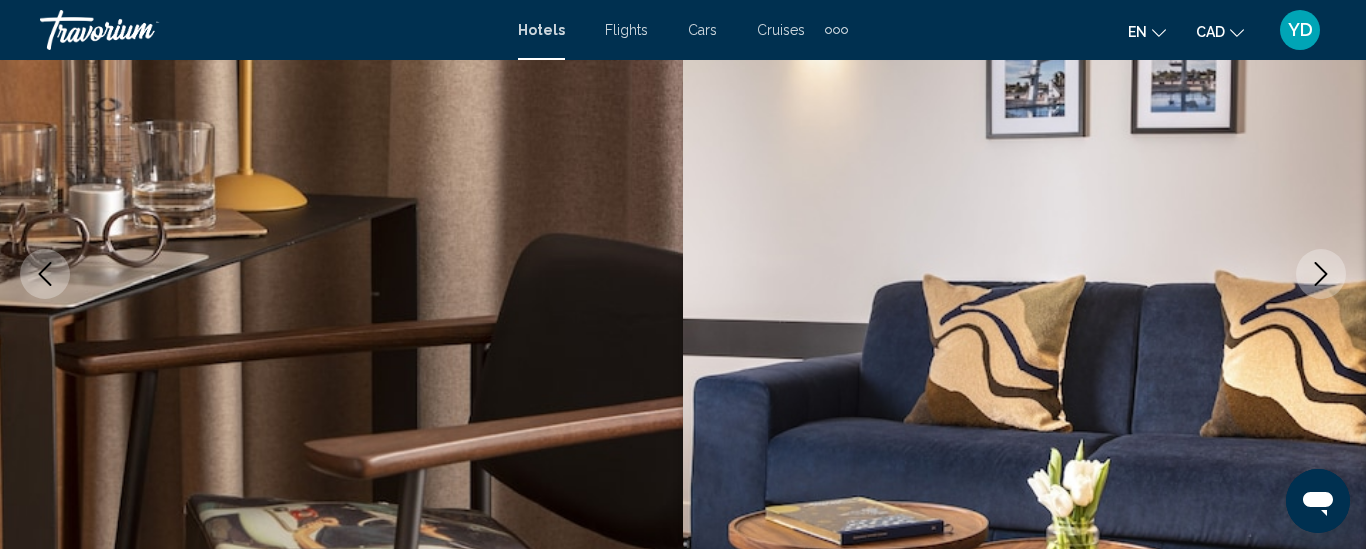 click 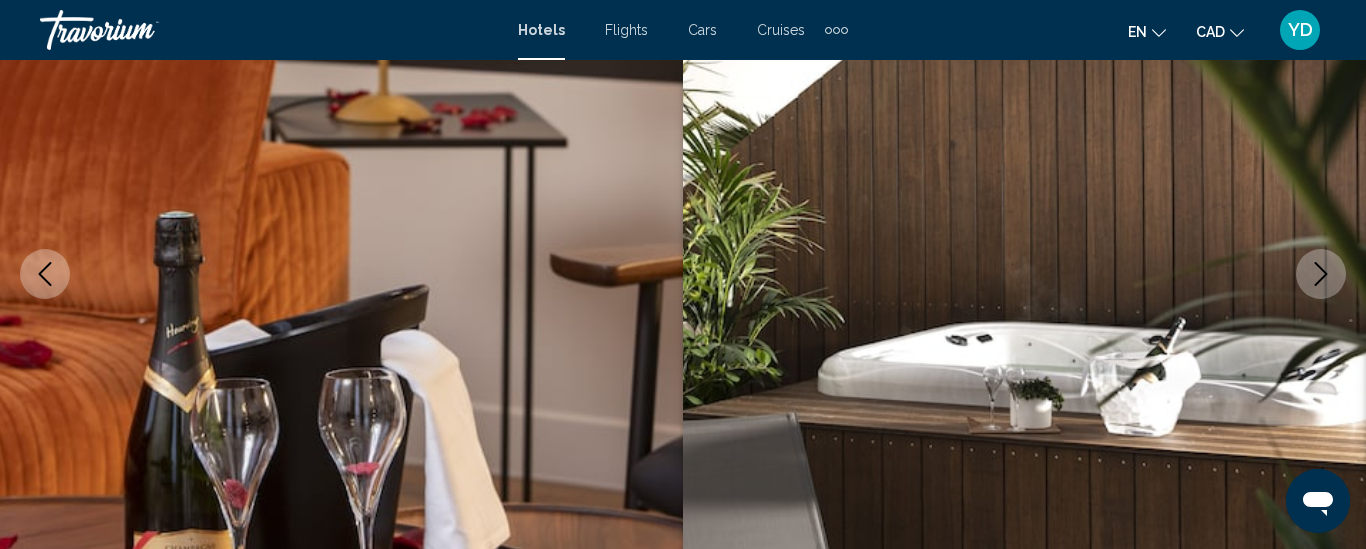 click 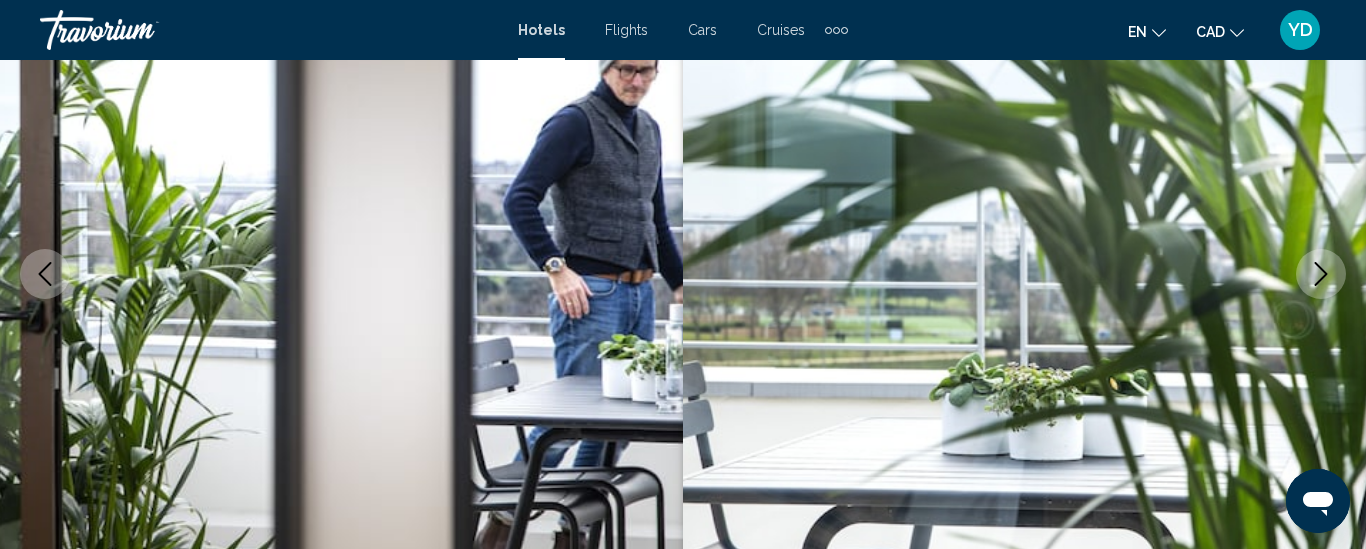 click 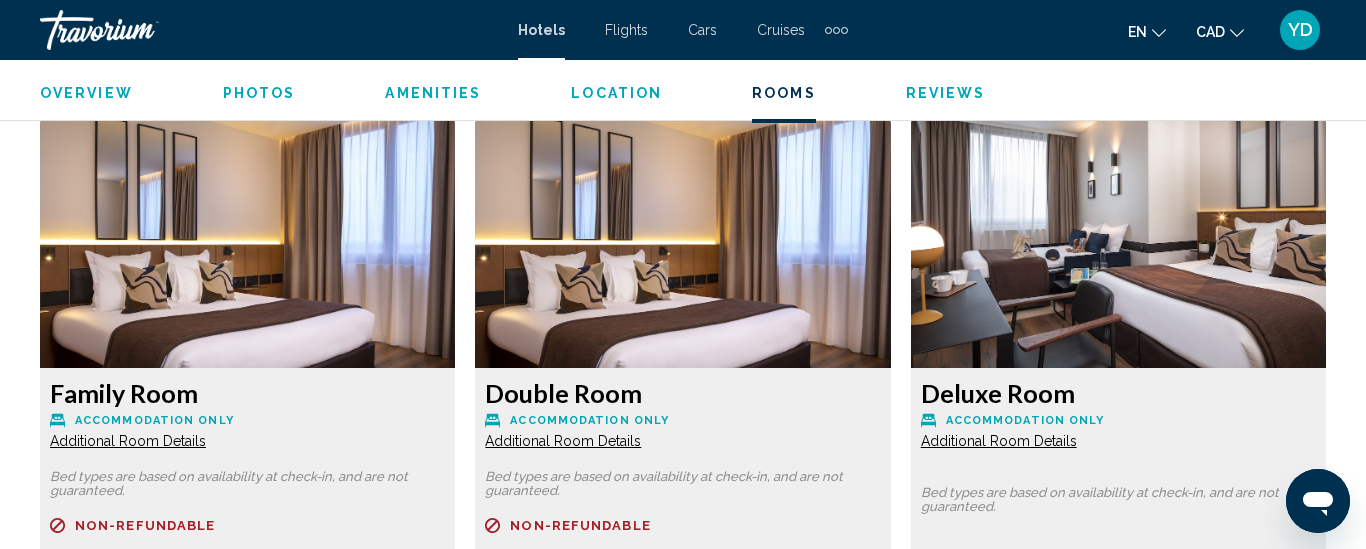 scroll, scrollTop: 2981, scrollLeft: 0, axis: vertical 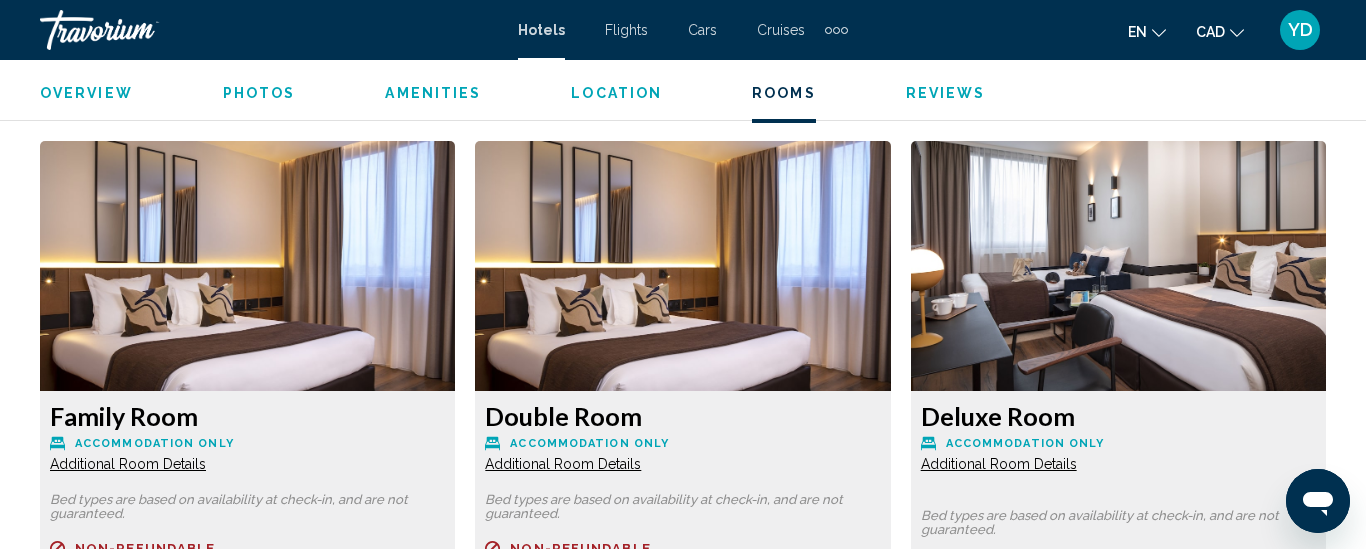 click on "Additional Room Details" at bounding box center (128, 464) 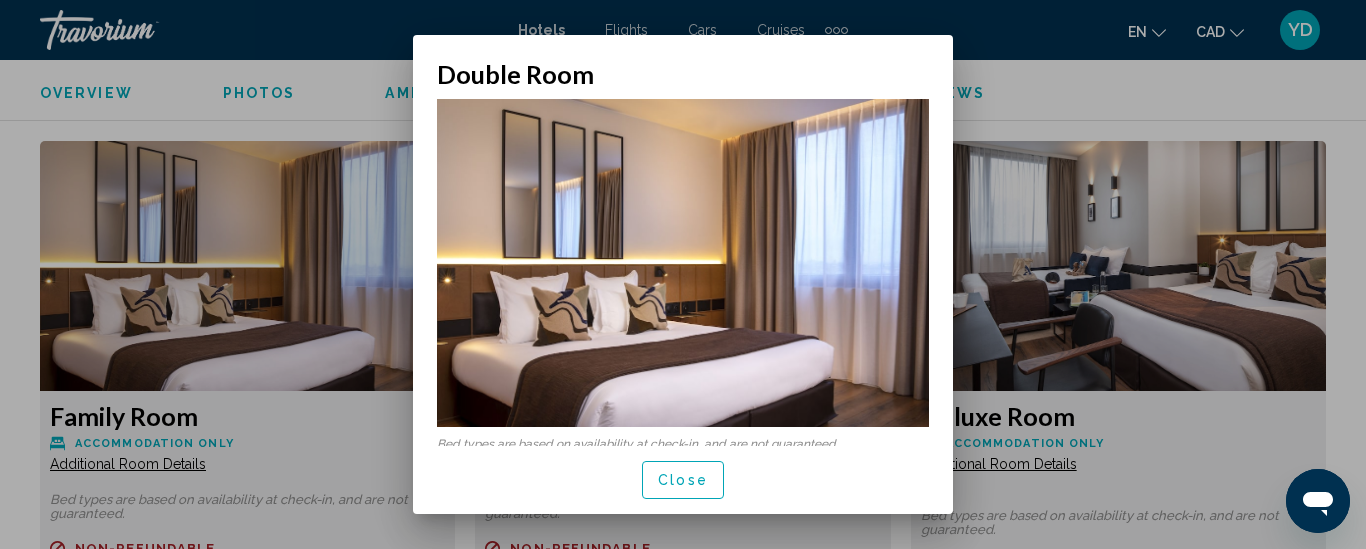 scroll, scrollTop: 0, scrollLeft: 0, axis: both 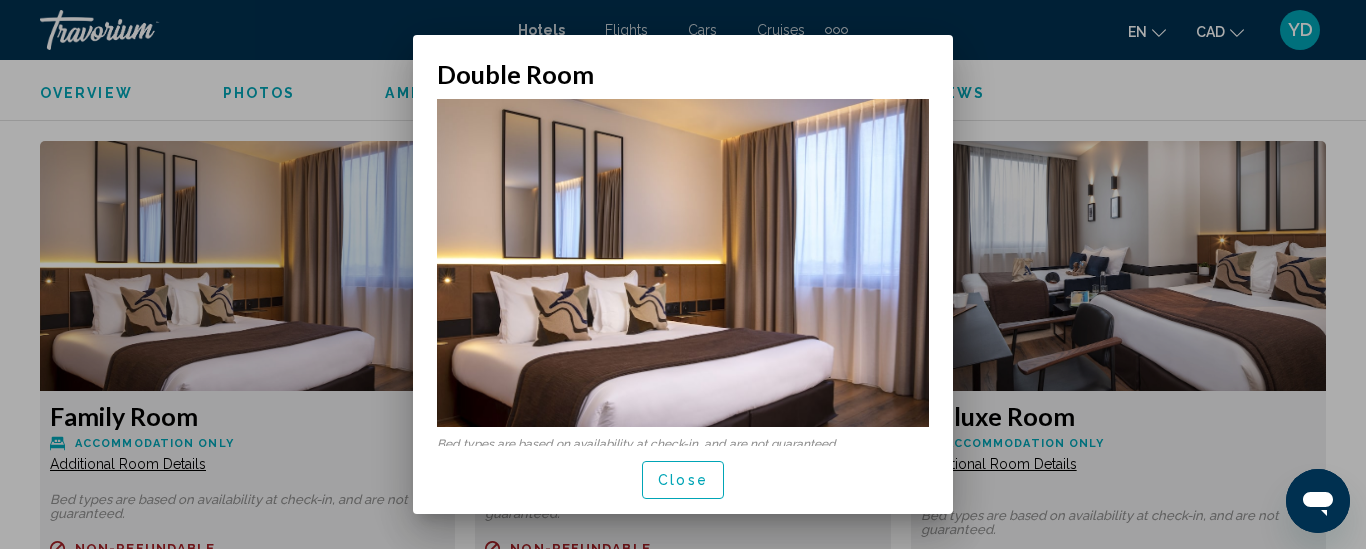 click on "Bed types are based on availability at check-in, and are not guaranteed." at bounding box center [683, 444] 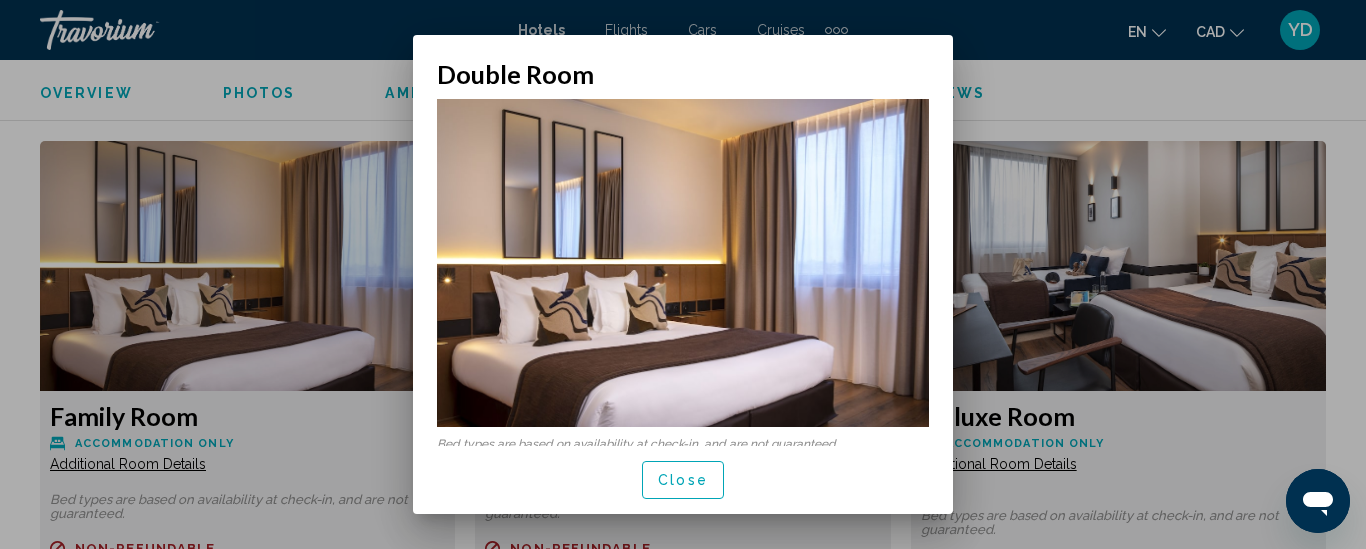 drag, startPoint x: 947, startPoint y: 92, endPoint x: 942, endPoint y: 234, distance: 142.088 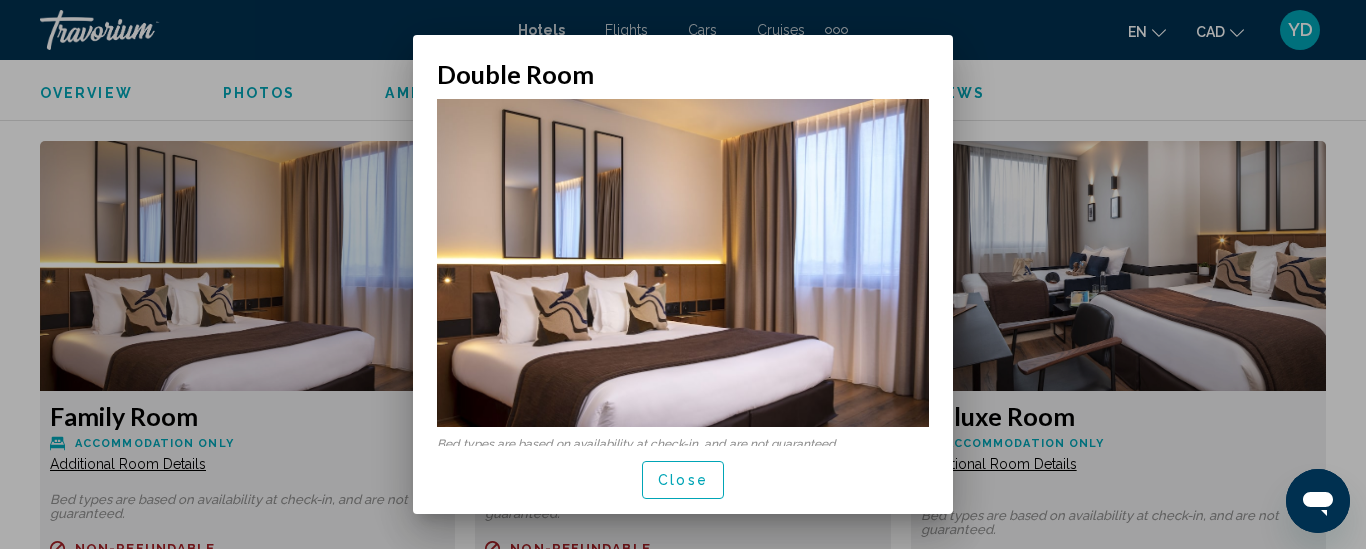 drag, startPoint x: 940, startPoint y: 471, endPoint x: 943, endPoint y: 260, distance: 211.02133 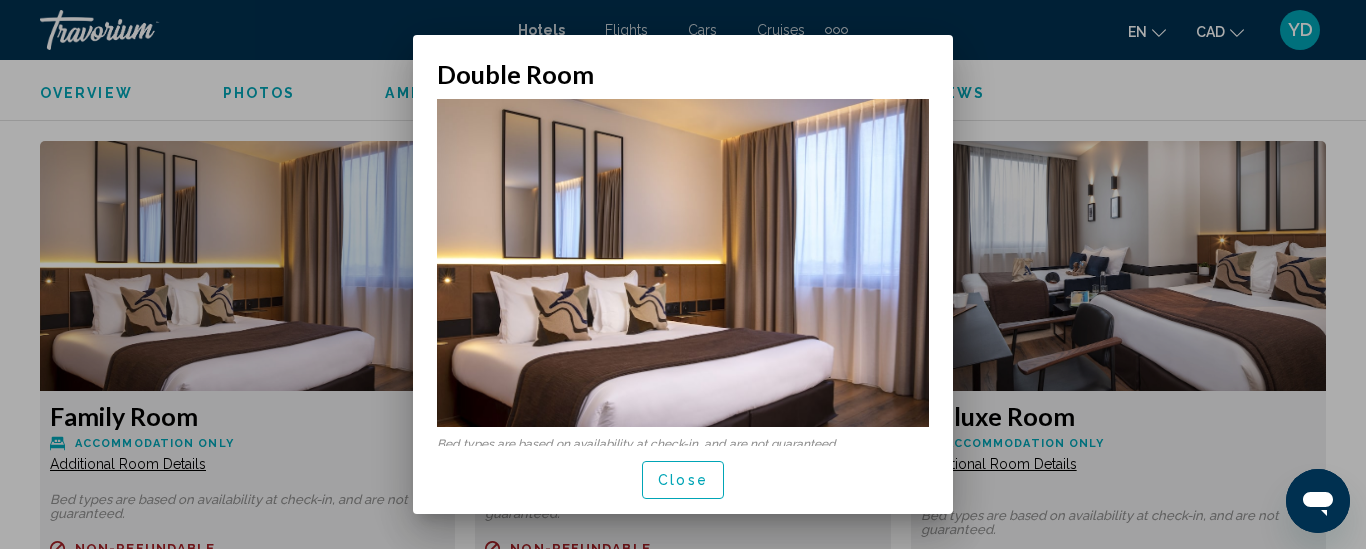 scroll, scrollTop: 11, scrollLeft: 0, axis: vertical 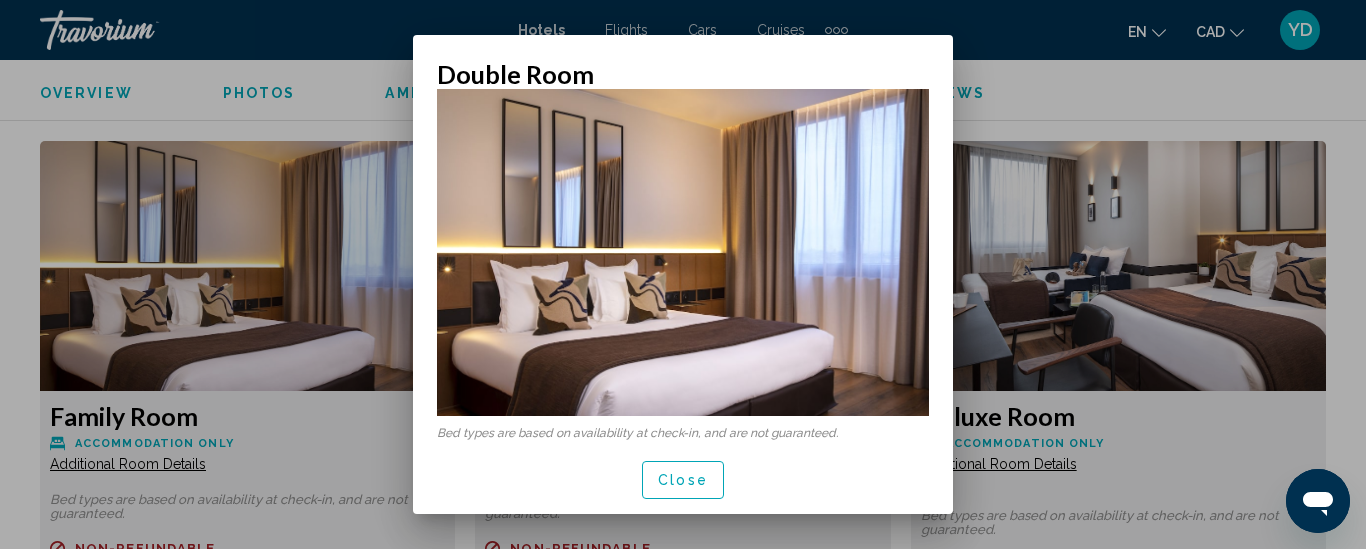 drag, startPoint x: 526, startPoint y: 441, endPoint x: 639, endPoint y: 297, distance: 183.04372 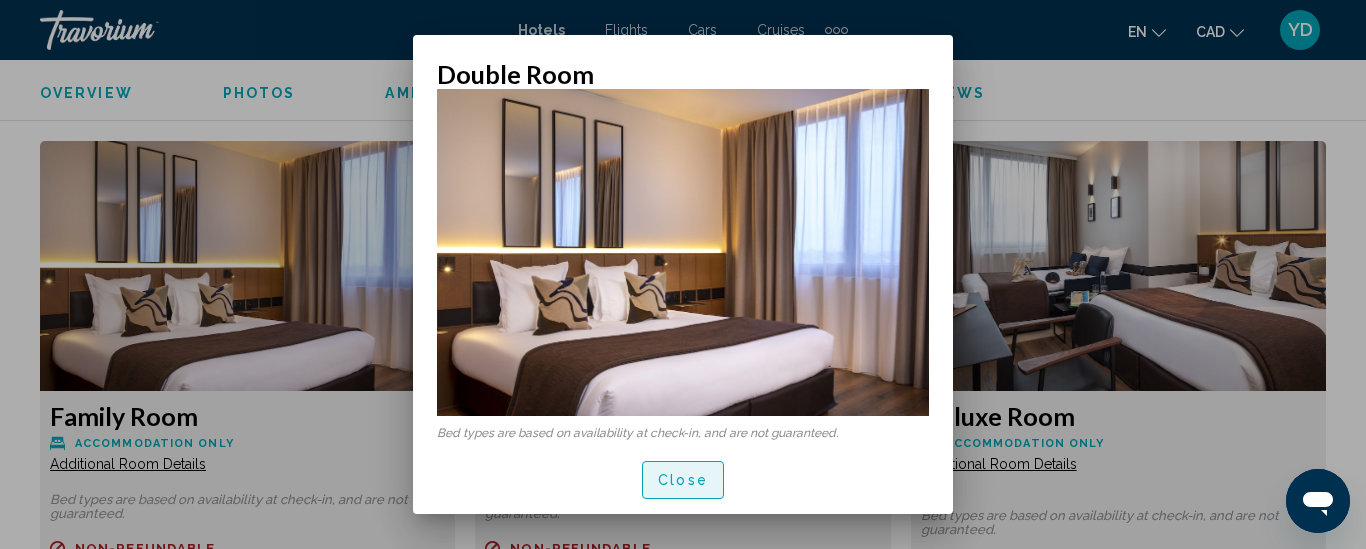click on "Close" at bounding box center [683, 479] 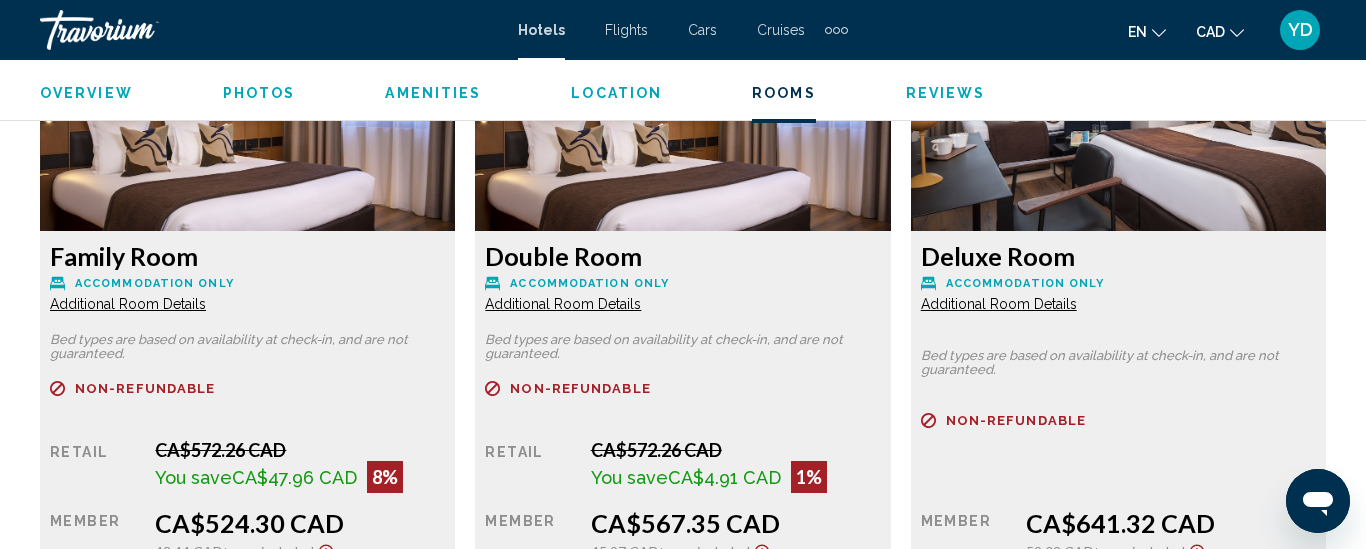 scroll, scrollTop: 3181, scrollLeft: 0, axis: vertical 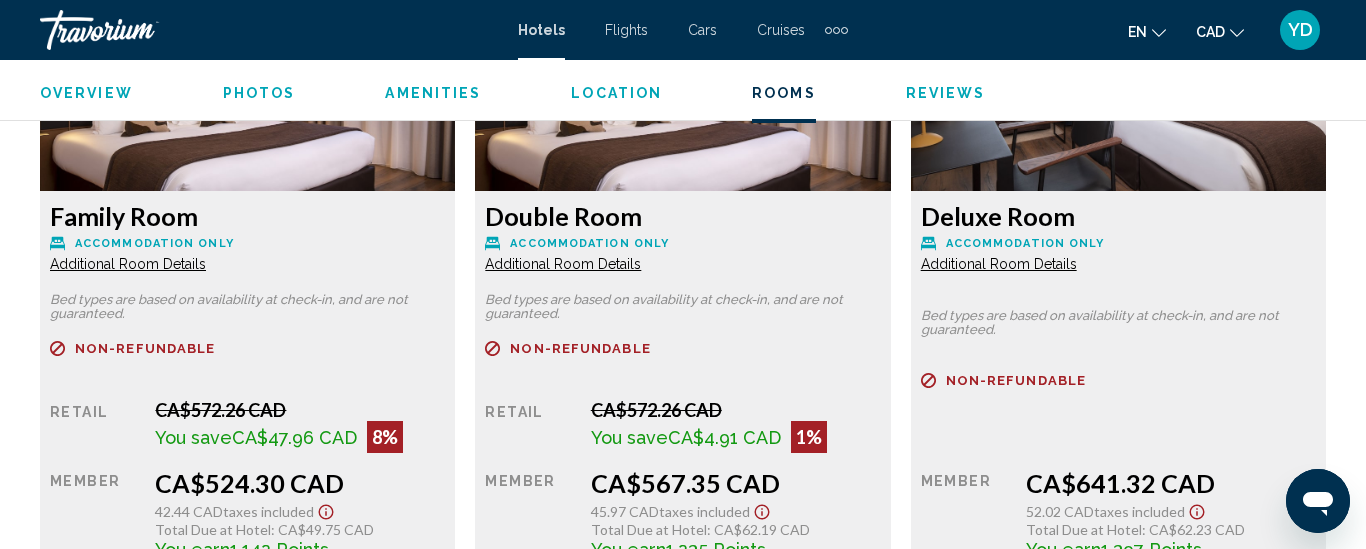 click on "Additional Room Details" at bounding box center (128, 264) 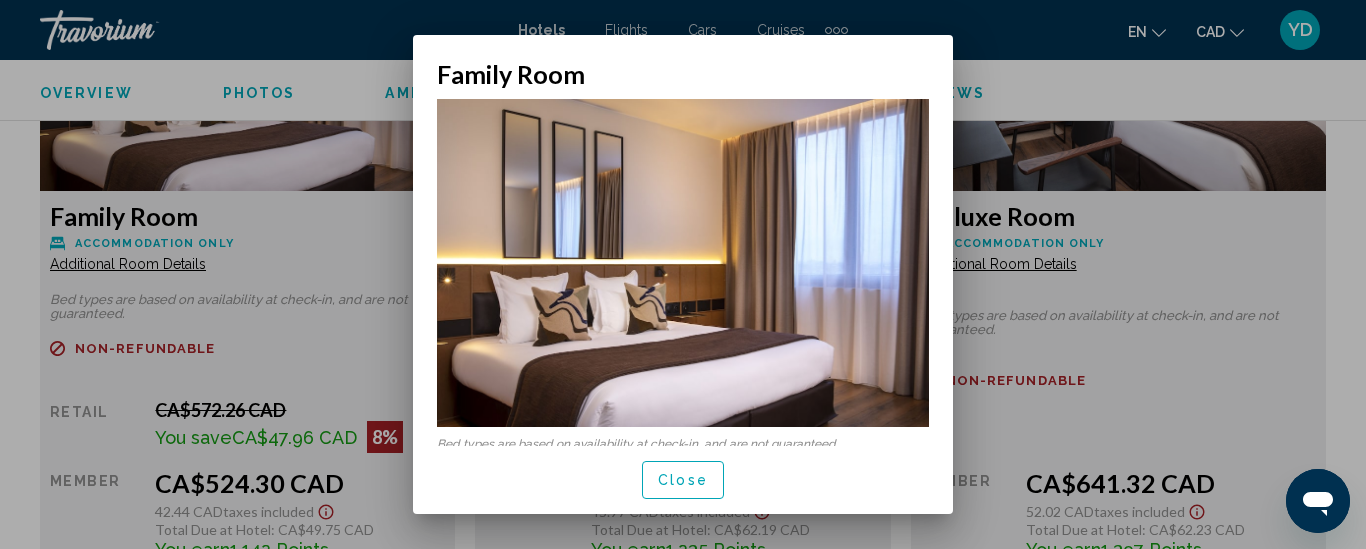 scroll, scrollTop: 0, scrollLeft: 0, axis: both 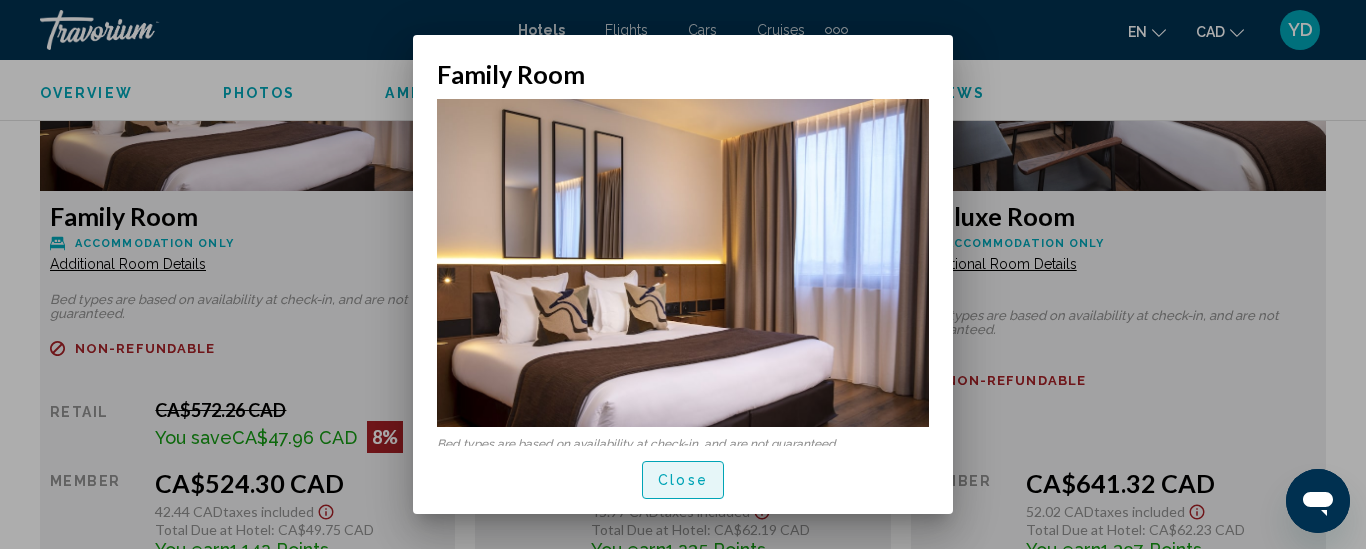 click on "Close" at bounding box center [683, 481] 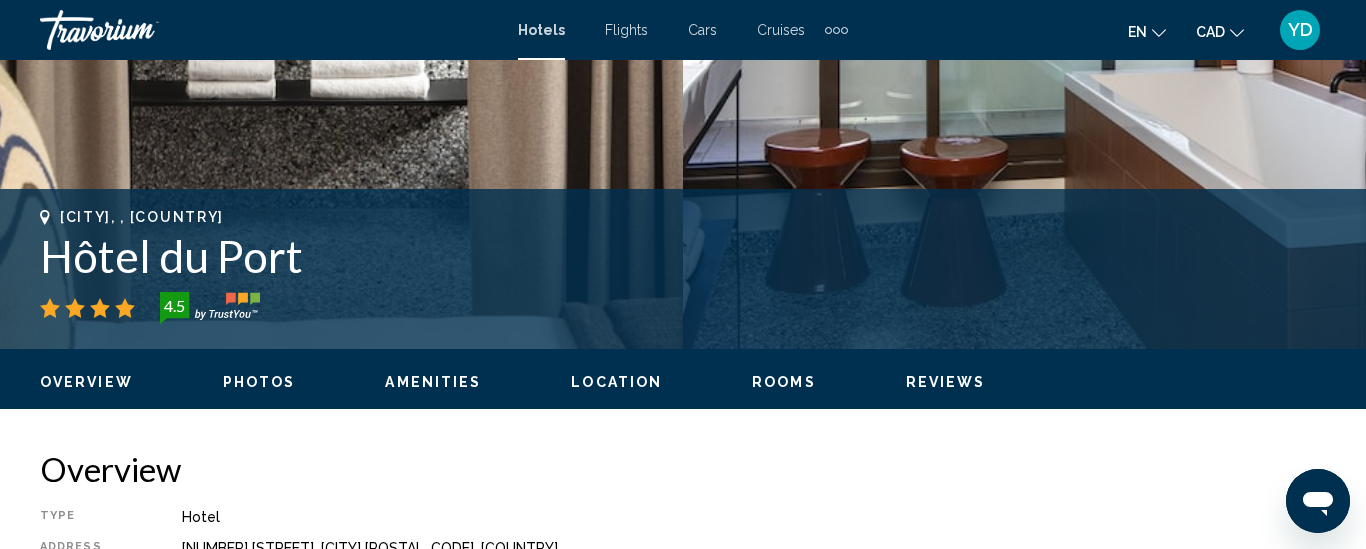 scroll, scrollTop: 701, scrollLeft: 0, axis: vertical 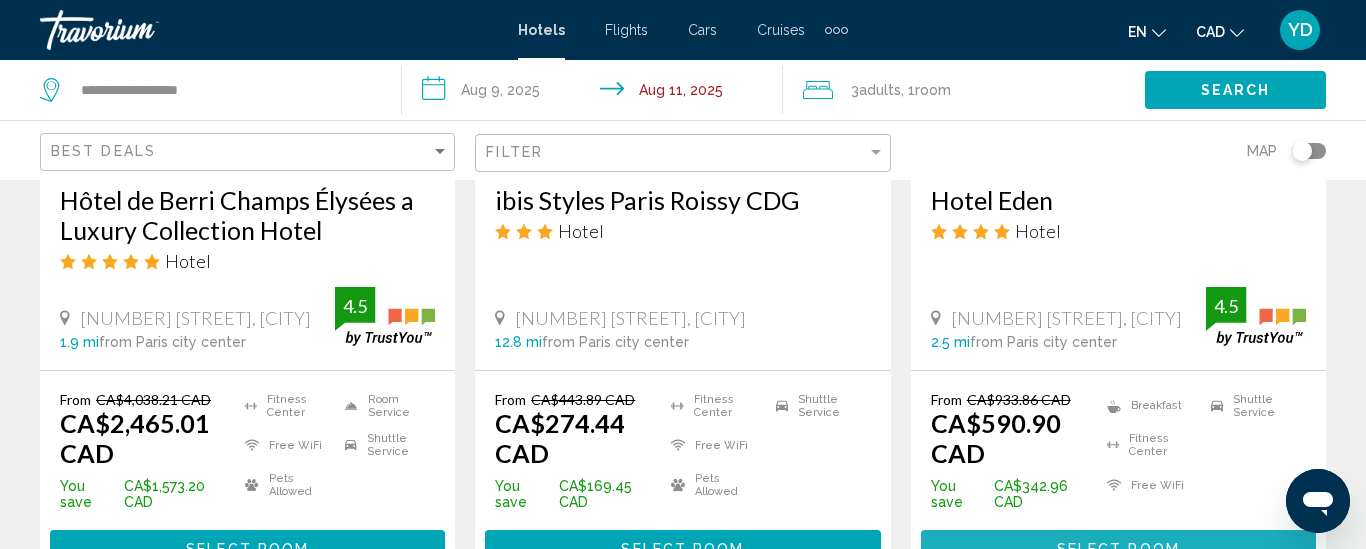 click on "Select Room" at bounding box center [1118, 549] 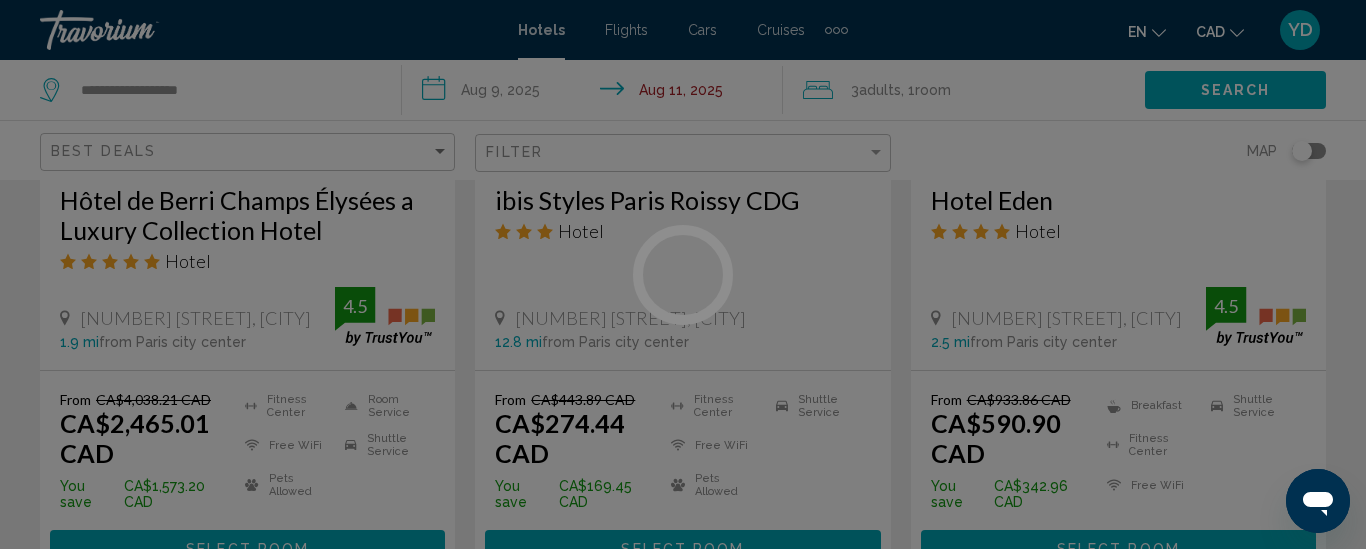 scroll, scrollTop: 261, scrollLeft: 0, axis: vertical 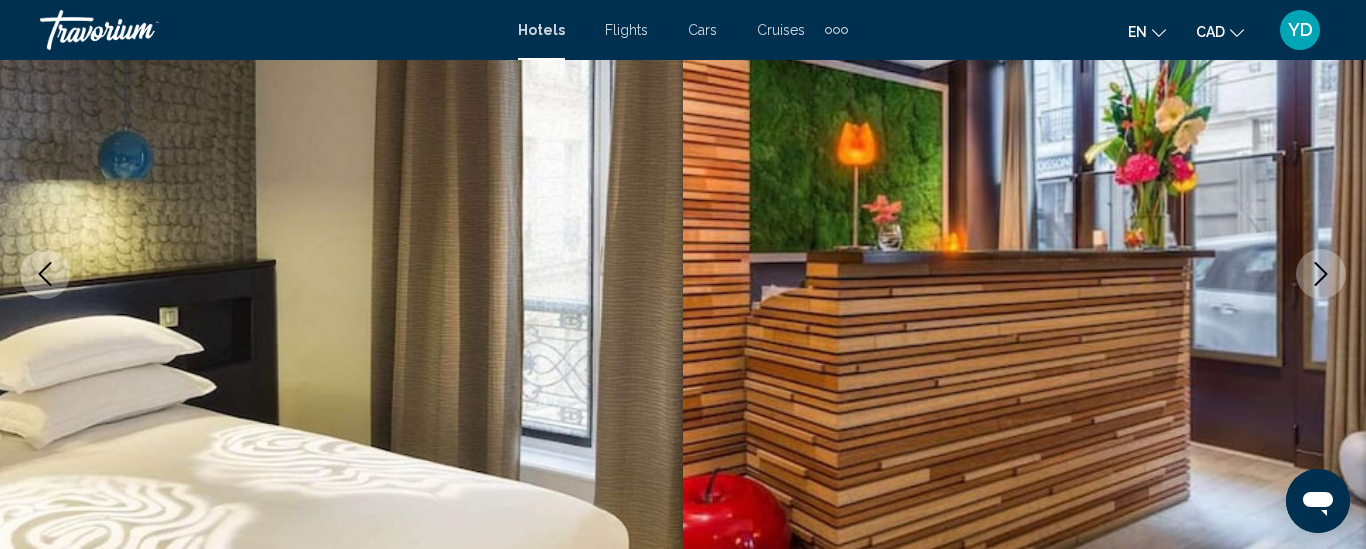 type 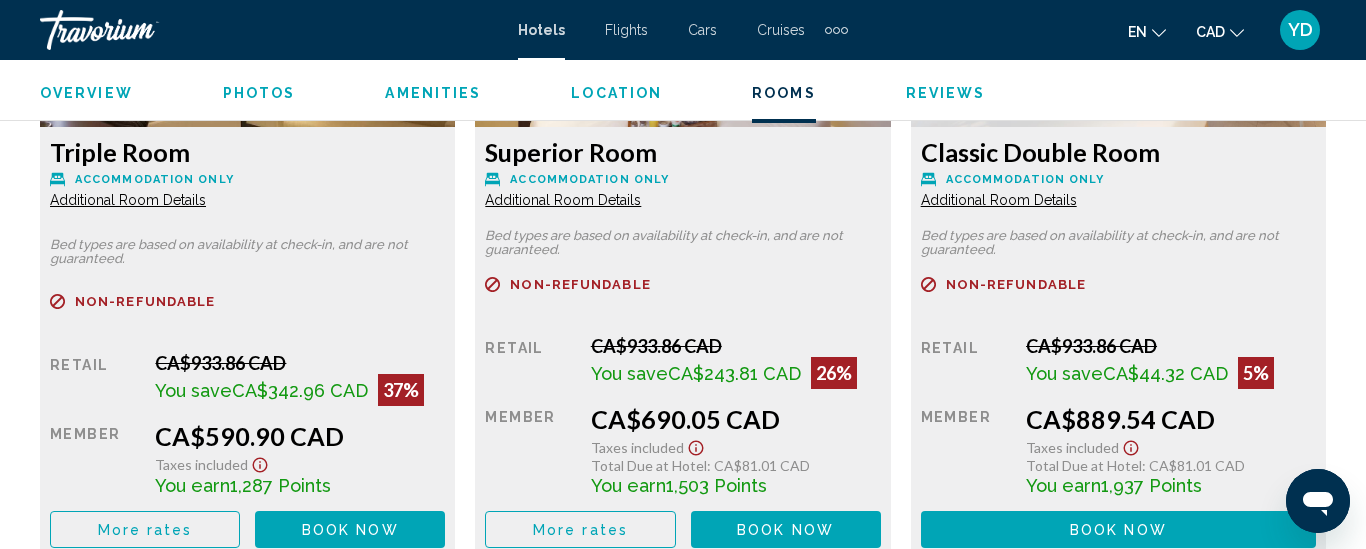 scroll, scrollTop: 3258, scrollLeft: 0, axis: vertical 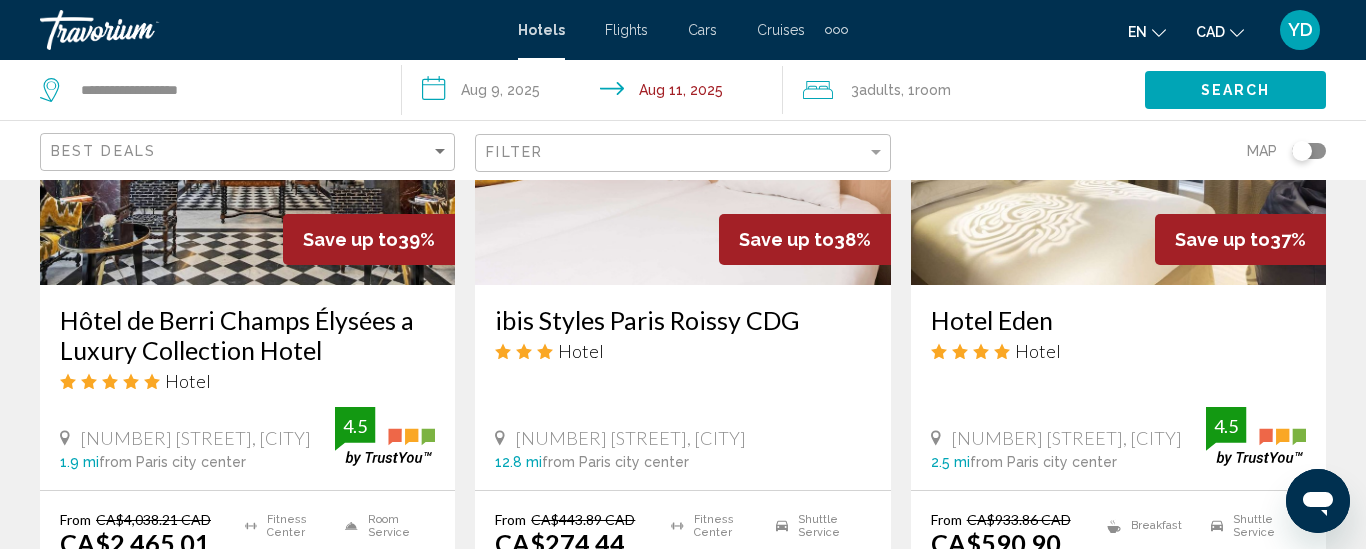 click at bounding box center [1118, 125] 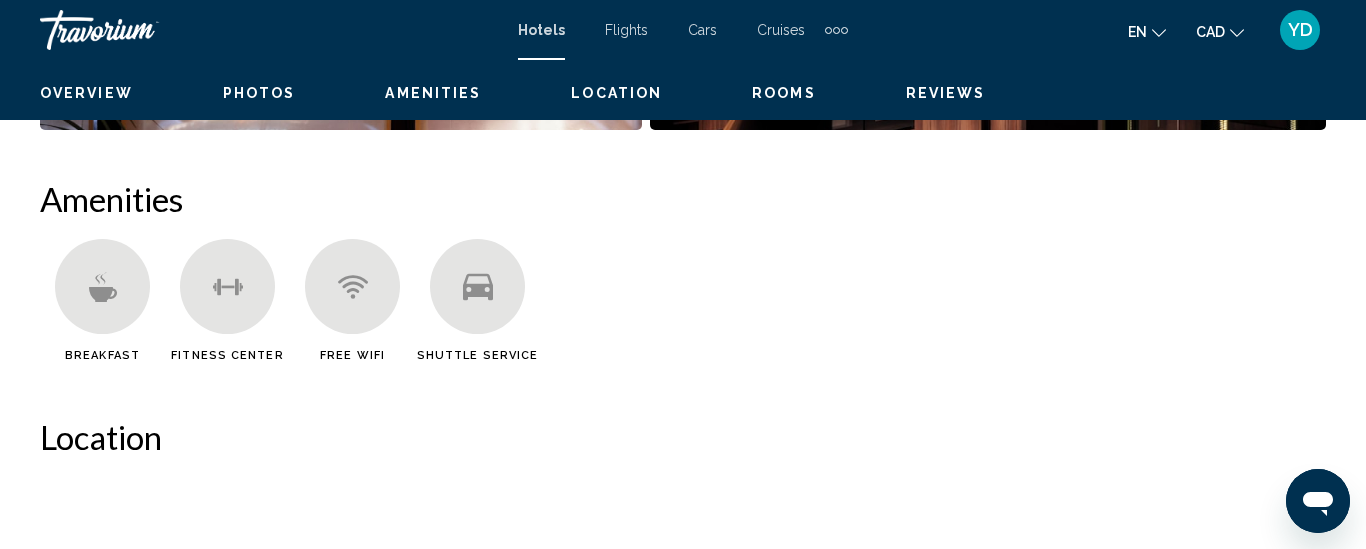 scroll, scrollTop: 261, scrollLeft: 0, axis: vertical 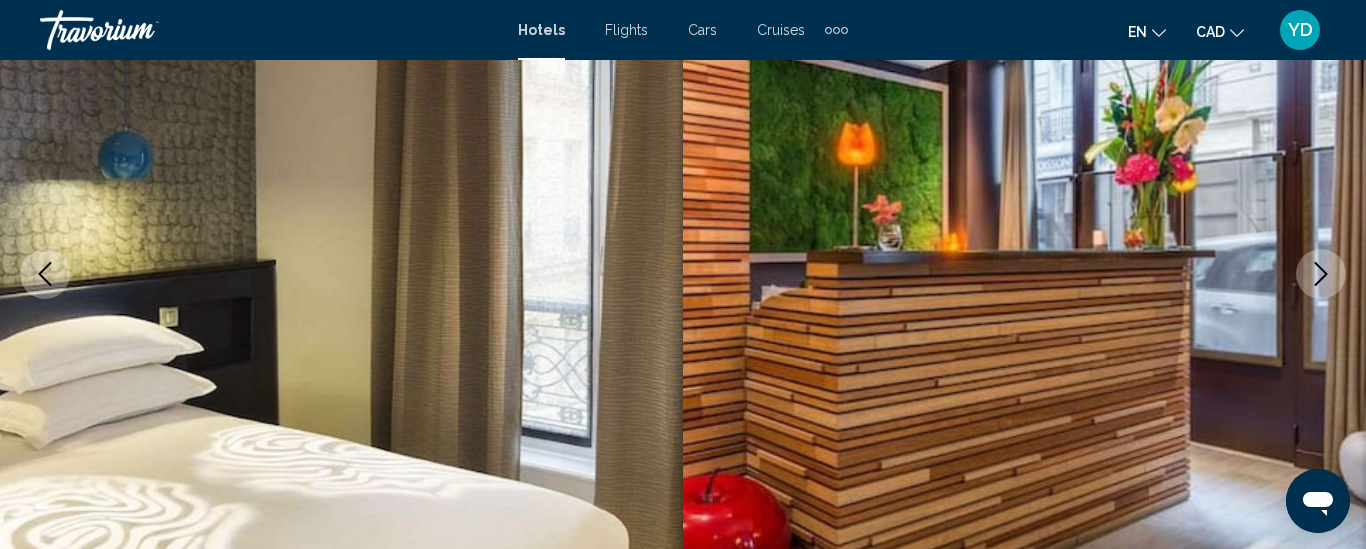 click at bounding box center [1321, 274] 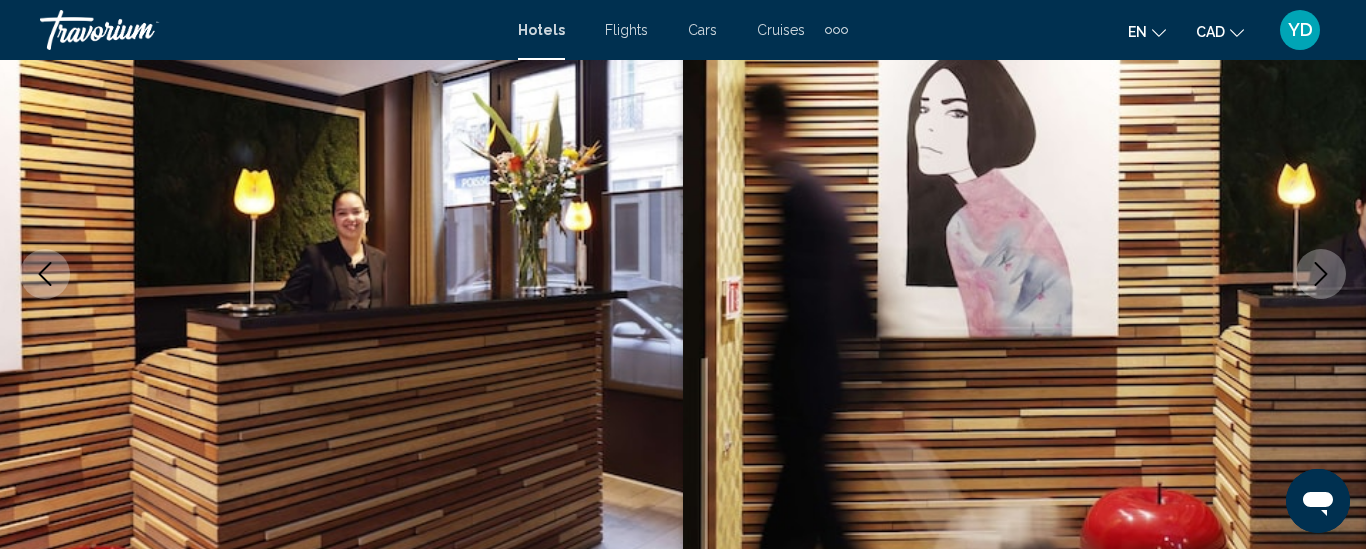 click at bounding box center (1321, 274) 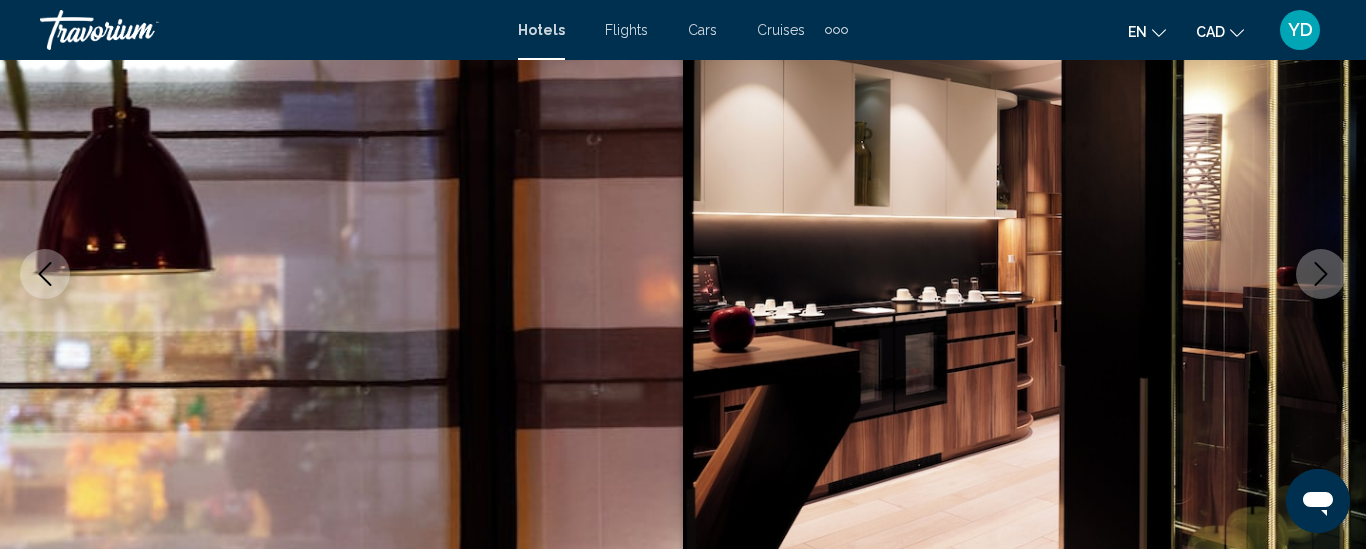 type 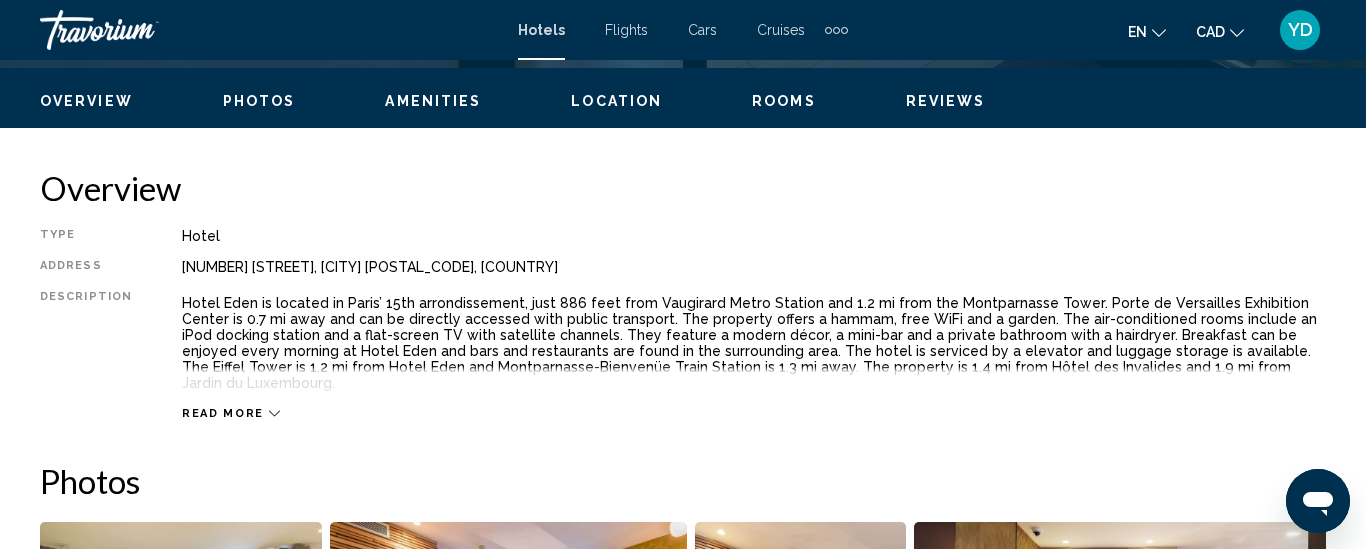 scroll, scrollTop: 941, scrollLeft: 0, axis: vertical 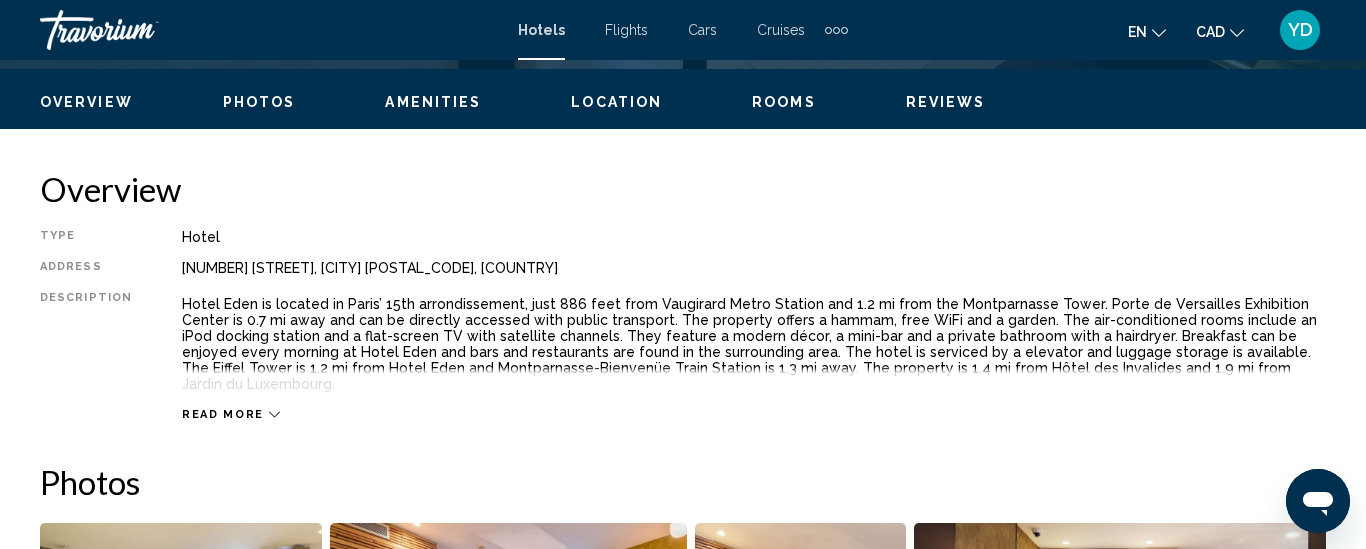 click on "Rooms" at bounding box center [784, 102] 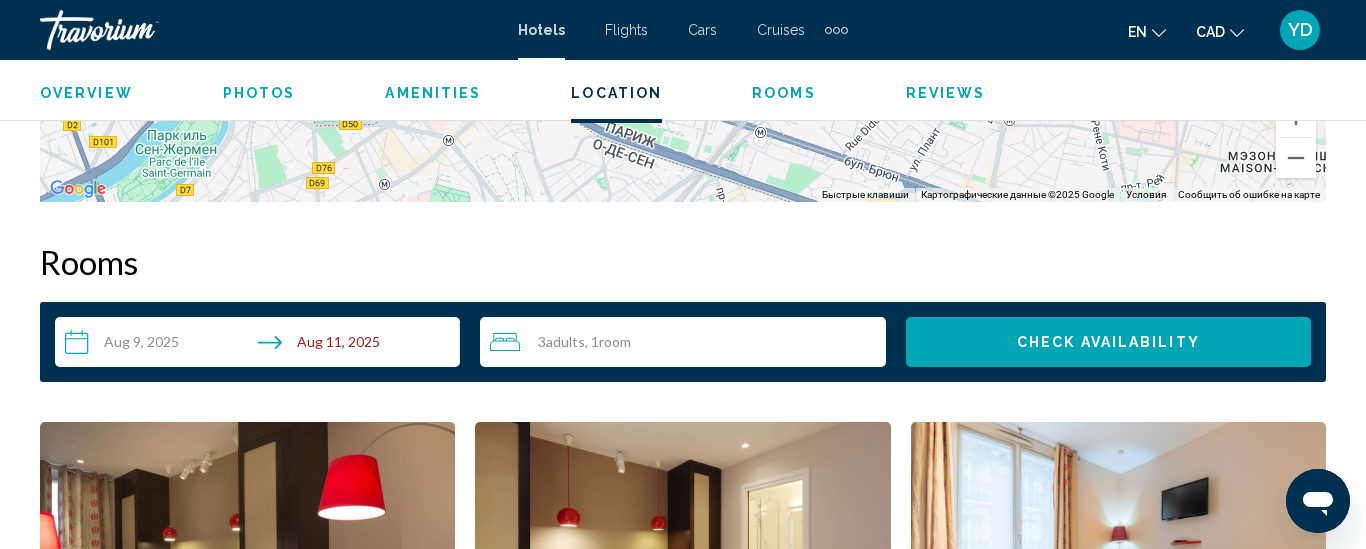 scroll, scrollTop: 2821, scrollLeft: 0, axis: vertical 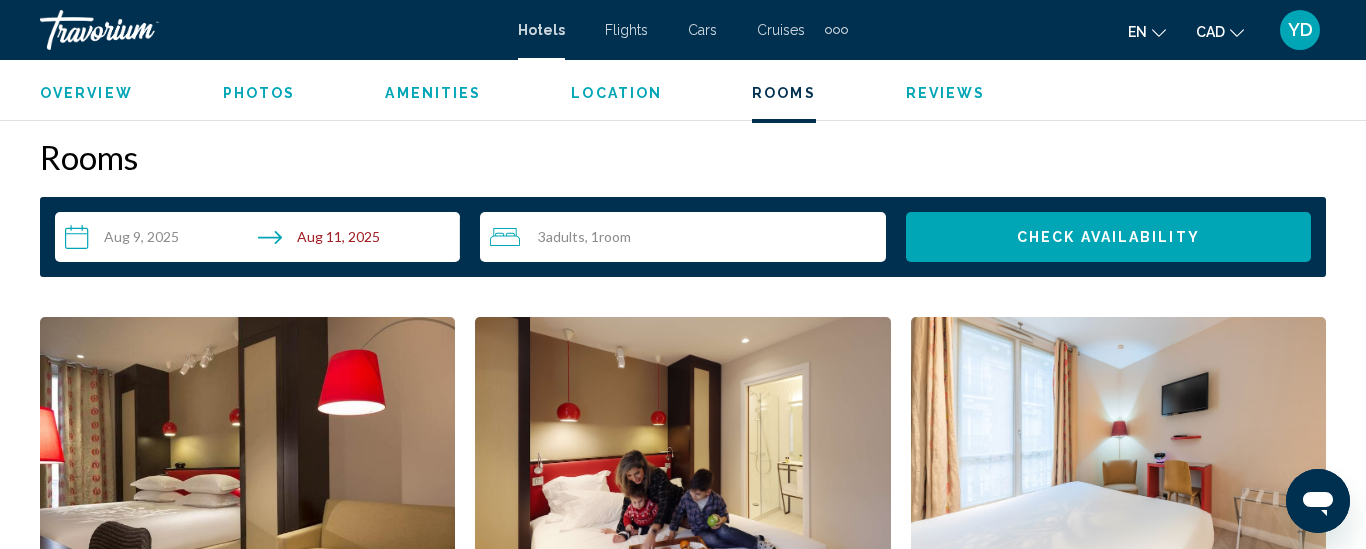 type 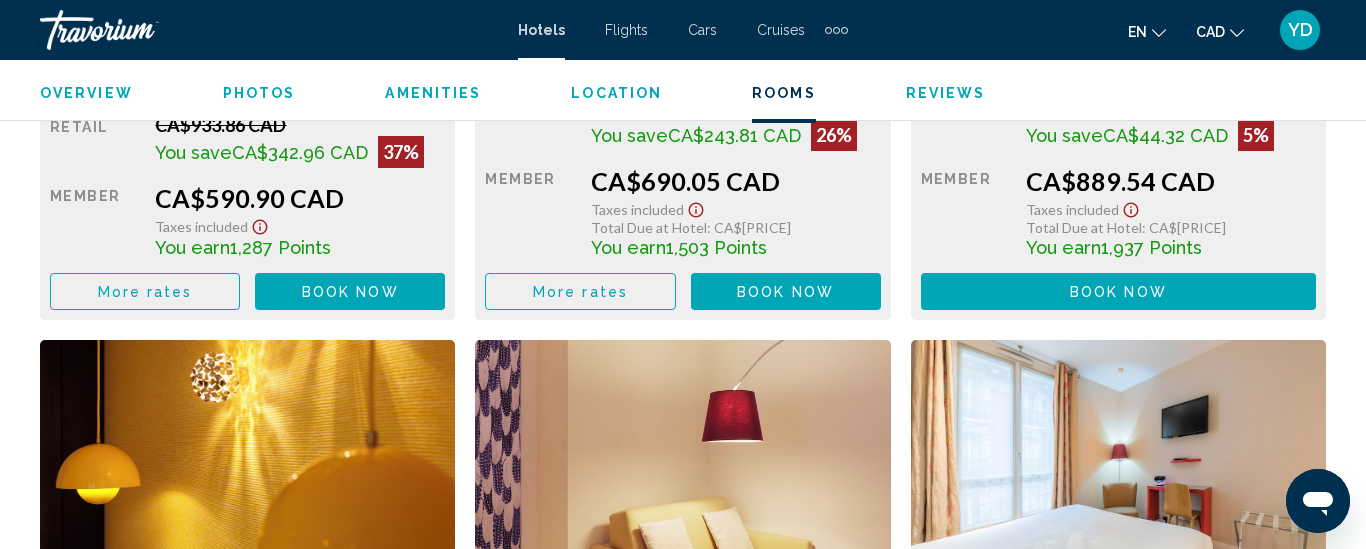 scroll, scrollTop: 3501, scrollLeft: 0, axis: vertical 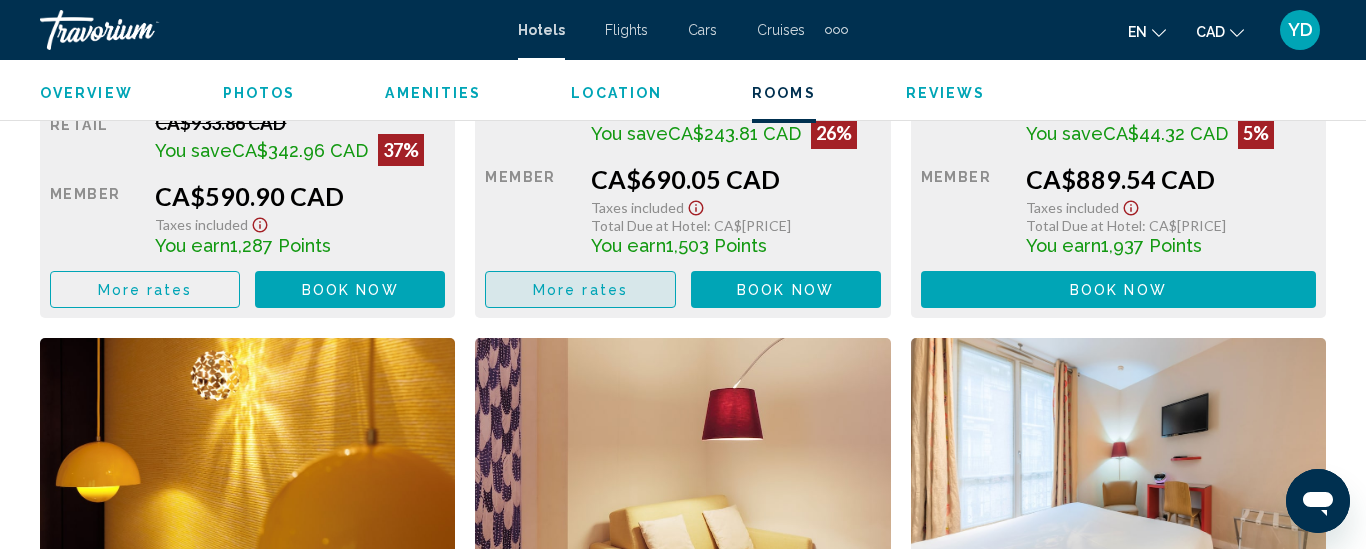 click on "More rates" at bounding box center (580, 289) 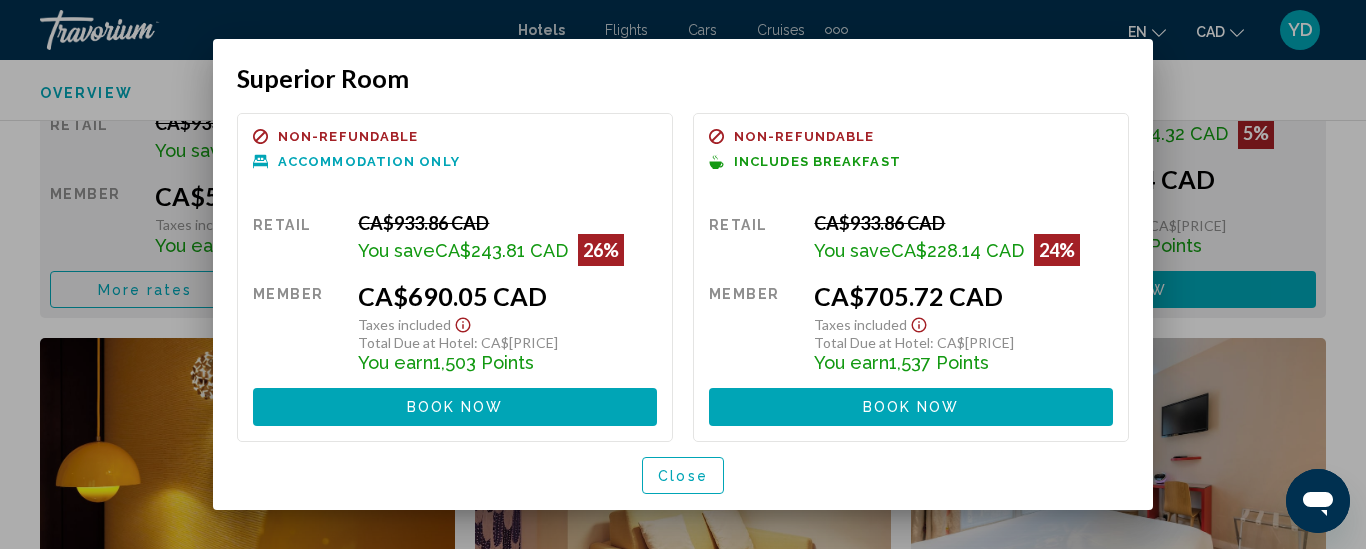 scroll, scrollTop: 0, scrollLeft: 0, axis: both 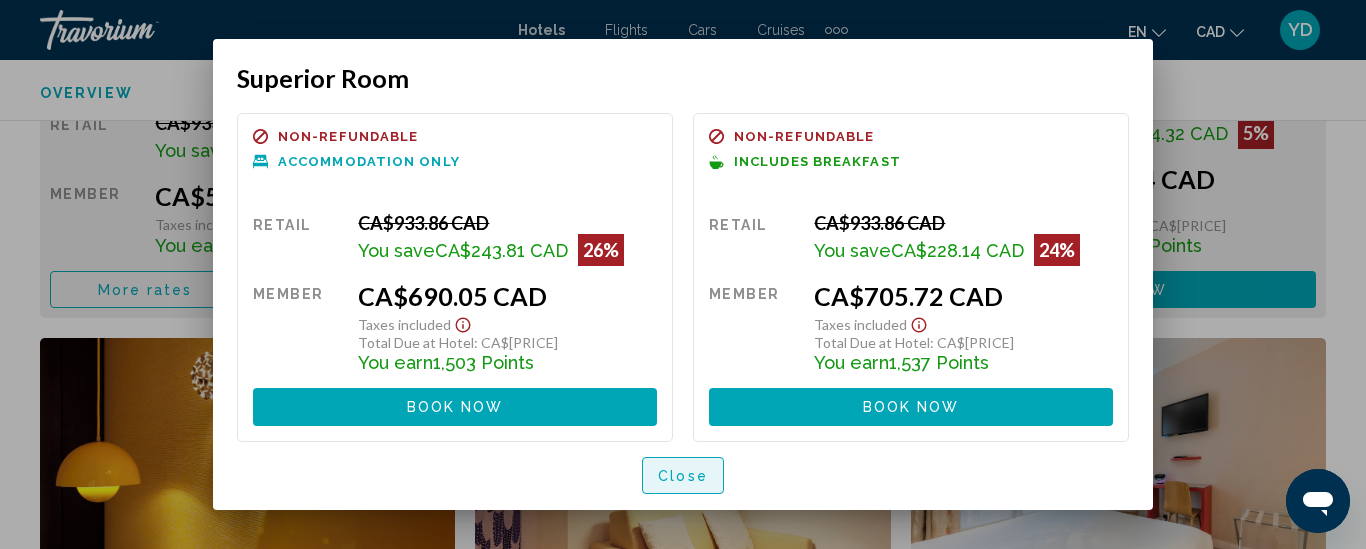click on "Close" at bounding box center [683, 476] 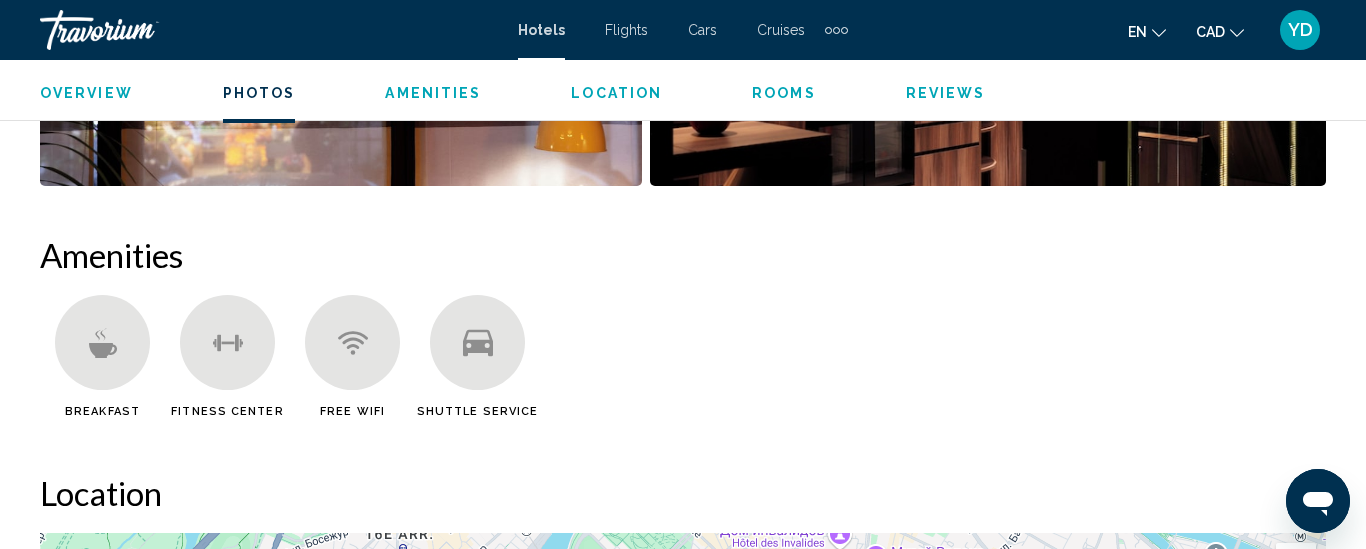 scroll, scrollTop: 1781, scrollLeft: 0, axis: vertical 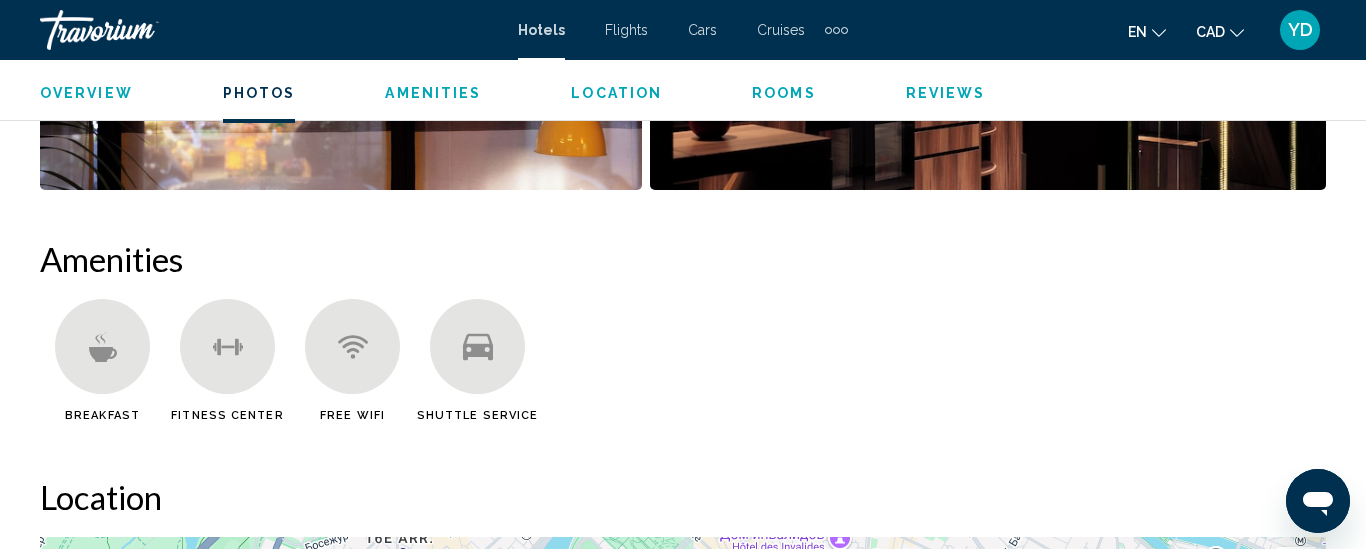 click at bounding box center [477, 346] 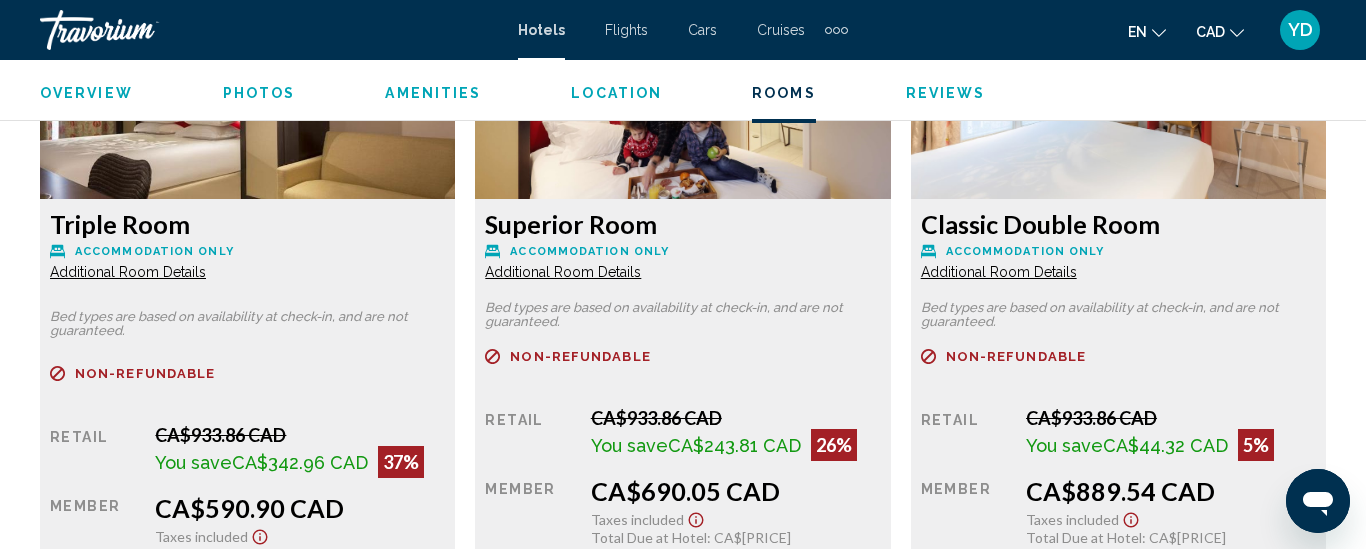scroll, scrollTop: 3221, scrollLeft: 0, axis: vertical 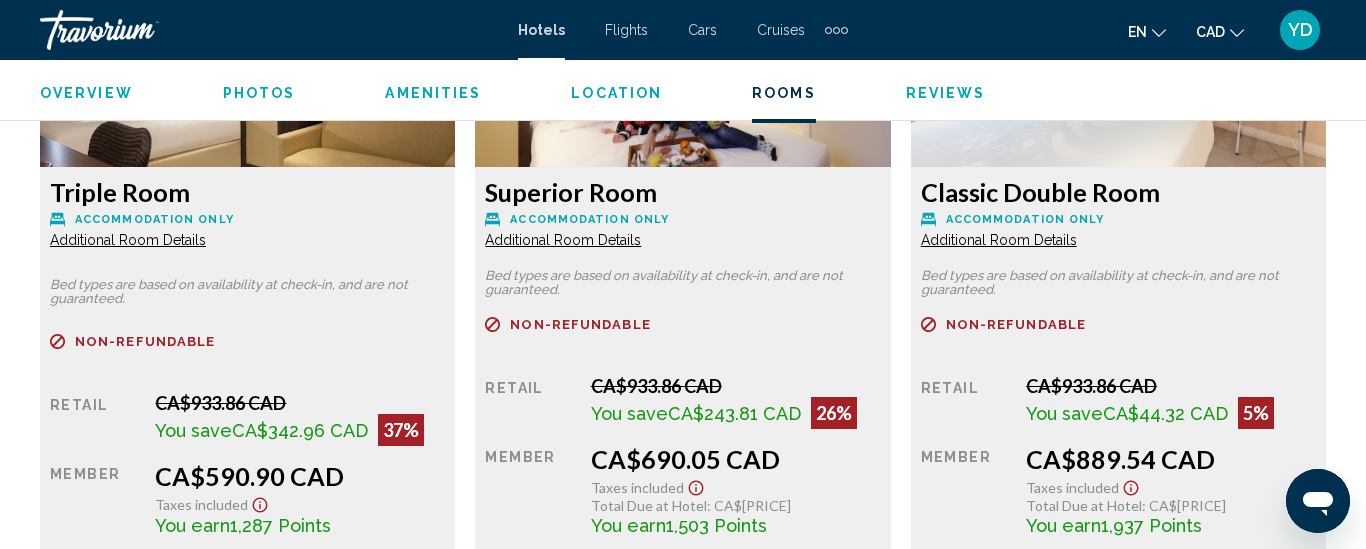 click on "Book now No longer available" at bounding box center (1118, 569) 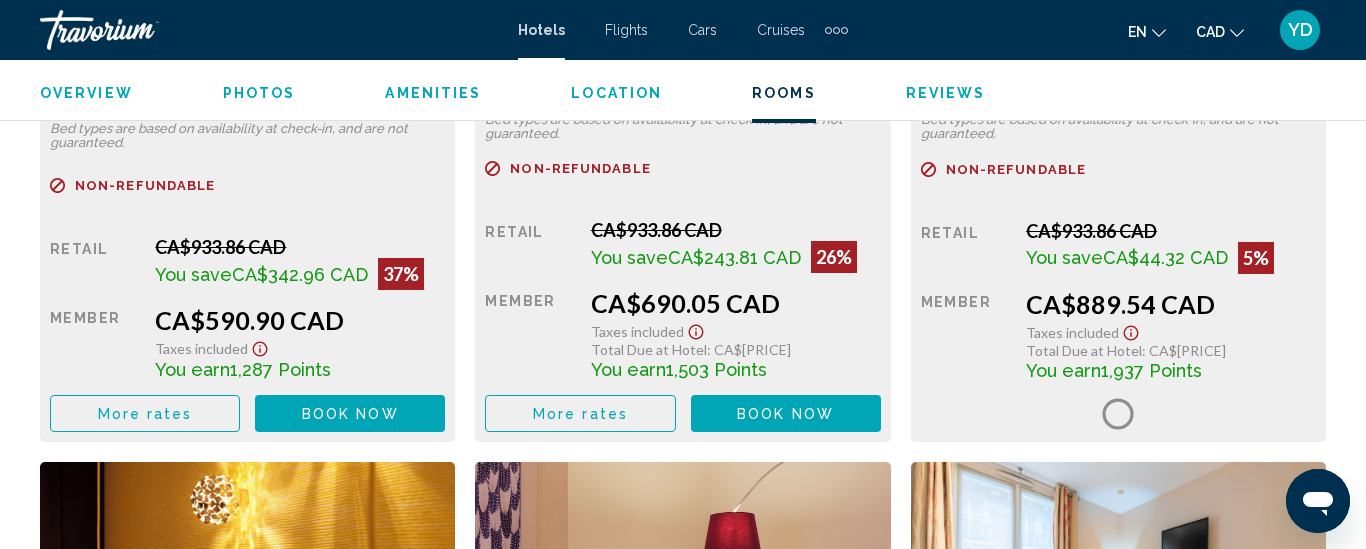 scroll, scrollTop: 3381, scrollLeft: 0, axis: vertical 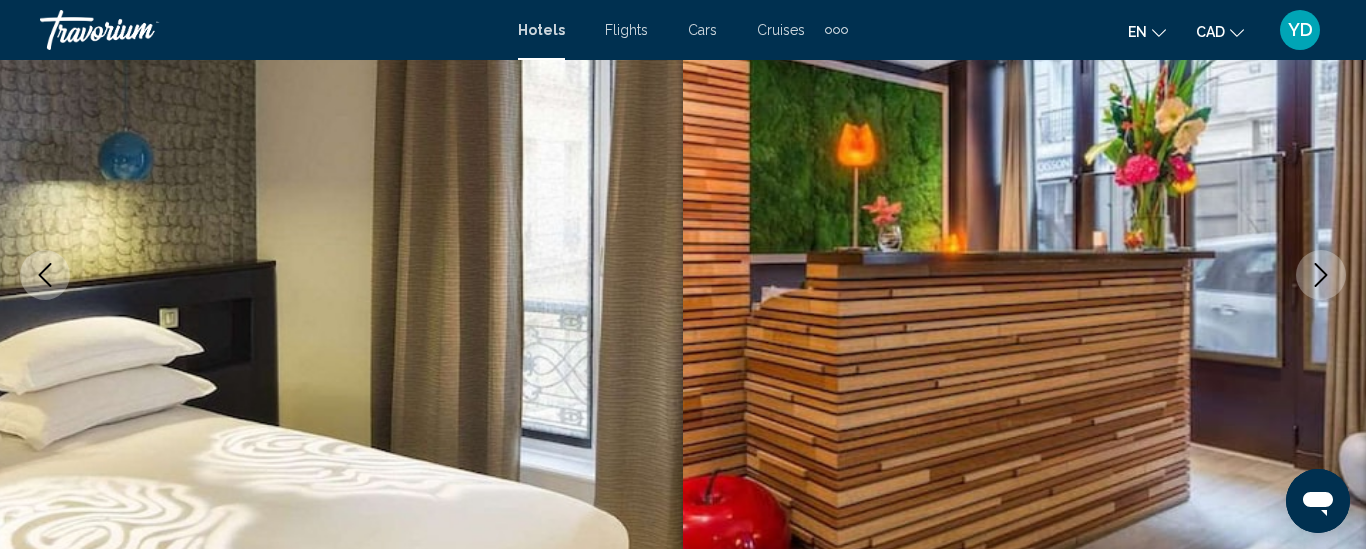 type 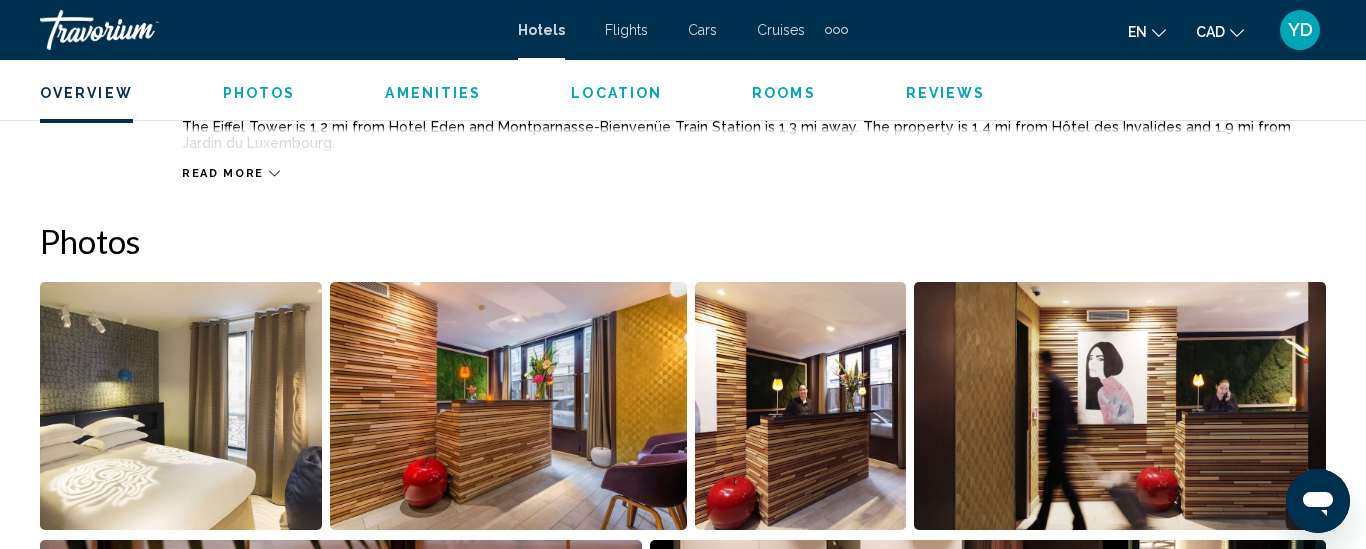 scroll, scrollTop: 1220, scrollLeft: 0, axis: vertical 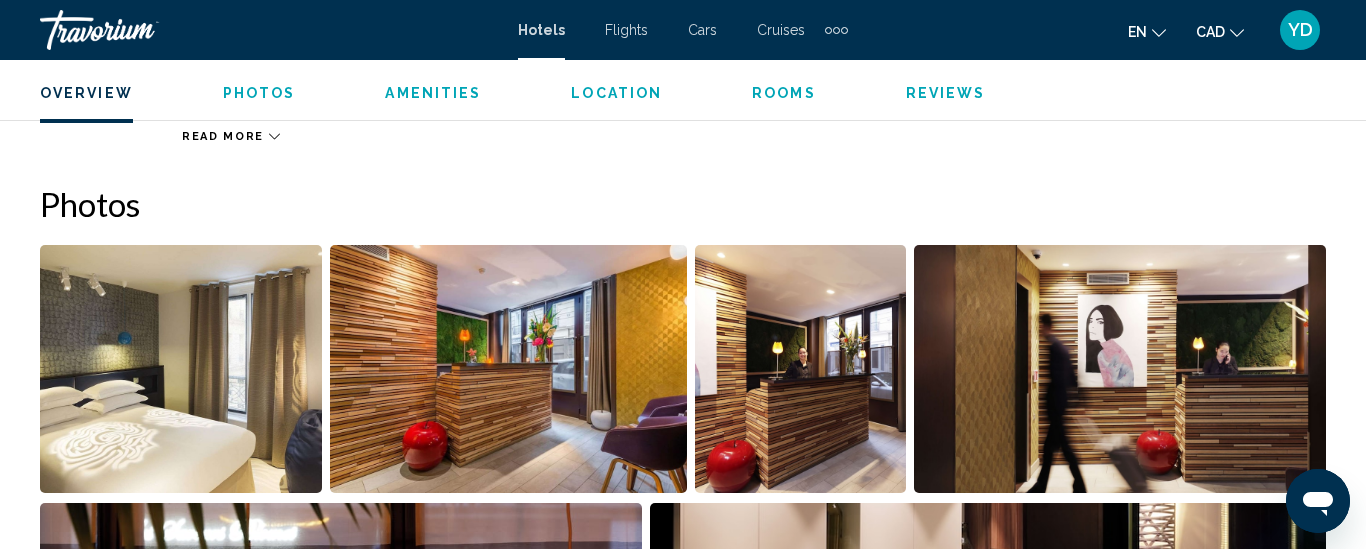 click on "Rooms" at bounding box center (784, 93) 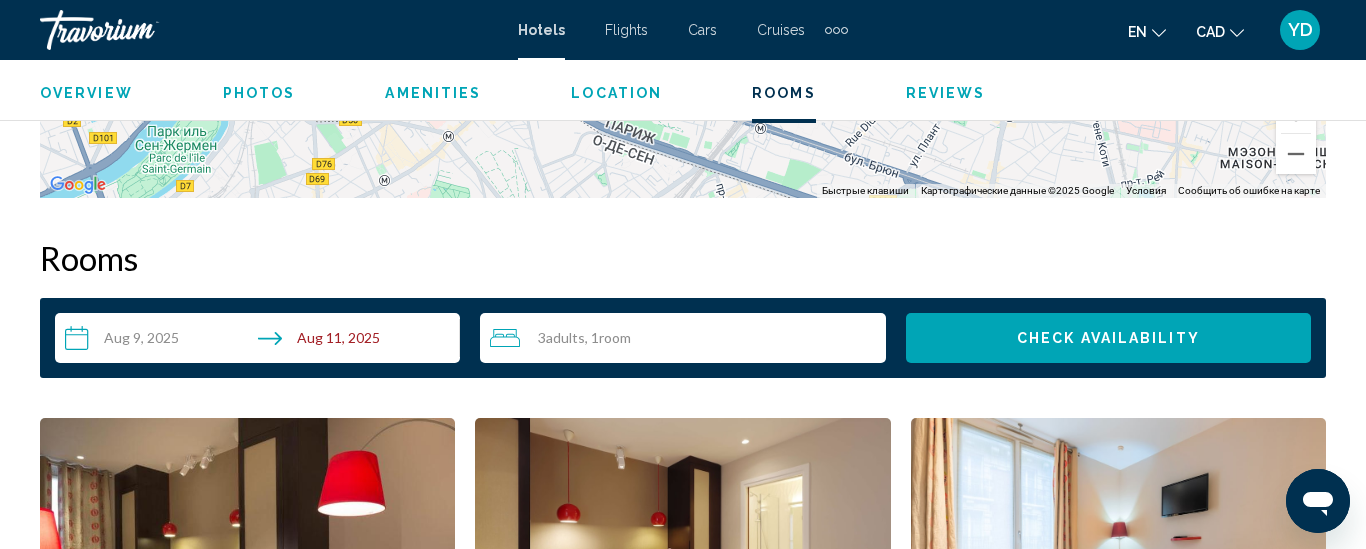 scroll, scrollTop: 2822, scrollLeft: 0, axis: vertical 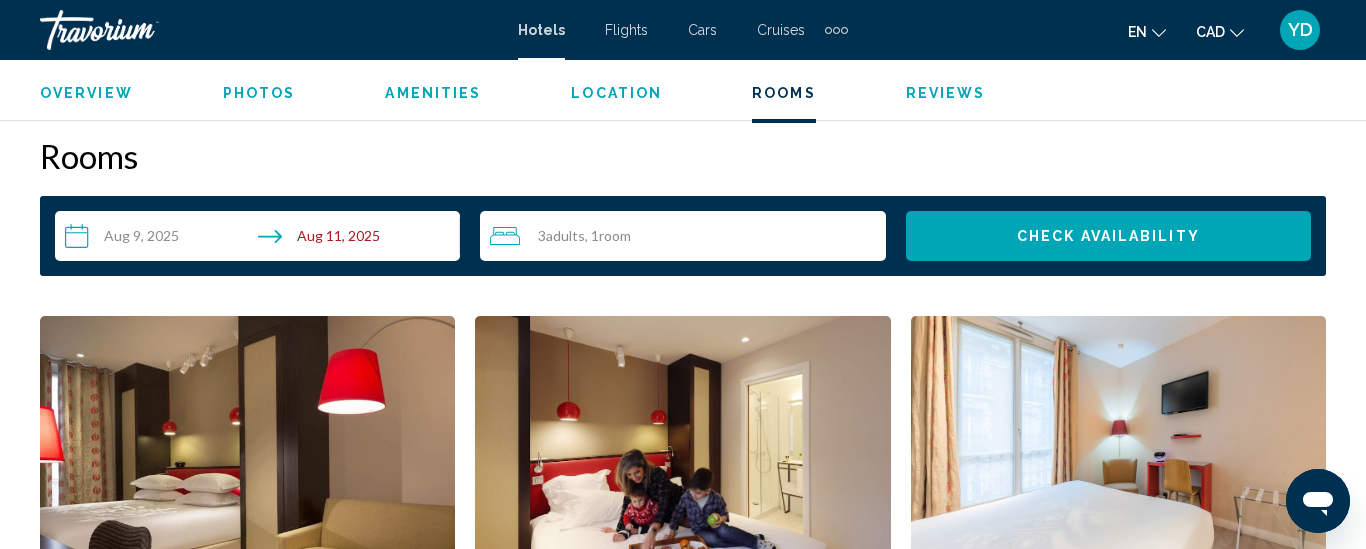 type 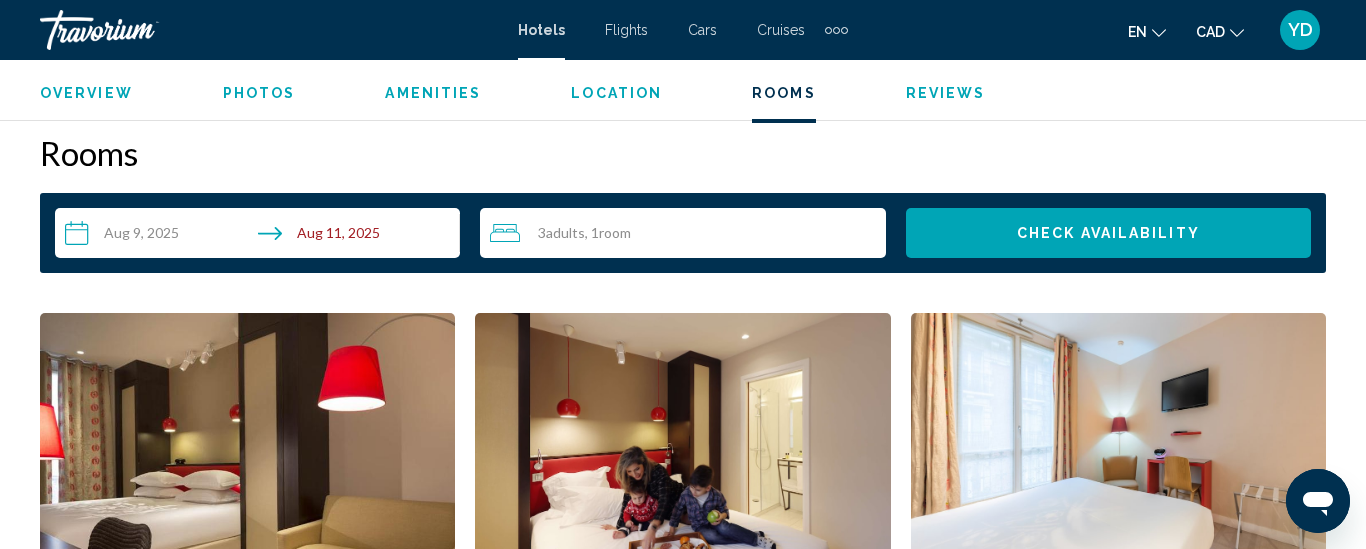 scroll, scrollTop: 2822, scrollLeft: 0, axis: vertical 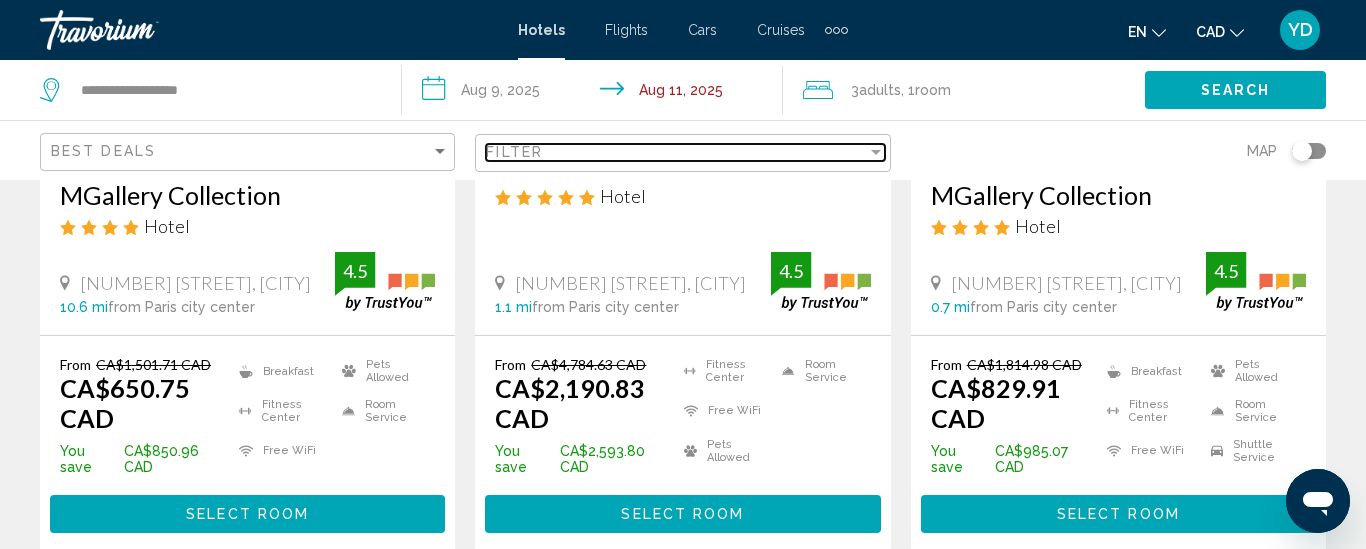 click on "Filter" at bounding box center [676, 152] 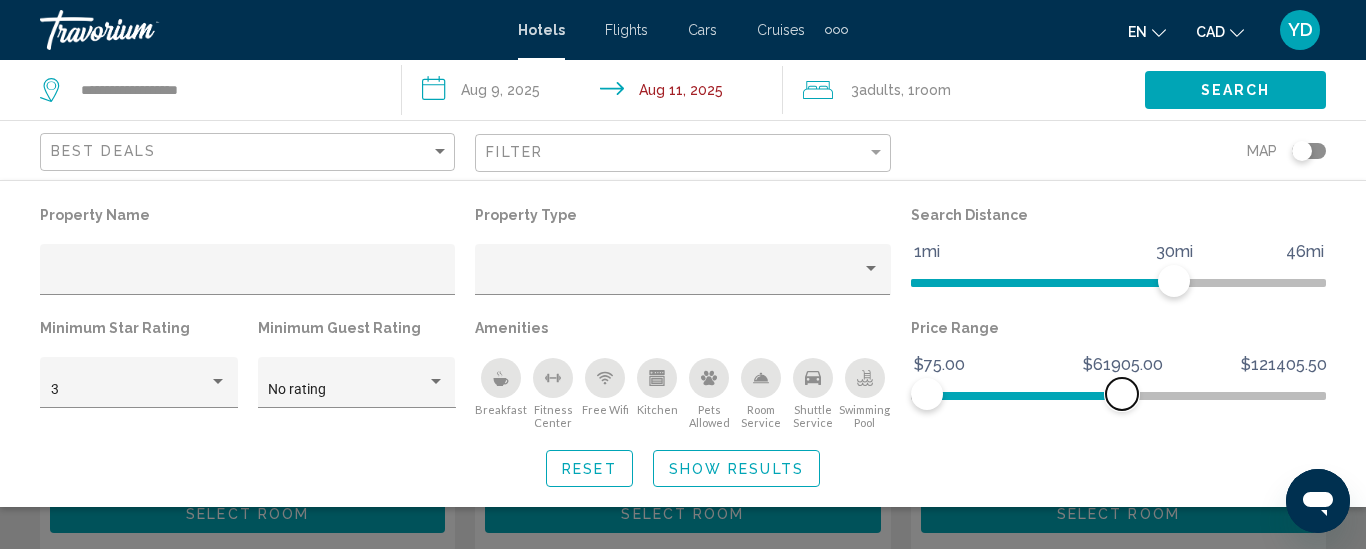 click on "$75.00 $121405.50 $75.00 $61905.00" 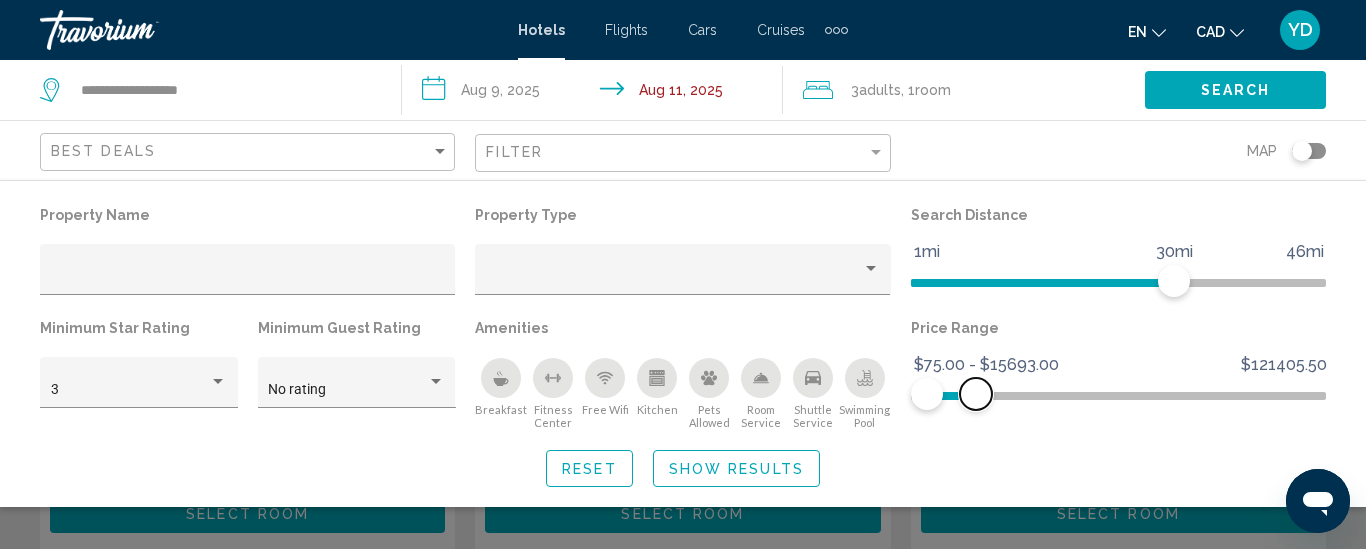 drag, startPoint x: 1122, startPoint y: 389, endPoint x: 976, endPoint y: 404, distance: 146.76852 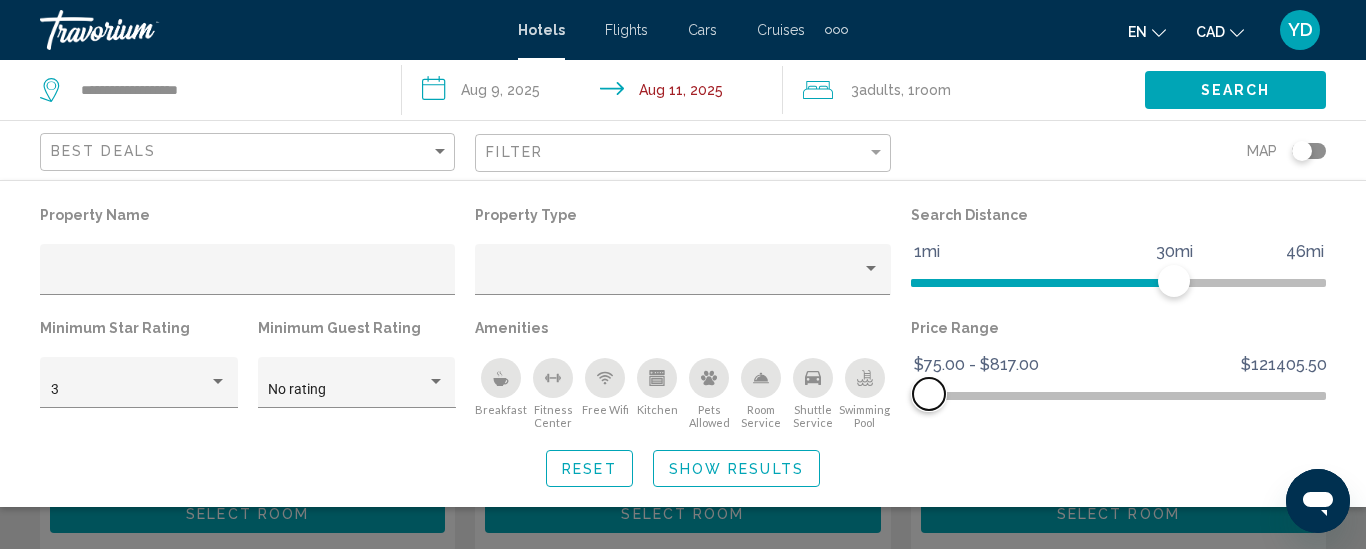 drag, startPoint x: 973, startPoint y: 402, endPoint x: 929, endPoint y: 400, distance: 44.04543 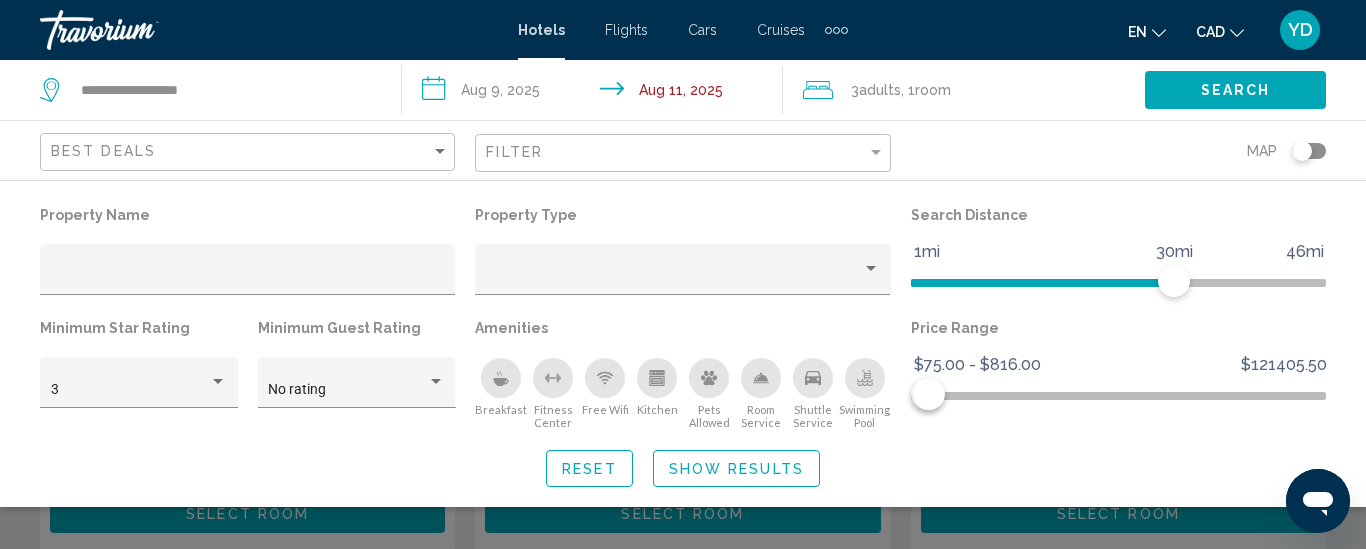 click 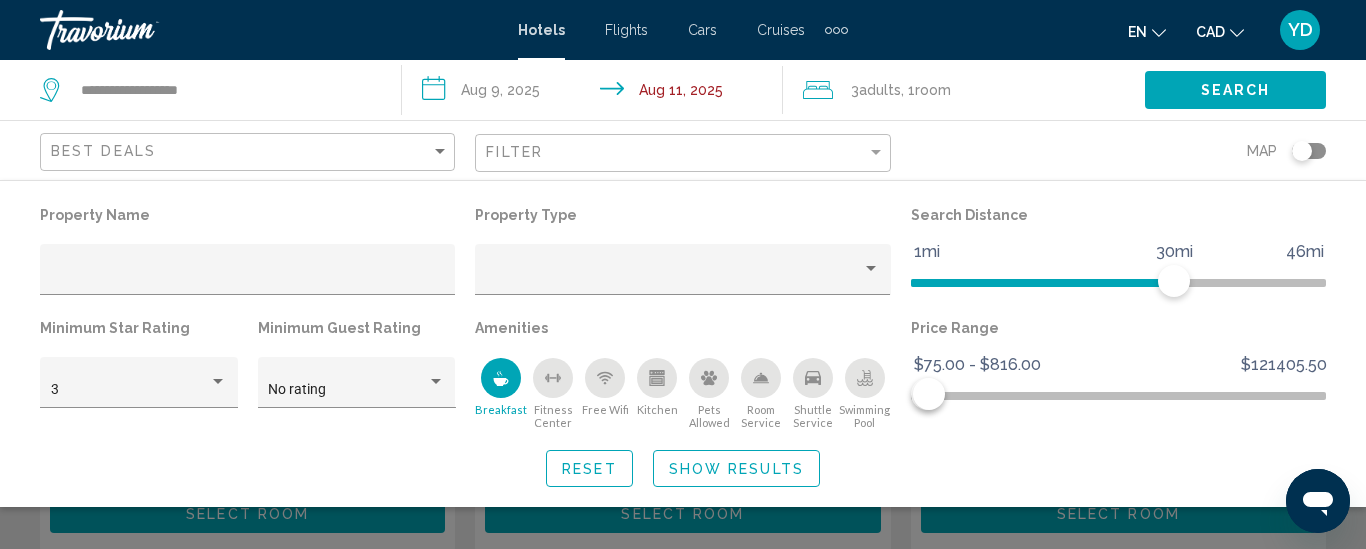 click 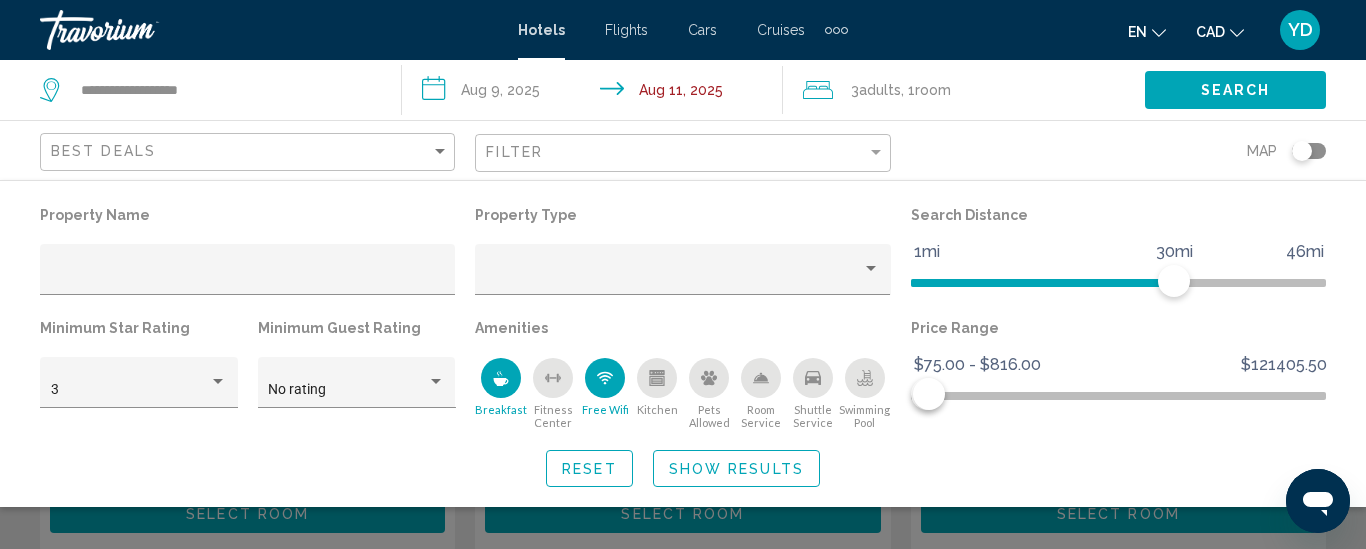 type 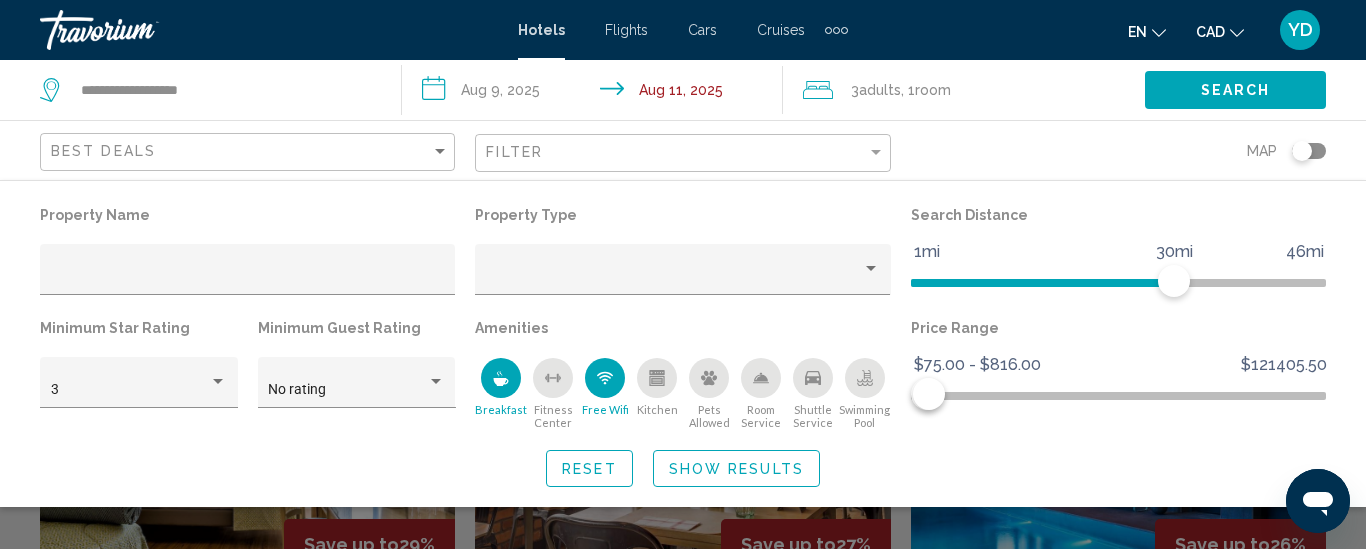 scroll, scrollTop: 1520, scrollLeft: 0, axis: vertical 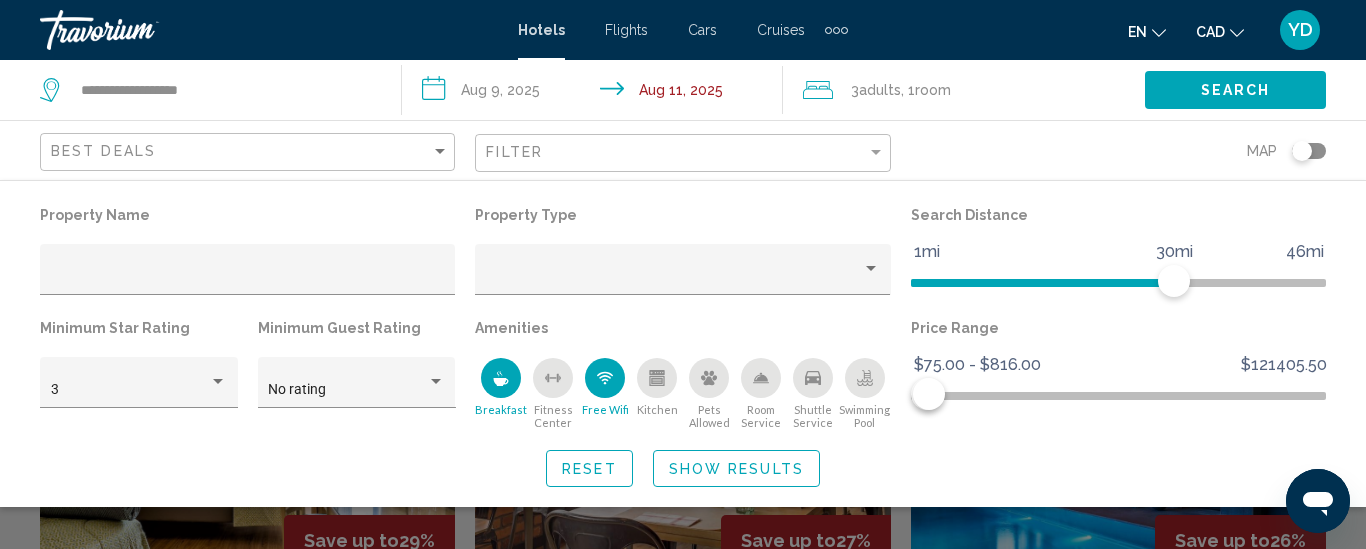 click on "Best Deals" 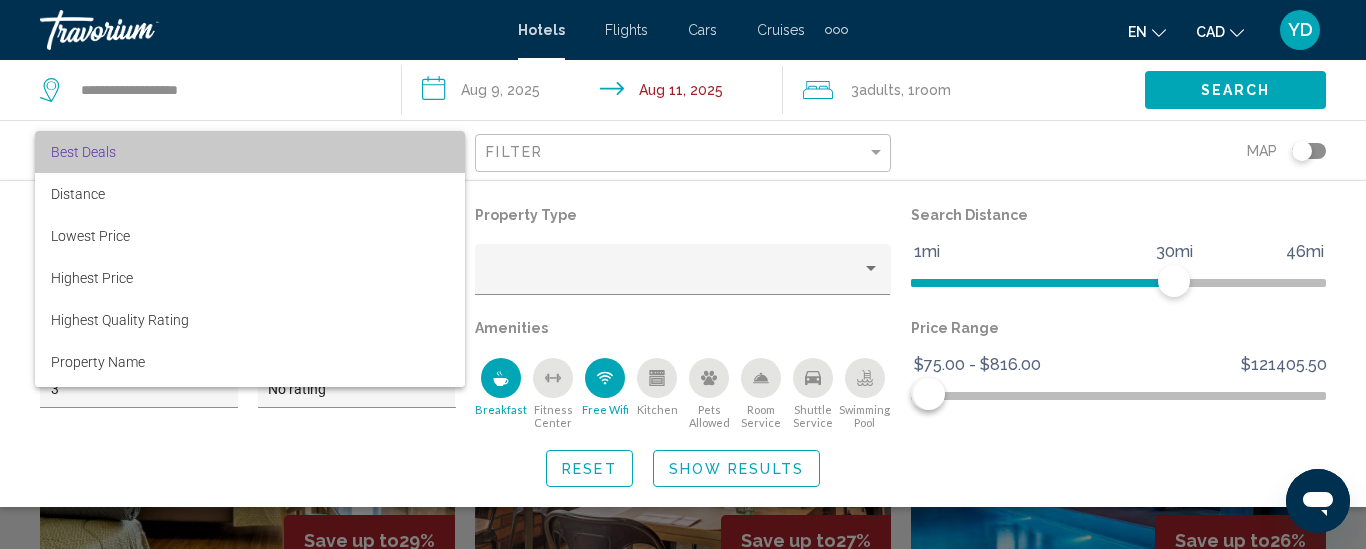 click on "Best Deals" at bounding box center (250, 152) 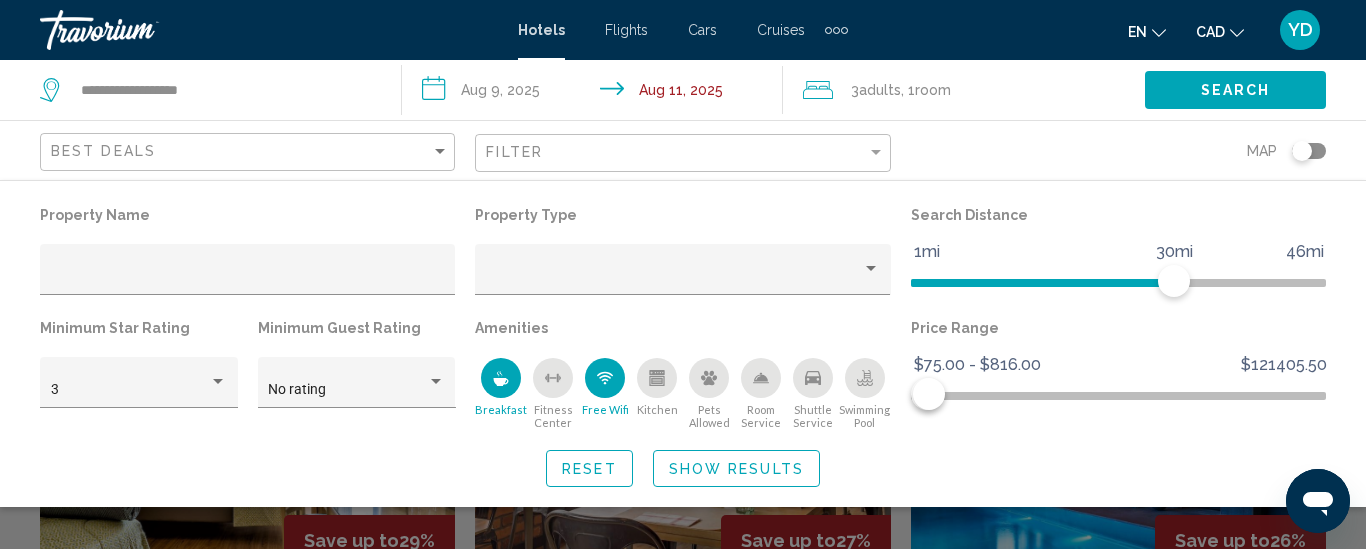 click on "Best Deals" 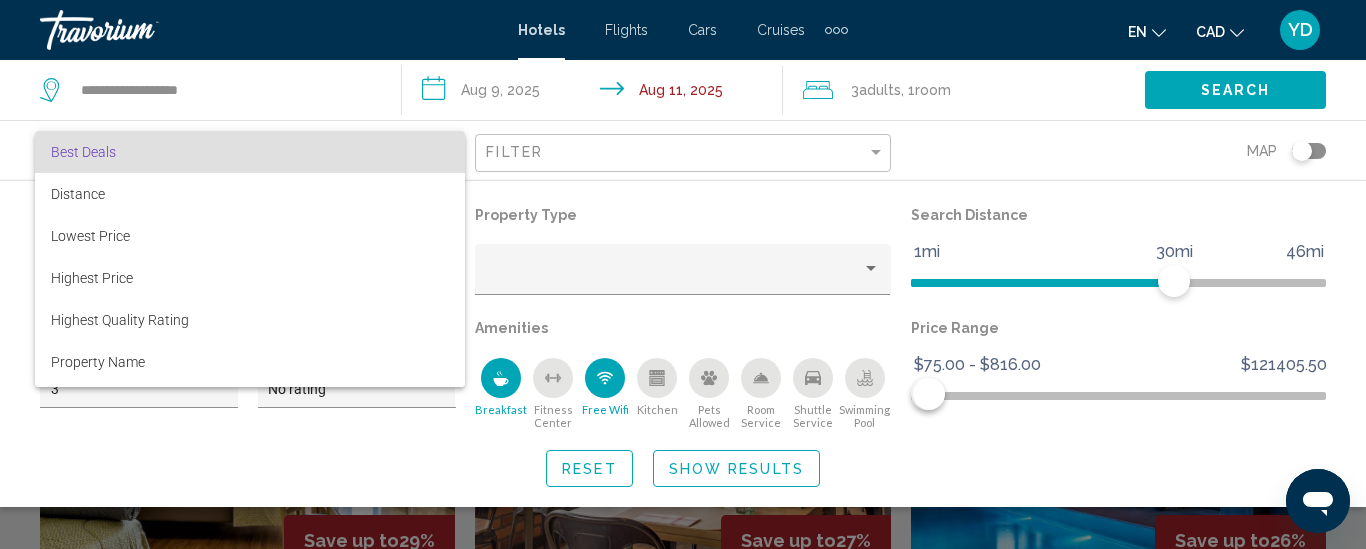 click on "Best Deals" at bounding box center (250, 152) 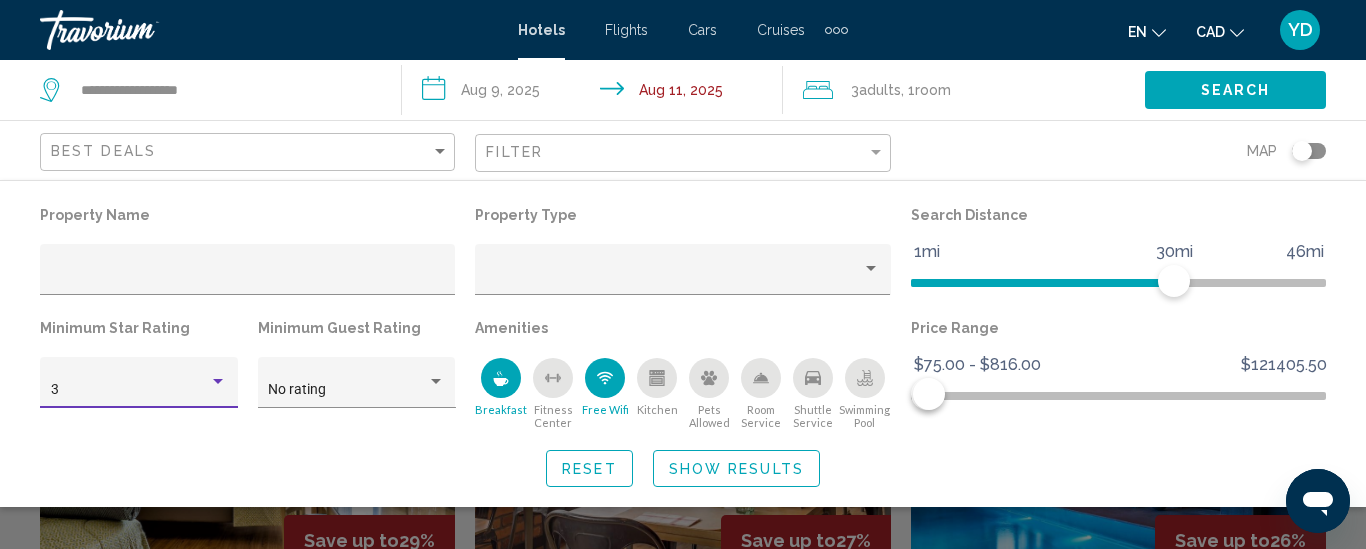 click on "3" at bounding box center [130, 390] 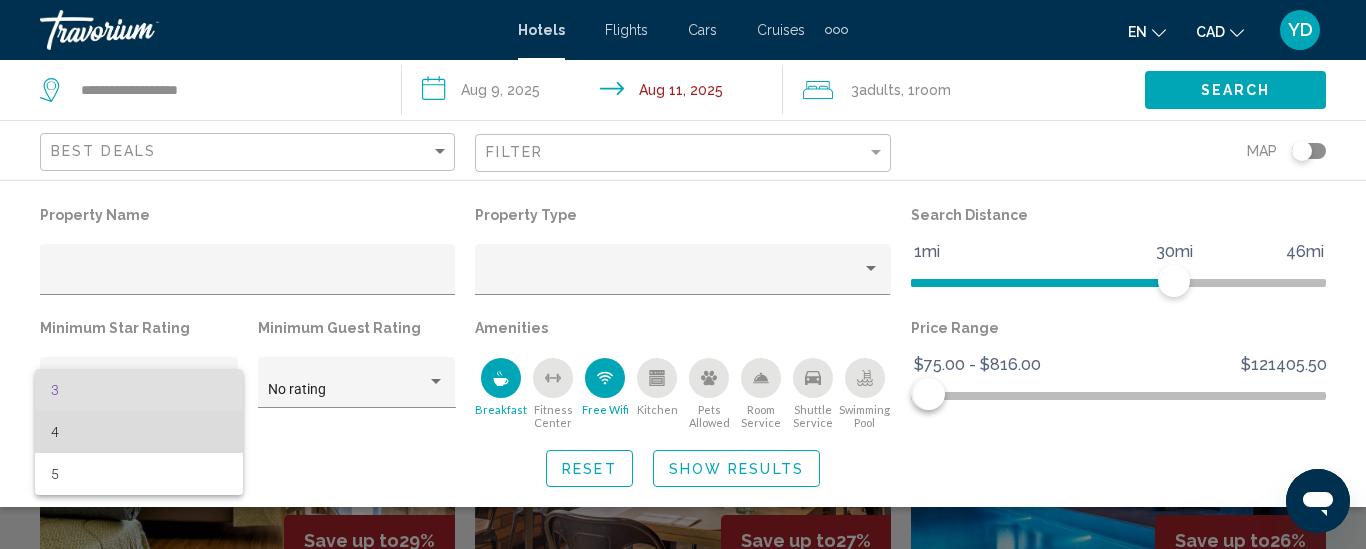 click on "4" at bounding box center (139, 432) 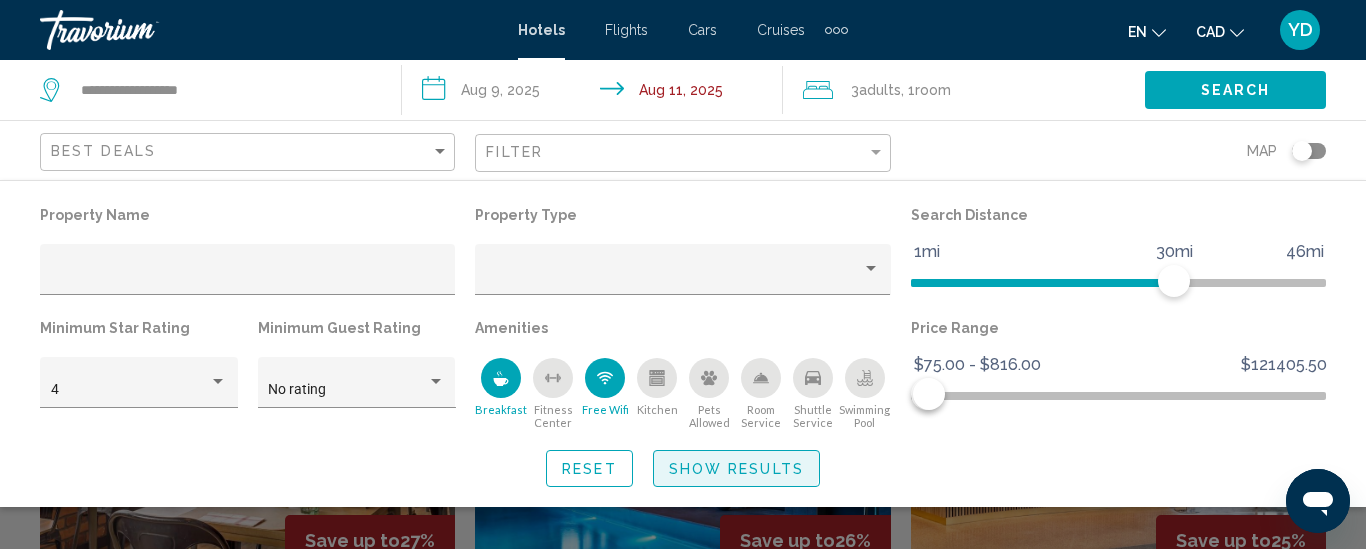 click on "Show Results" 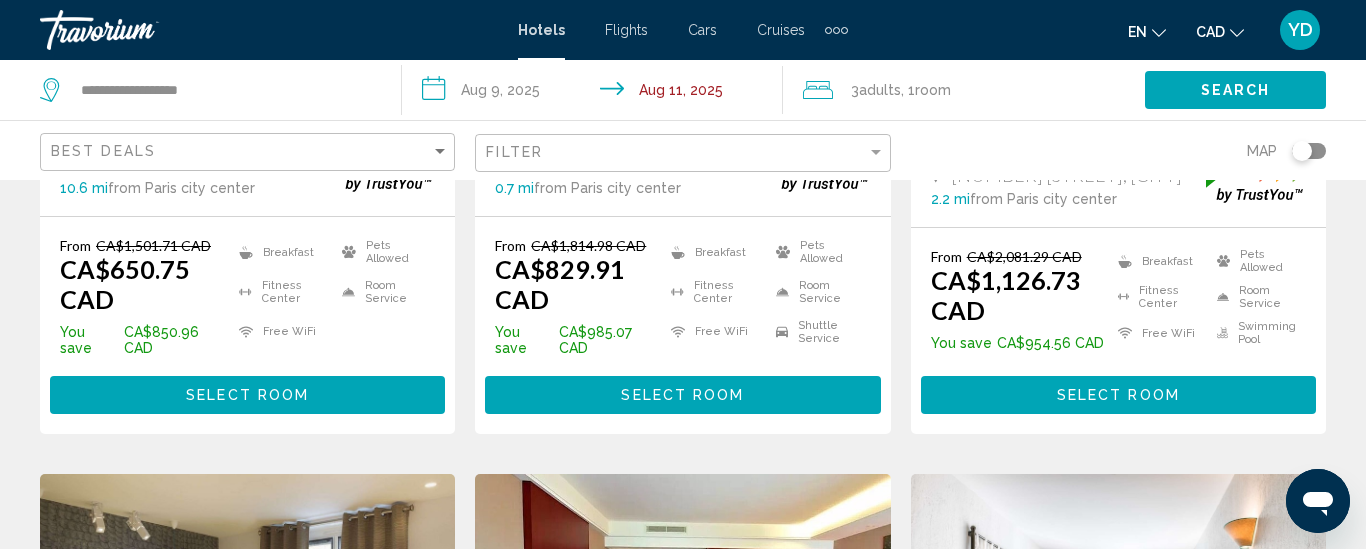 scroll, scrollTop: 520, scrollLeft: 0, axis: vertical 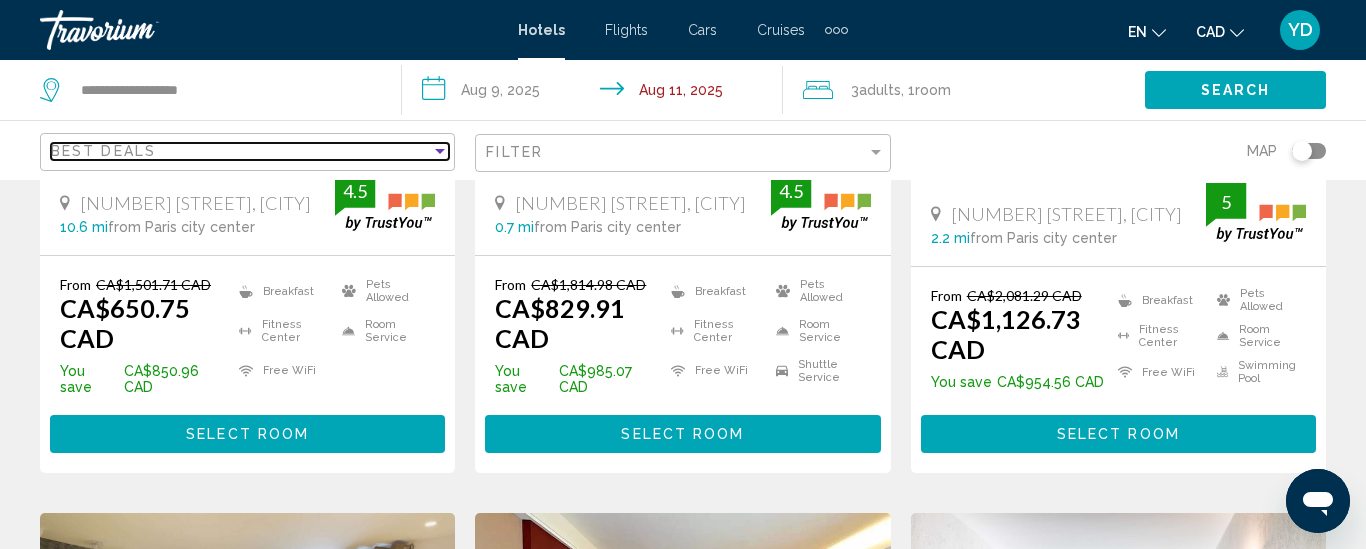 click on "Best Deals" at bounding box center (241, 151) 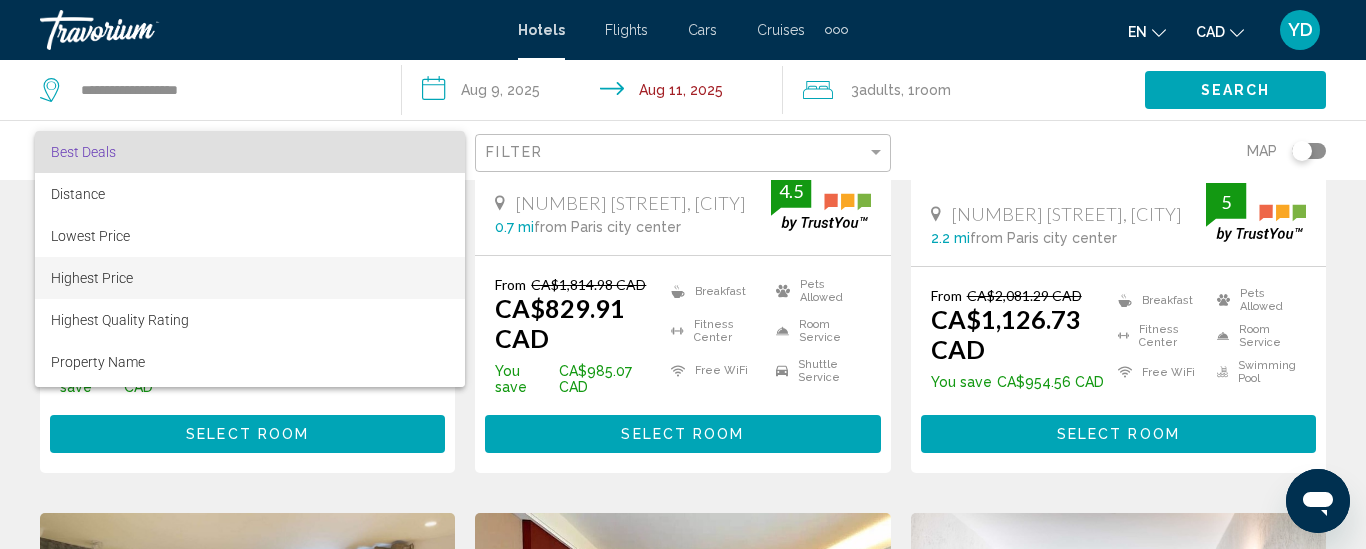 click on "Highest Price" at bounding box center (250, 278) 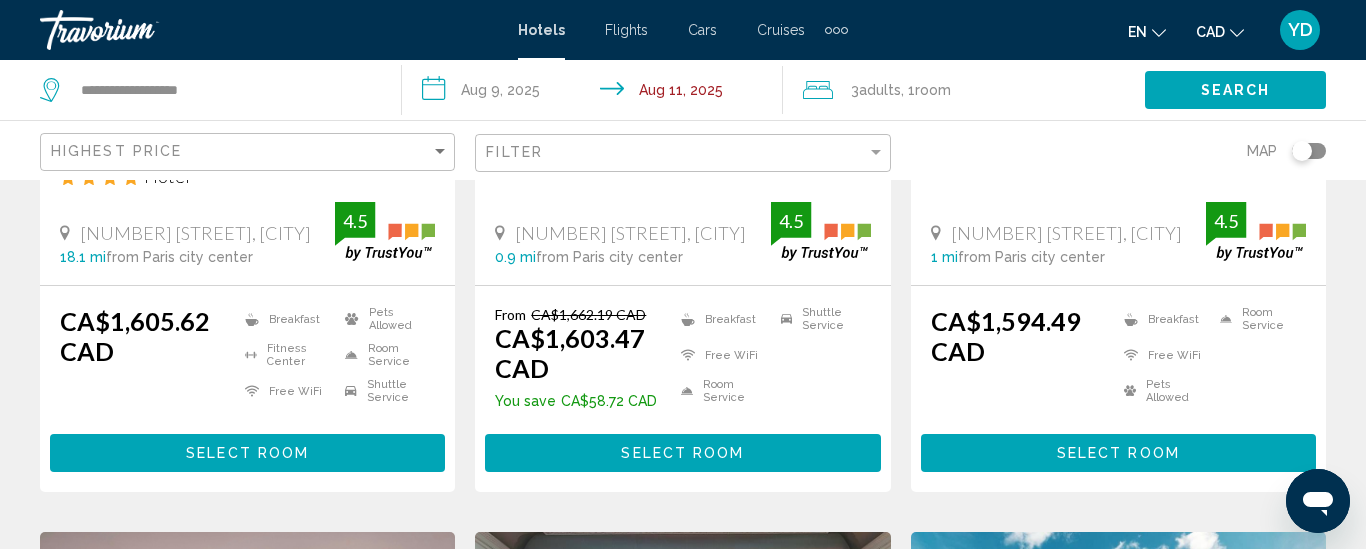 click on "Highest Price" 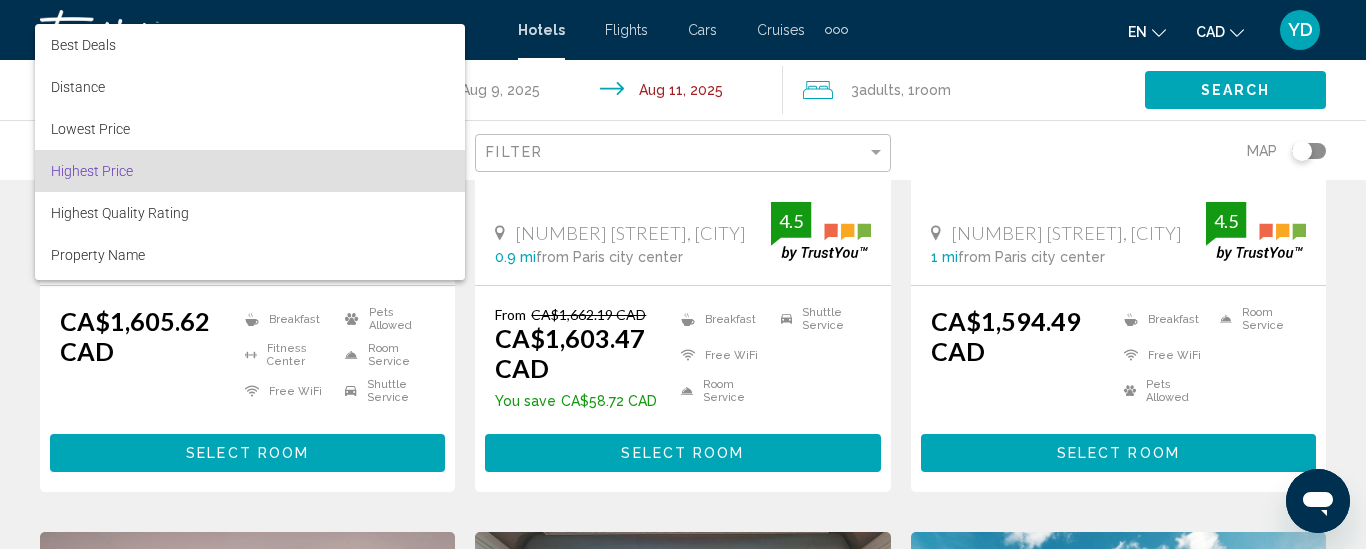 scroll, scrollTop: 19, scrollLeft: 0, axis: vertical 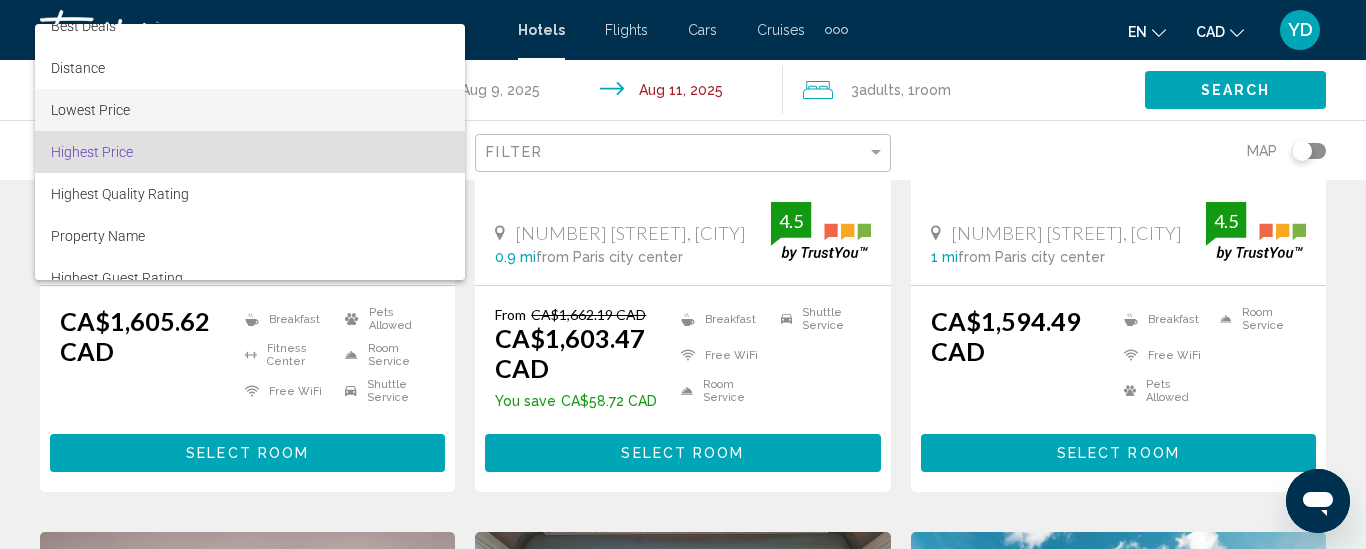 click on "Lowest Price" at bounding box center [250, 110] 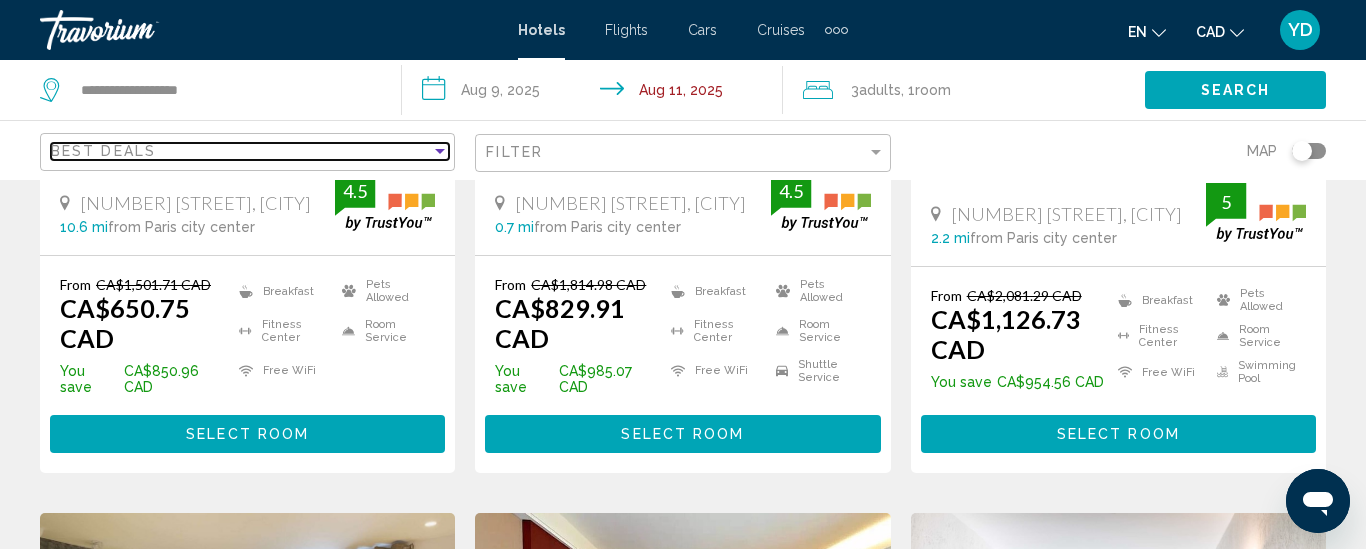 click on "Best Deals" at bounding box center [241, 151] 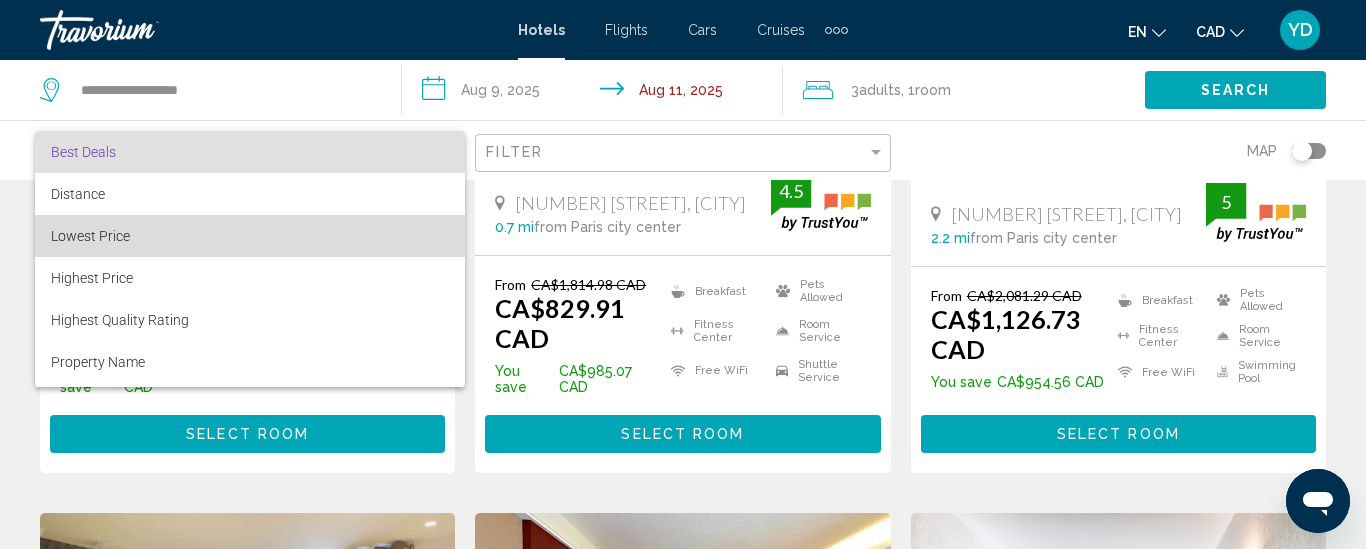 click on "Lowest Price" at bounding box center (250, 236) 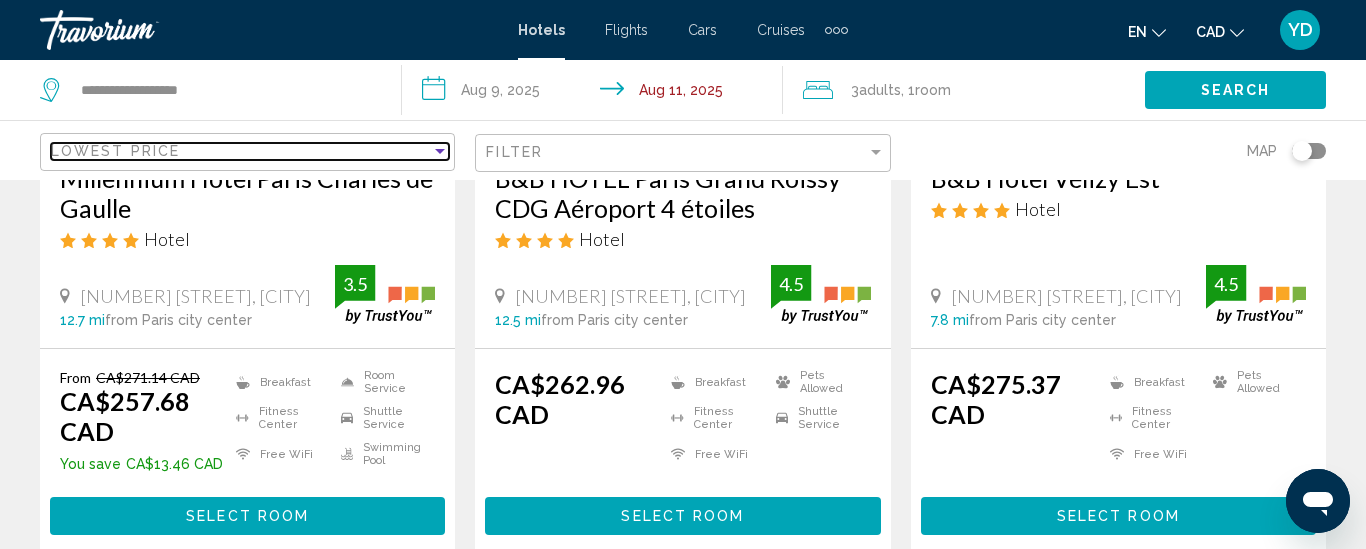 scroll, scrollTop: 331, scrollLeft: 0, axis: vertical 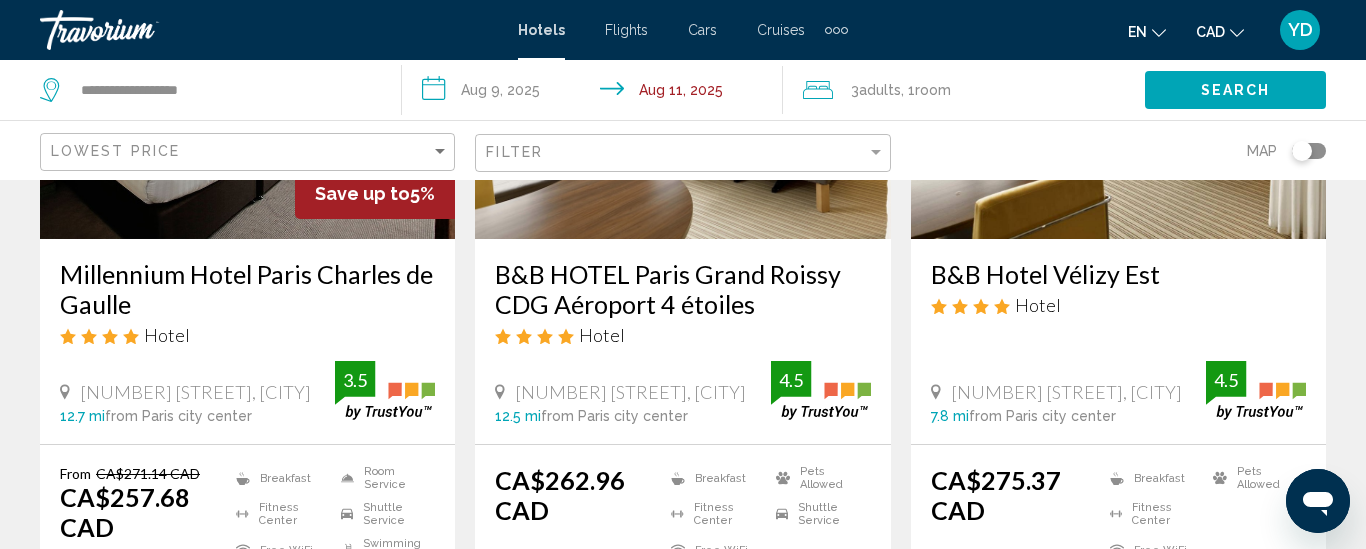 click on "Map" 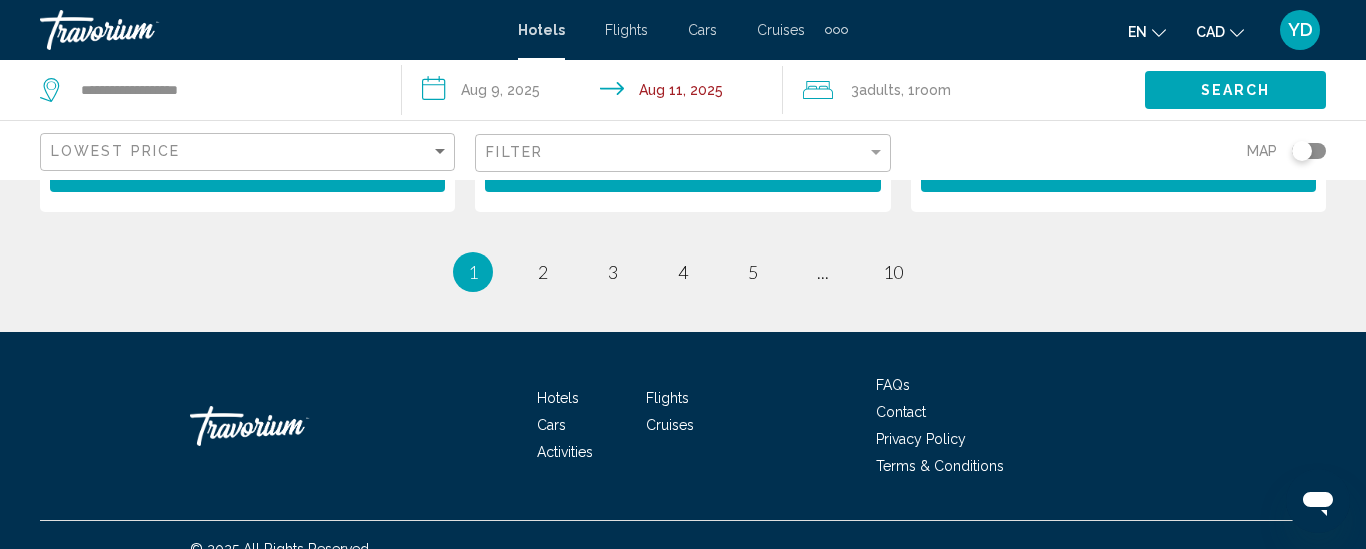 scroll, scrollTop: 3089, scrollLeft: 0, axis: vertical 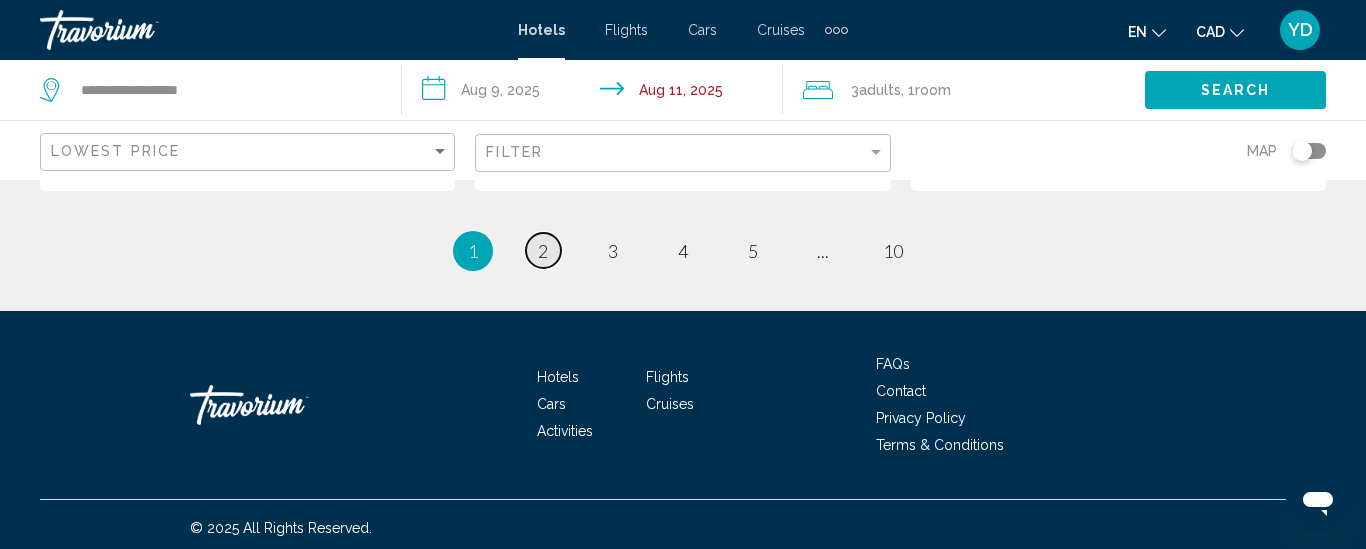click on "page  2" at bounding box center [543, 250] 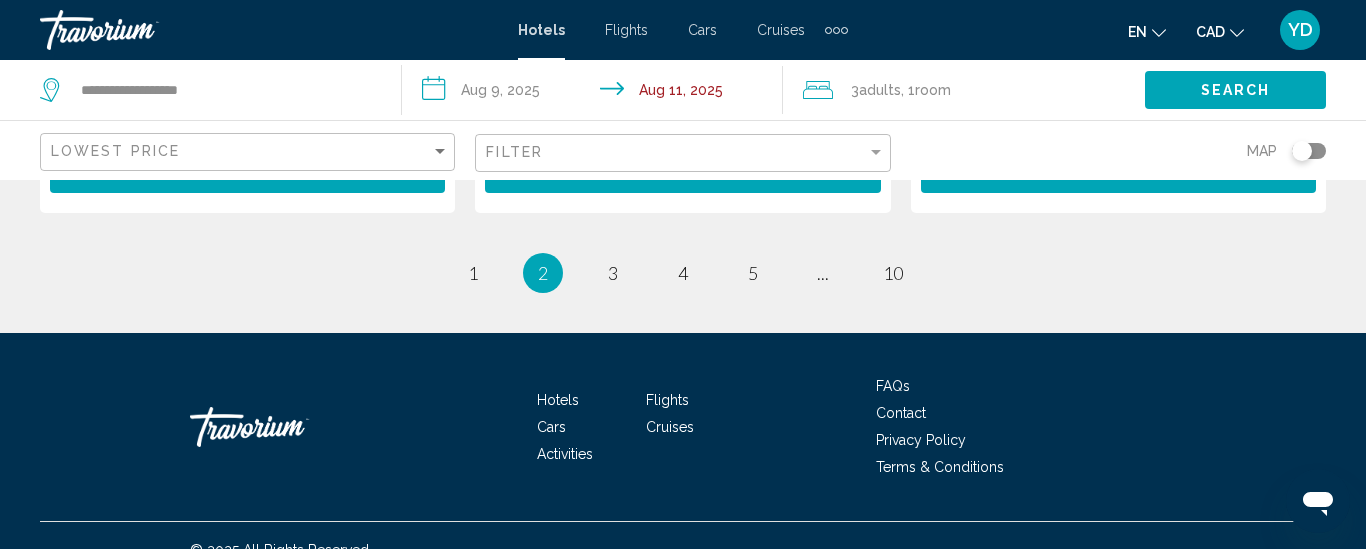 scroll, scrollTop: 3118, scrollLeft: 0, axis: vertical 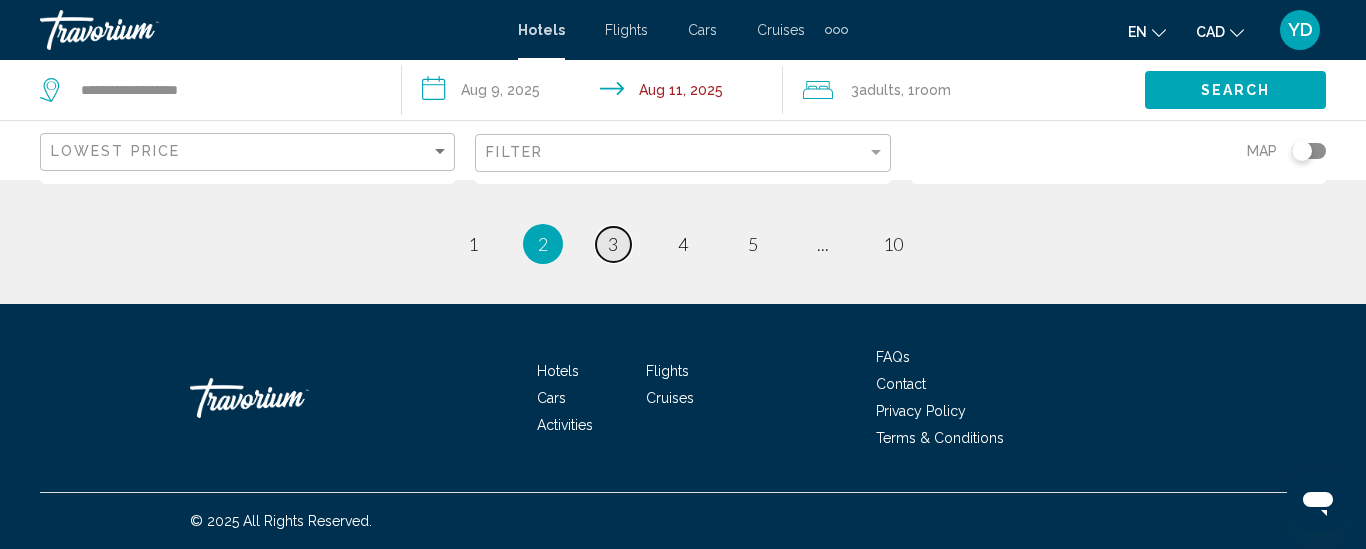click on "3" at bounding box center [613, 244] 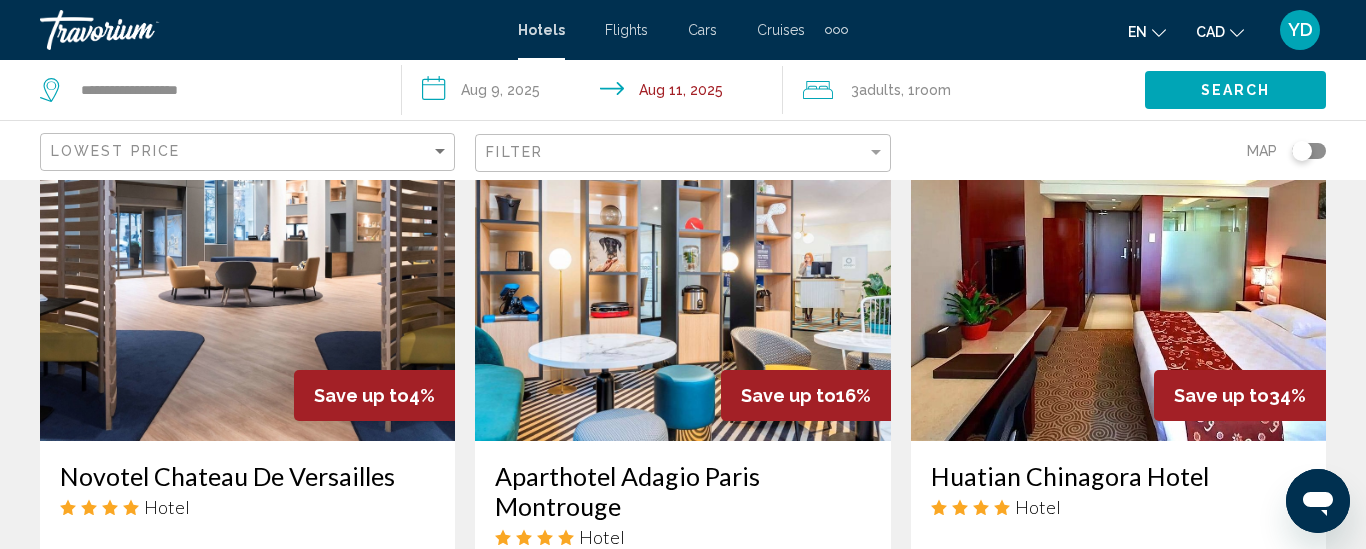 scroll, scrollTop: 880, scrollLeft: 0, axis: vertical 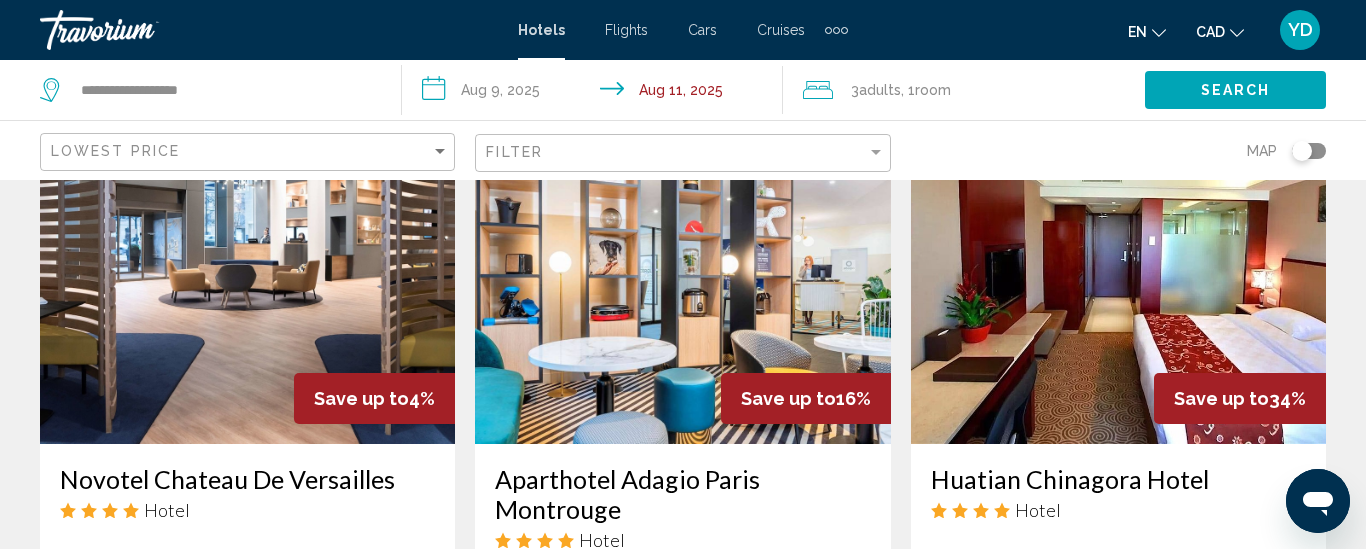 click at bounding box center (682, 284) 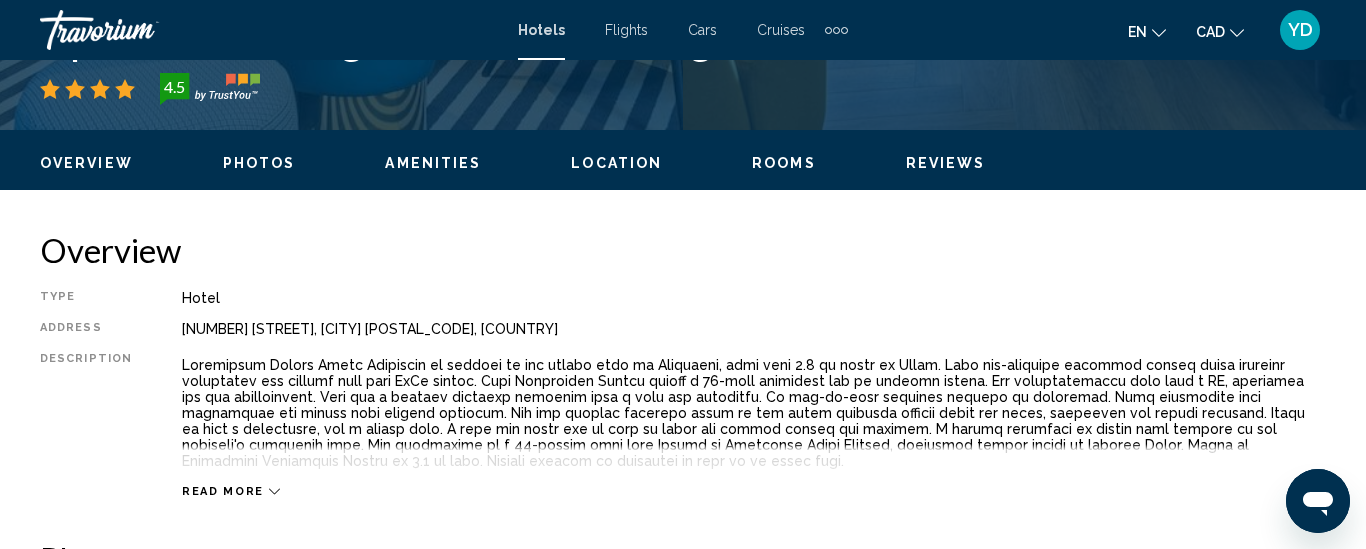 scroll, scrollTop: 260, scrollLeft: 0, axis: vertical 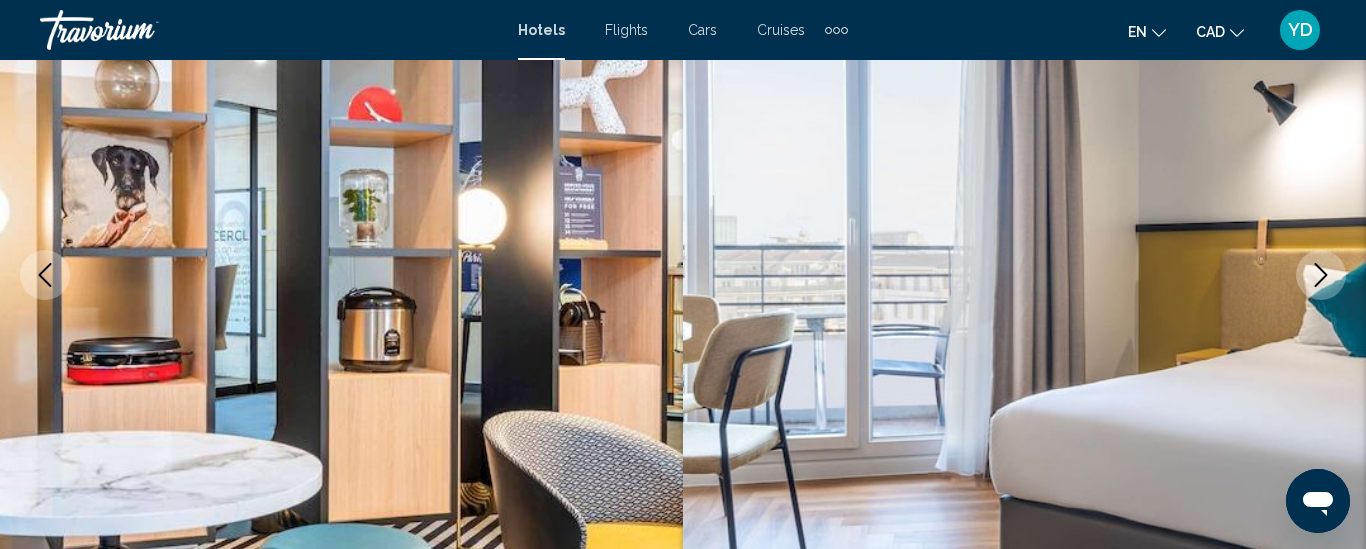 type 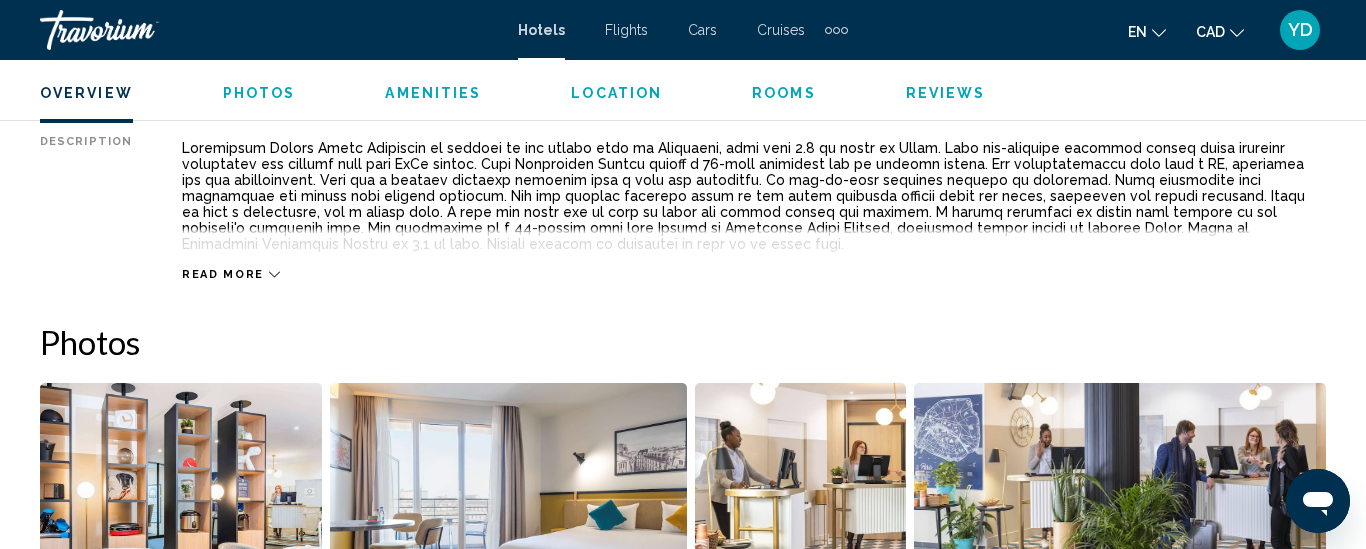 scroll, scrollTop: 1100, scrollLeft: 0, axis: vertical 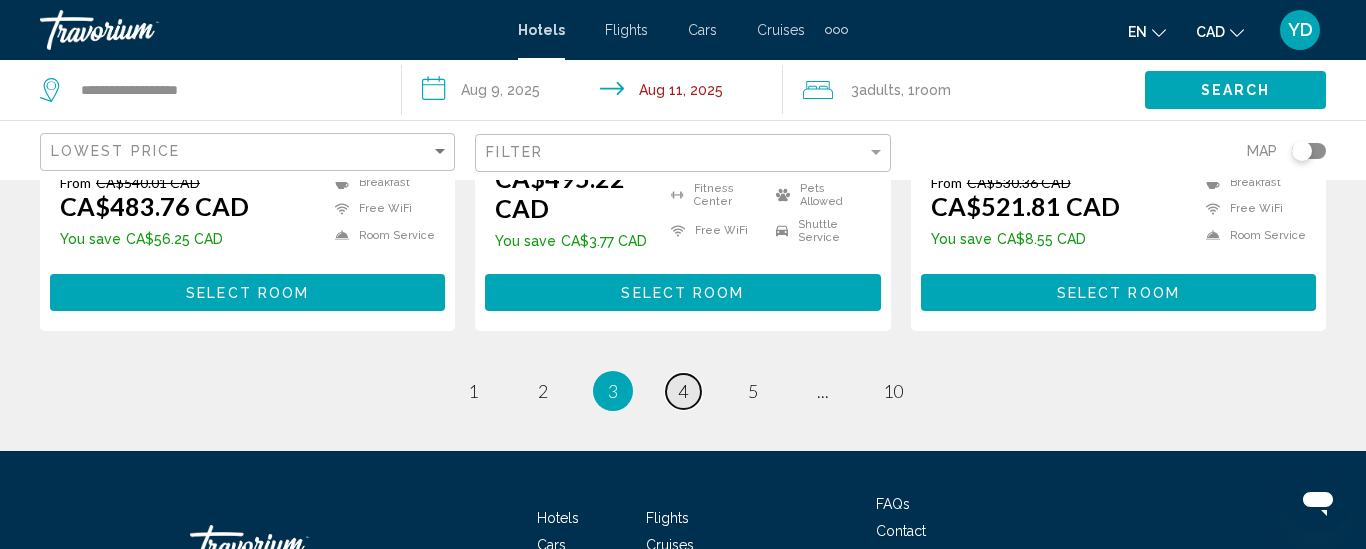 click on "page  4" at bounding box center [683, 391] 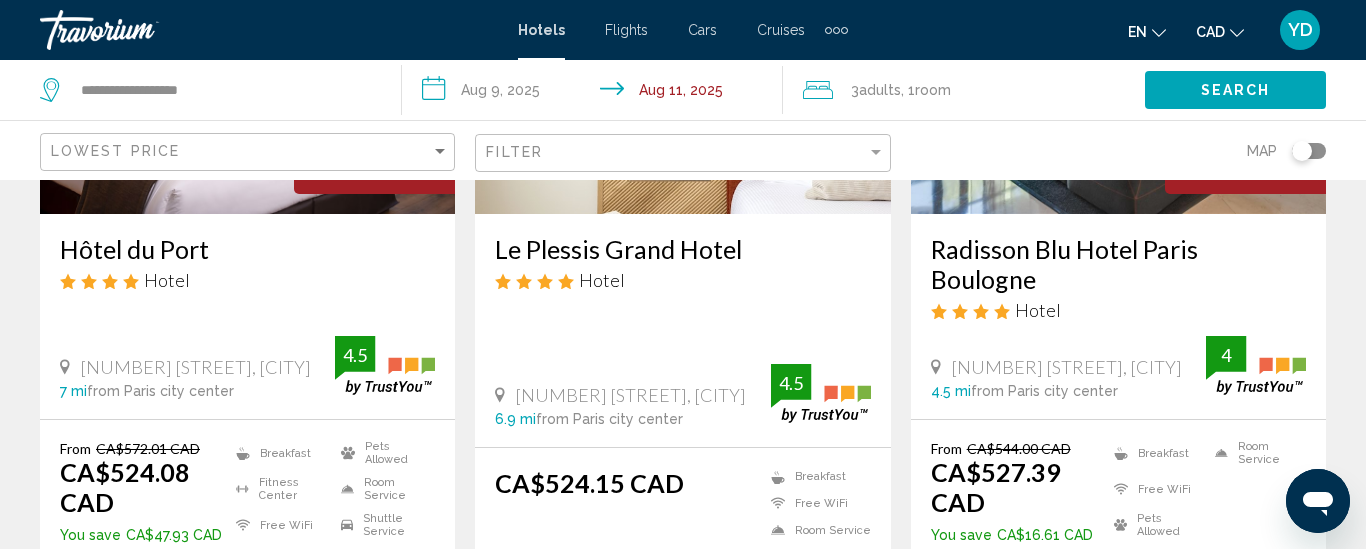 scroll, scrollTop: 360, scrollLeft: 0, axis: vertical 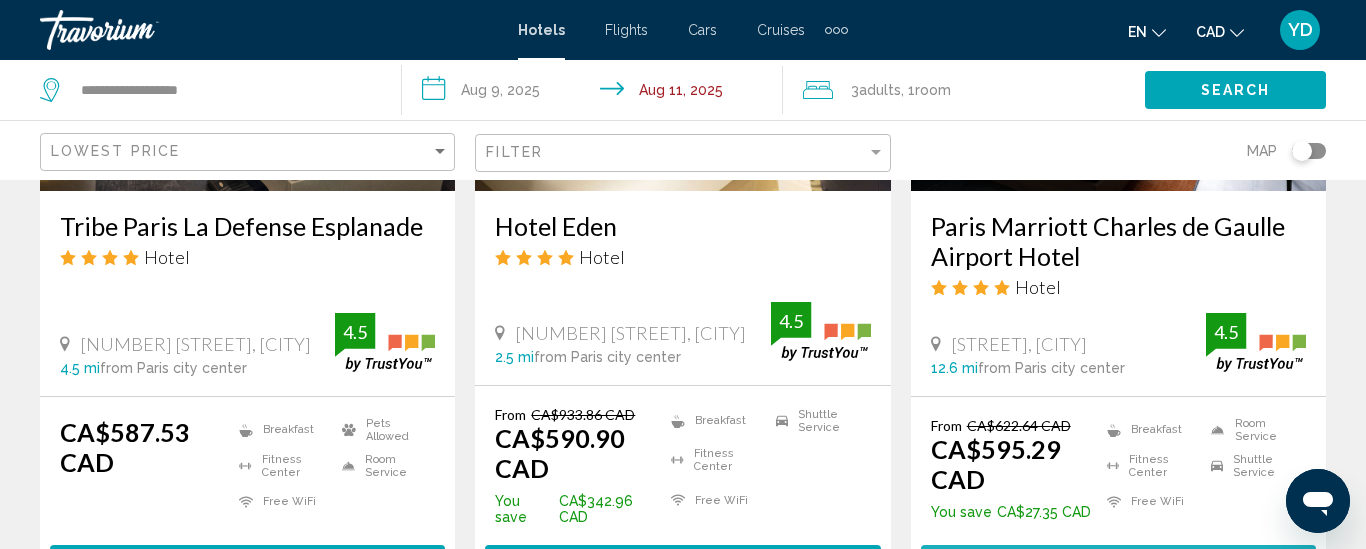 click on "Select Room" at bounding box center [1118, 563] 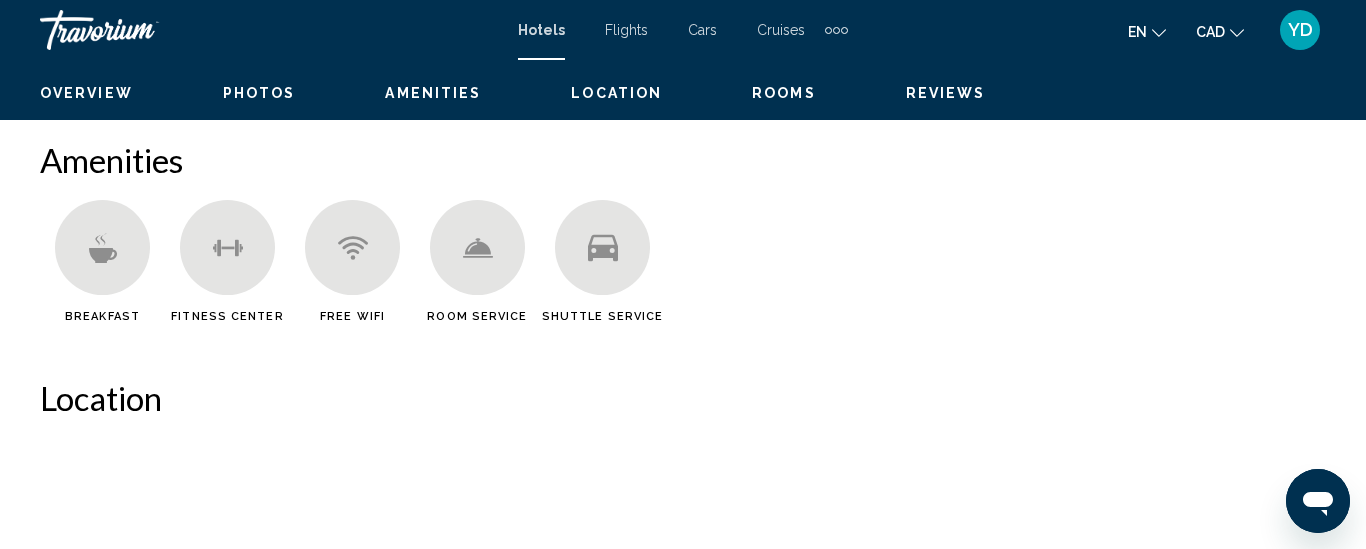 scroll, scrollTop: 260, scrollLeft: 0, axis: vertical 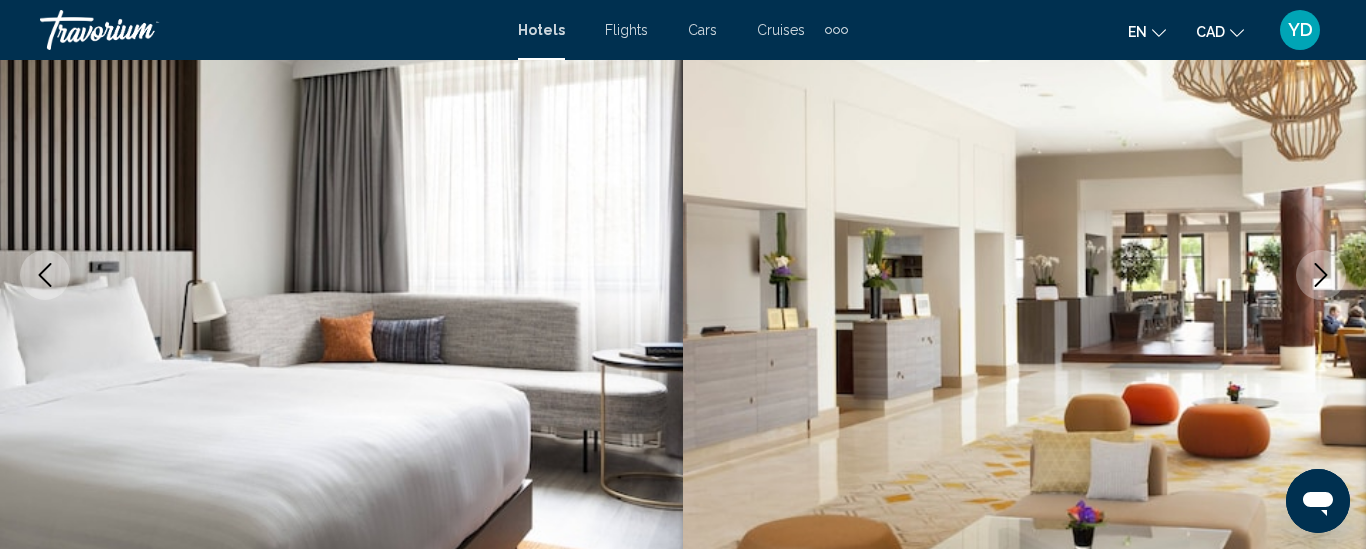 type 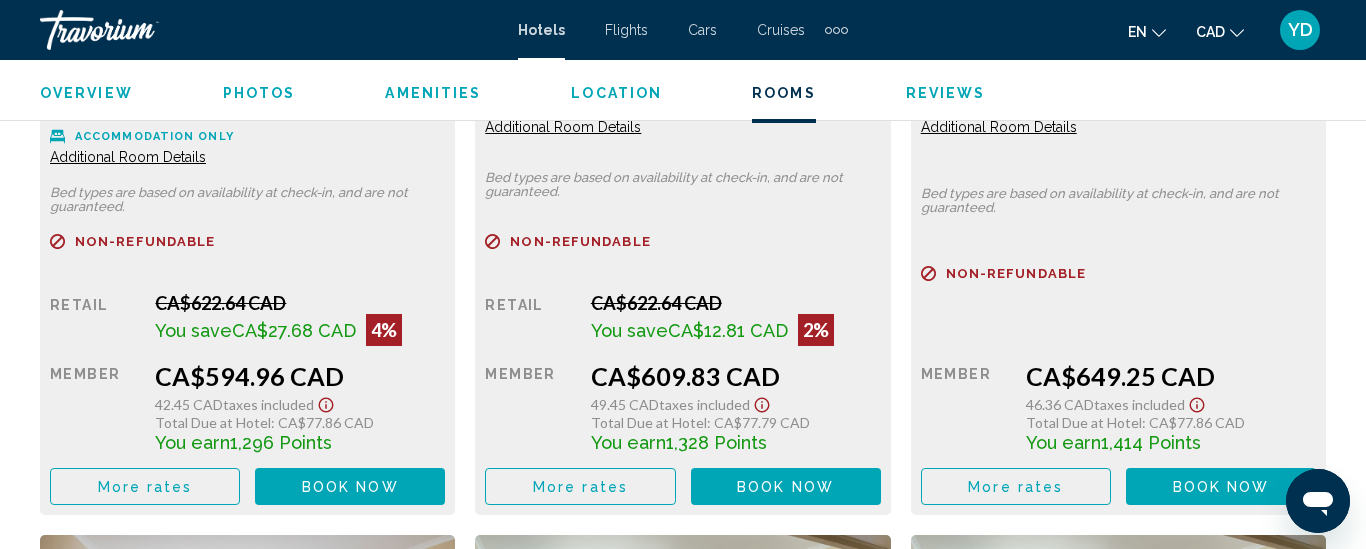 scroll, scrollTop: 3380, scrollLeft: 0, axis: vertical 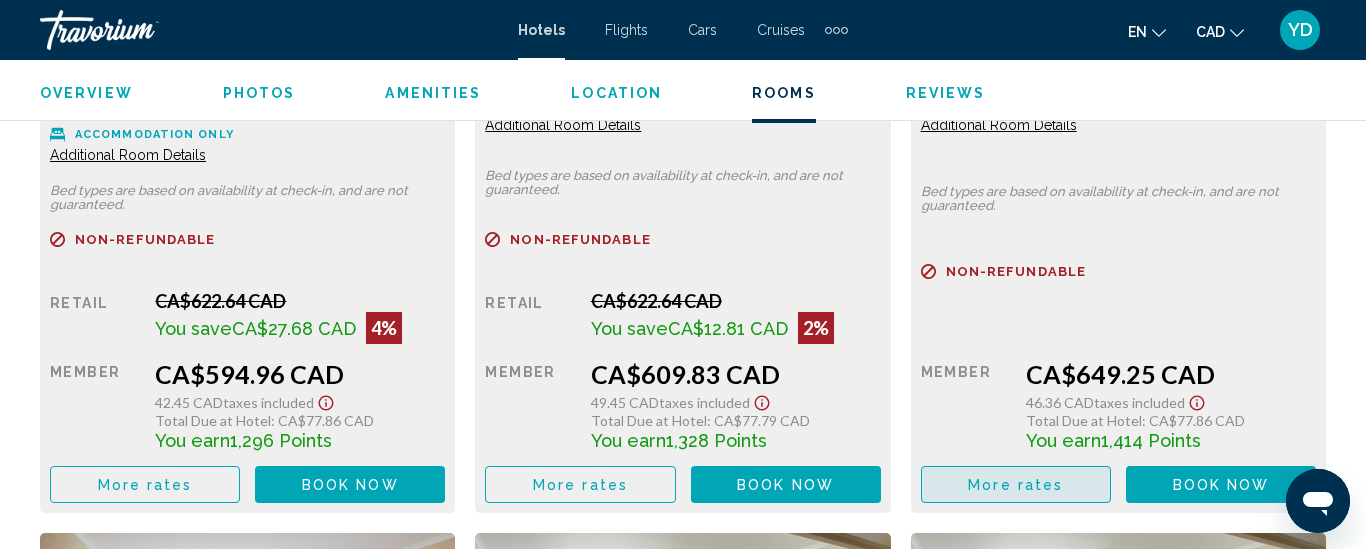 click on "More rates" at bounding box center [1016, 484] 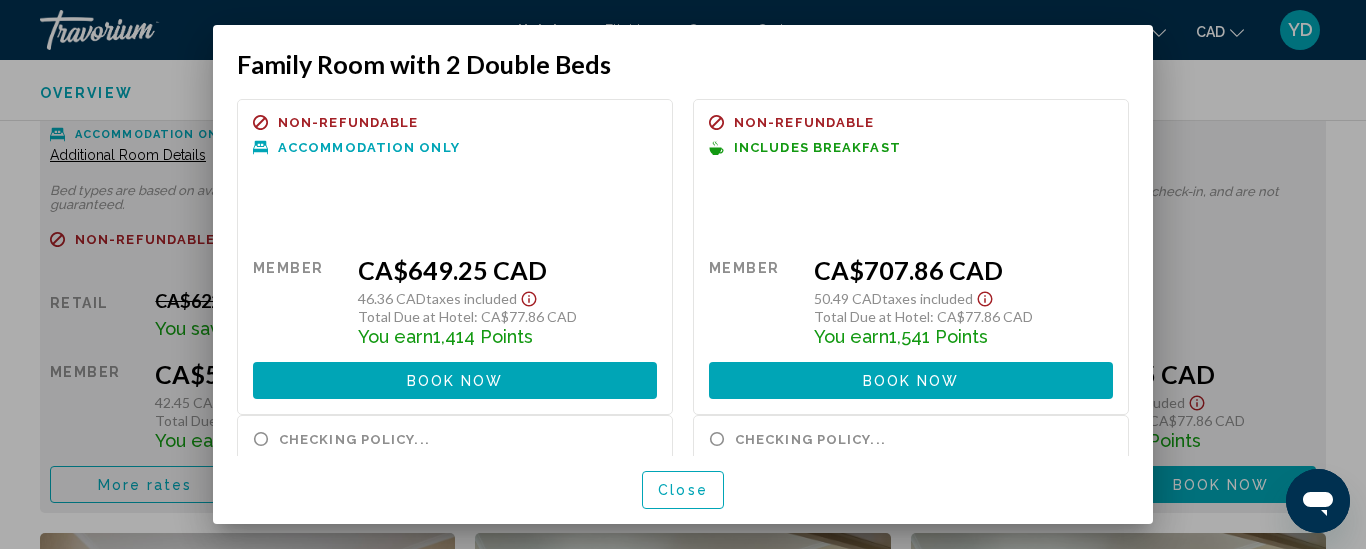 scroll, scrollTop: 0, scrollLeft: 0, axis: both 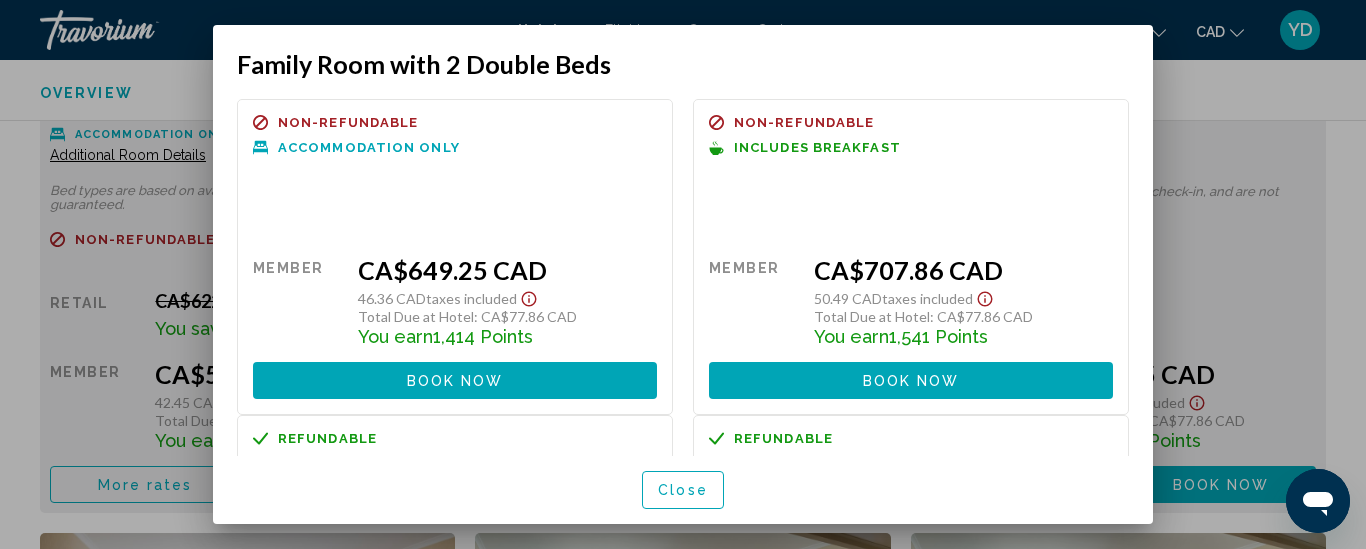 click on "Close" at bounding box center [683, 489] 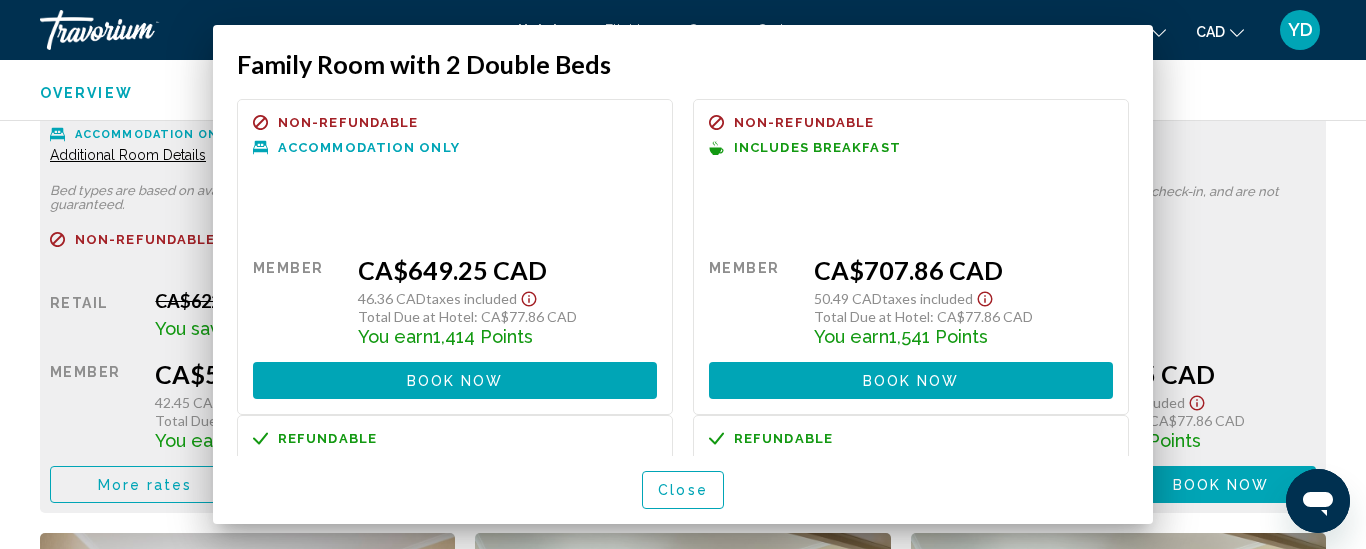 scroll, scrollTop: 3380, scrollLeft: 0, axis: vertical 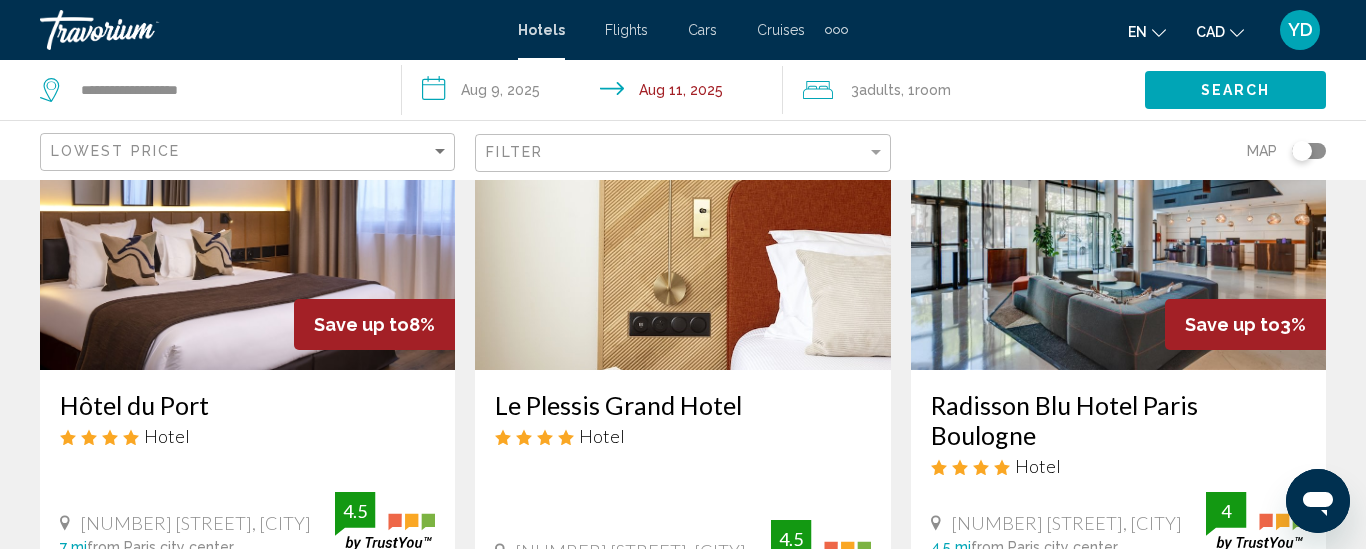click at bounding box center [247, 210] 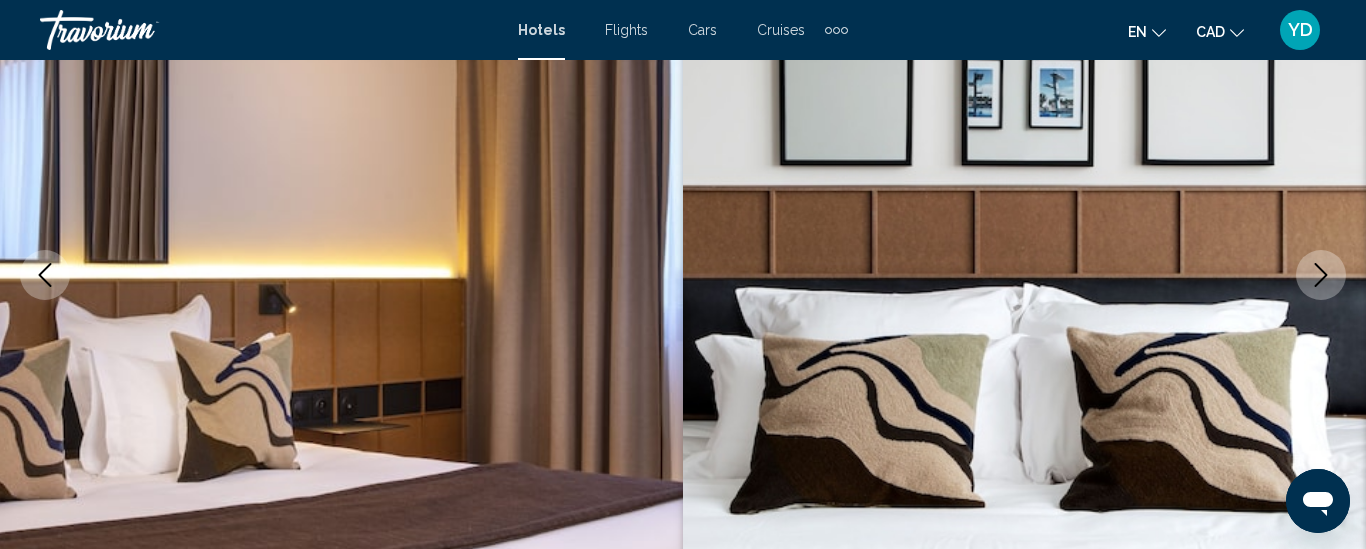type 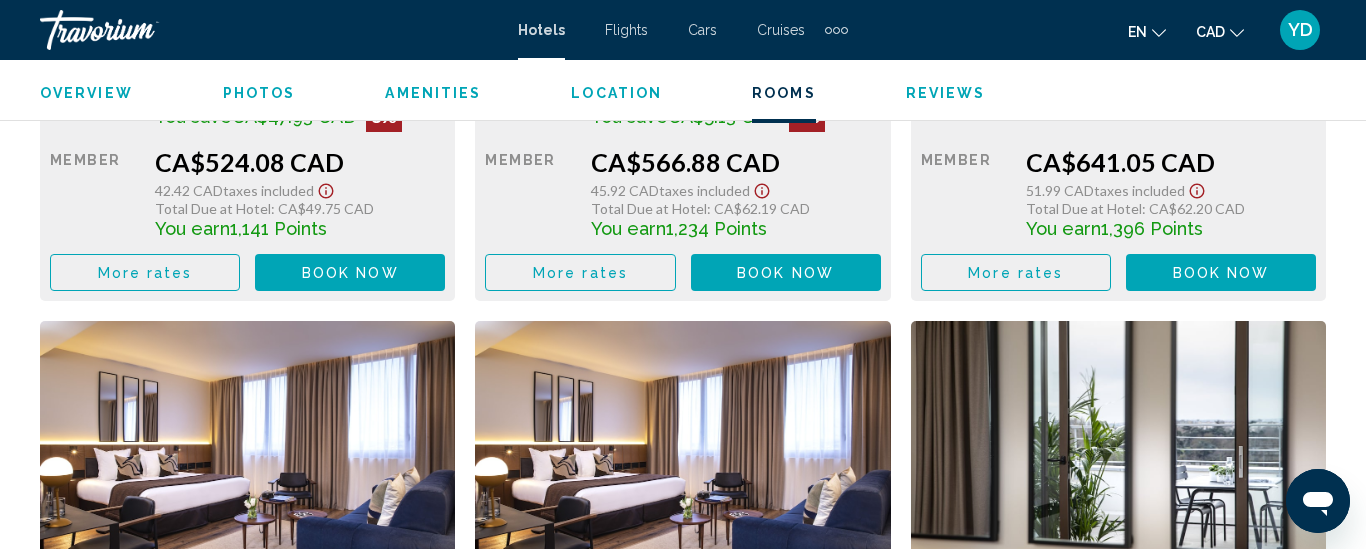 scroll, scrollTop: 3500, scrollLeft: 0, axis: vertical 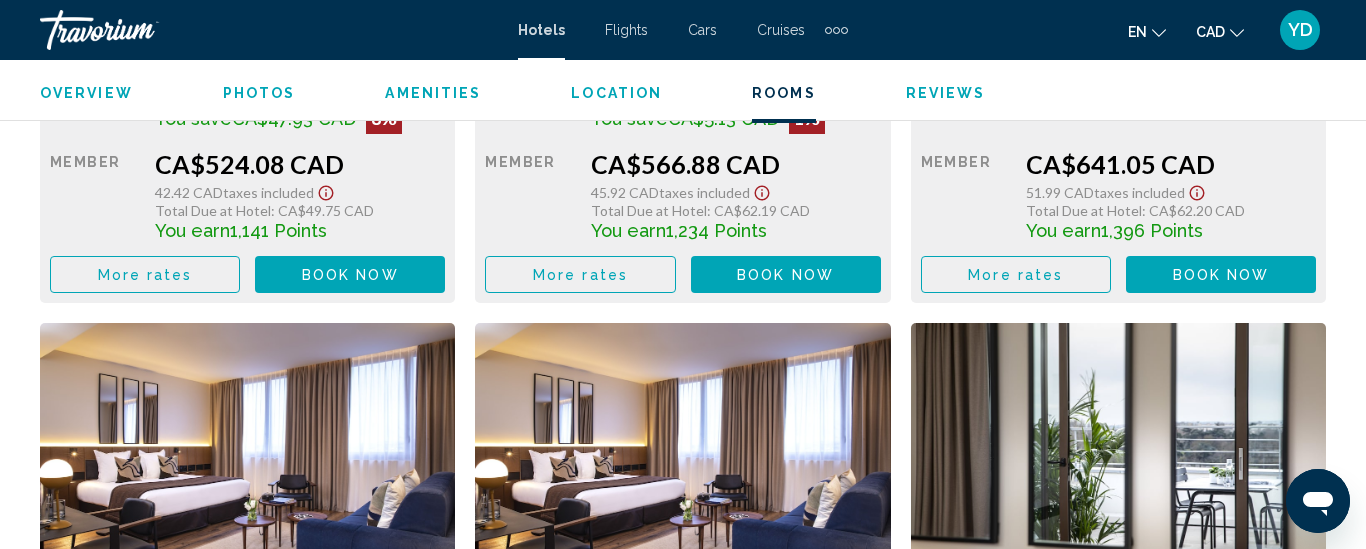 click on "More rates" at bounding box center [145, 275] 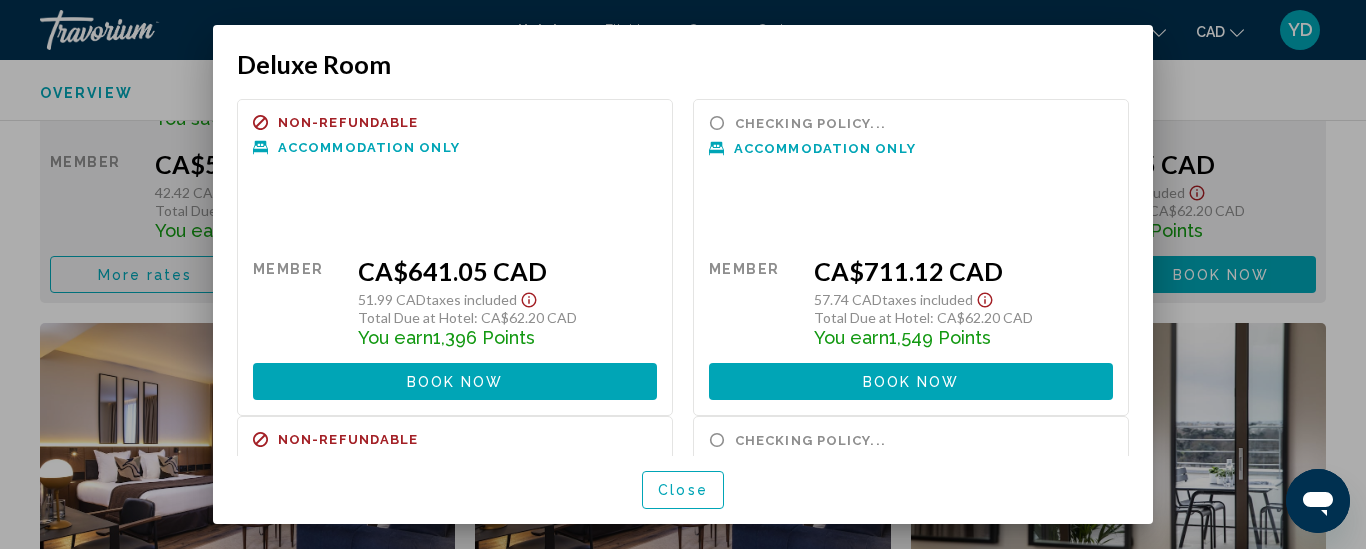 scroll, scrollTop: 0, scrollLeft: 0, axis: both 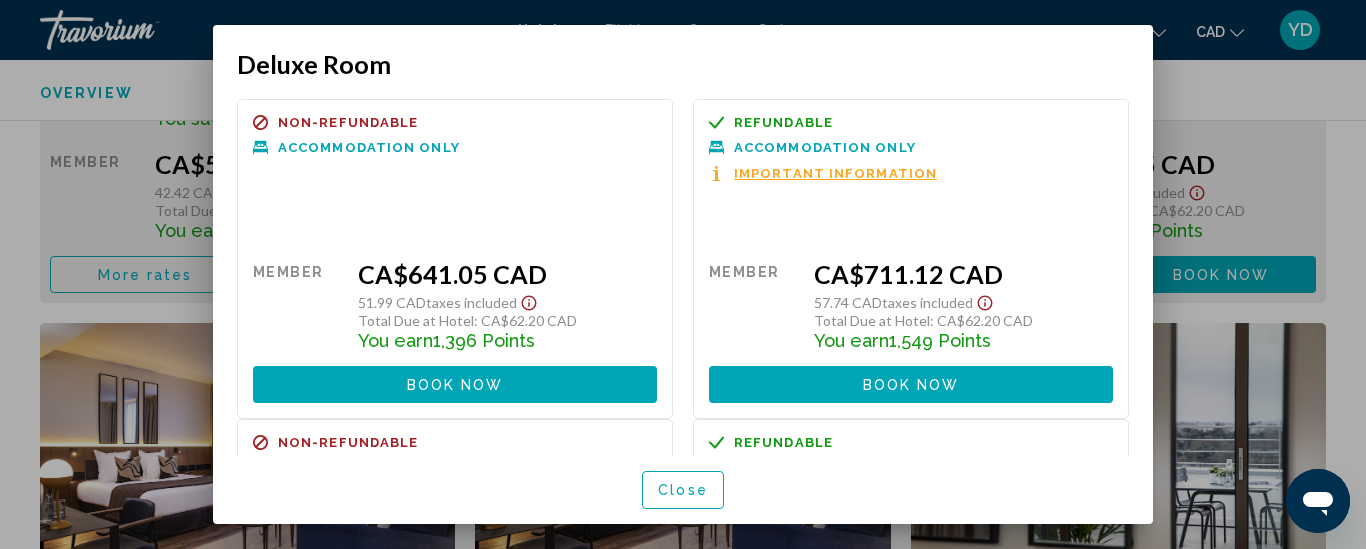 click on "Important Information" at bounding box center (835, 173) 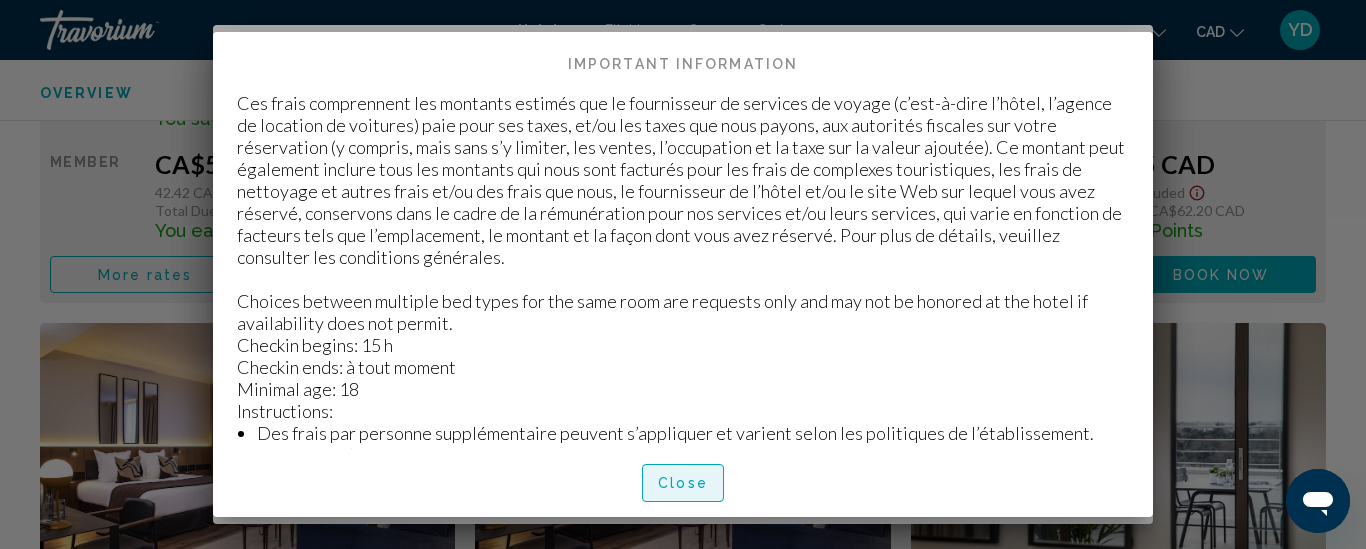 click on "Close" at bounding box center [683, 484] 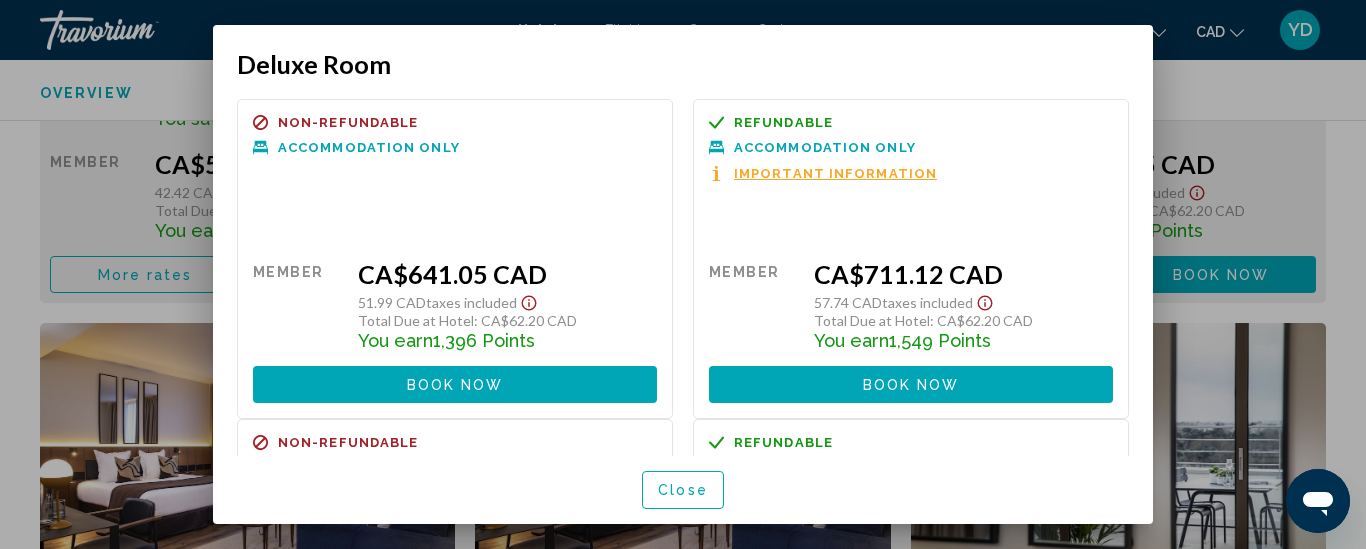 scroll, scrollTop: 19, scrollLeft: 0, axis: vertical 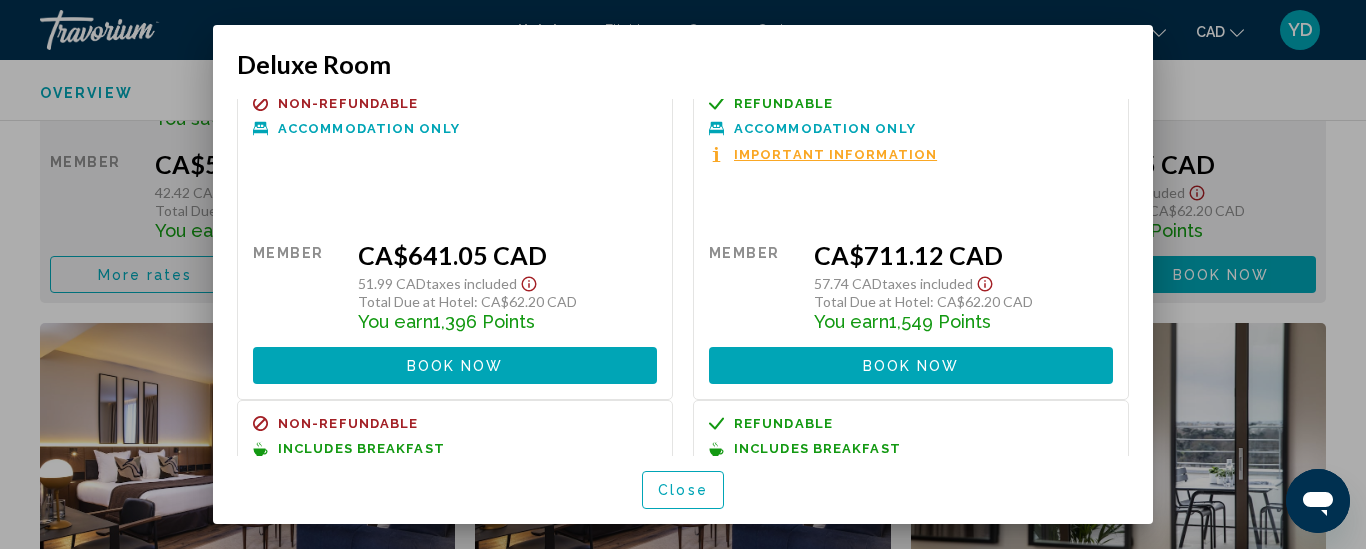 drag, startPoint x: 755, startPoint y: 452, endPoint x: 796, endPoint y: 289, distance: 168.07736 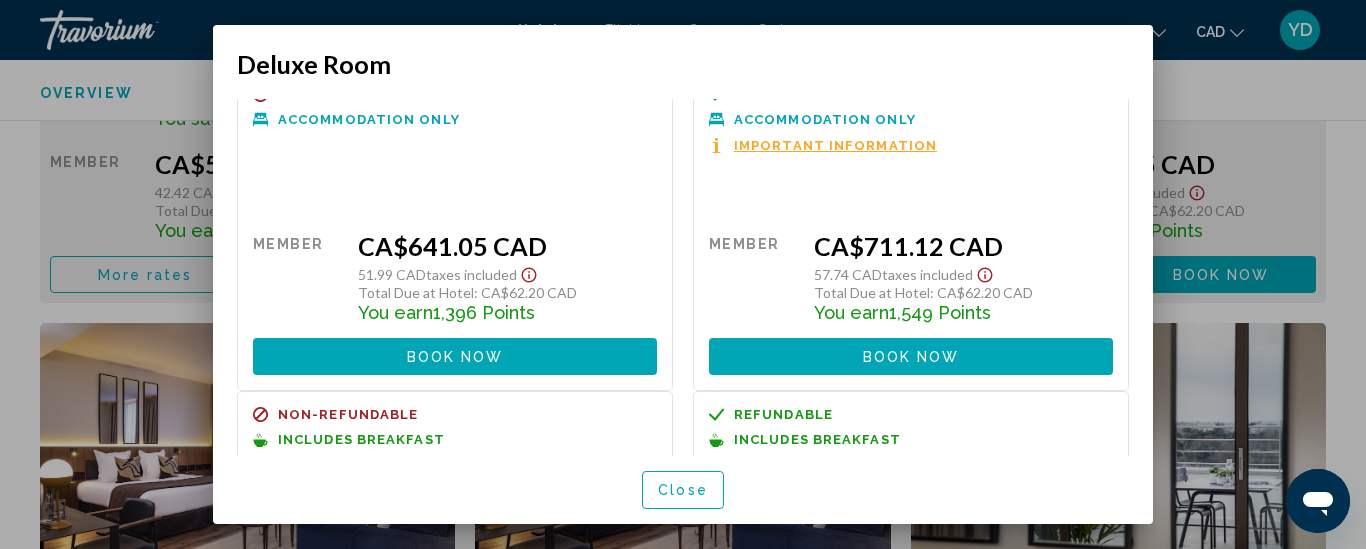 drag, startPoint x: 1018, startPoint y: 445, endPoint x: 1029, endPoint y: 348, distance: 97.62172 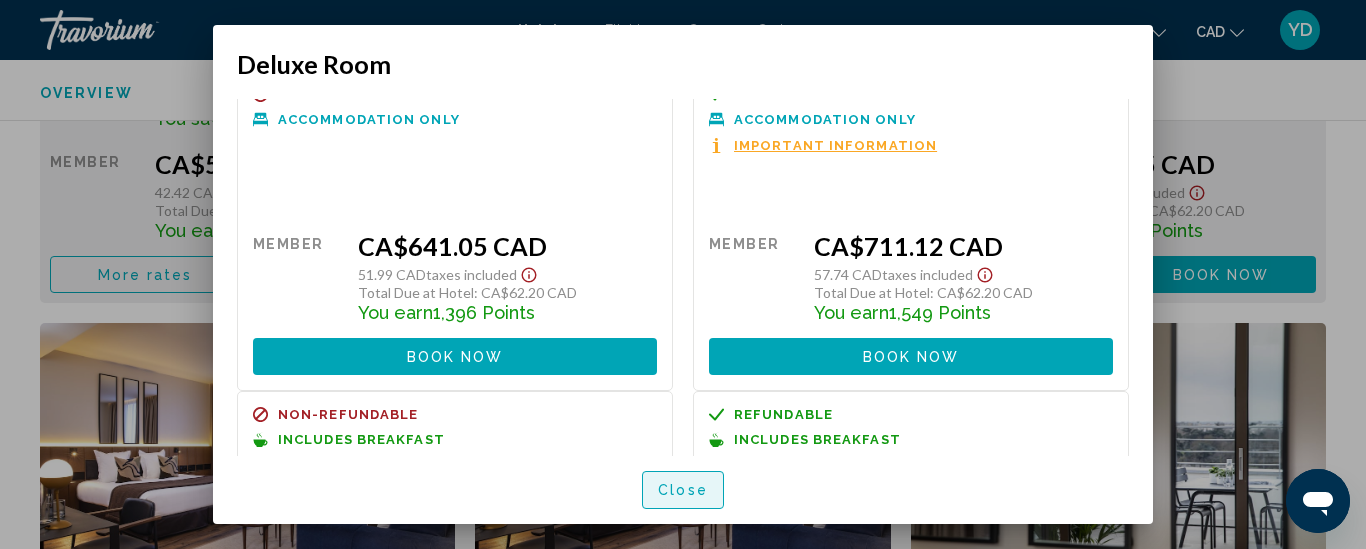 click on "Close" at bounding box center (683, 491) 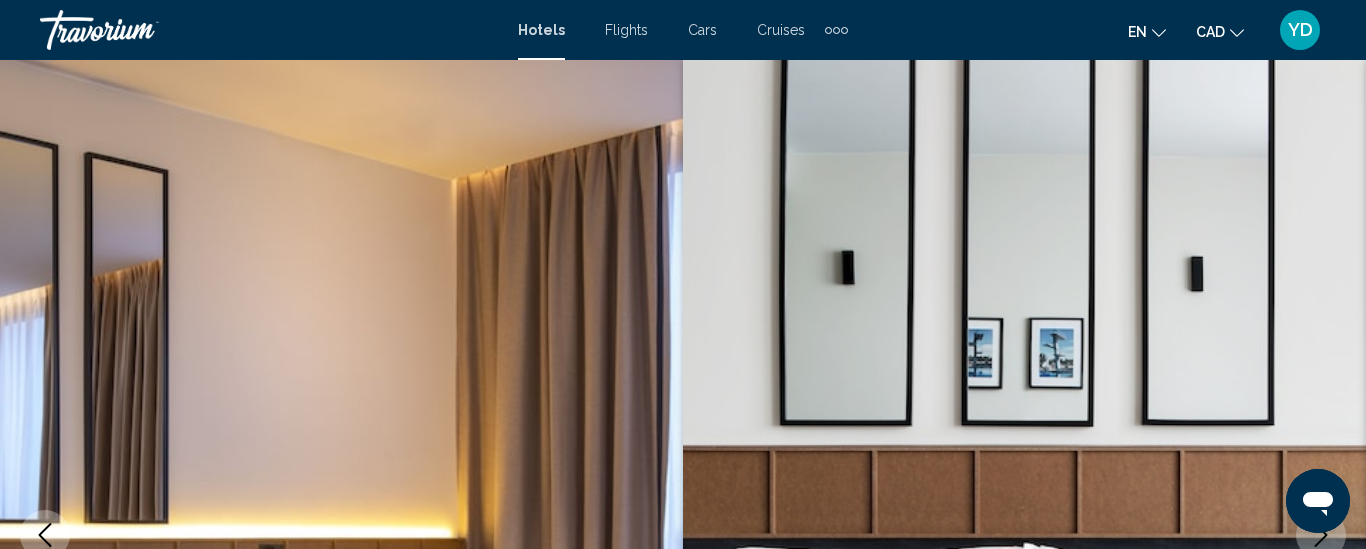 scroll, scrollTop: 3500, scrollLeft: 0, axis: vertical 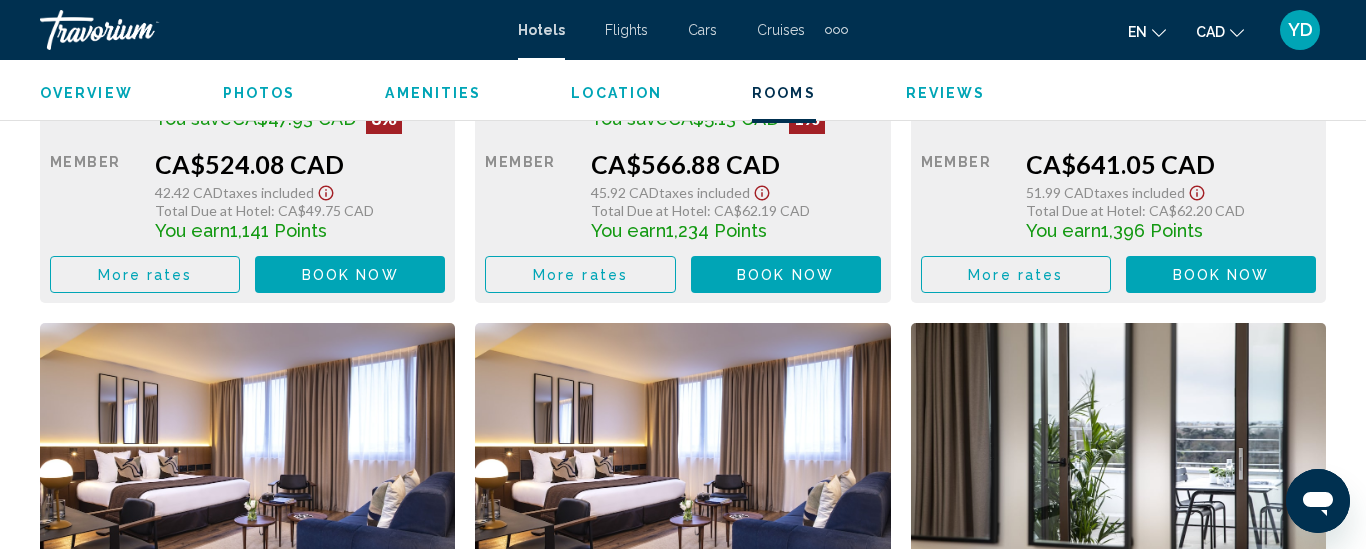 click on "More rates" at bounding box center (145, 275) 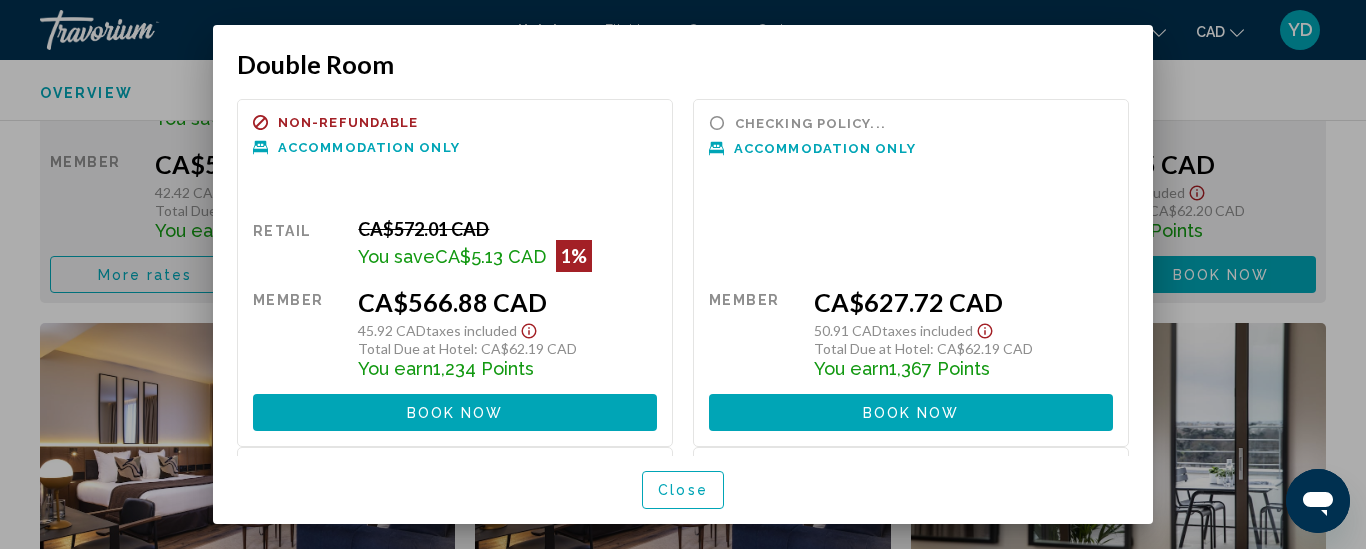 scroll, scrollTop: 0, scrollLeft: 0, axis: both 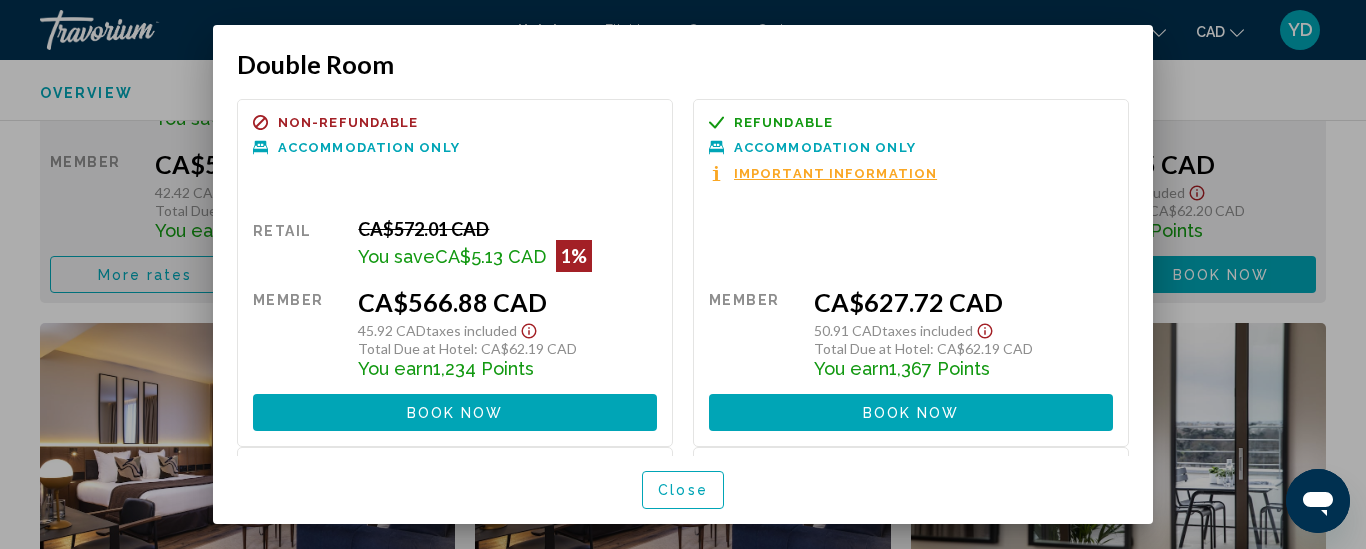 drag, startPoint x: 1043, startPoint y: 244, endPoint x: 1047, endPoint y: 177, distance: 67.11929 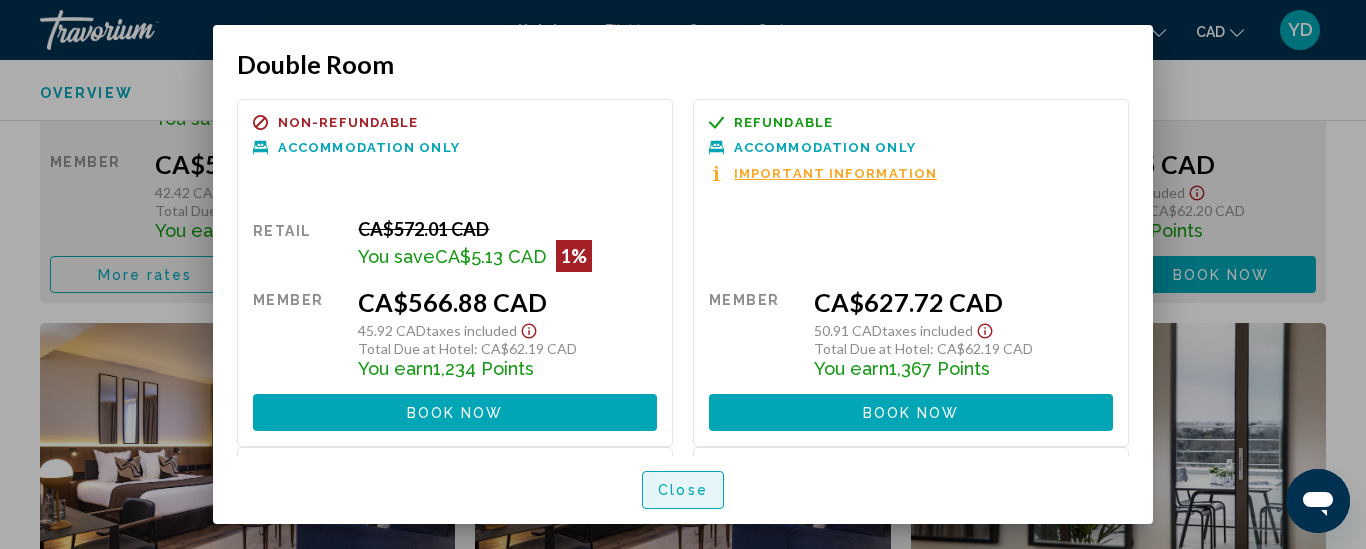 click on "Close" at bounding box center [683, 491] 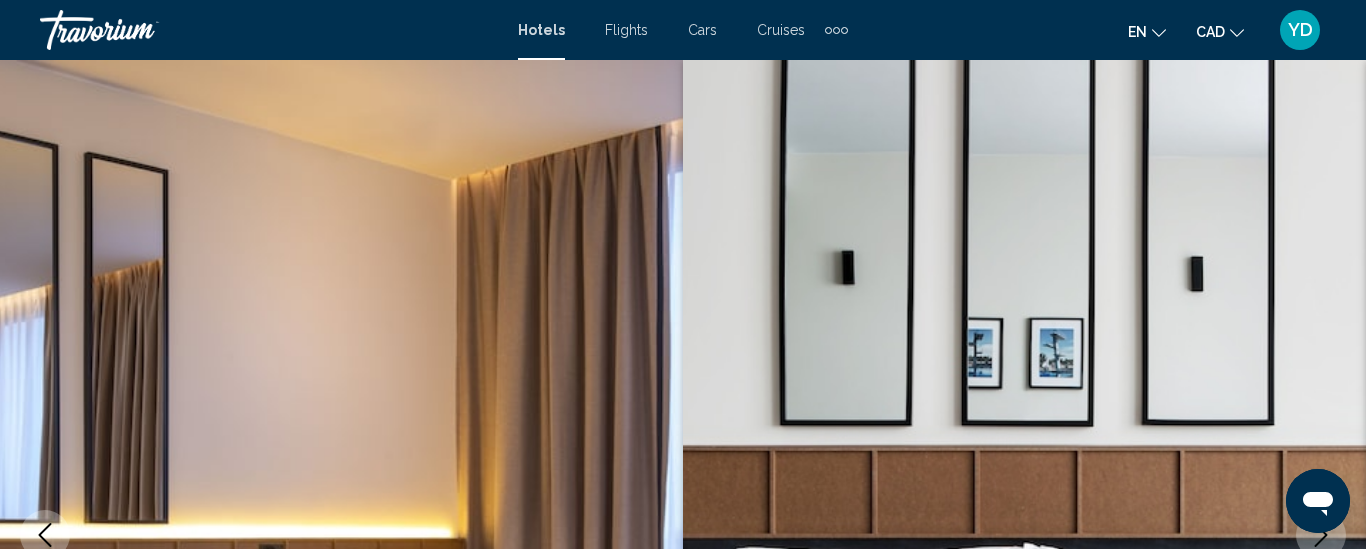 scroll, scrollTop: 3500, scrollLeft: 0, axis: vertical 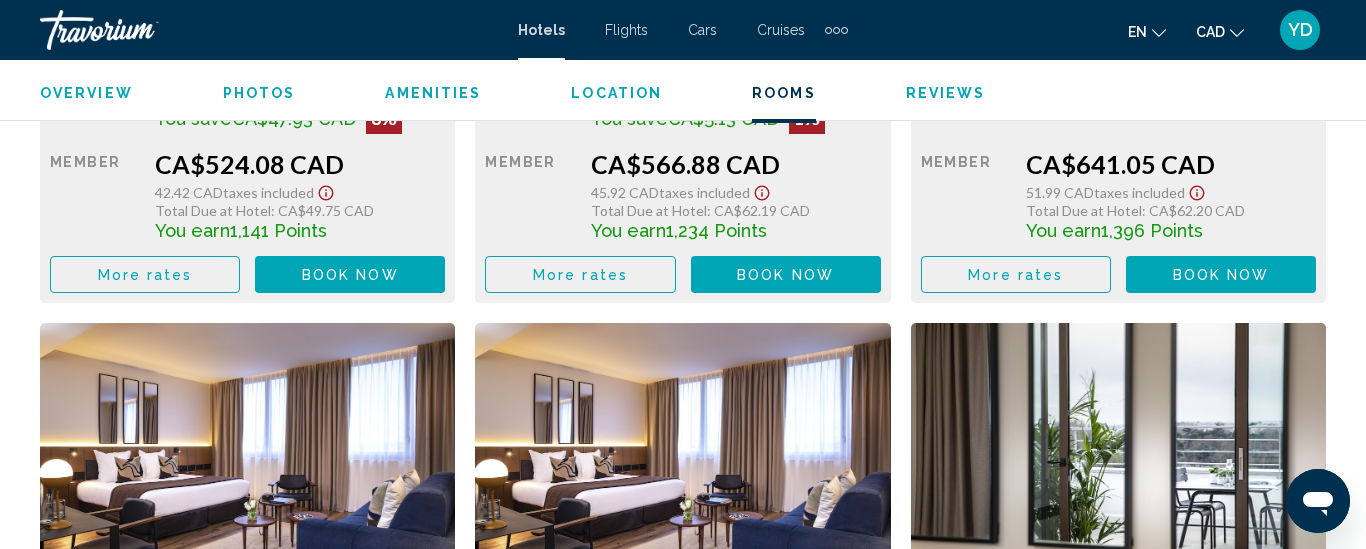 click on "More rates" at bounding box center (145, 275) 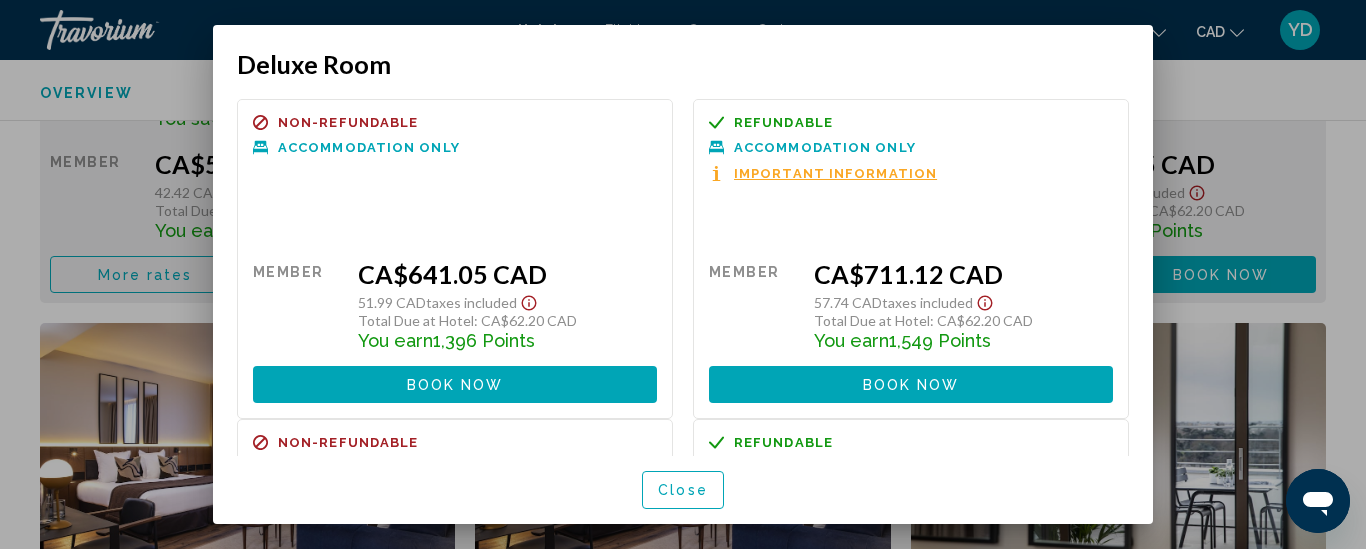 scroll, scrollTop: 0, scrollLeft: 0, axis: both 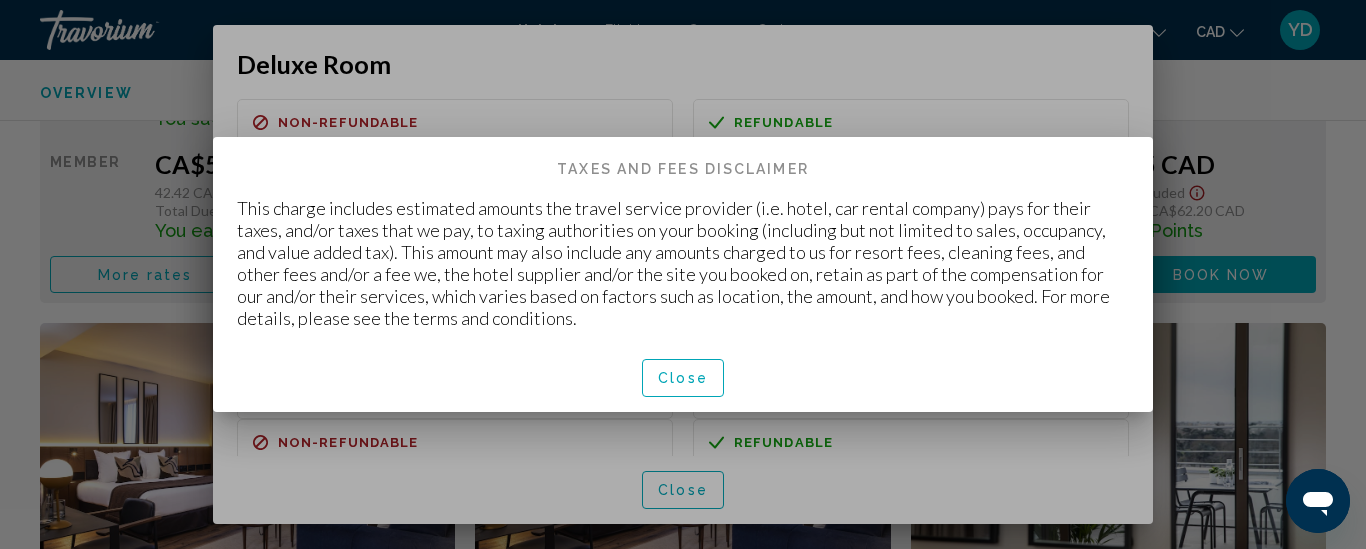 click on "Close" at bounding box center [683, 378] 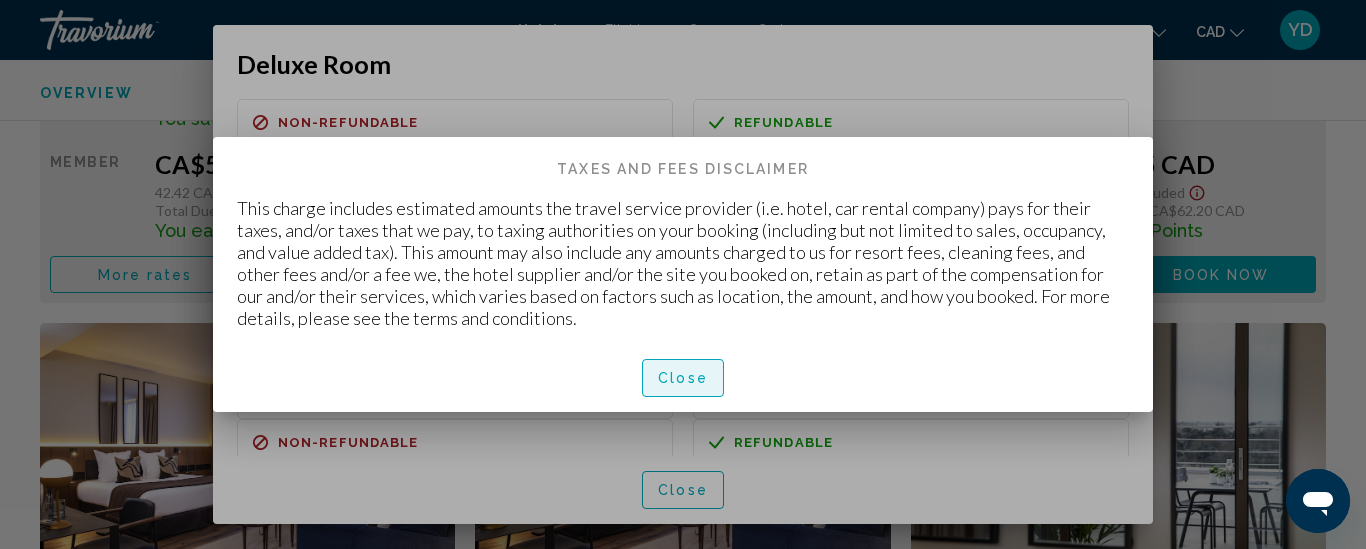 click on "Close" at bounding box center [683, 379] 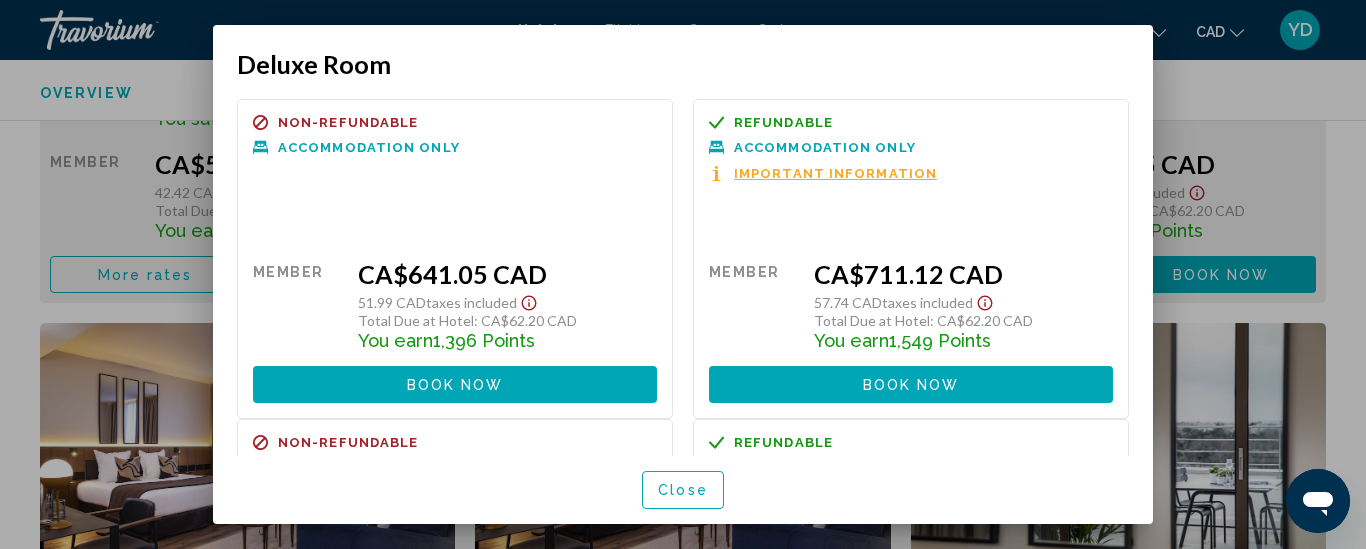 drag, startPoint x: 765, startPoint y: 317, endPoint x: 792, endPoint y: 240, distance: 81.596565 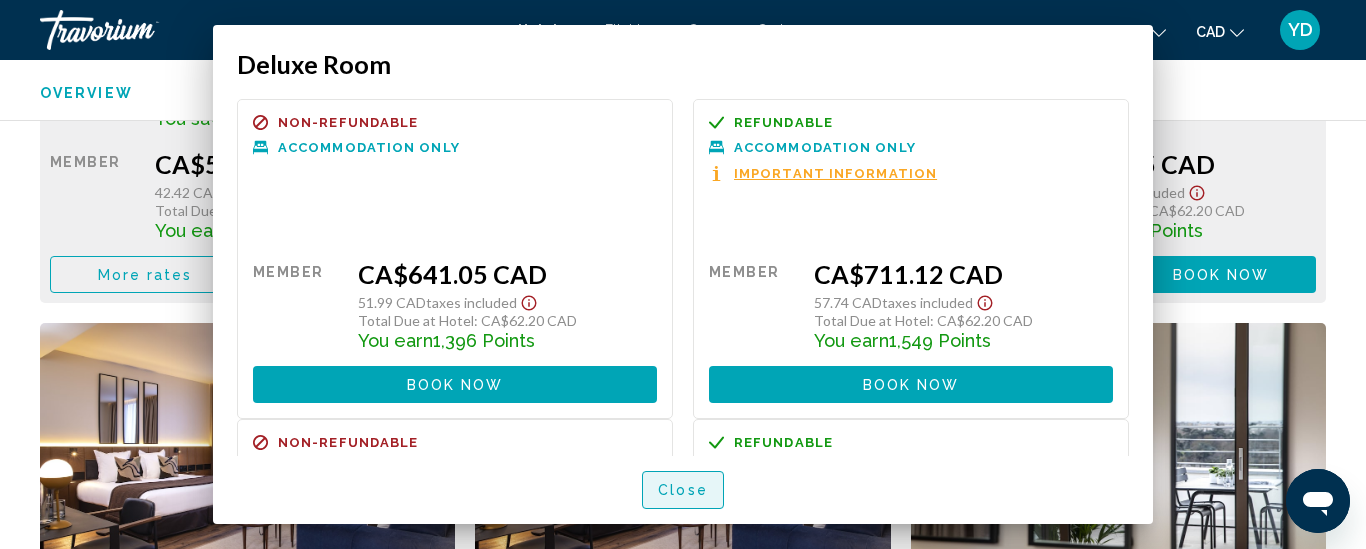 scroll, scrollTop: 3500, scrollLeft: 0, axis: vertical 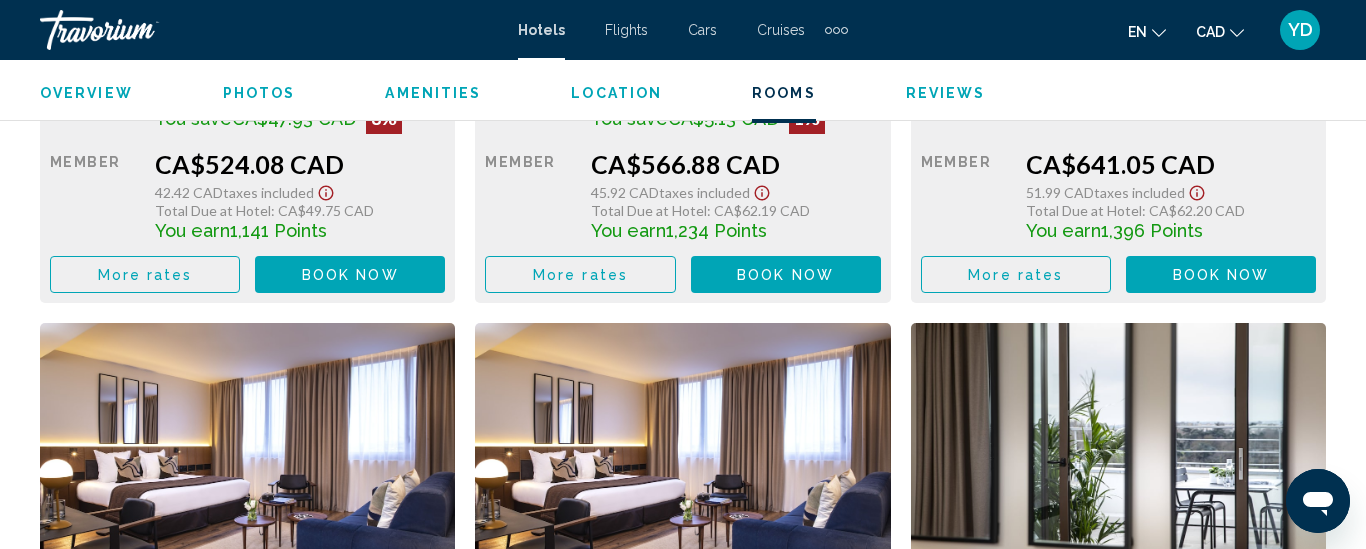 click on "Overview Type Hotel Address 8 Rue Du Port, Nogent-Sur-Marne  94130, France Description Renovated in 2020 and located at the marina of Nogent sur Marn, Hôtel du Port is 9.3 mi from Paris and features room with warm and wooden decor. Private parking is available. The RER E is a 10-minute walk away. The RER A is 20 minutes away on foot giving direct access to the Arc de Triomphe and La Defense business district. All rooms and suites at the Hôtel du Port have a private bathroom featuring warm earthy tones. Private parking is provided at Hôtel du Port, making it easy to explore the Île-de-France region by car. The RER E is a 10-minute walk away, and the RER A is 20 minutes away on foot. This gives direct access to the Arc de Triomphe and La Defense business district. Read more
Photos Amenities
Breakfast
Fitness Center" at bounding box center [683, -196] 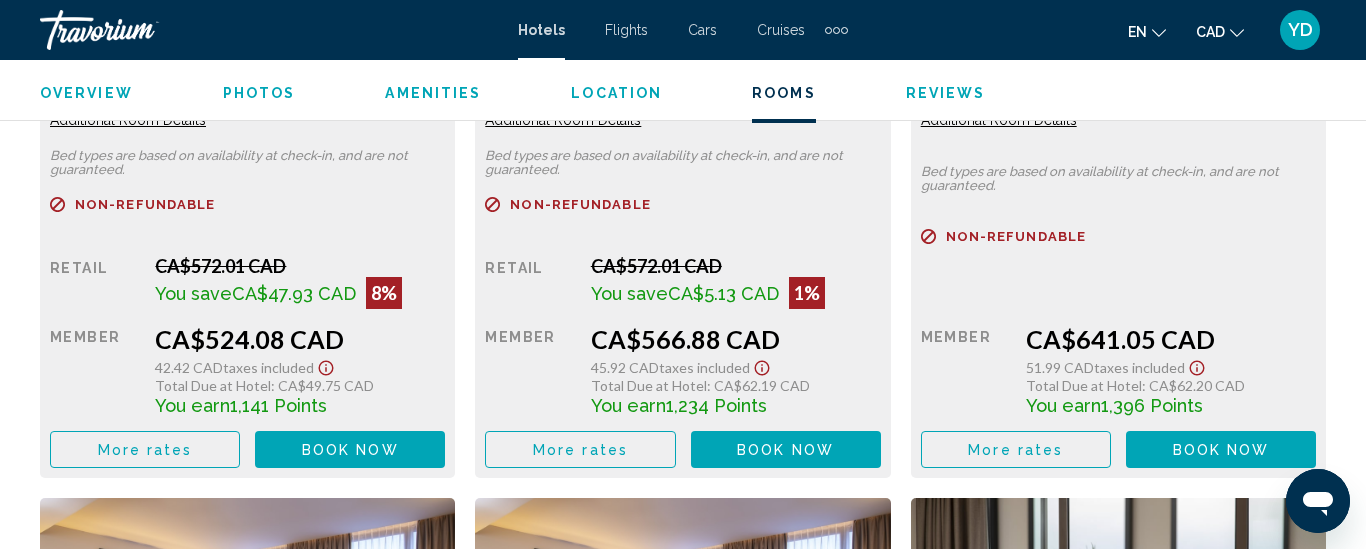 scroll, scrollTop: 3340, scrollLeft: 0, axis: vertical 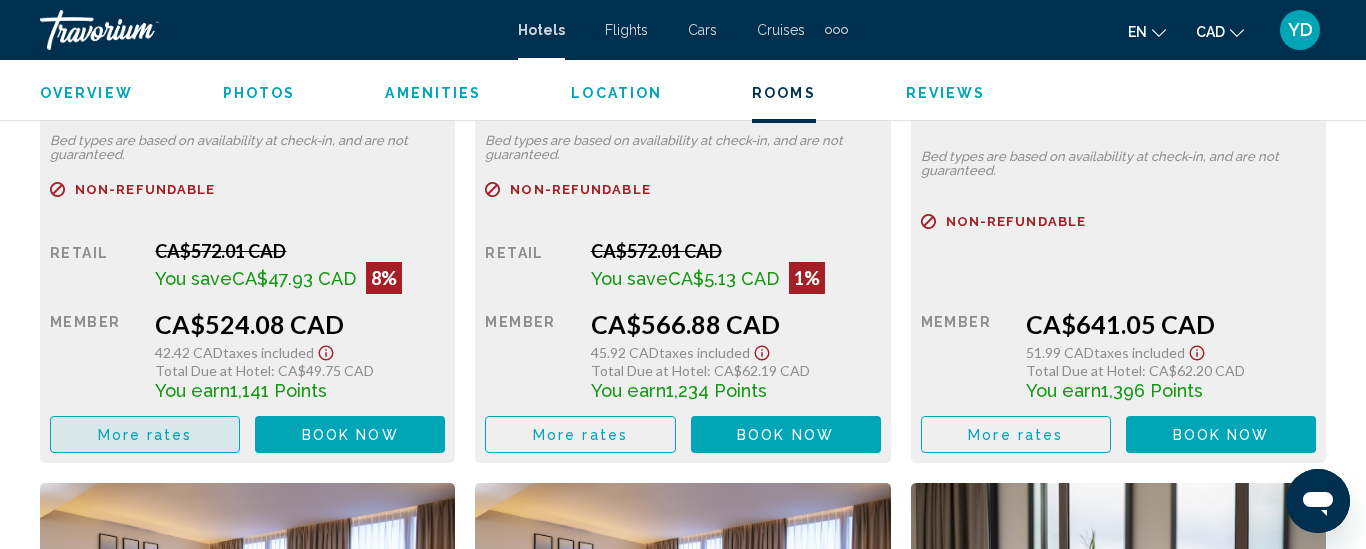 click on "More rates" at bounding box center [145, 435] 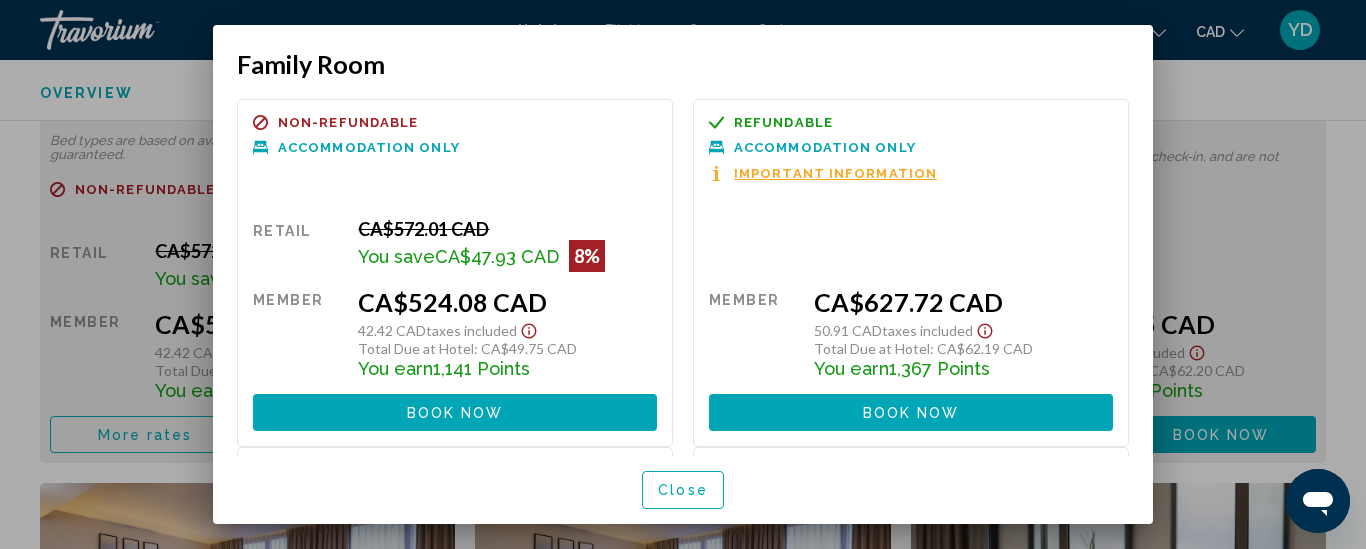 drag, startPoint x: 927, startPoint y: 250, endPoint x: 897, endPoint y: 95, distance: 157.87654 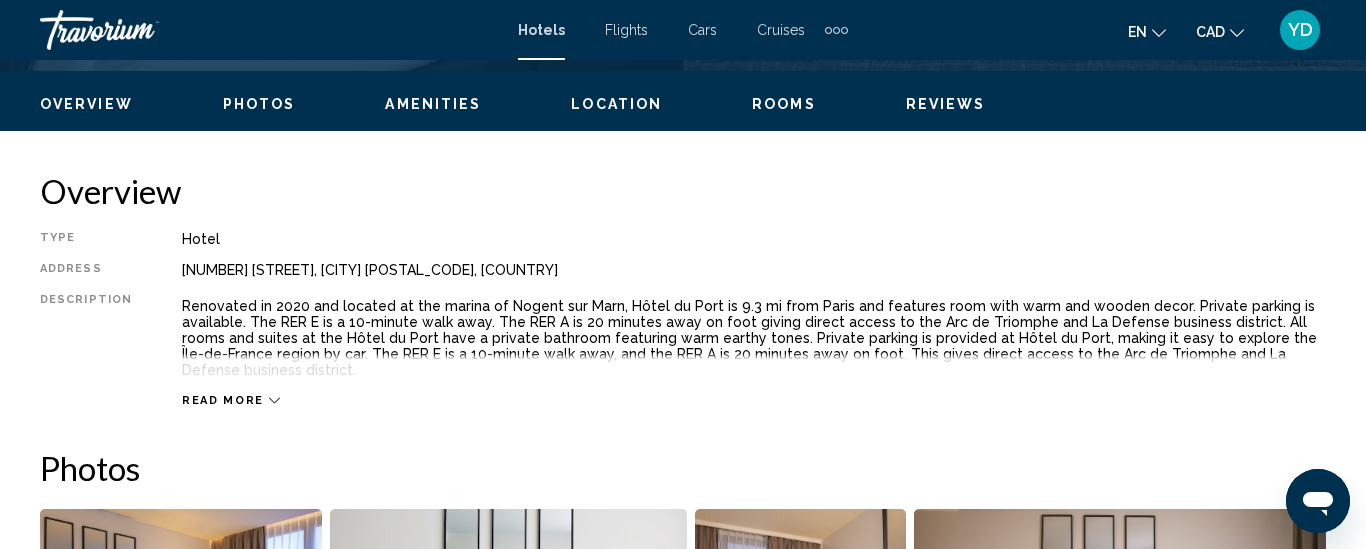 scroll, scrollTop: 940, scrollLeft: 0, axis: vertical 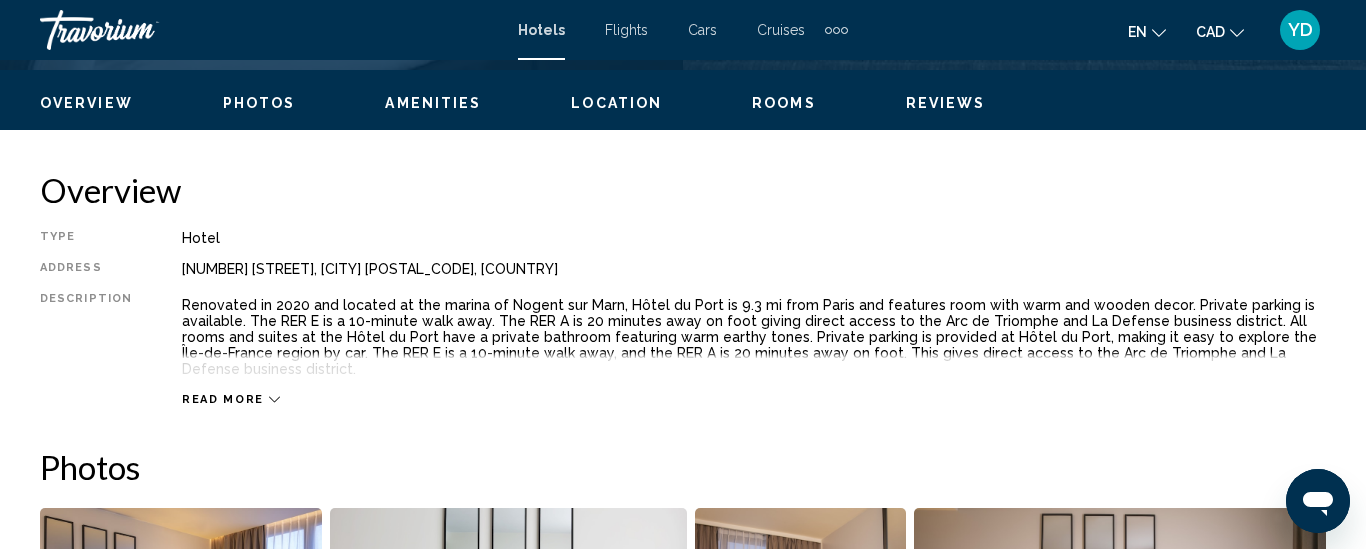 click on "Rooms" at bounding box center (784, 103) 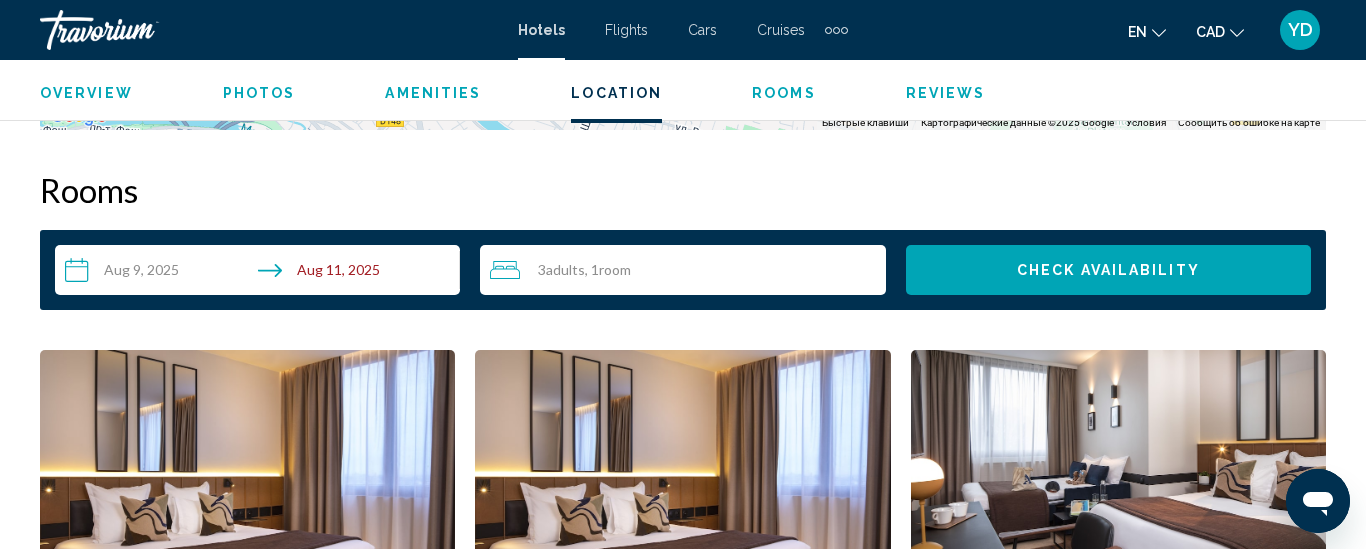 scroll, scrollTop: 2805, scrollLeft: 0, axis: vertical 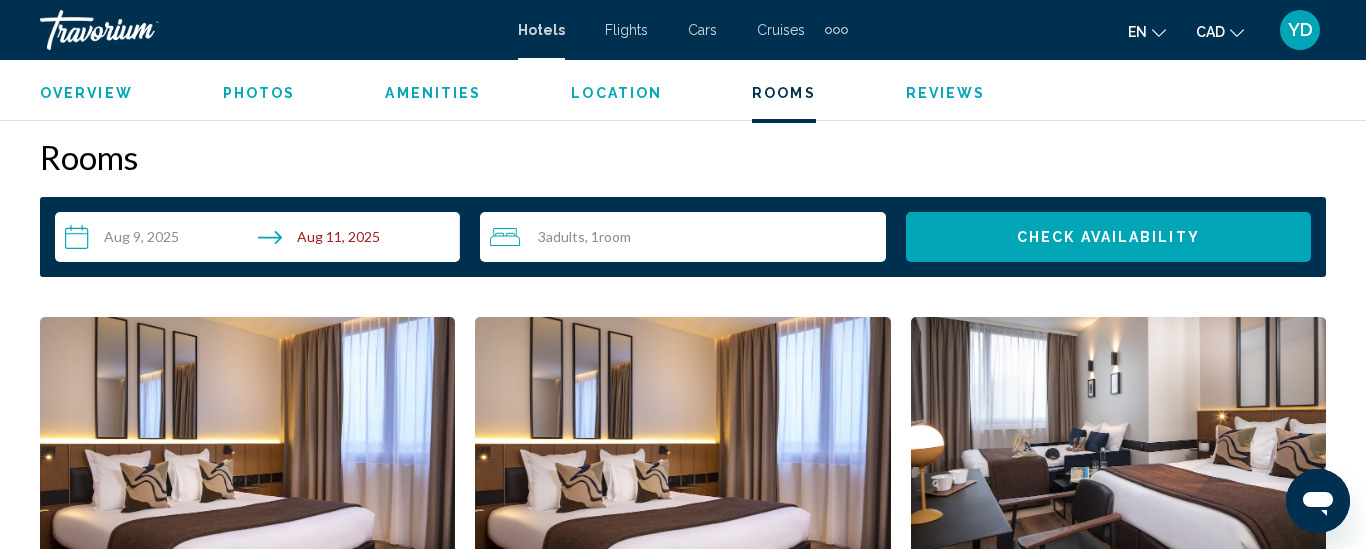 type 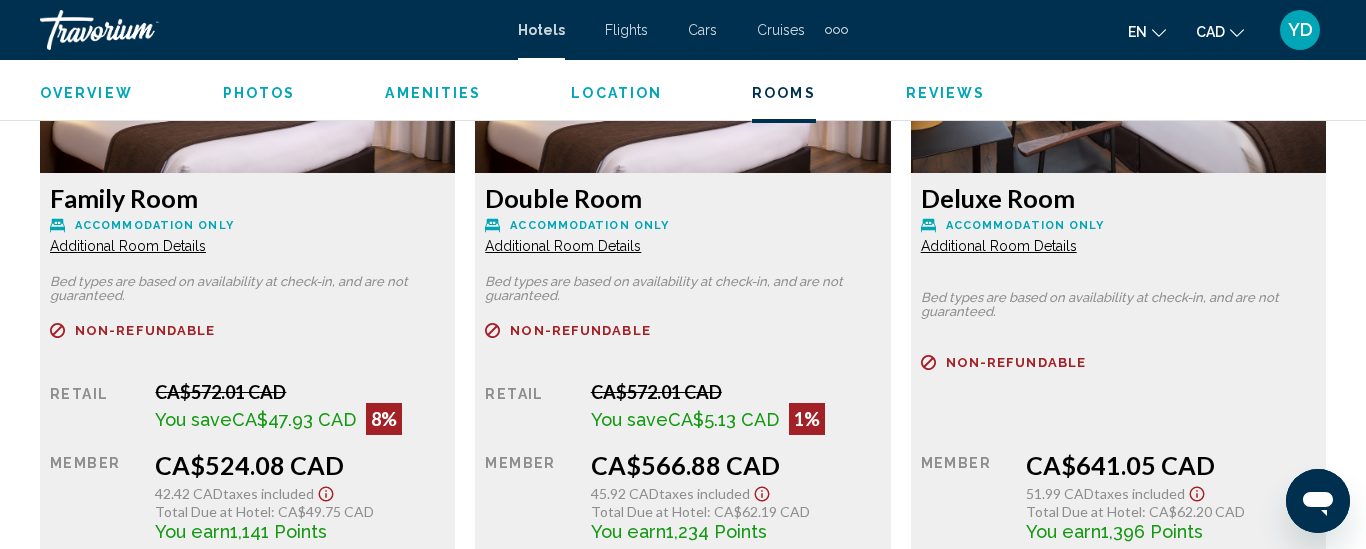 scroll, scrollTop: 3245, scrollLeft: 0, axis: vertical 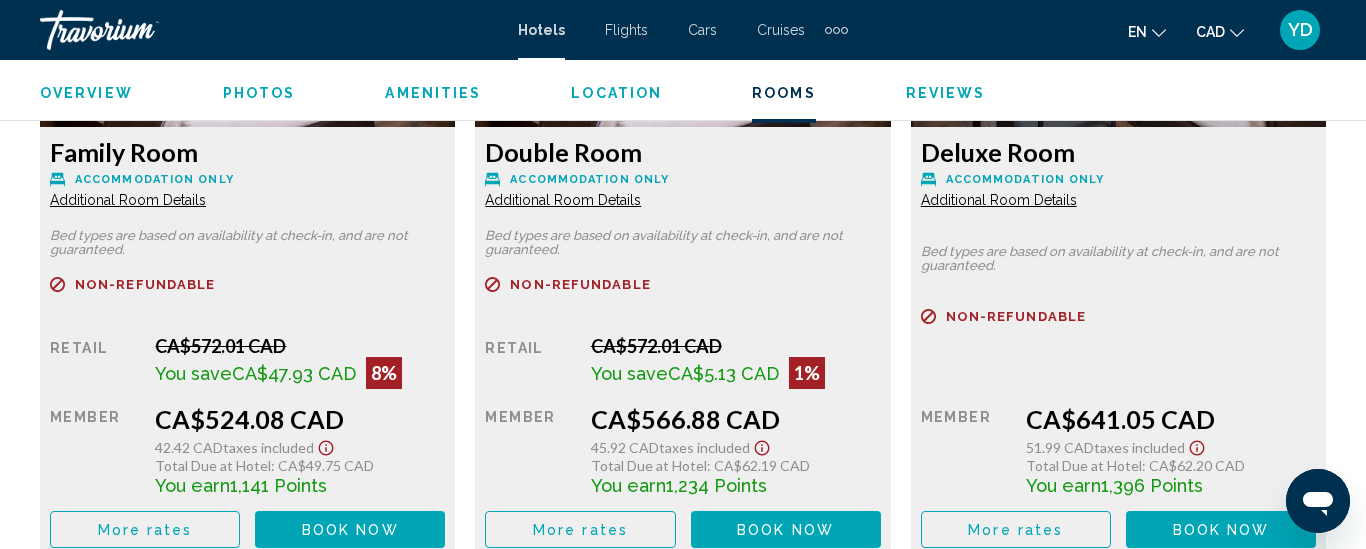click on "More rates" at bounding box center [145, 530] 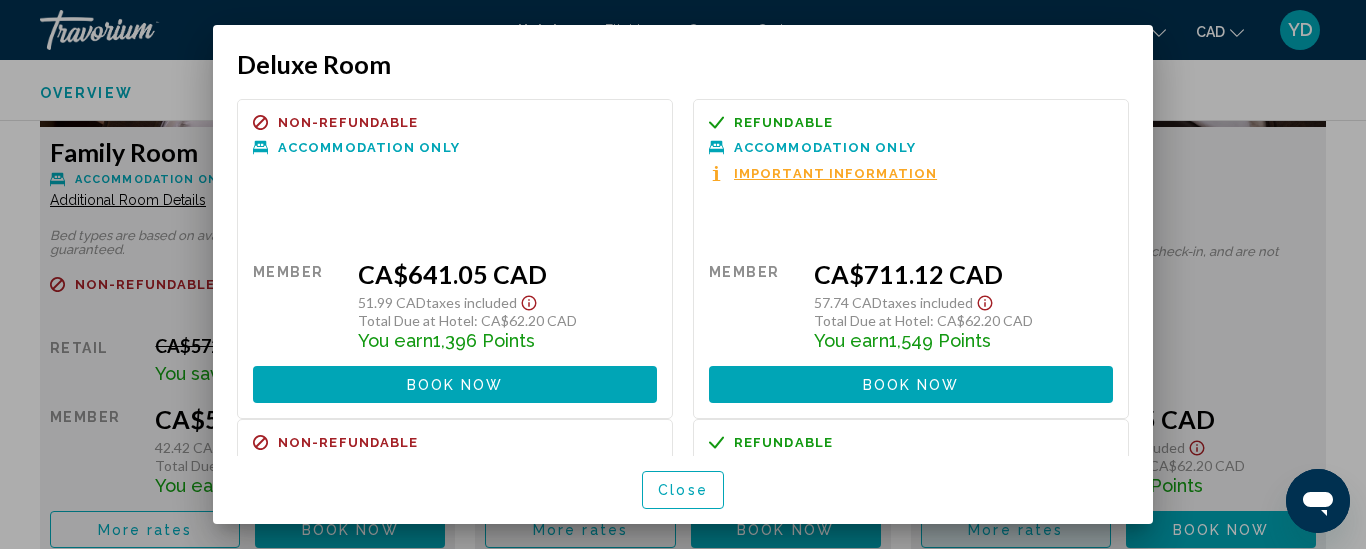 scroll, scrollTop: 0, scrollLeft: 0, axis: both 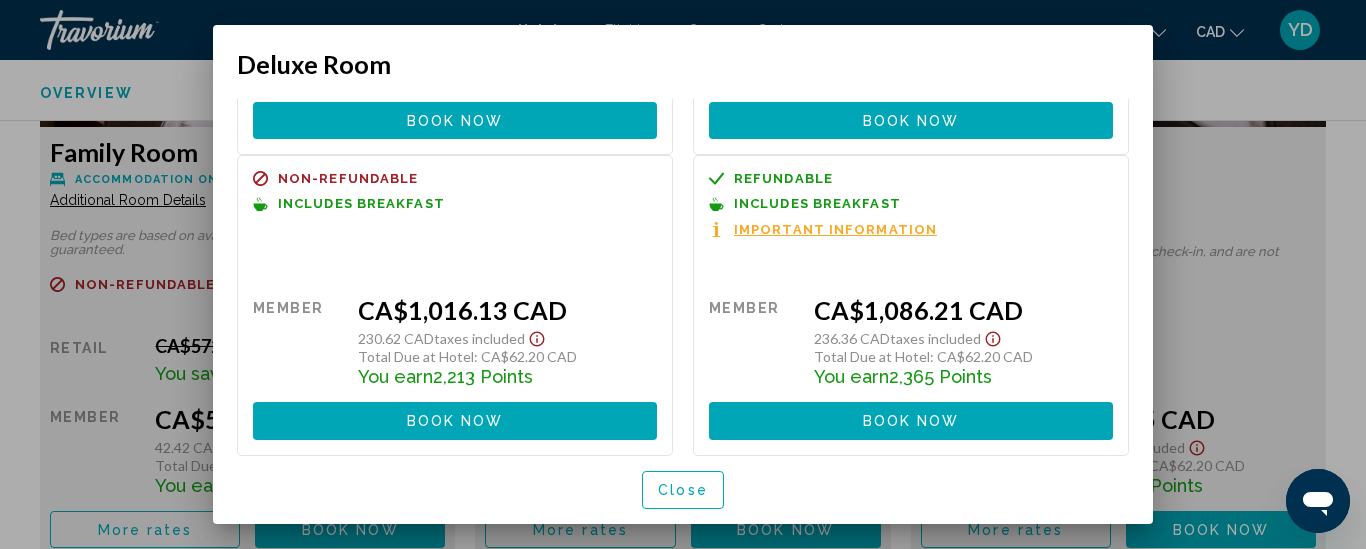 drag, startPoint x: 790, startPoint y: 239, endPoint x: 830, endPoint y: 462, distance: 226.55904 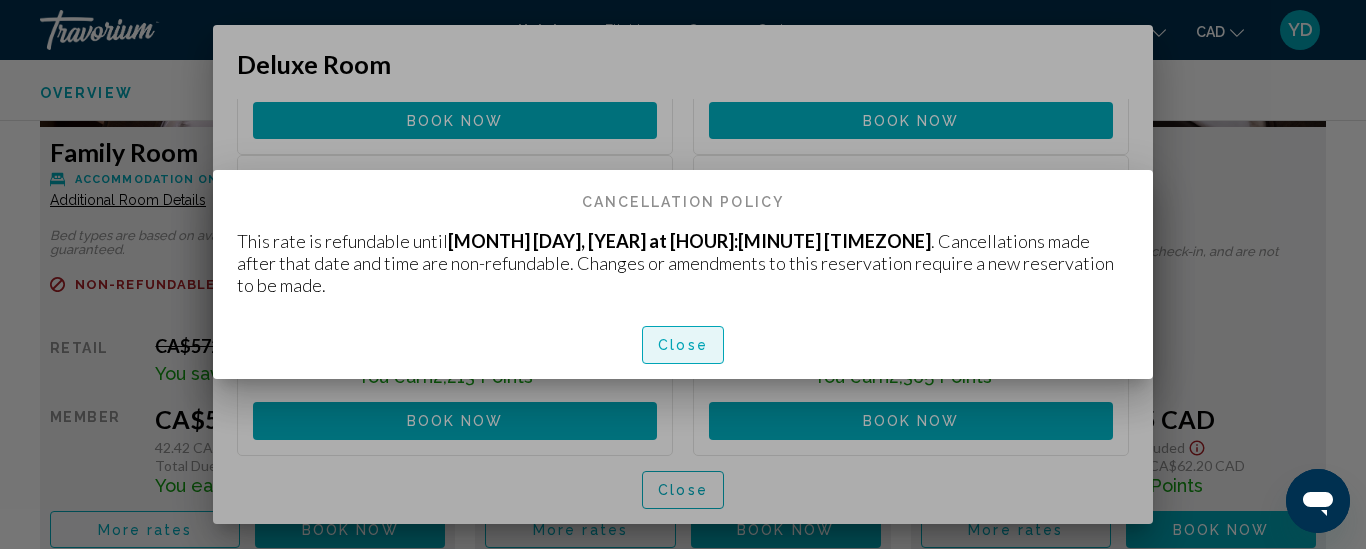 click on "Close" at bounding box center [683, 346] 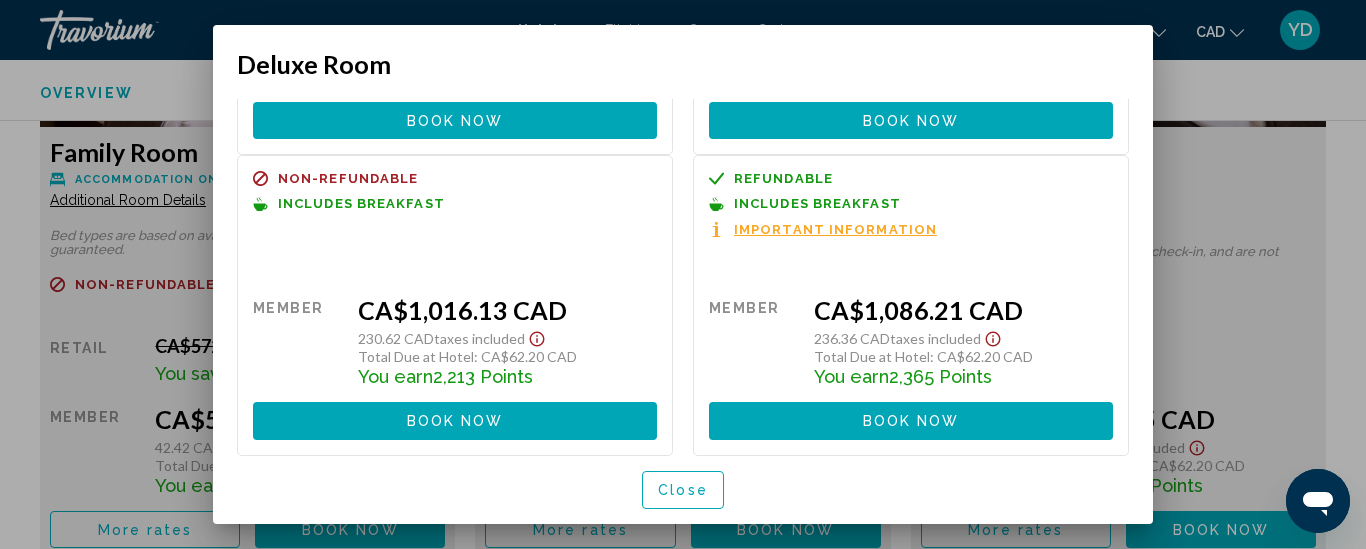 click on "Deluxe Room" at bounding box center (683, 64) 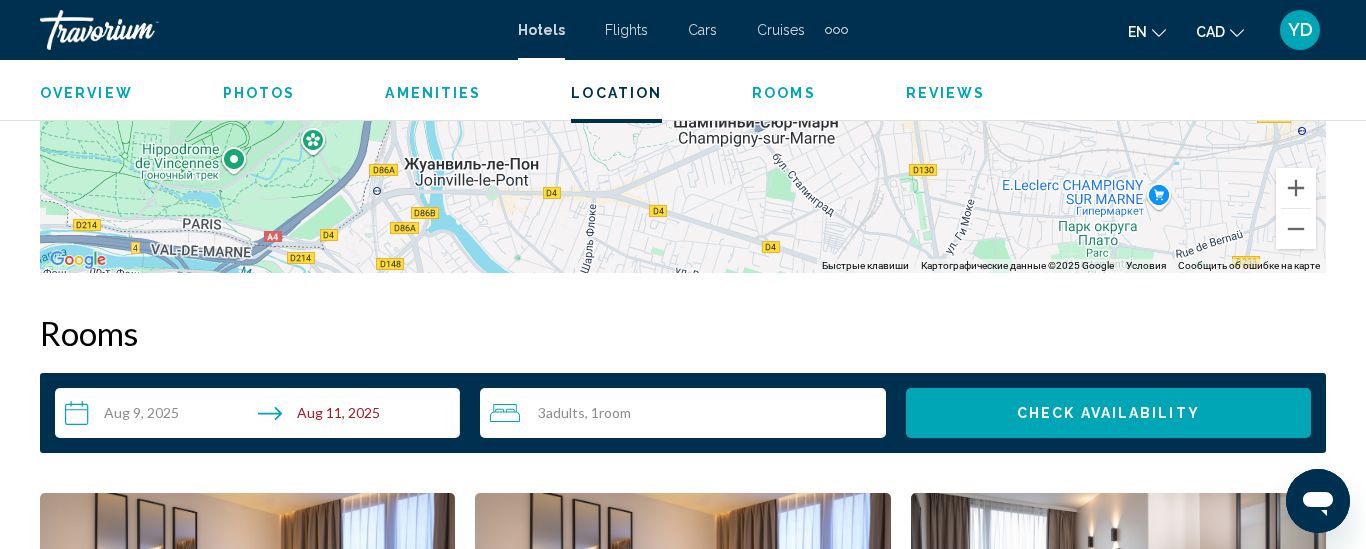 scroll, scrollTop: 2565, scrollLeft: 0, axis: vertical 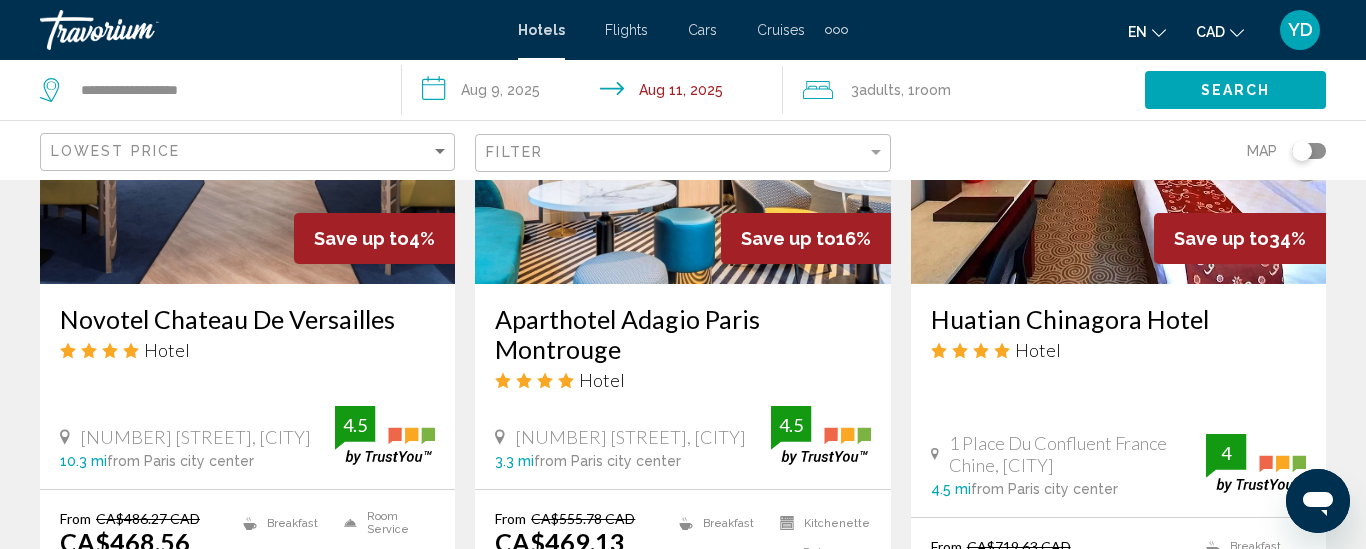 click at bounding box center [247, 124] 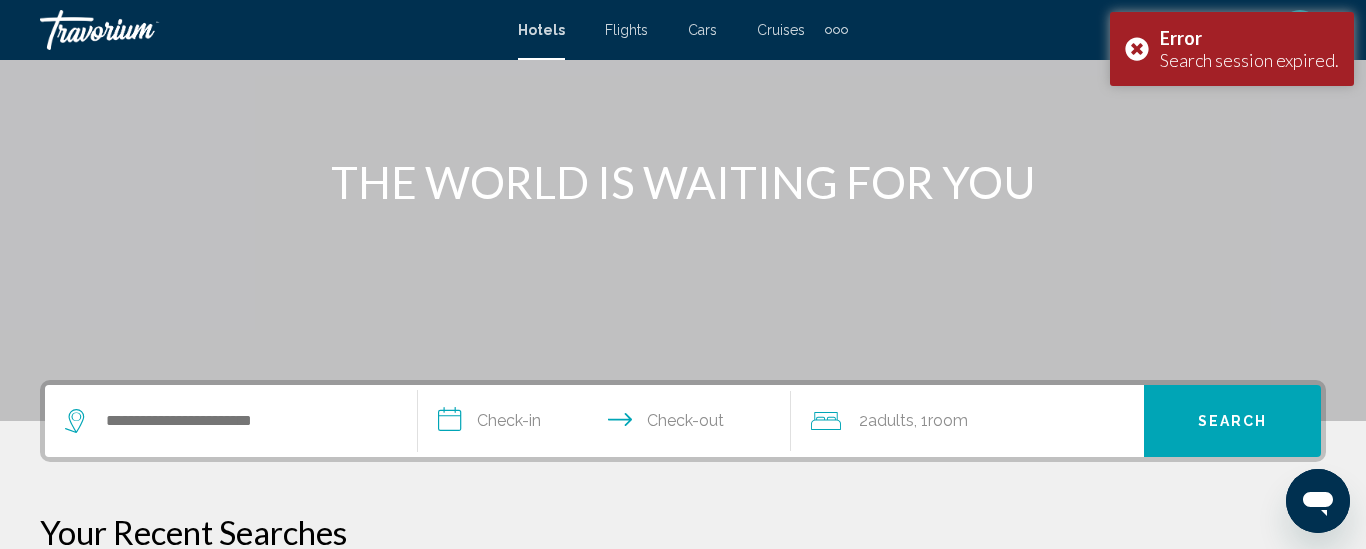 scroll, scrollTop: 139, scrollLeft: 0, axis: vertical 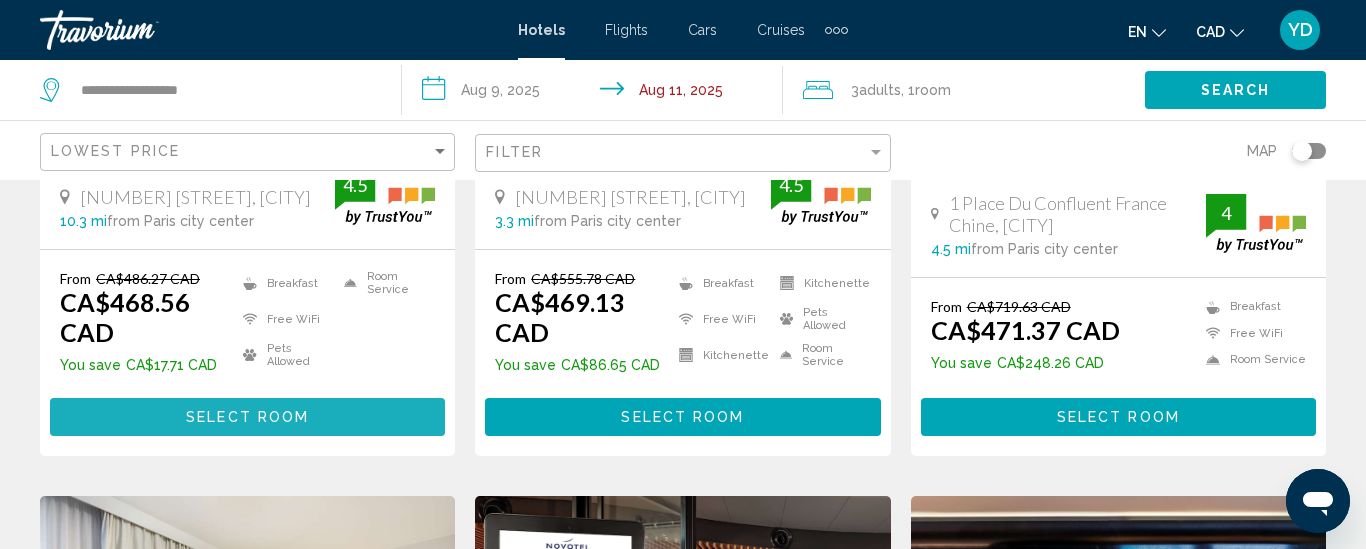 click on "Select Room" at bounding box center (247, 416) 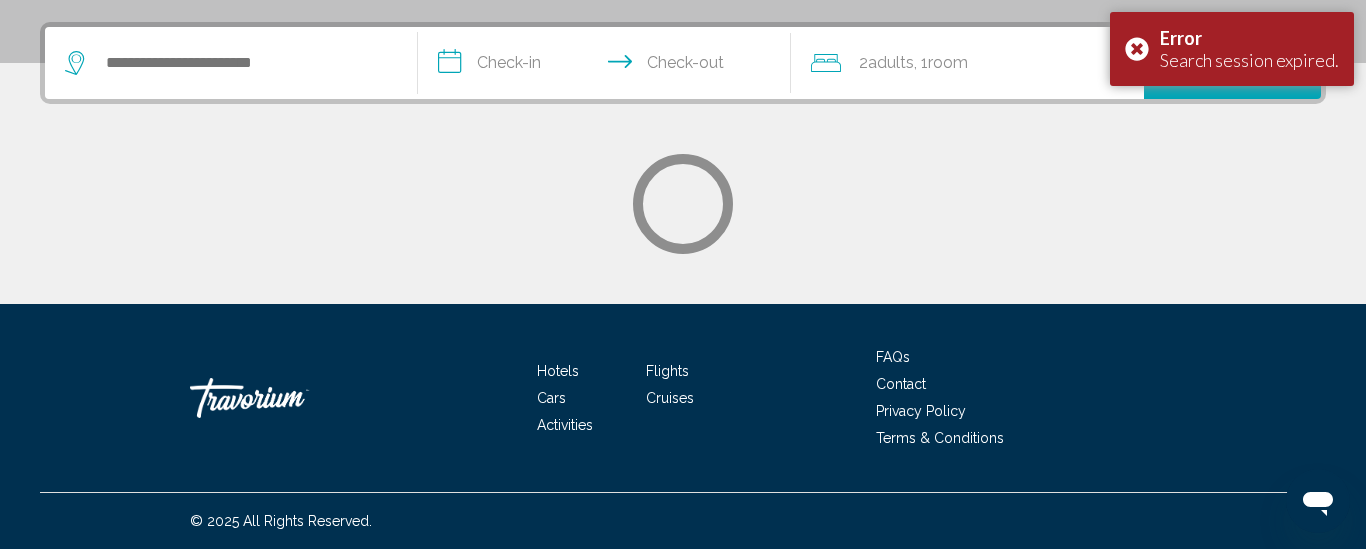 scroll, scrollTop: 0, scrollLeft: 0, axis: both 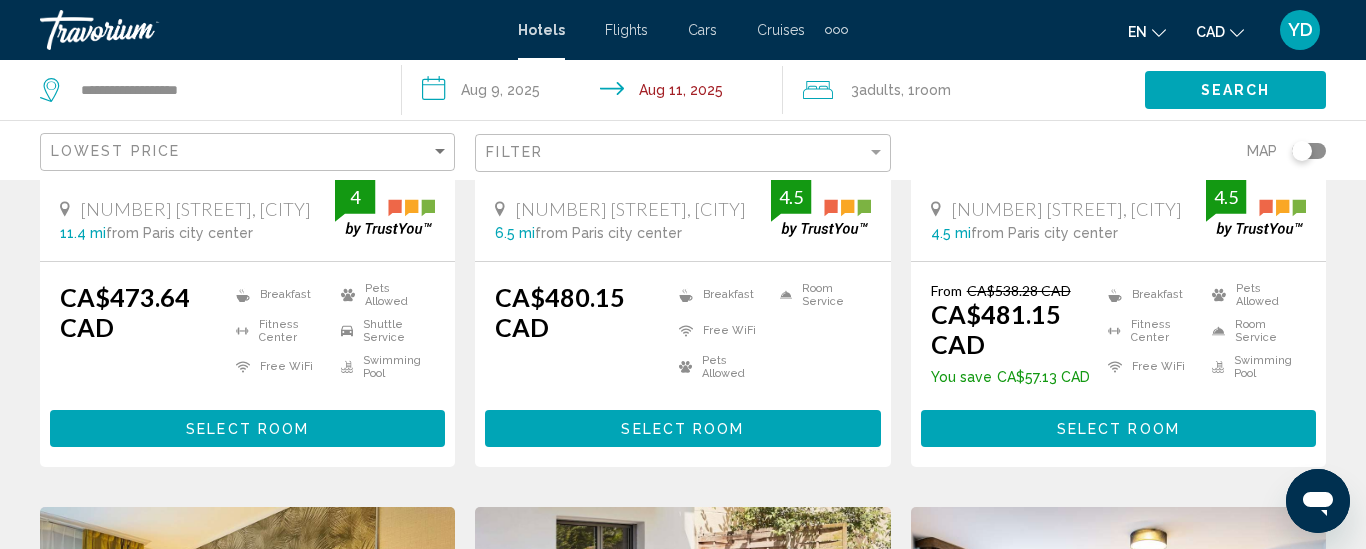 click on "Select Room" at bounding box center (1118, 428) 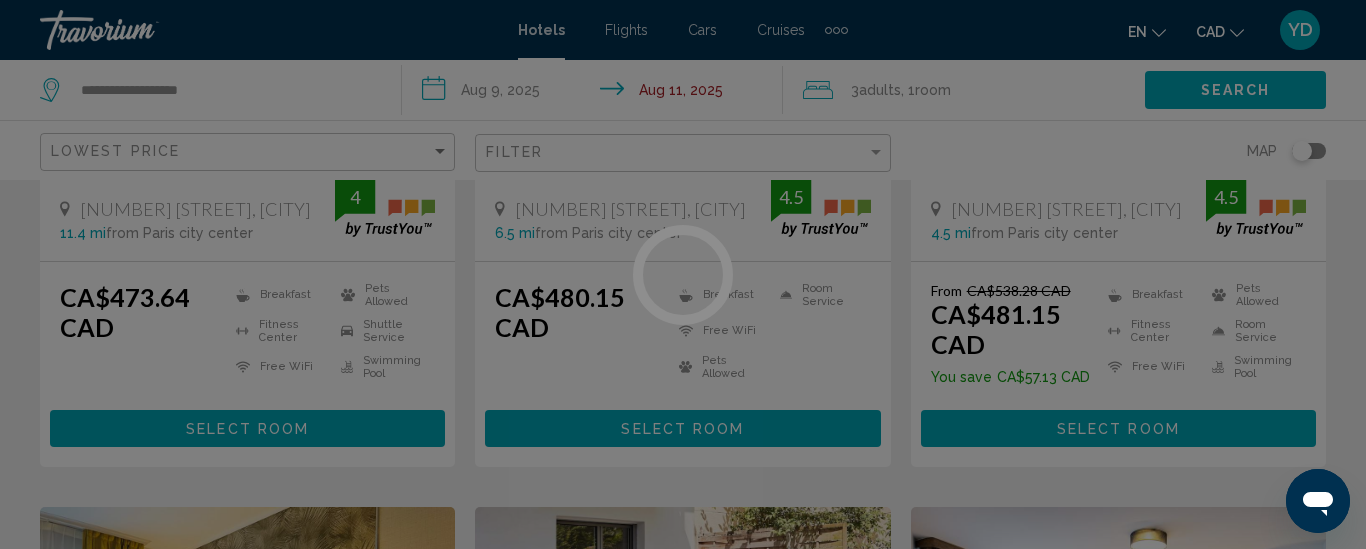 scroll, scrollTop: 0, scrollLeft: 0, axis: both 